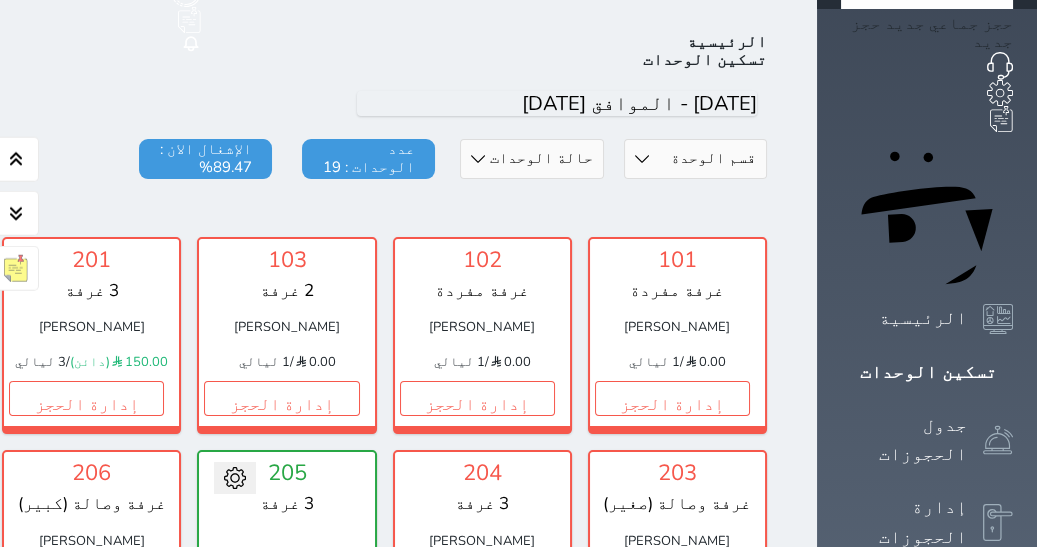 scroll, scrollTop: 78, scrollLeft: 0, axis: vertical 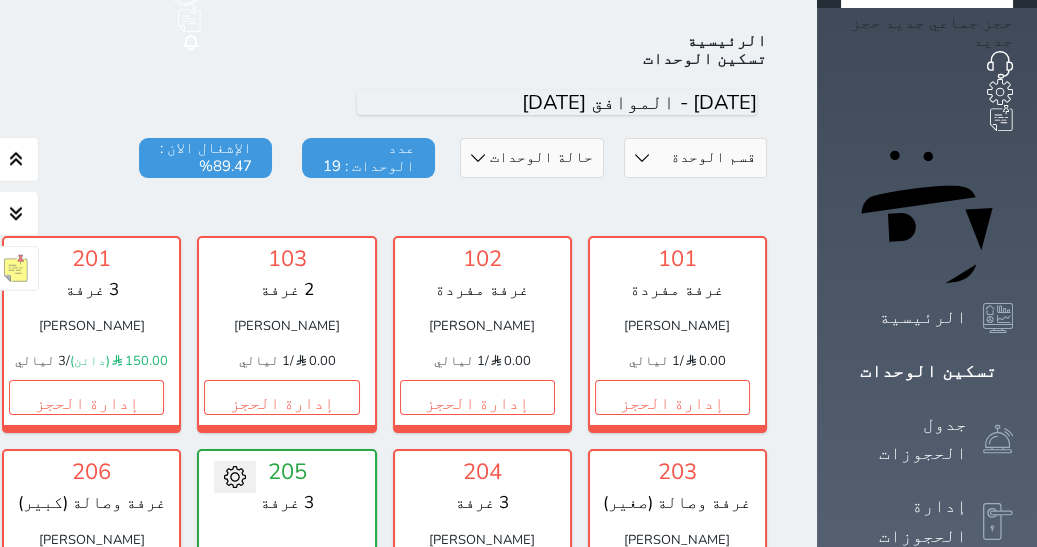 click on "تسكين الوحدات" at bounding box center (927, 371) 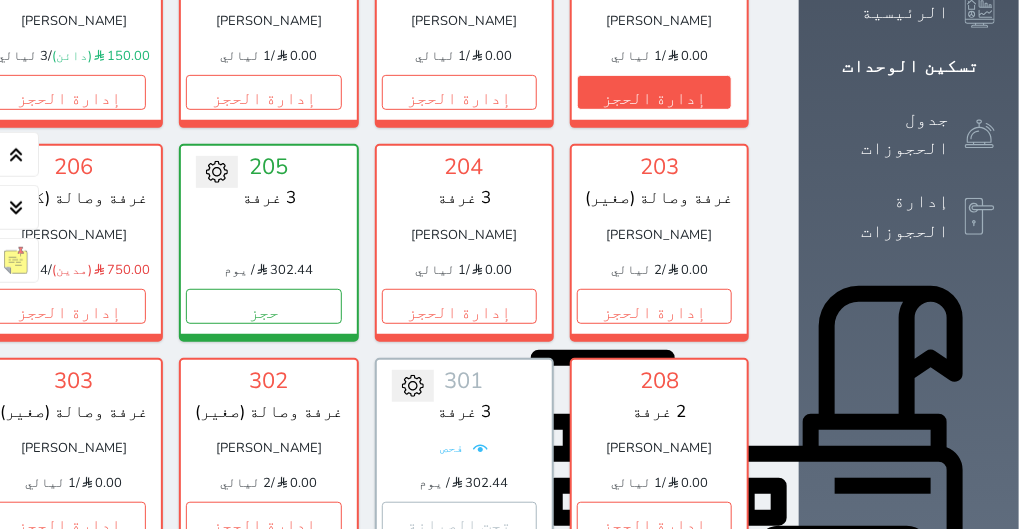 scroll, scrollTop: 383, scrollLeft: 0, axis: vertical 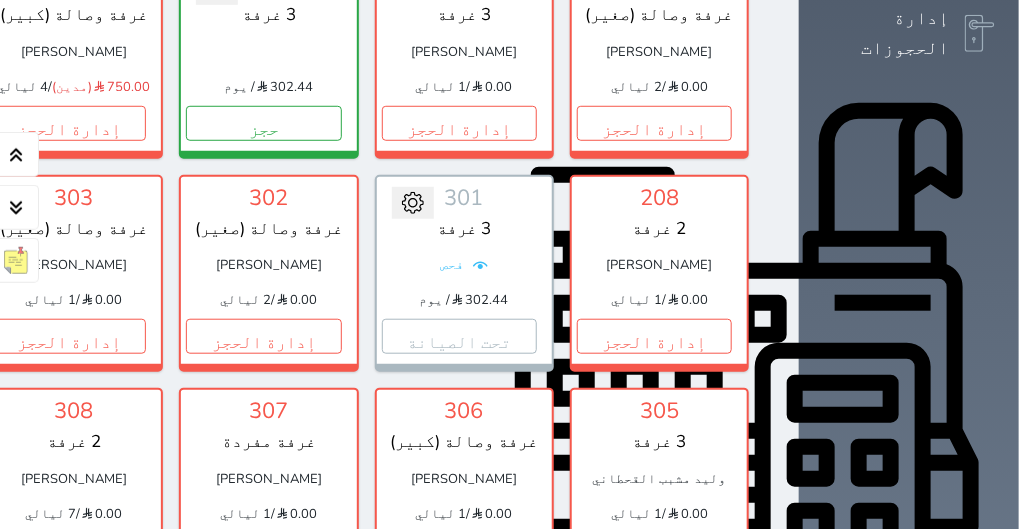 click on "إدارة الحجز" at bounding box center (654, 550) 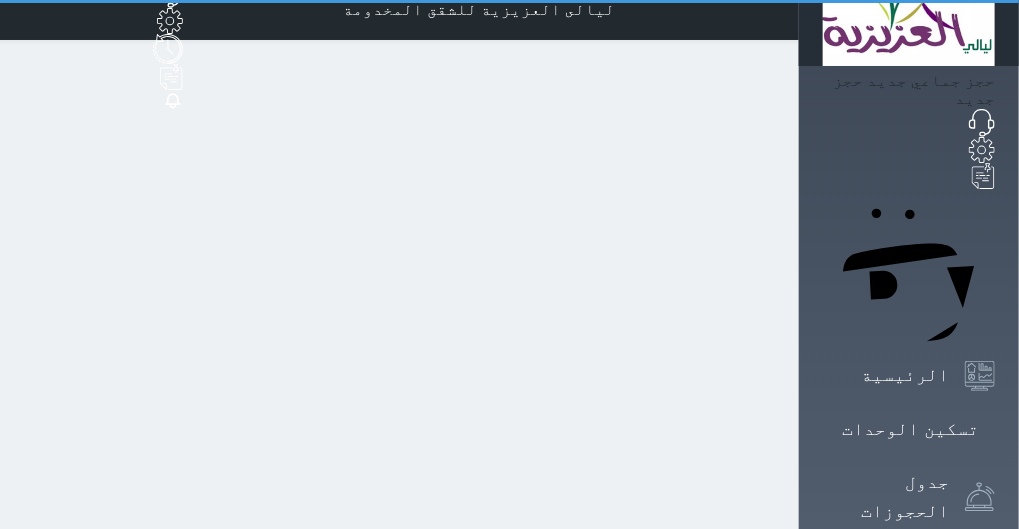 scroll, scrollTop: 0, scrollLeft: 0, axis: both 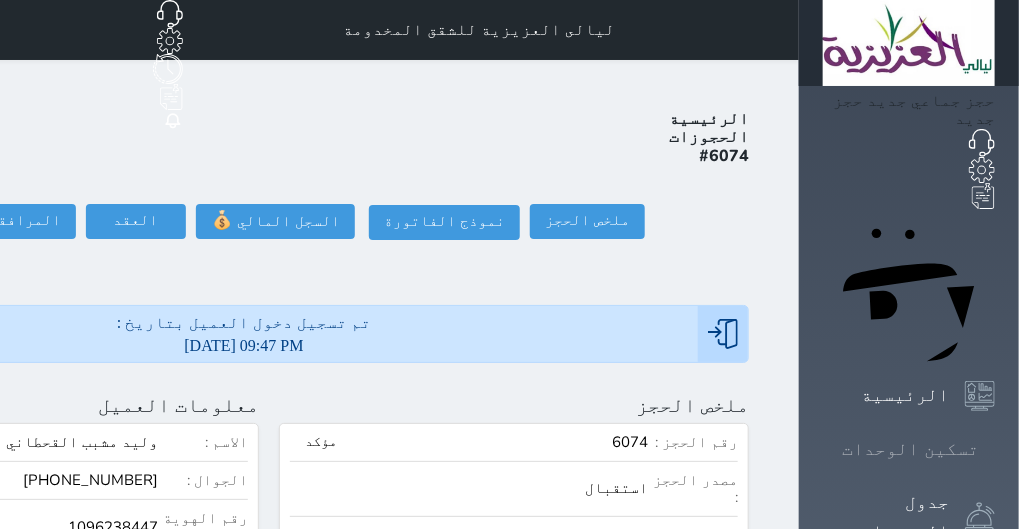 click on "تسكين الوحدات" at bounding box center (909, 449) 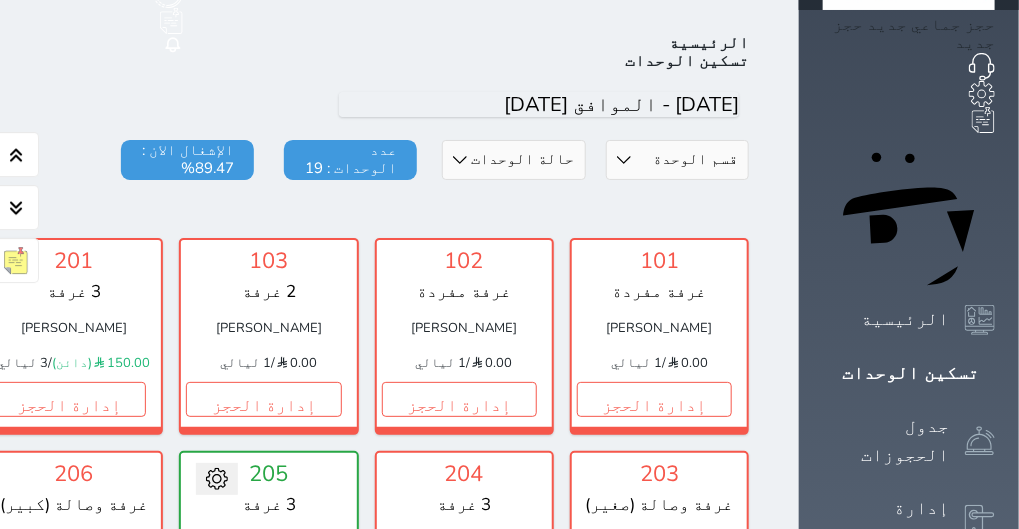 scroll, scrollTop: 63, scrollLeft: 0, axis: vertical 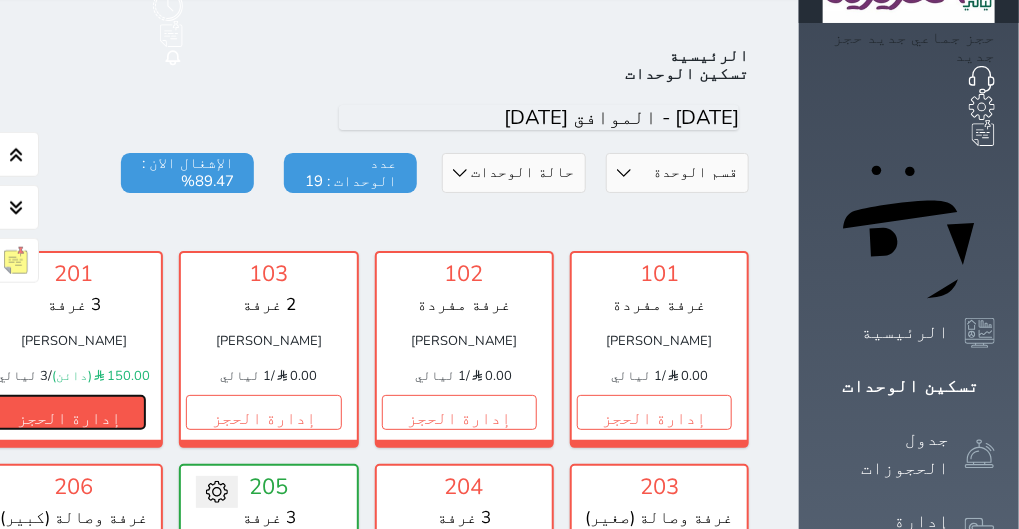 click on "إدارة الحجز" at bounding box center [68, 412] 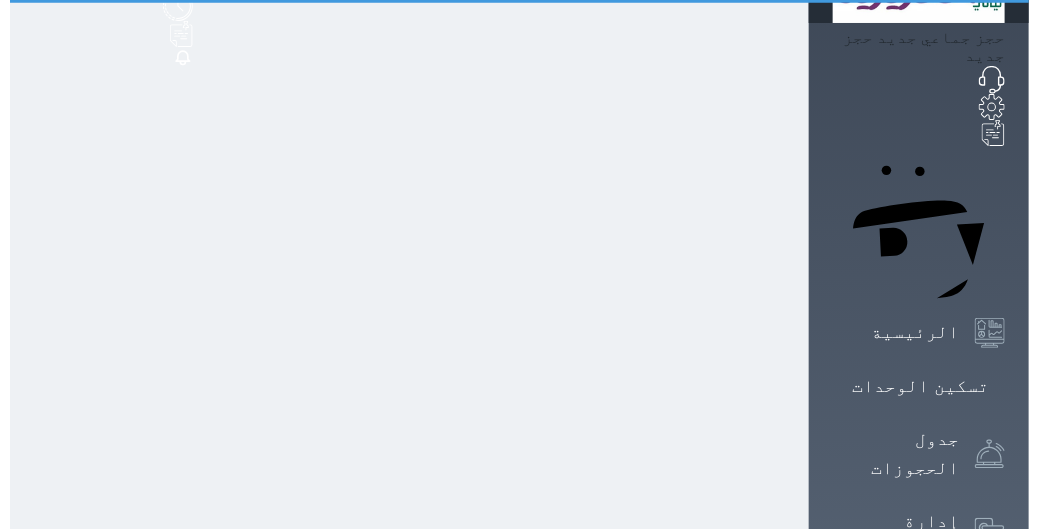 scroll, scrollTop: 0, scrollLeft: 0, axis: both 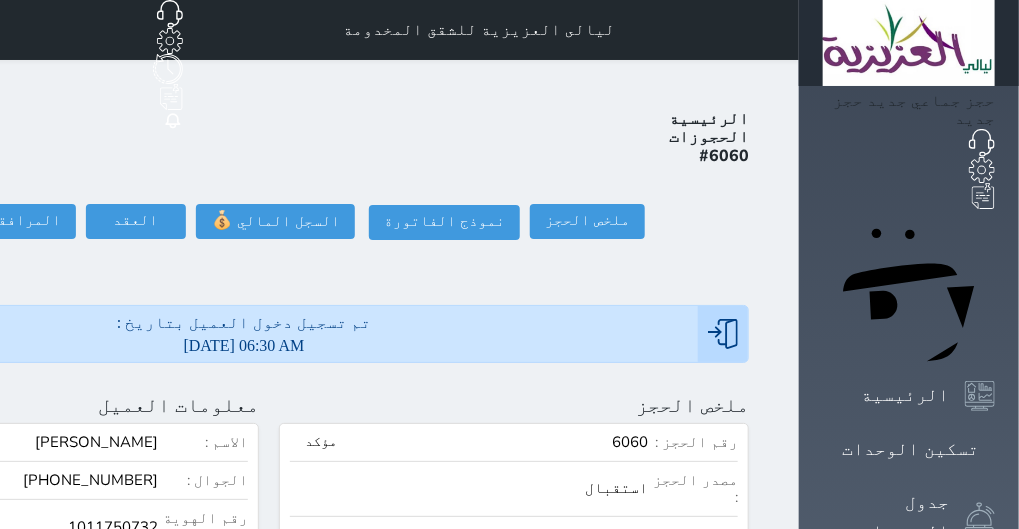 select 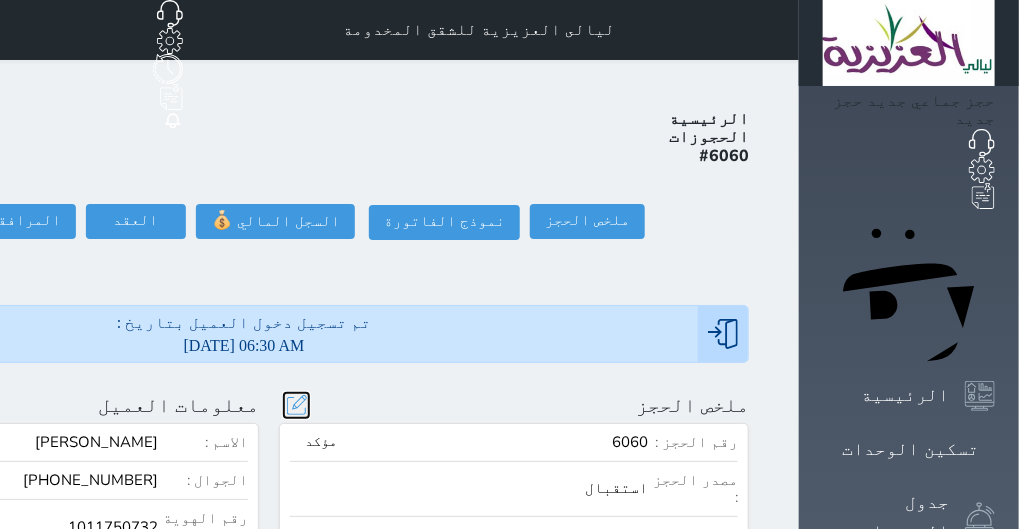 click at bounding box center [296, 405] 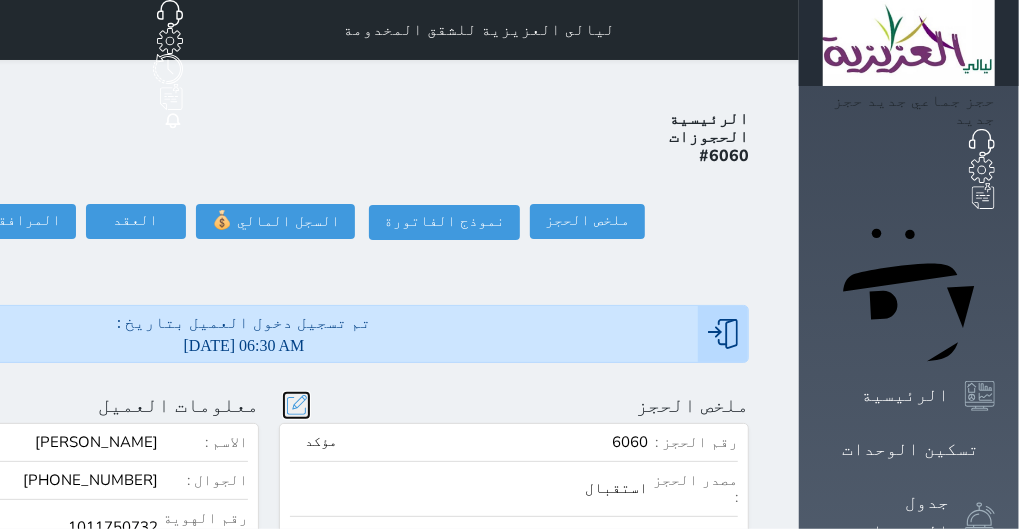 select on "1736" 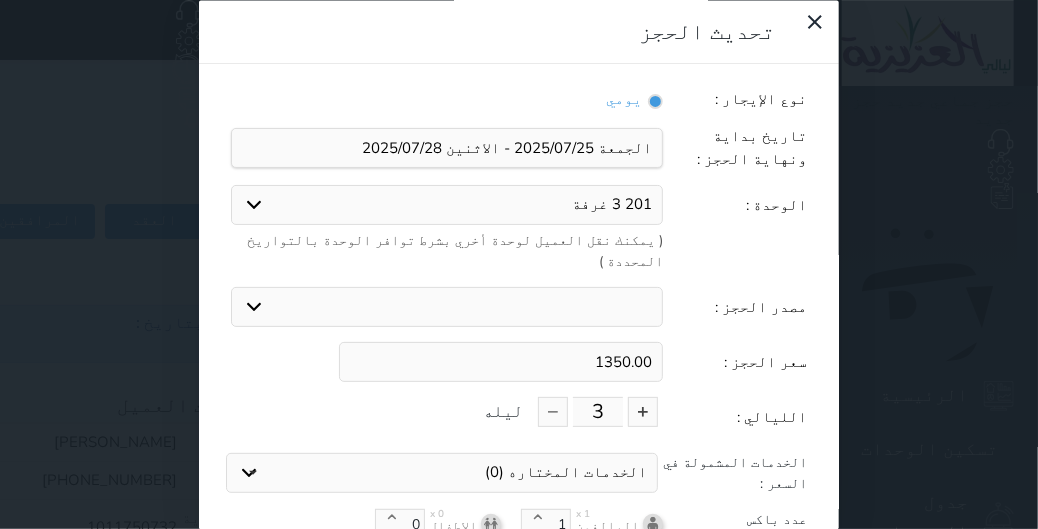 click on "3" at bounding box center [598, 413] 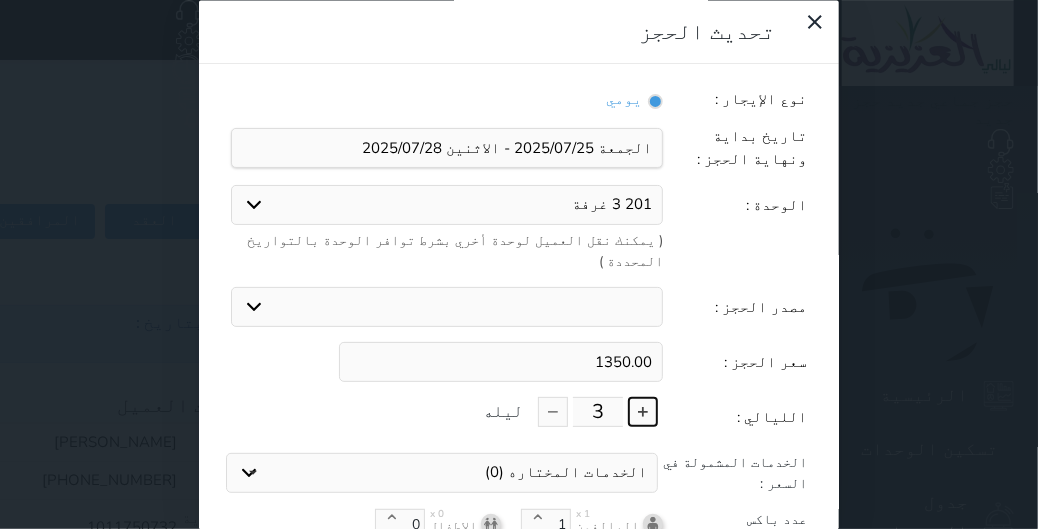 click at bounding box center [643, 413] 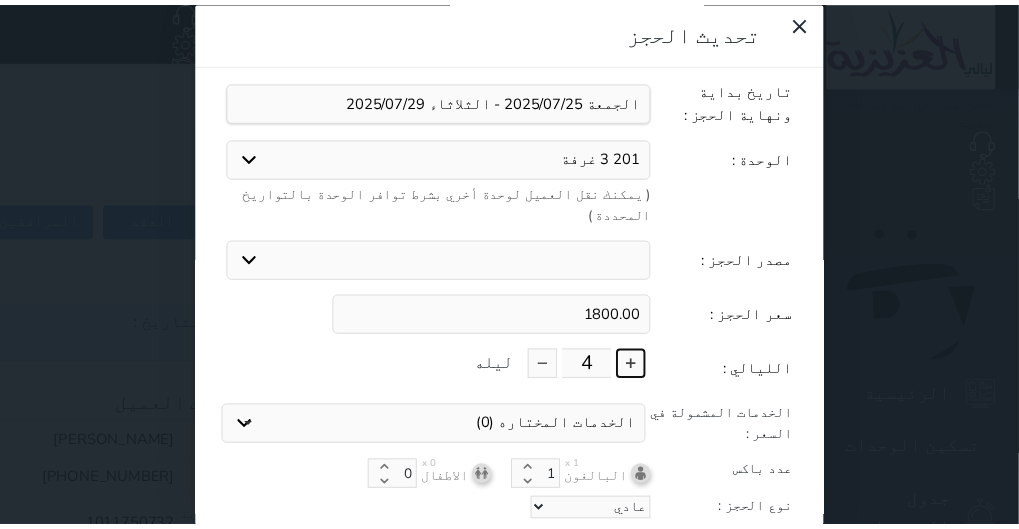 scroll, scrollTop: 47, scrollLeft: 0, axis: vertical 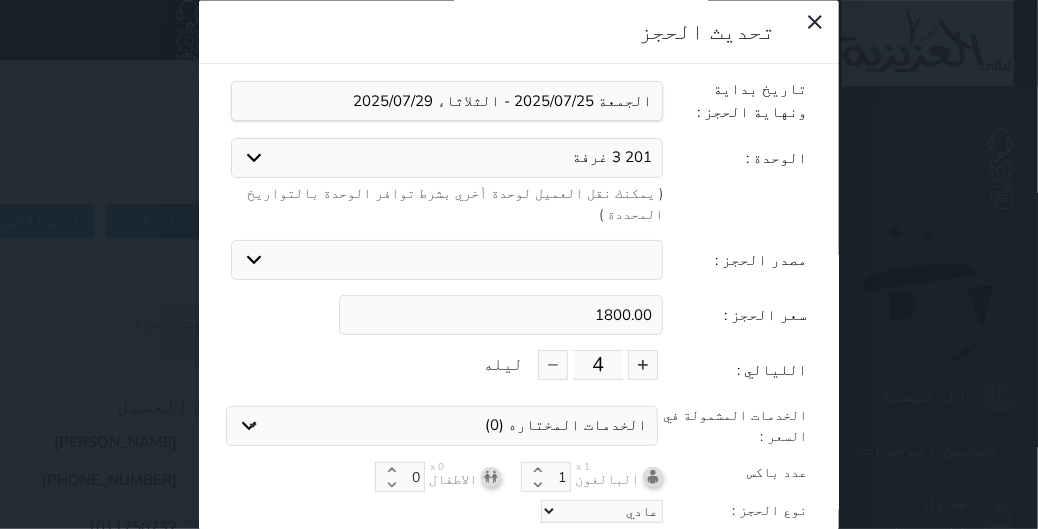click on "تحديث الحجز" at bounding box center (519, 549) 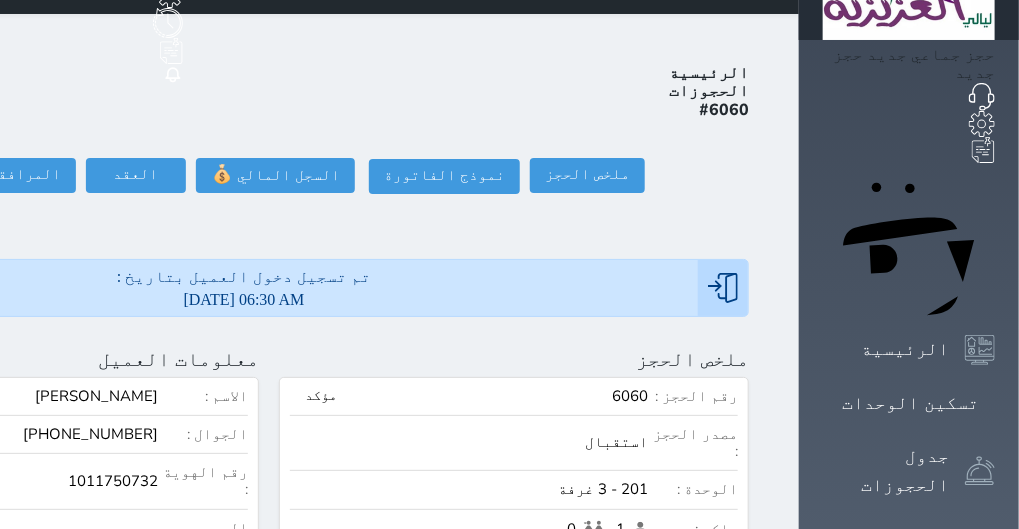 scroll, scrollTop: 0, scrollLeft: 0, axis: both 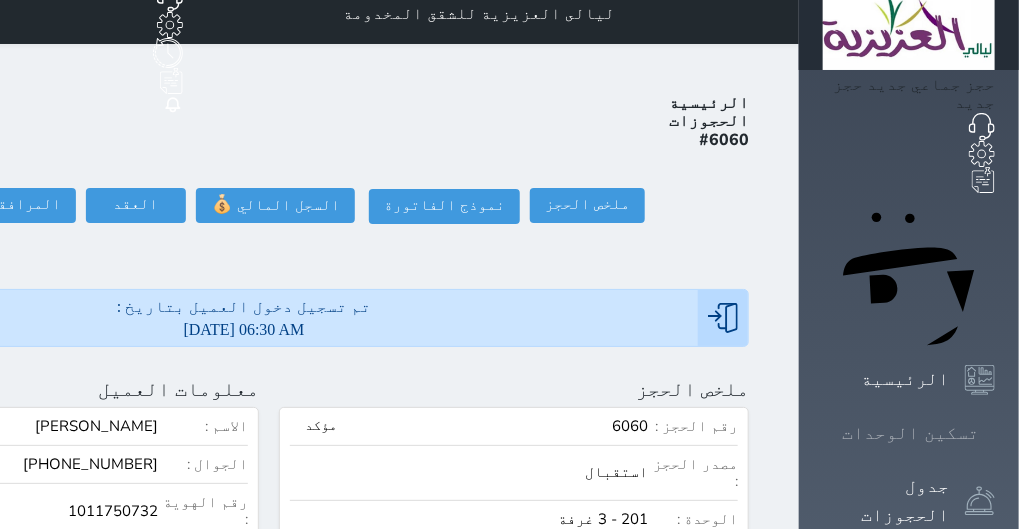 click on "تسكين الوحدات" at bounding box center (909, 433) 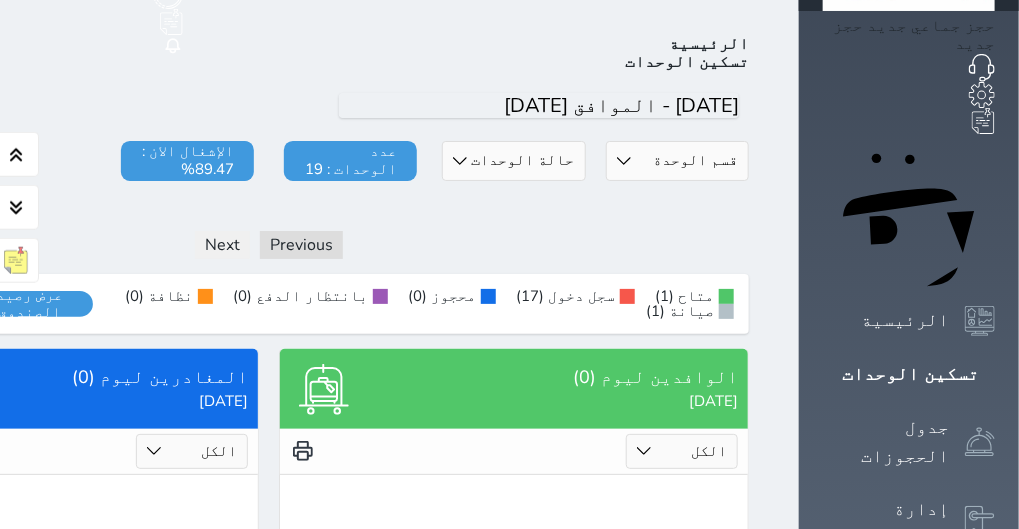 scroll, scrollTop: 77, scrollLeft: 0, axis: vertical 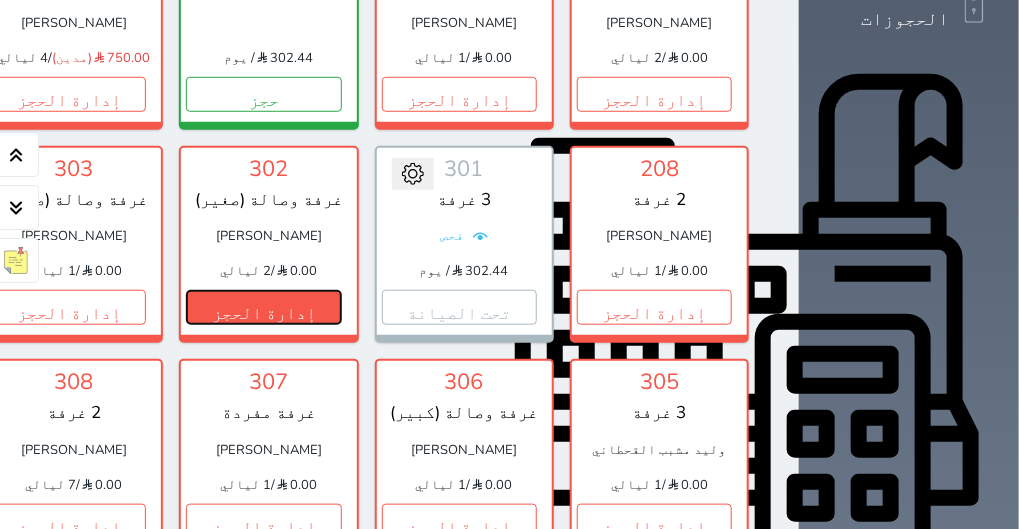 click on "إدارة الحجز" at bounding box center (263, 307) 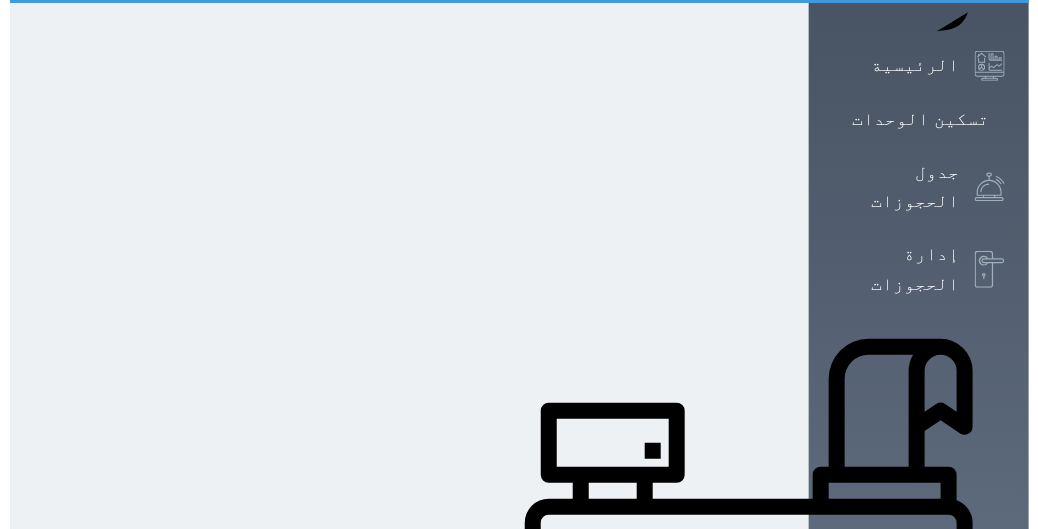 scroll, scrollTop: 0, scrollLeft: 0, axis: both 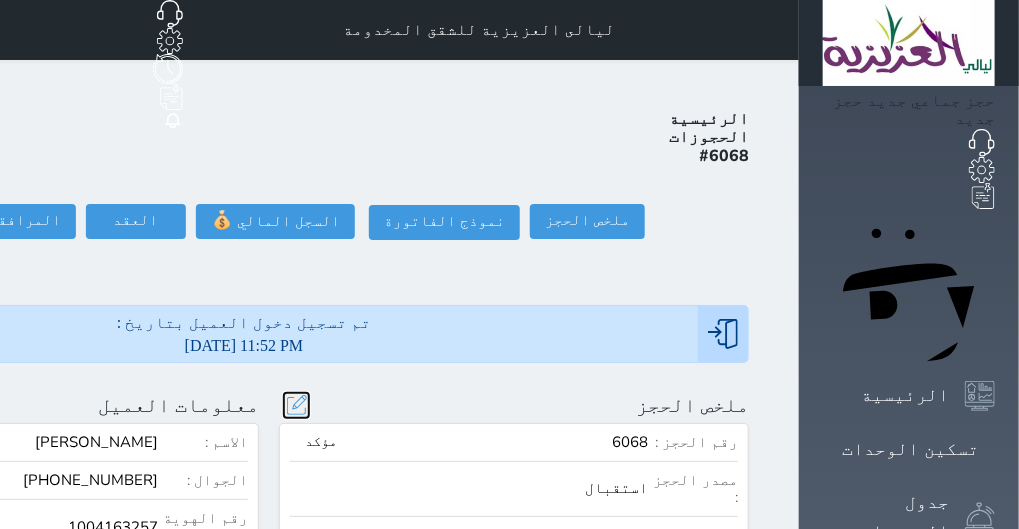click at bounding box center (296, 405) 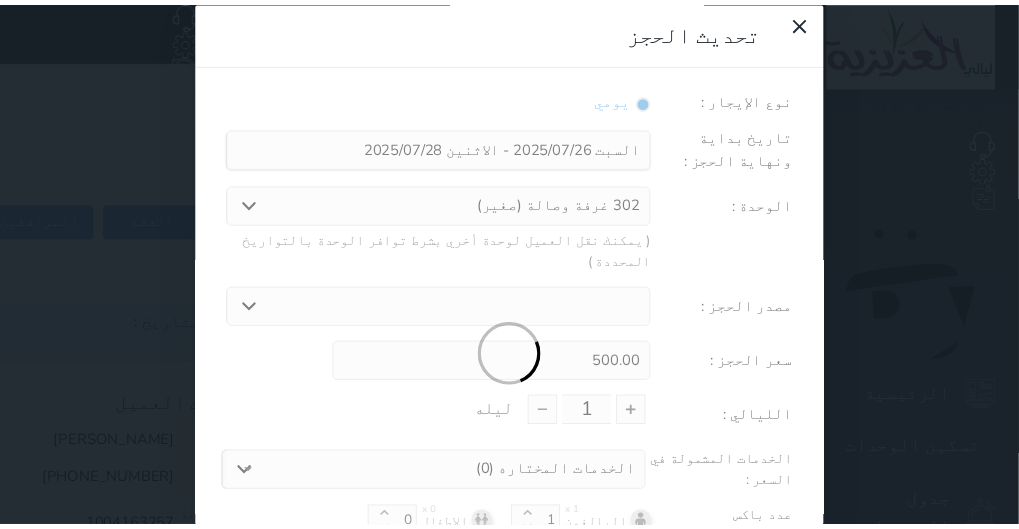 scroll, scrollTop: 46, scrollLeft: 0, axis: vertical 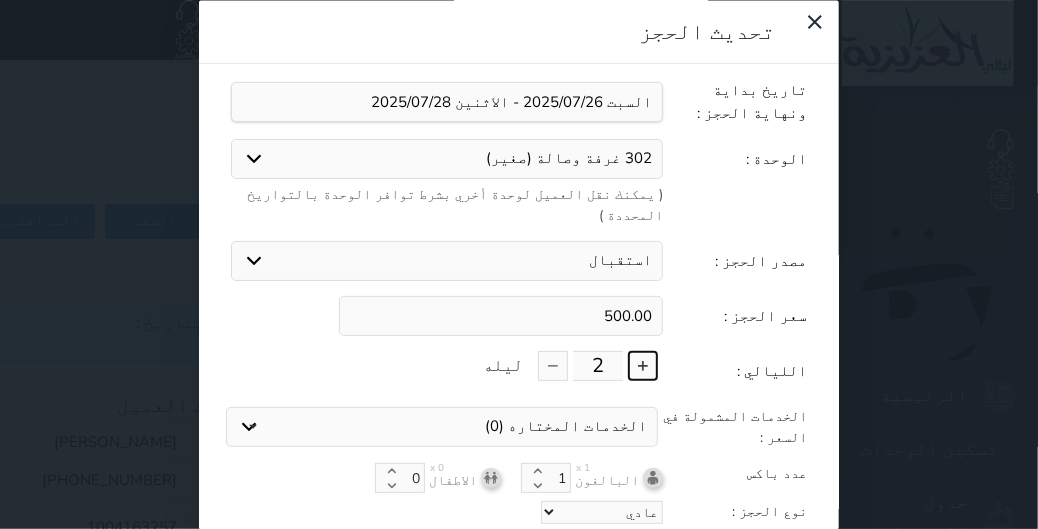 click at bounding box center [643, 367] 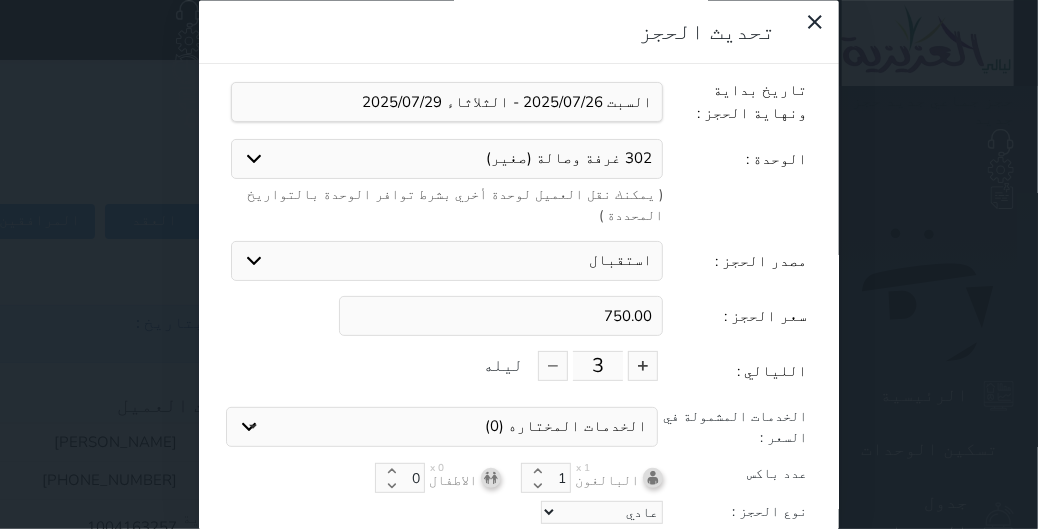 click on "تحديث الحجز" at bounding box center [519, 550] 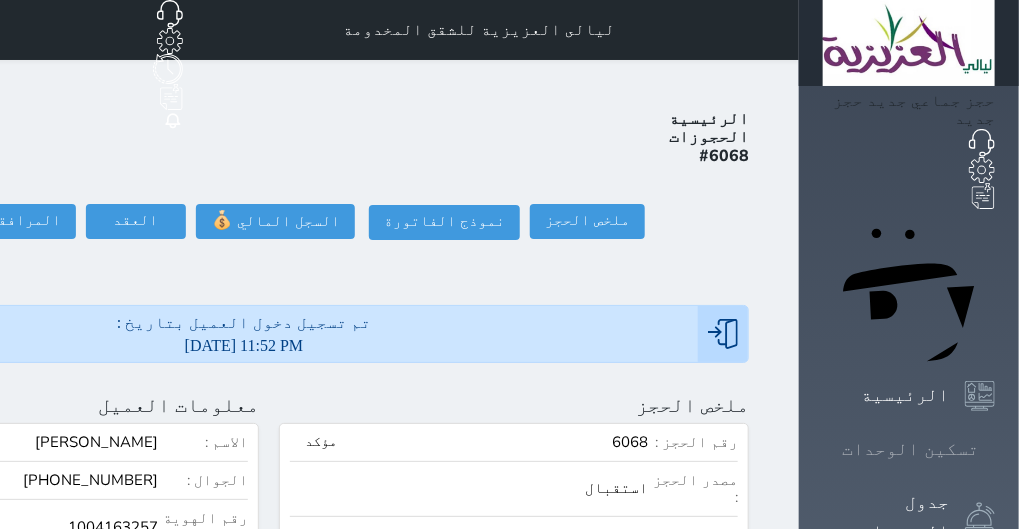 click on "تسكين الوحدات" at bounding box center (910, 449) 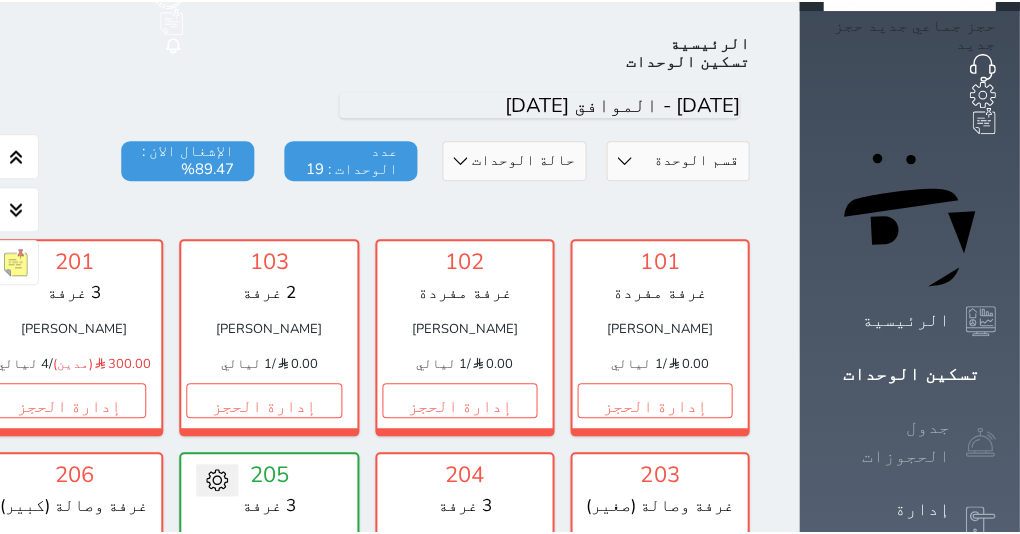 scroll, scrollTop: 77, scrollLeft: 0, axis: vertical 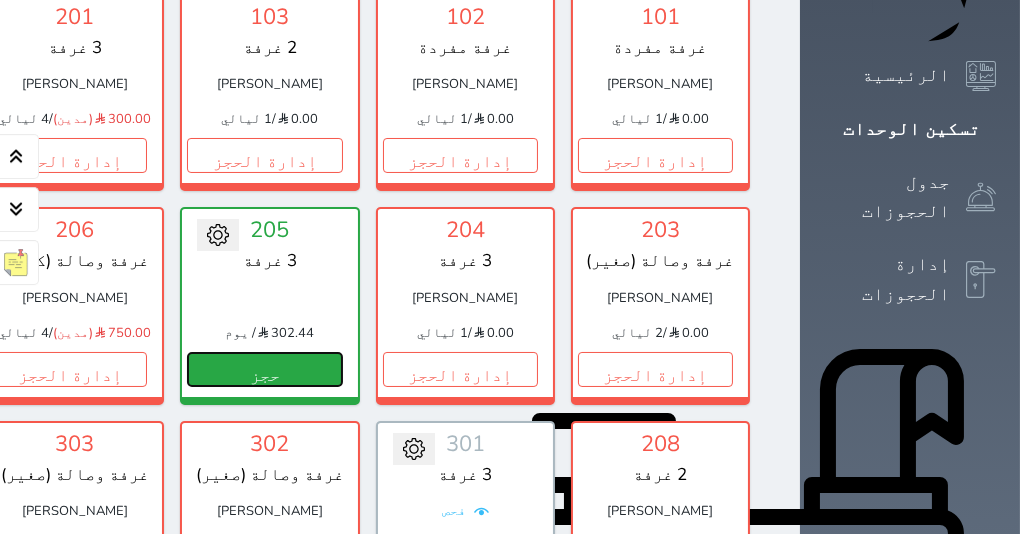 click on "حجز" at bounding box center (264, 369) 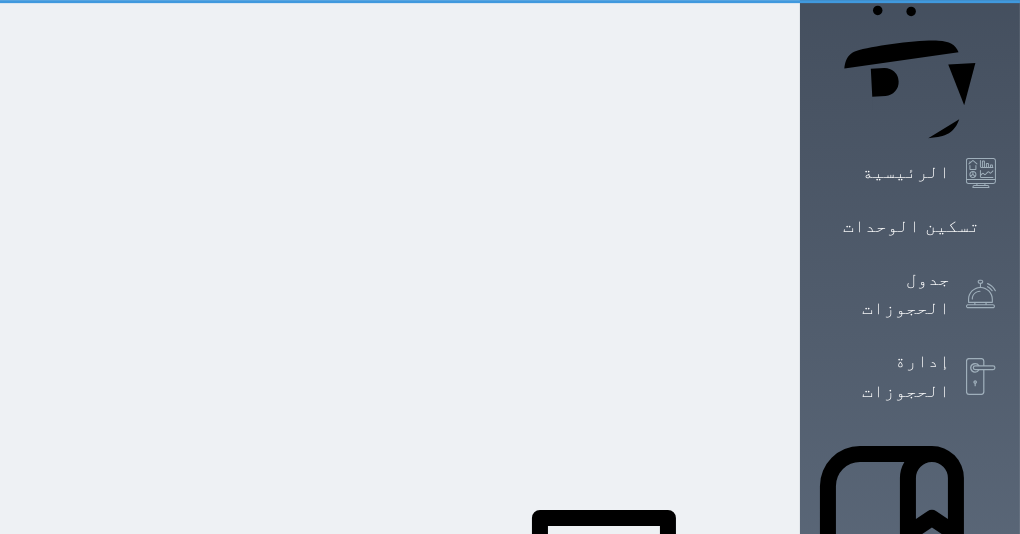 scroll, scrollTop: 0, scrollLeft: 0, axis: both 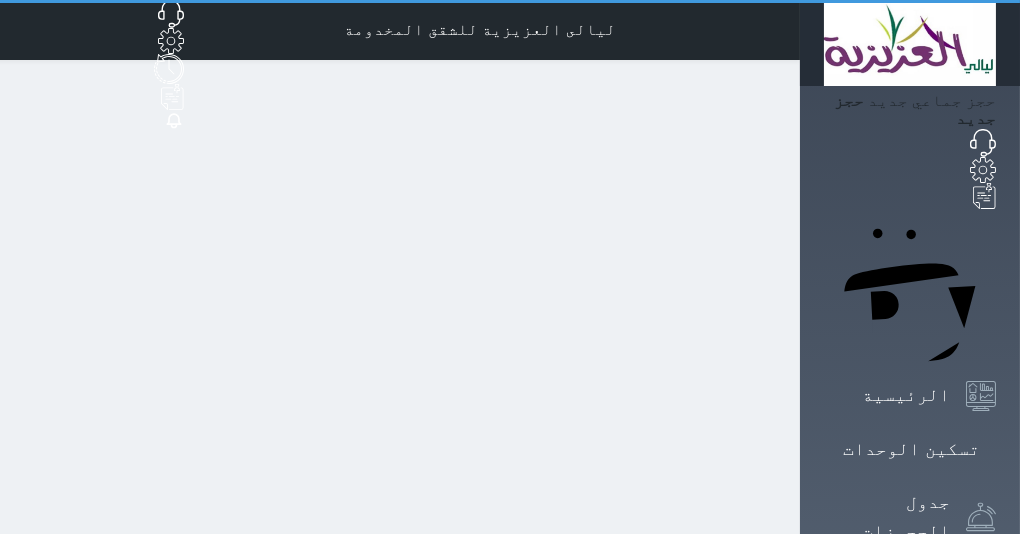 select on "1" 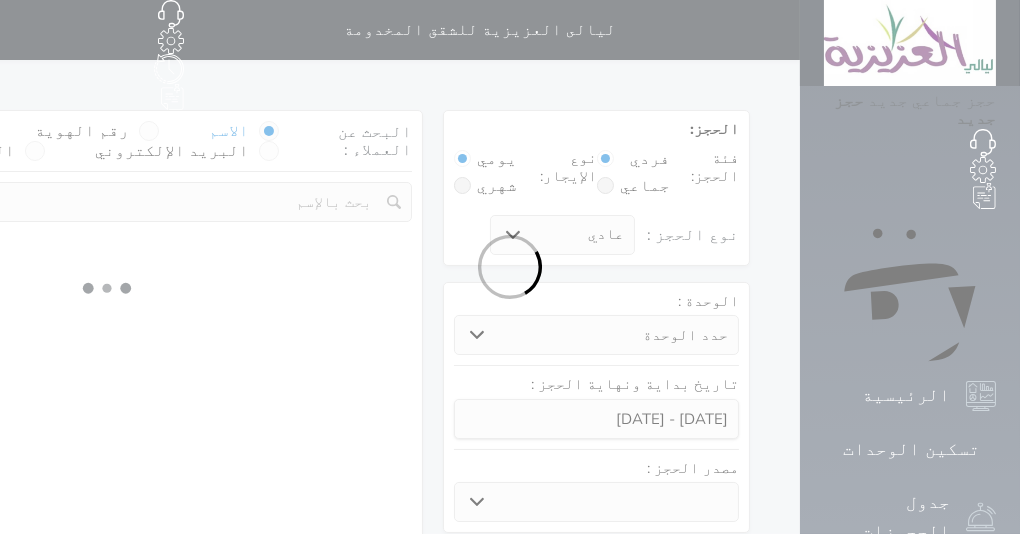 select 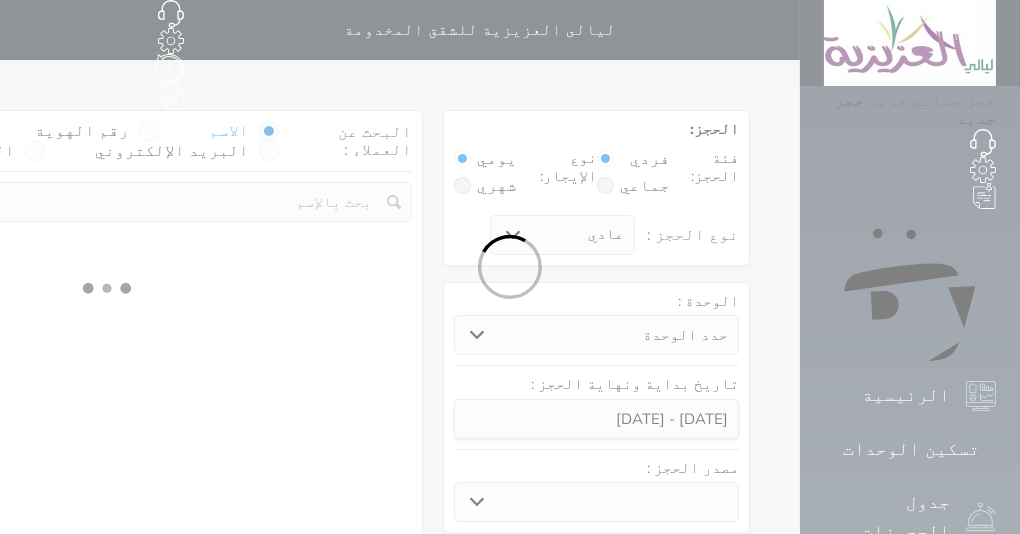 select on "2005" 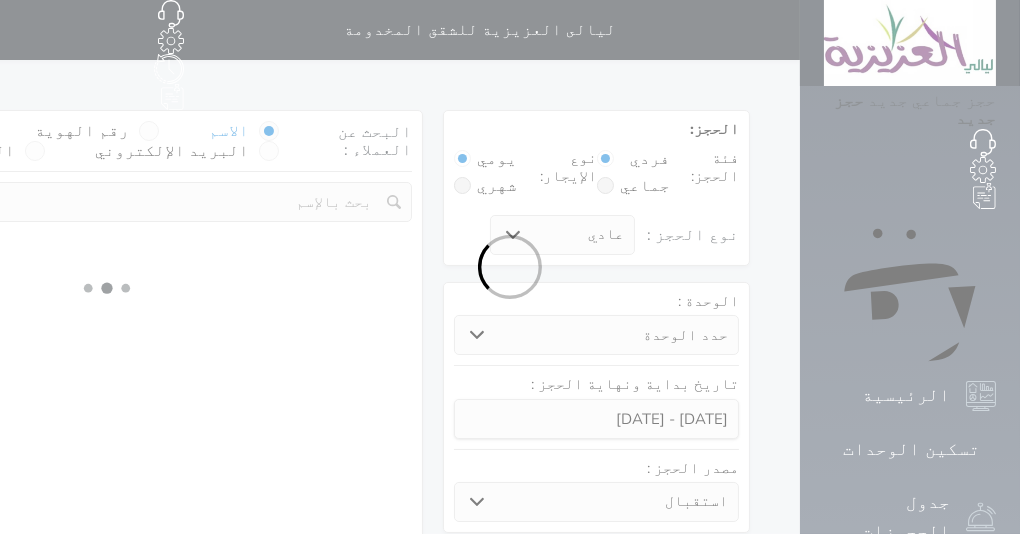 select 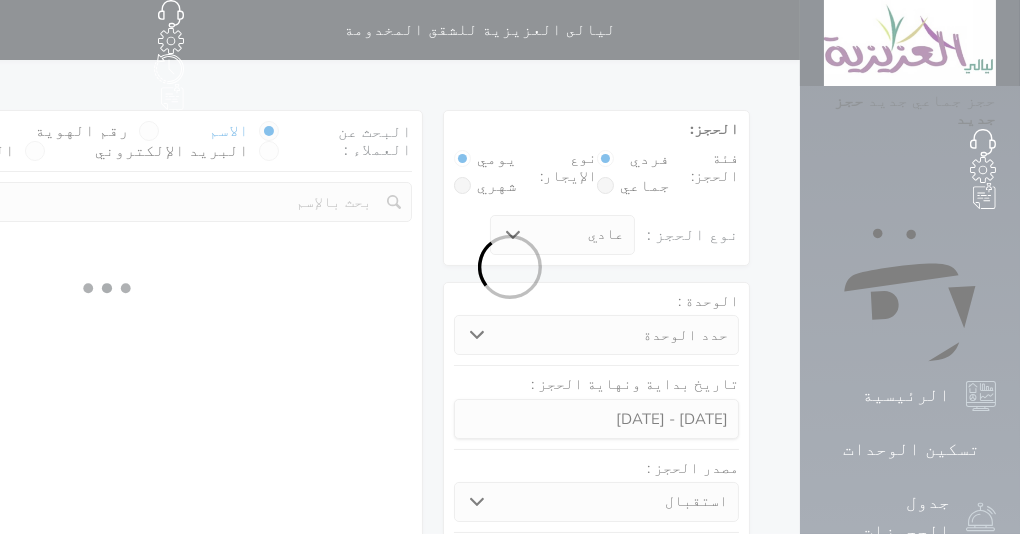 select on "1" 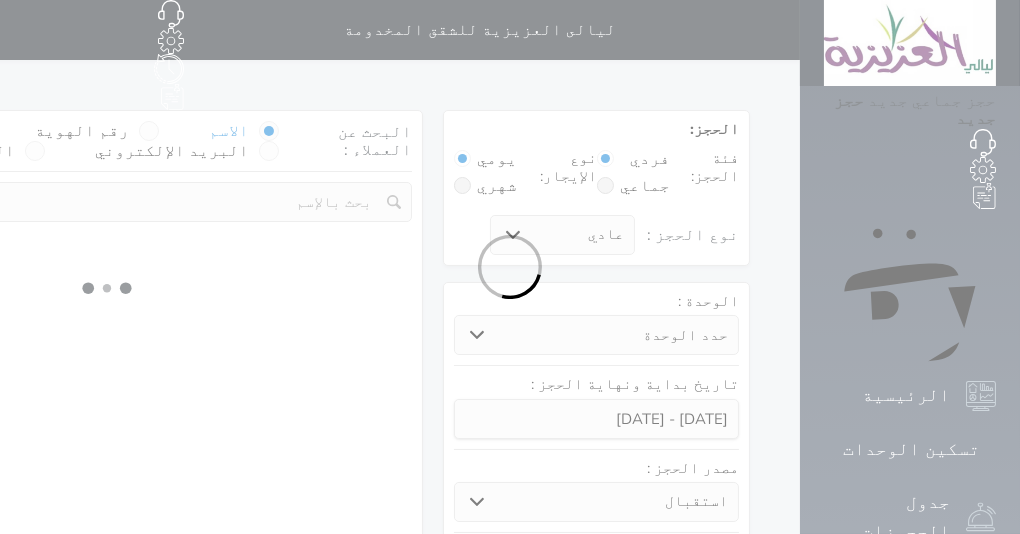 select on "113" 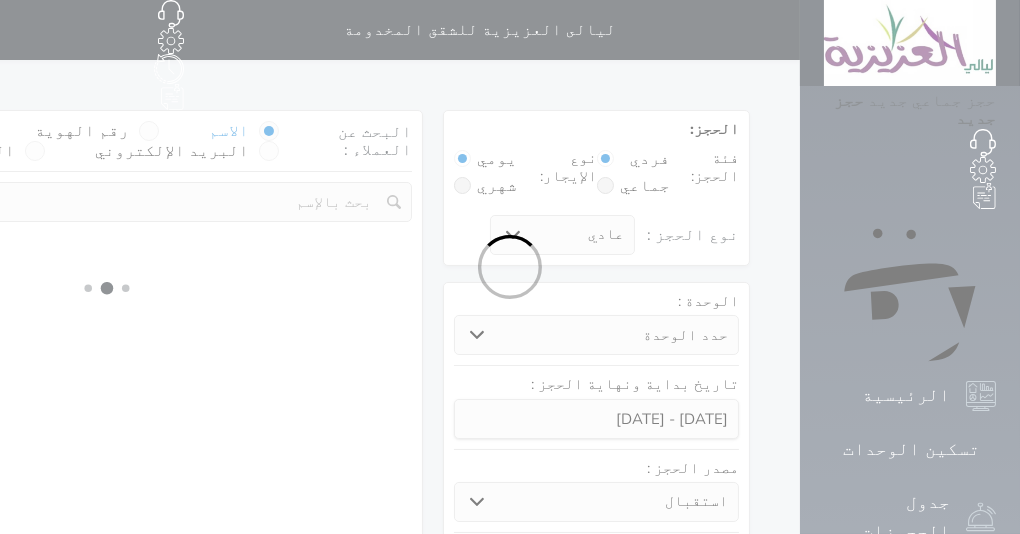 select on "1" 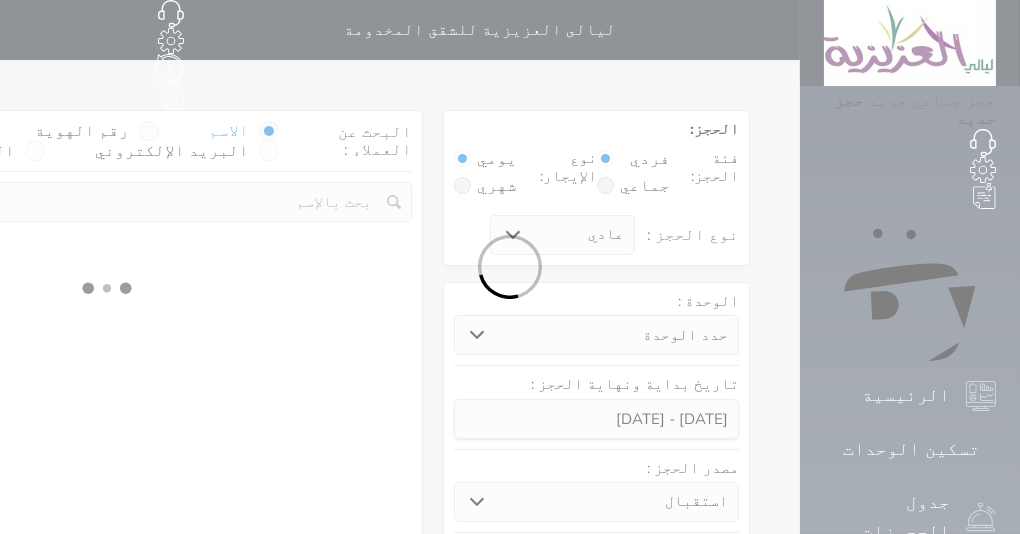 select 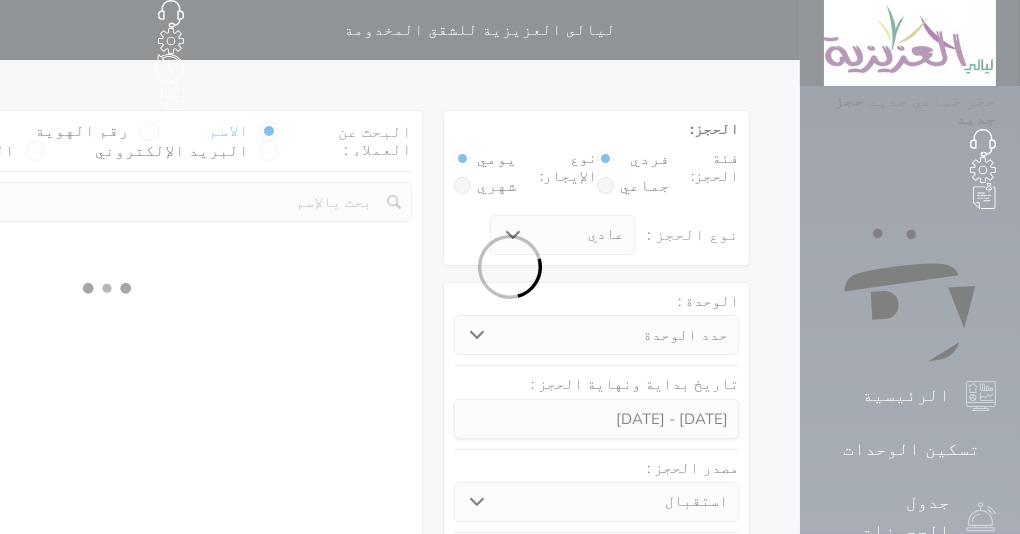 select on "7" 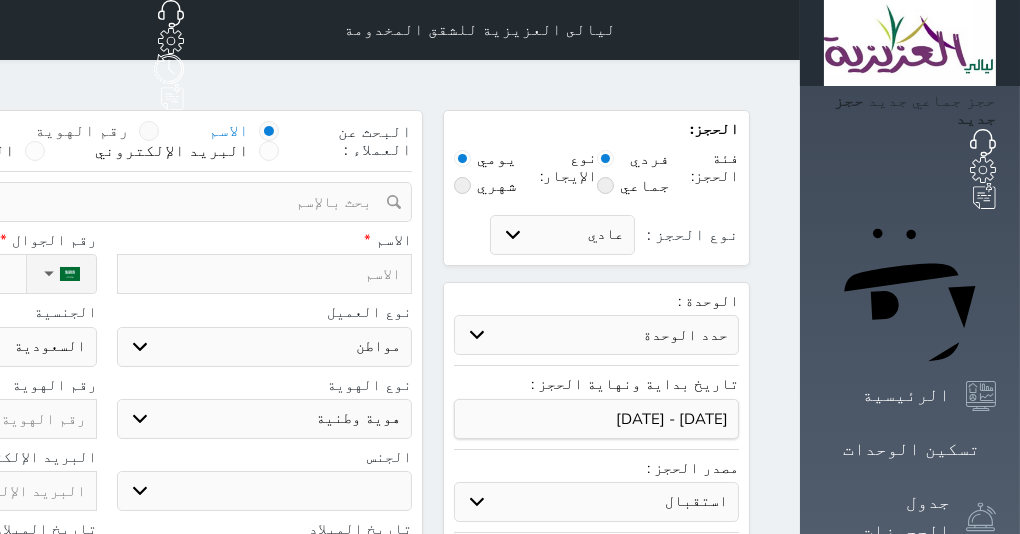 select 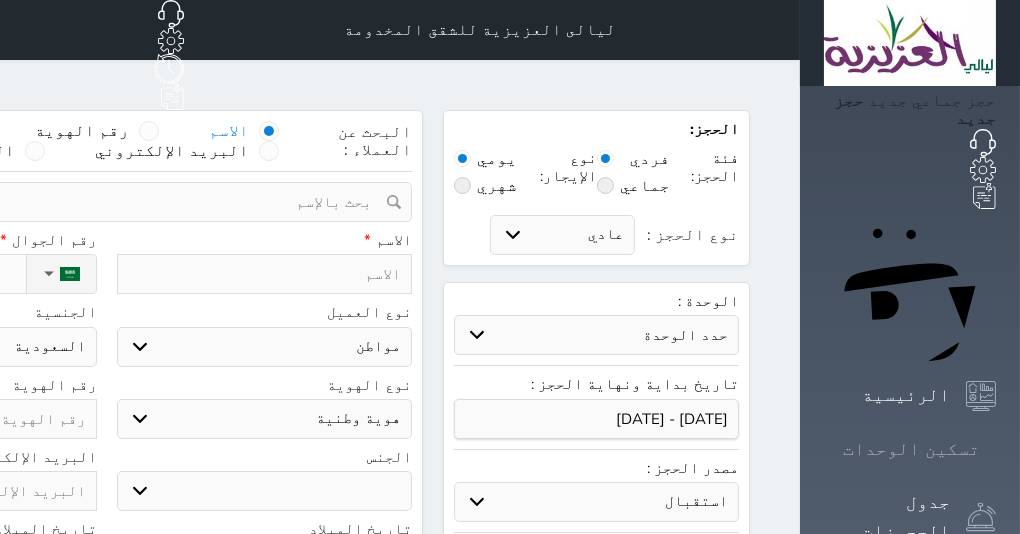 click on "تسكين الوحدات" at bounding box center [910, 449] 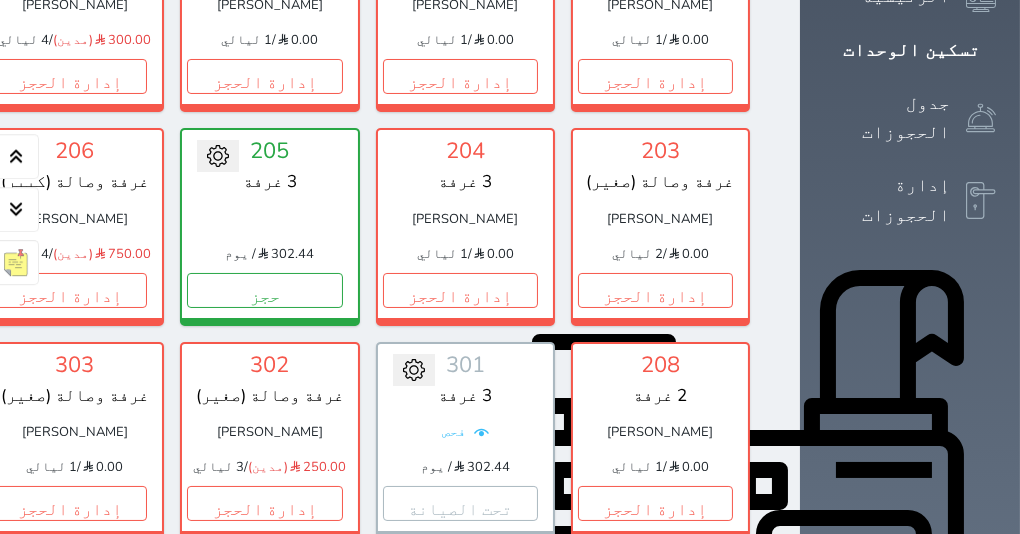 scroll, scrollTop: 382, scrollLeft: 0, axis: vertical 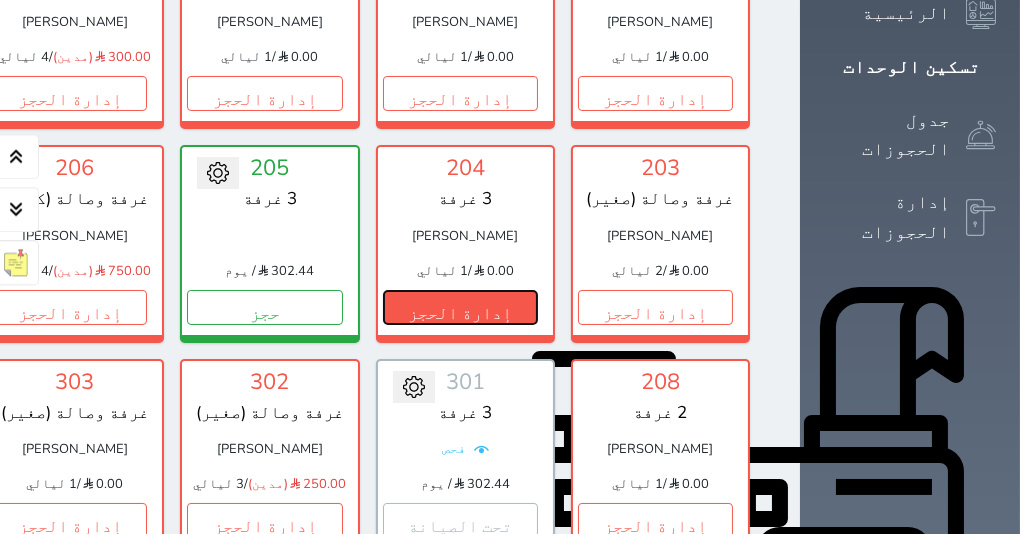 click on "إدارة الحجز" at bounding box center [460, 307] 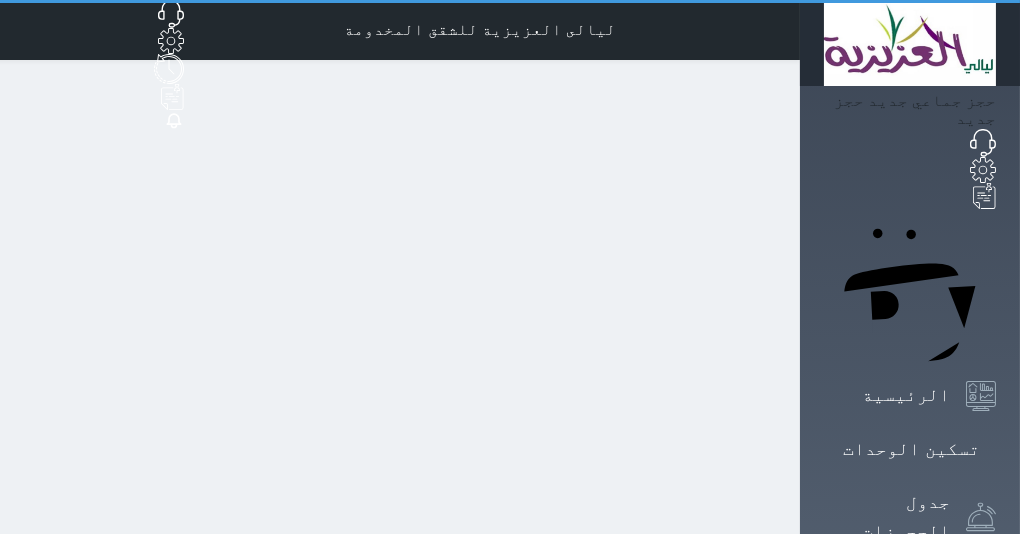 scroll, scrollTop: 0, scrollLeft: 0, axis: both 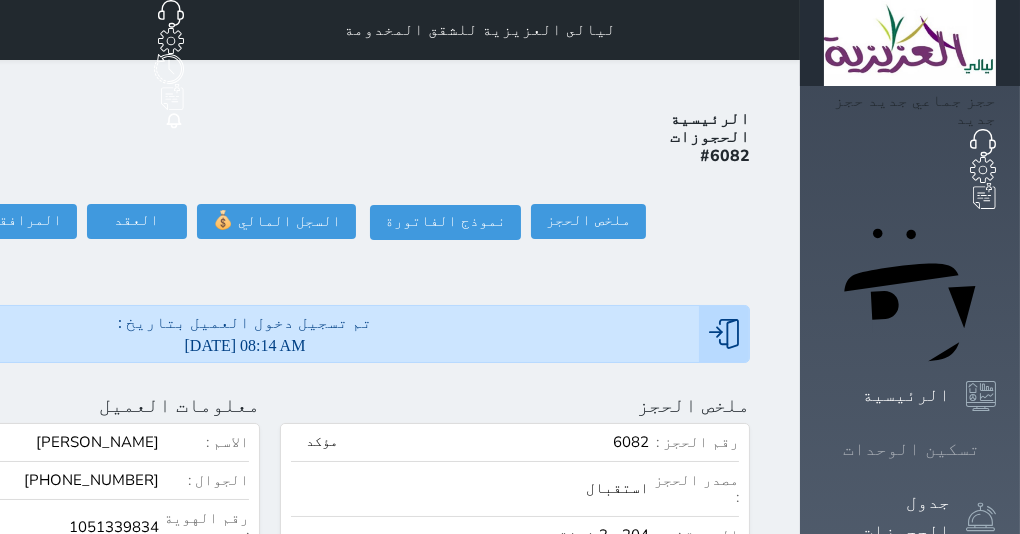 click 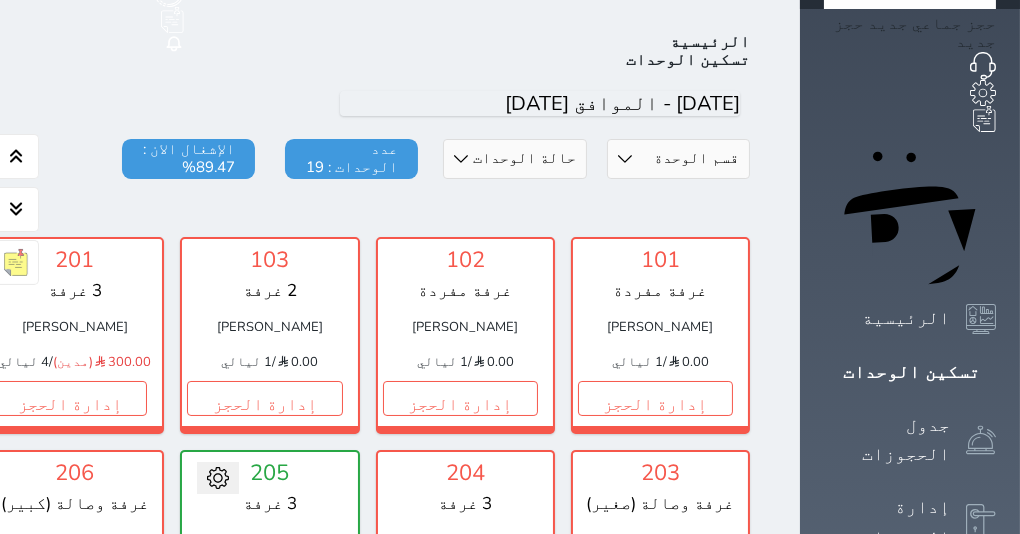 scroll, scrollTop: 77, scrollLeft: 0, axis: vertical 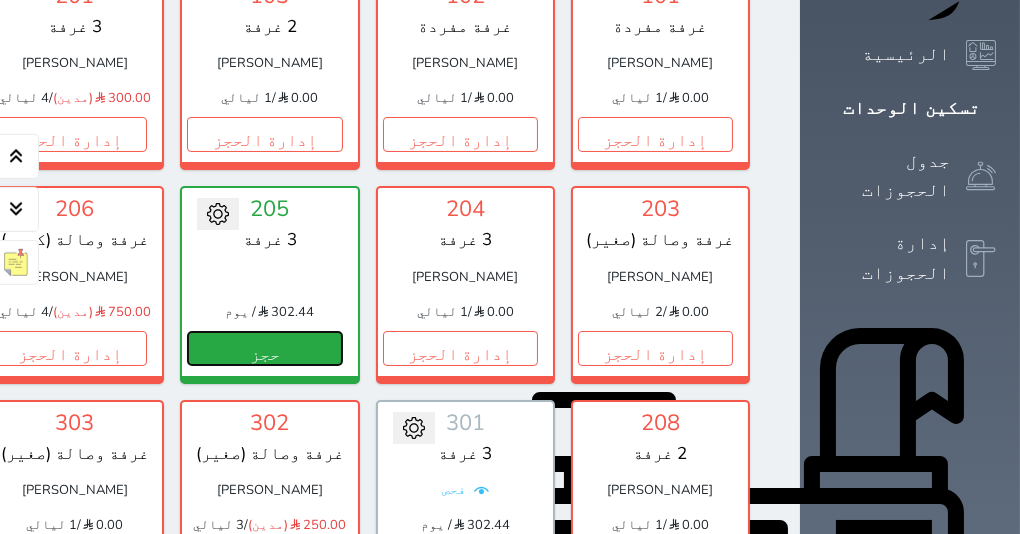click on "حجز" at bounding box center [264, 348] 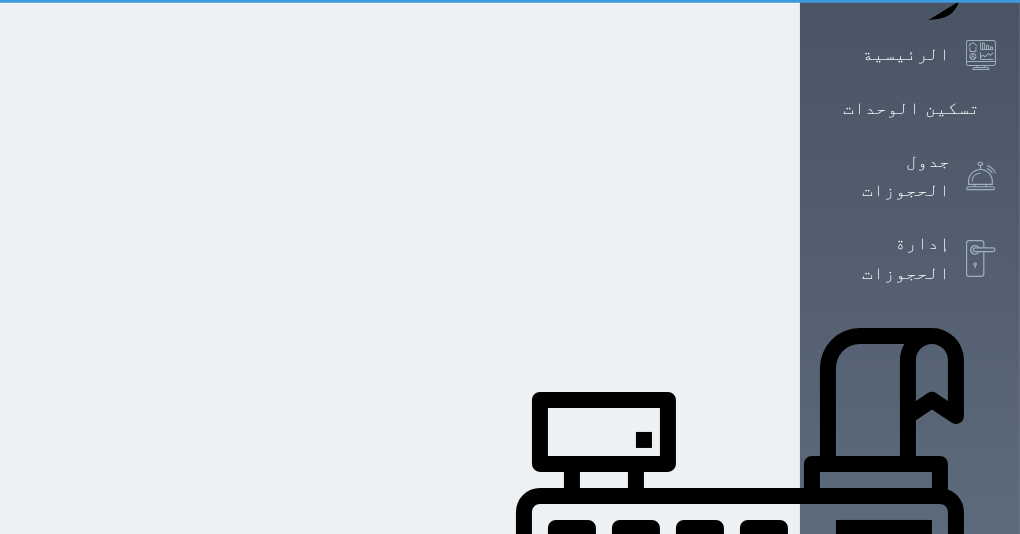 scroll, scrollTop: 297, scrollLeft: 0, axis: vertical 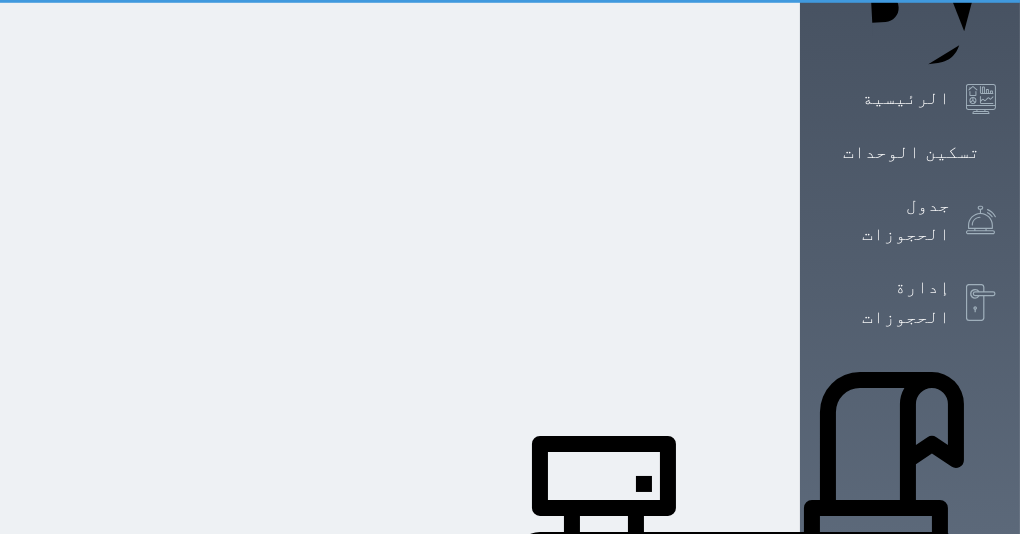 select on "1" 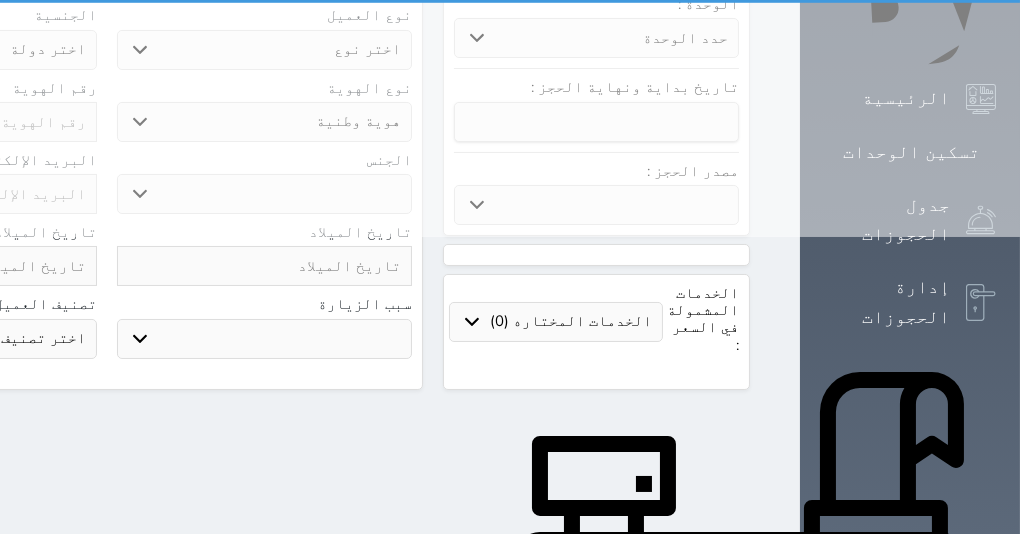 scroll, scrollTop: 0, scrollLeft: 0, axis: both 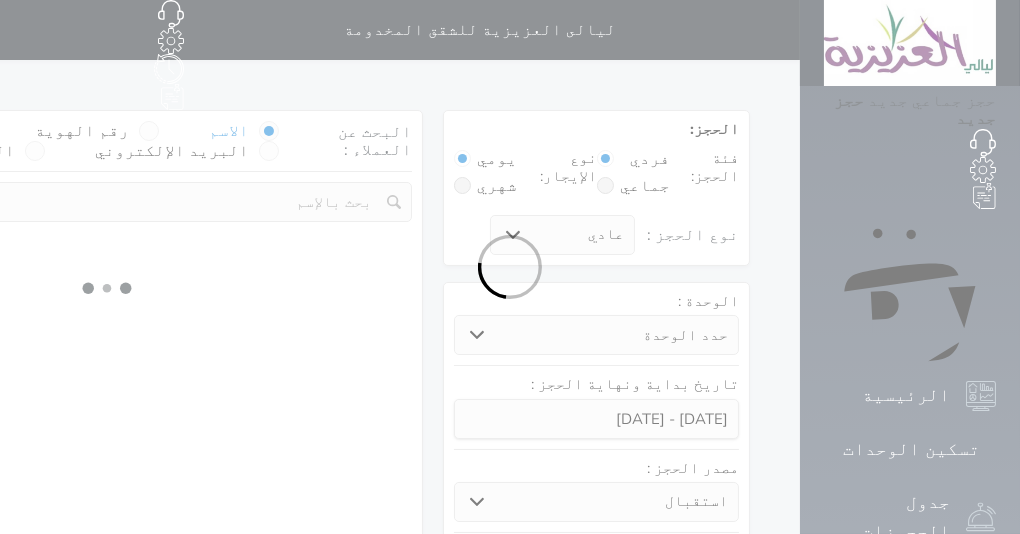 select 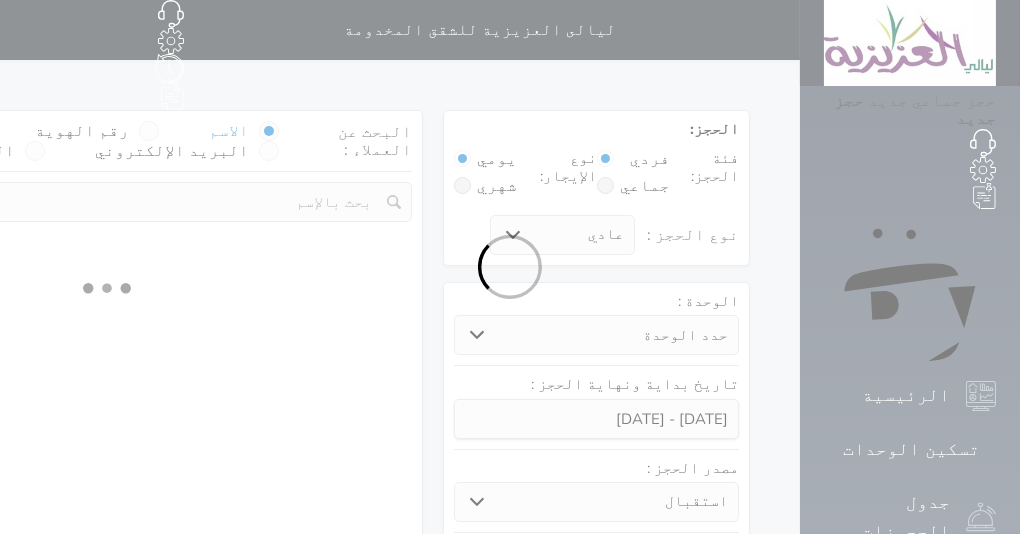 select on "1" 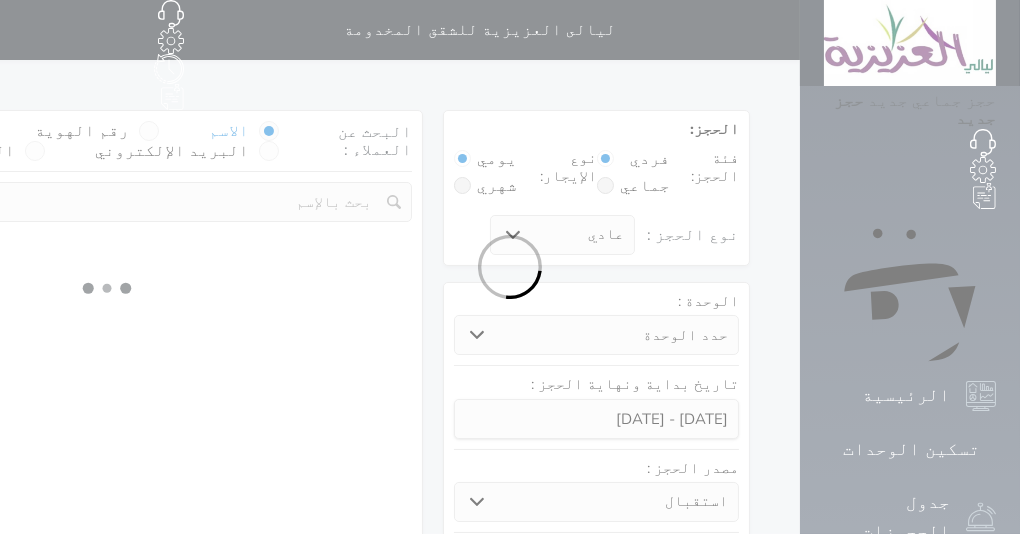 select on "113" 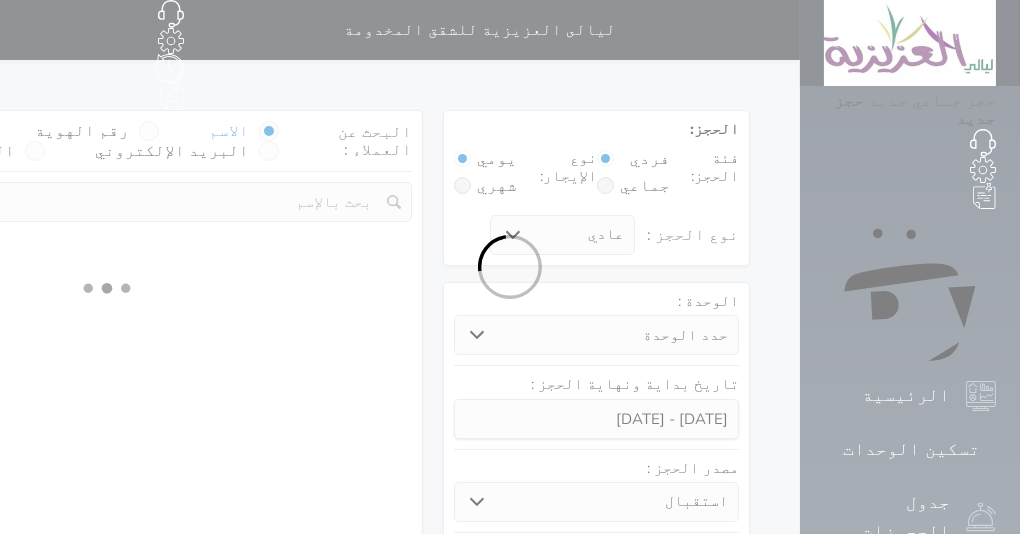 select on "1" 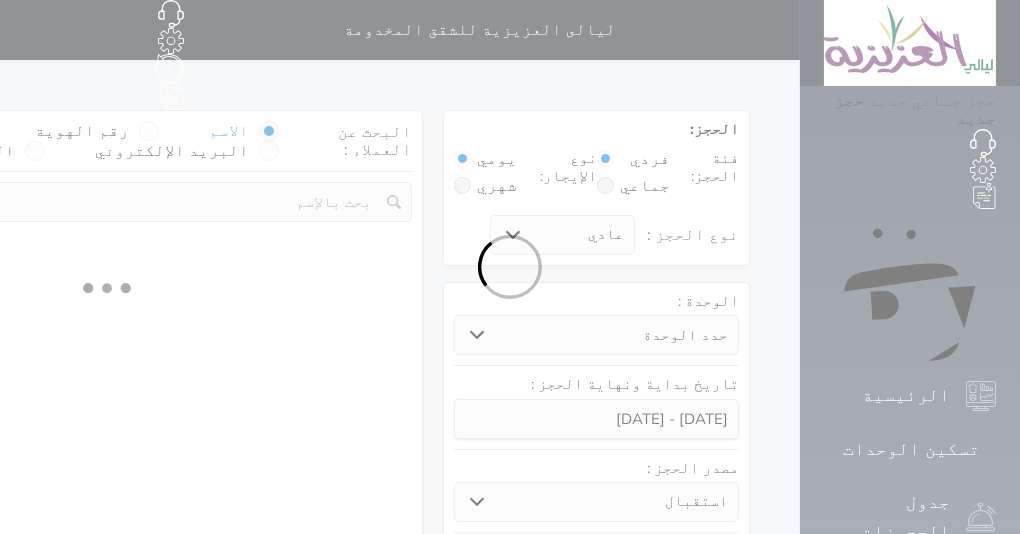 select 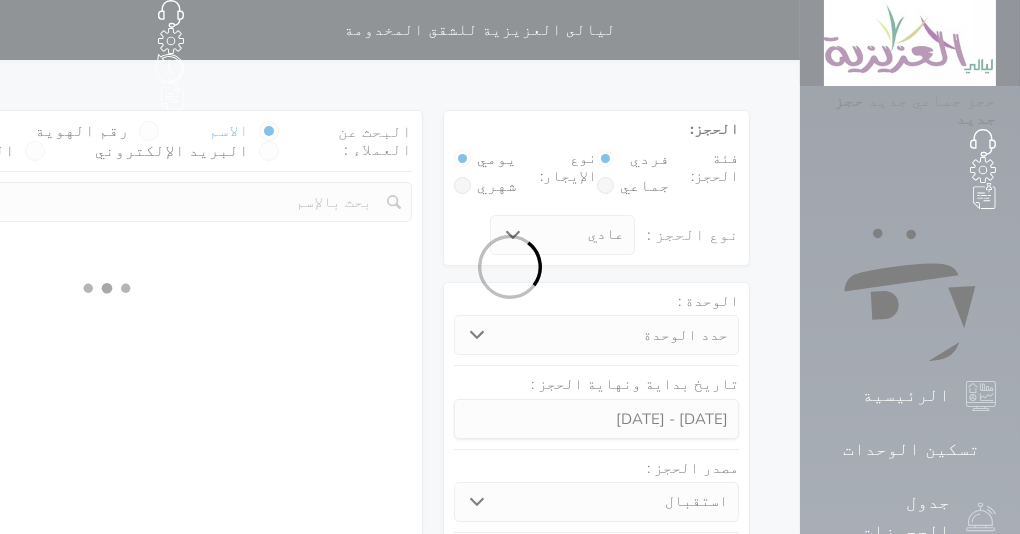 select on "7" 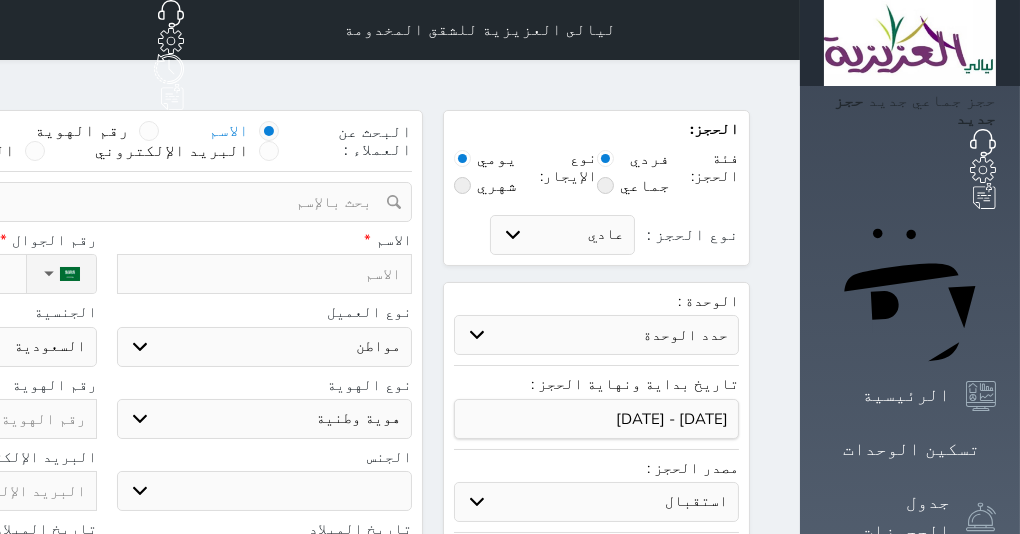 select 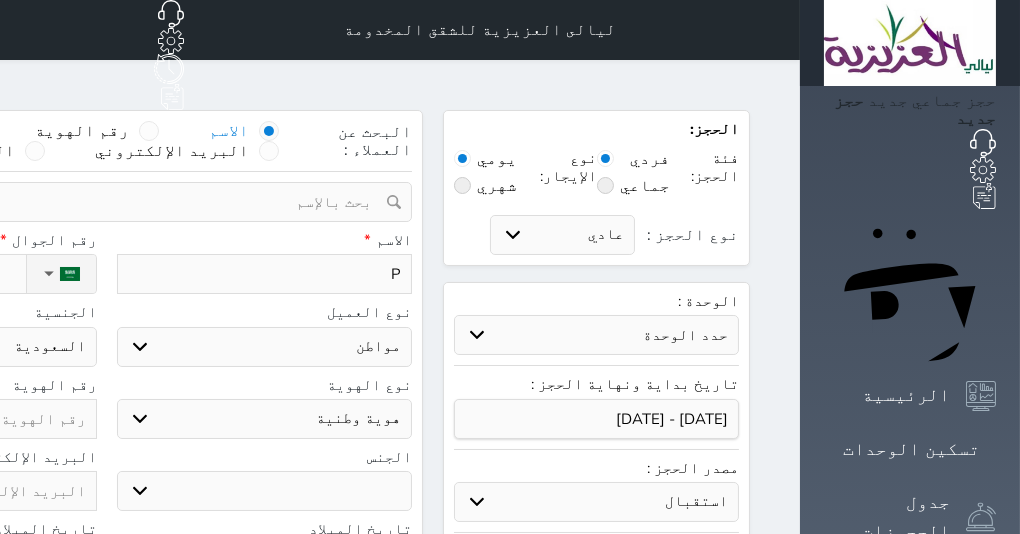 type on "PH" 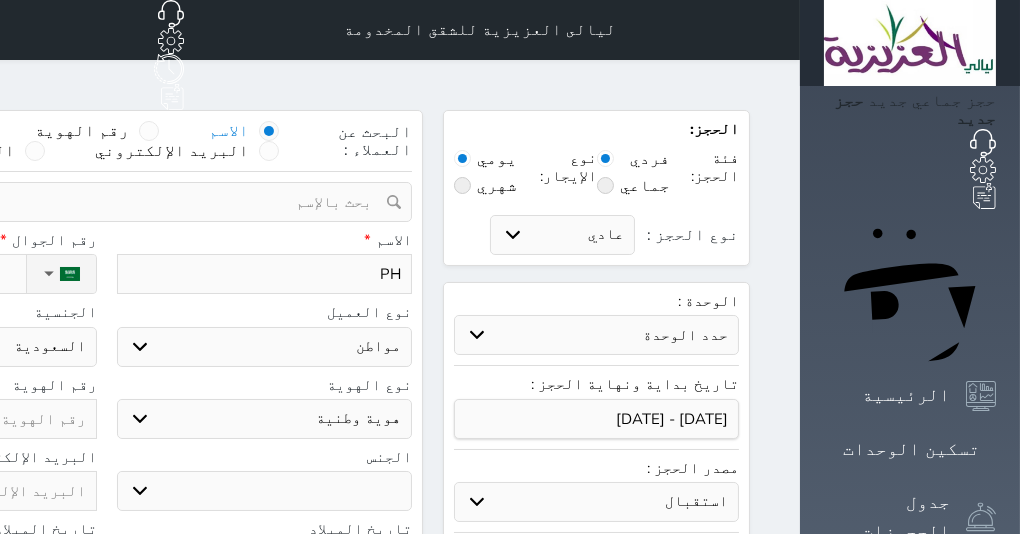 type on "PHL" 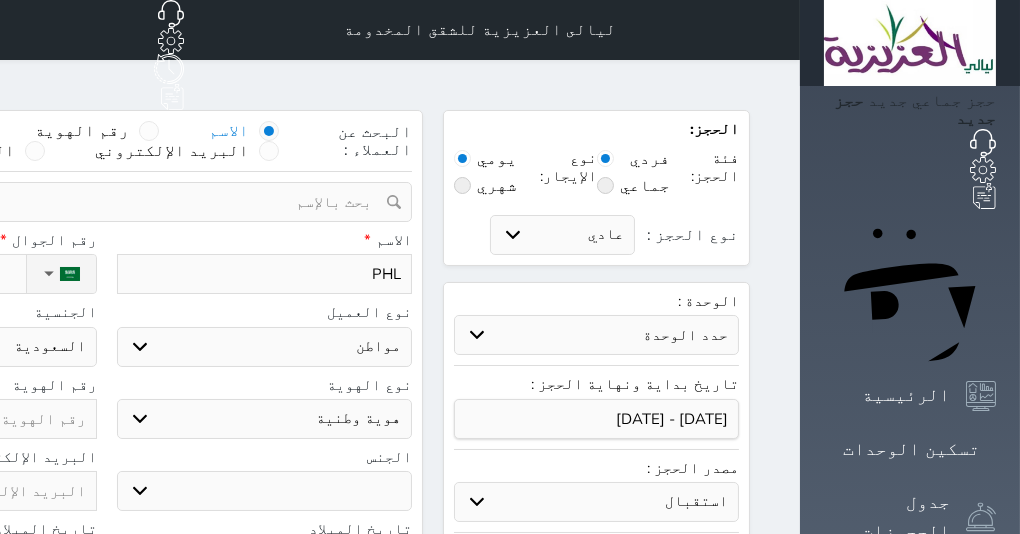 type on "PH" 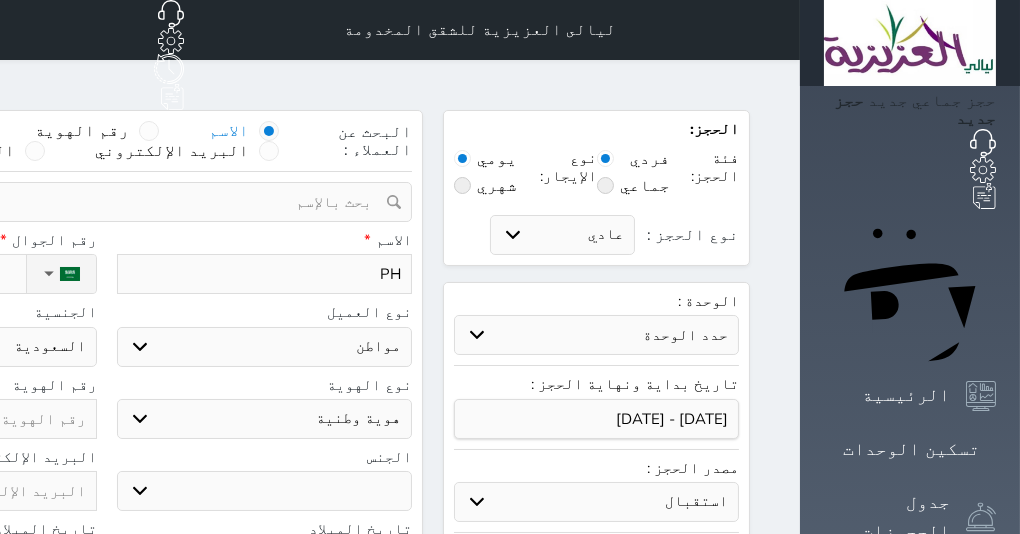 type on "P" 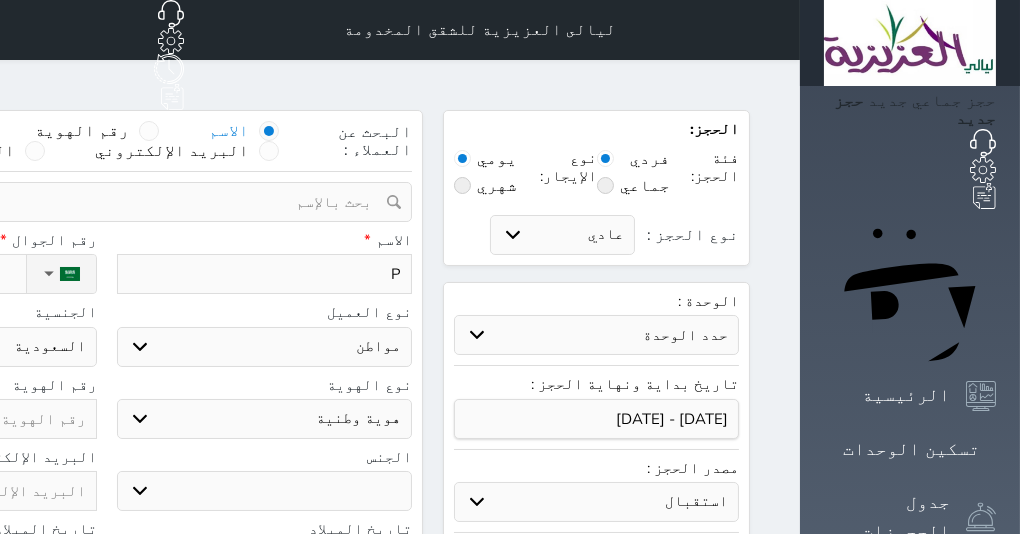 type 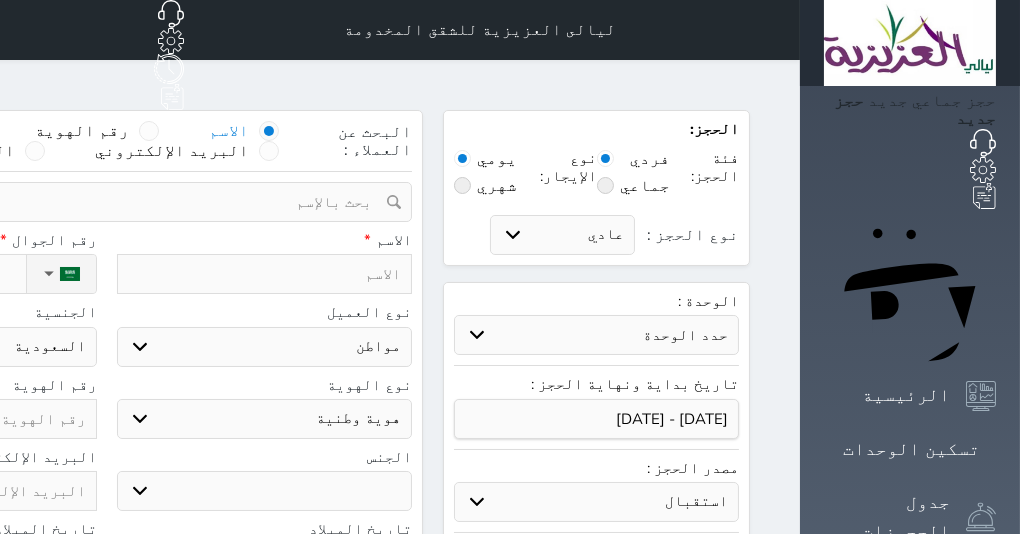 type on "ح" 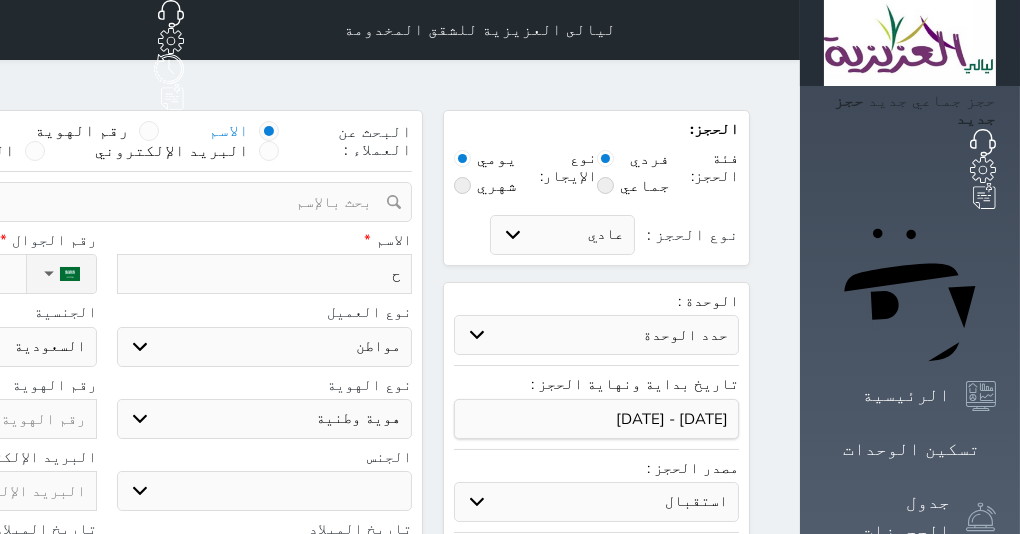 type on "حا" 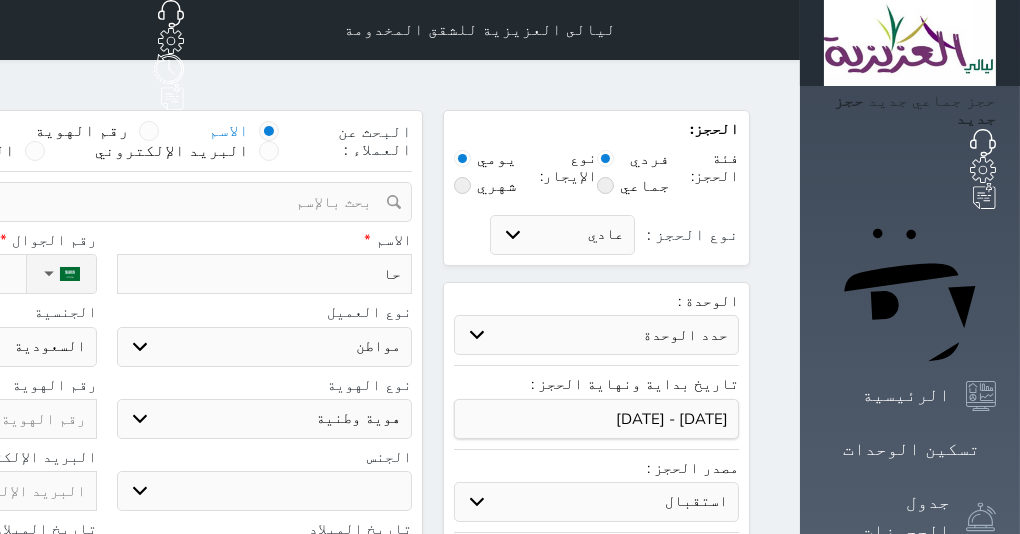 type on "حام" 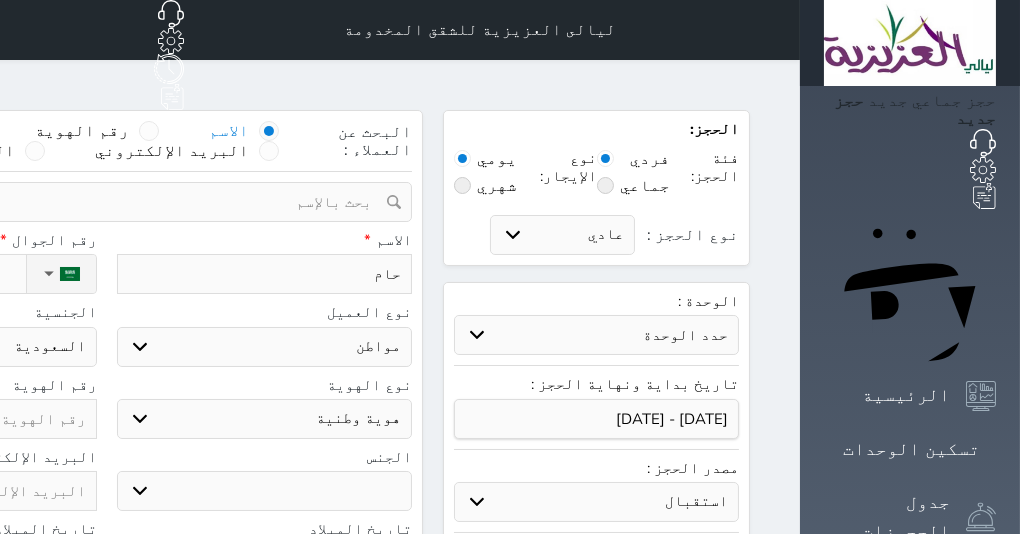 type on "حامد" 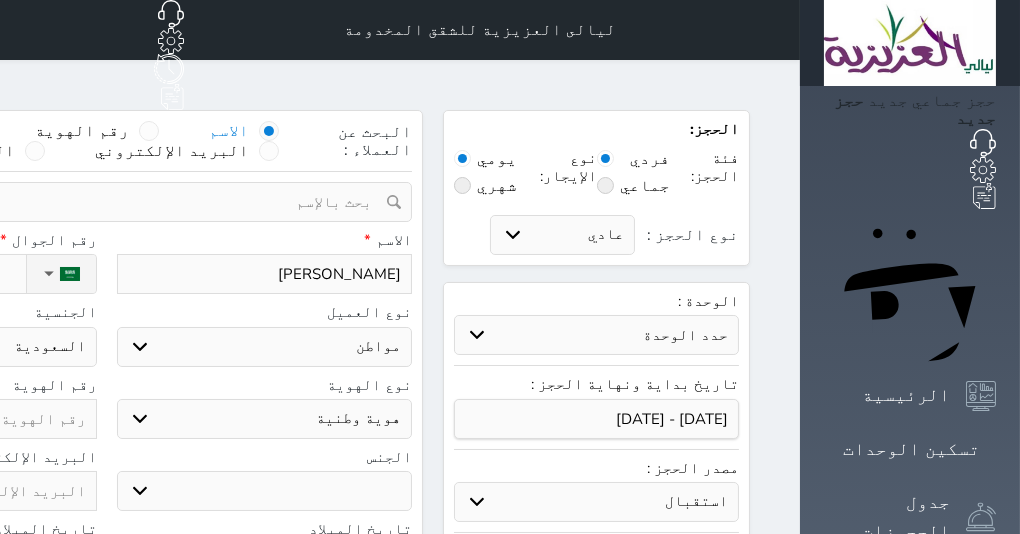 type on "حامد" 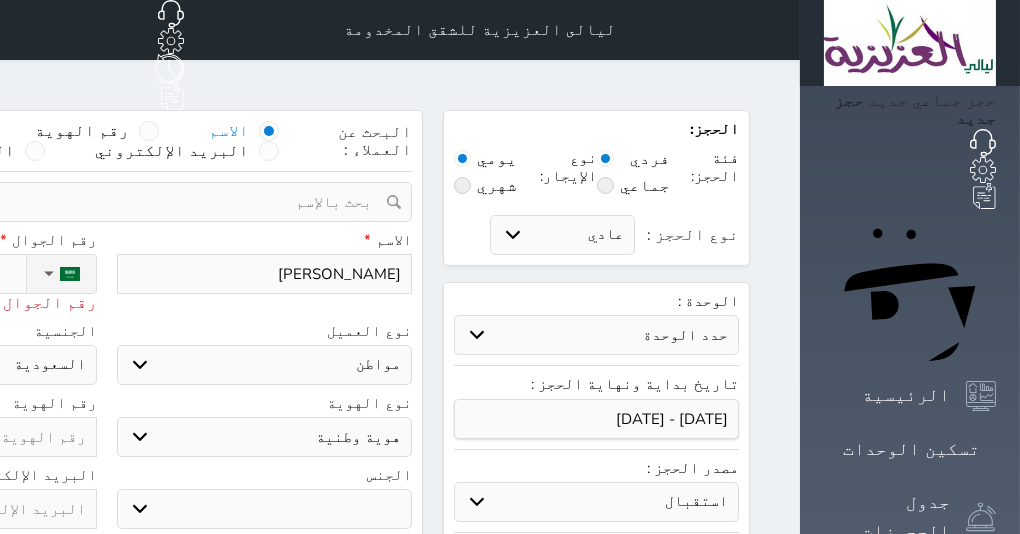 type on "05" 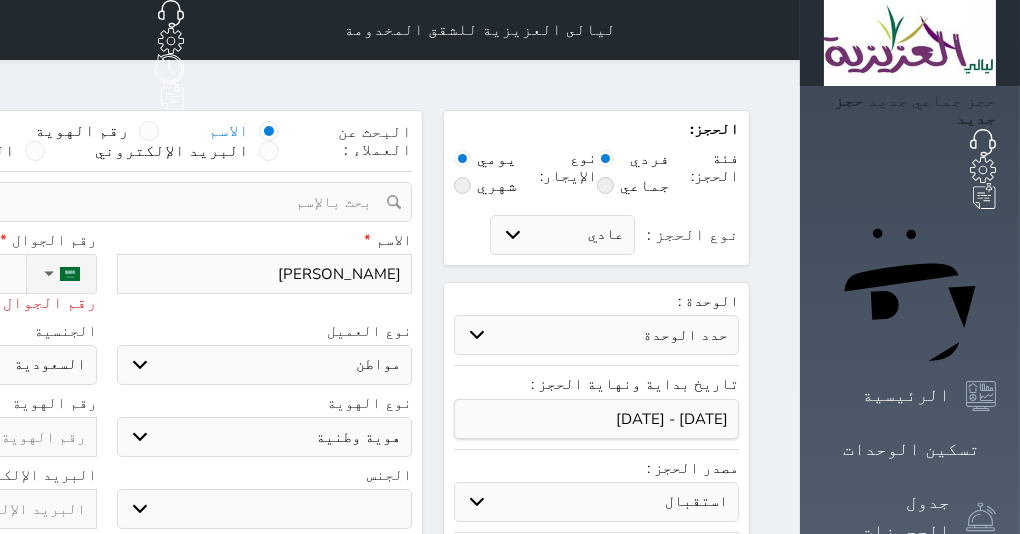 type on "0553" 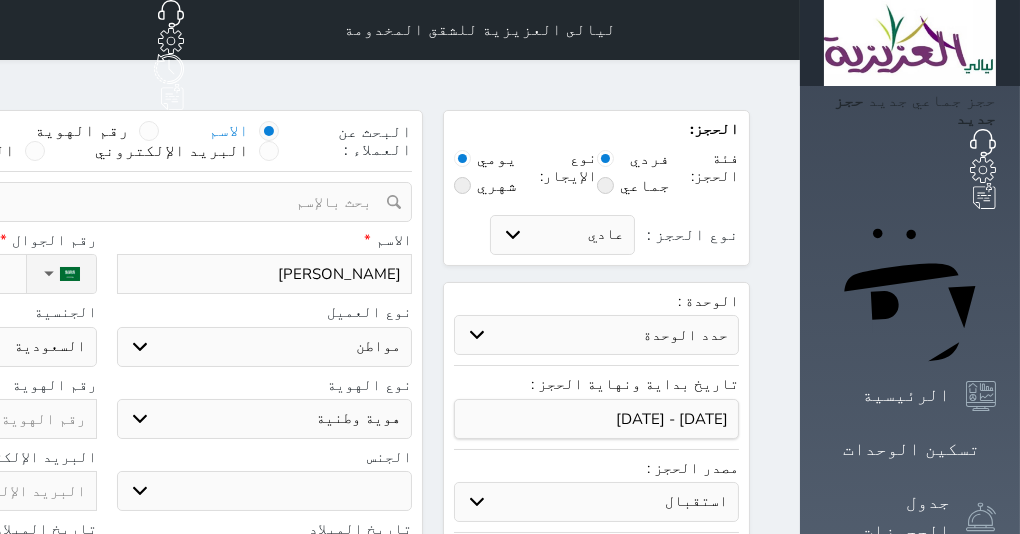 type on "+966 55 321 08003" 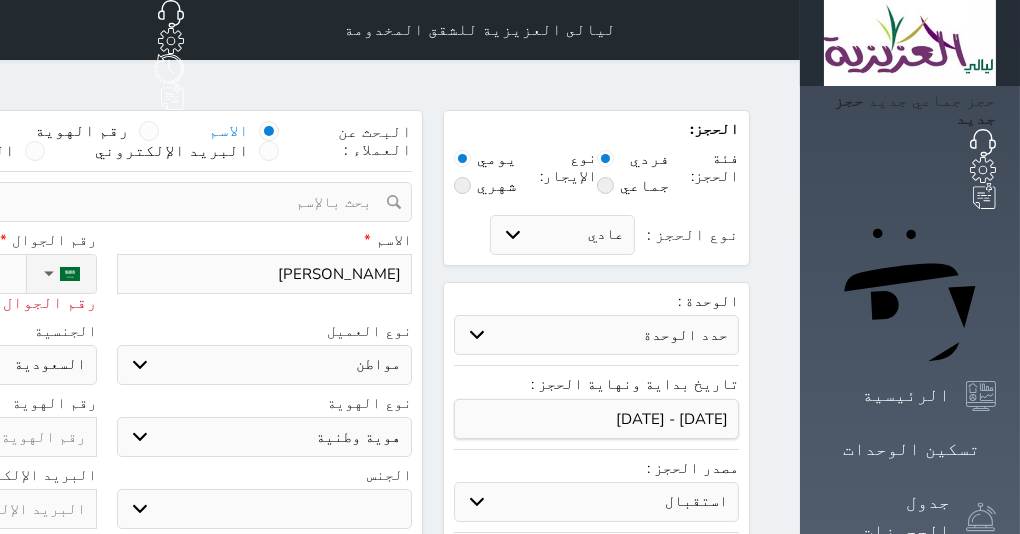 click on "+966 55 321 08003" at bounding box center (-87, 274) 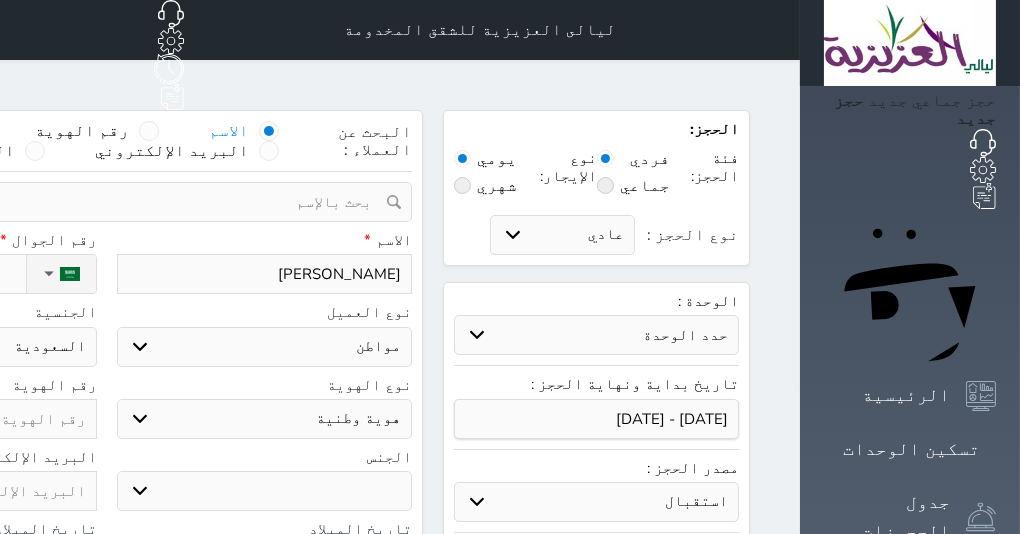 type on "+966 53 321 0803" 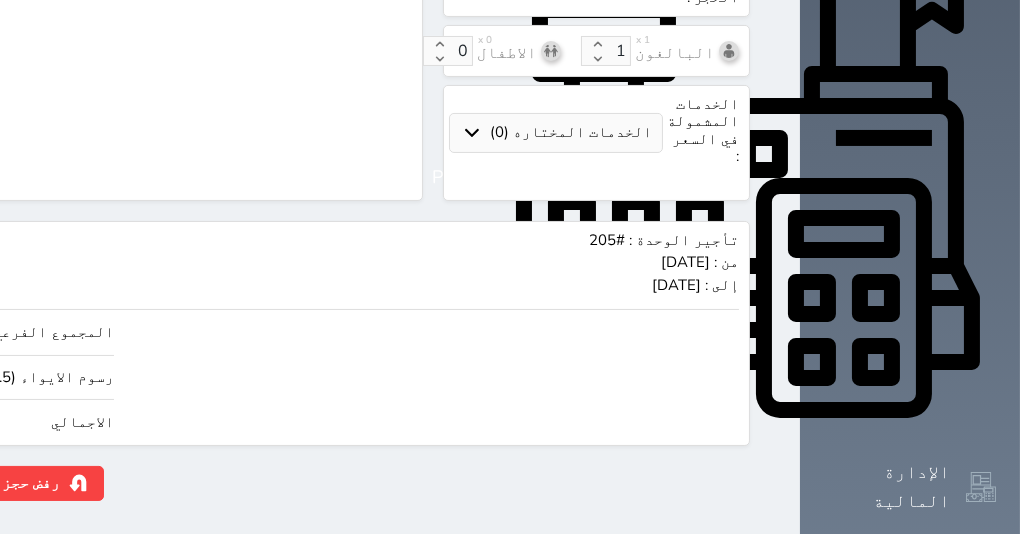 scroll, scrollTop: 726, scrollLeft: 0, axis: vertical 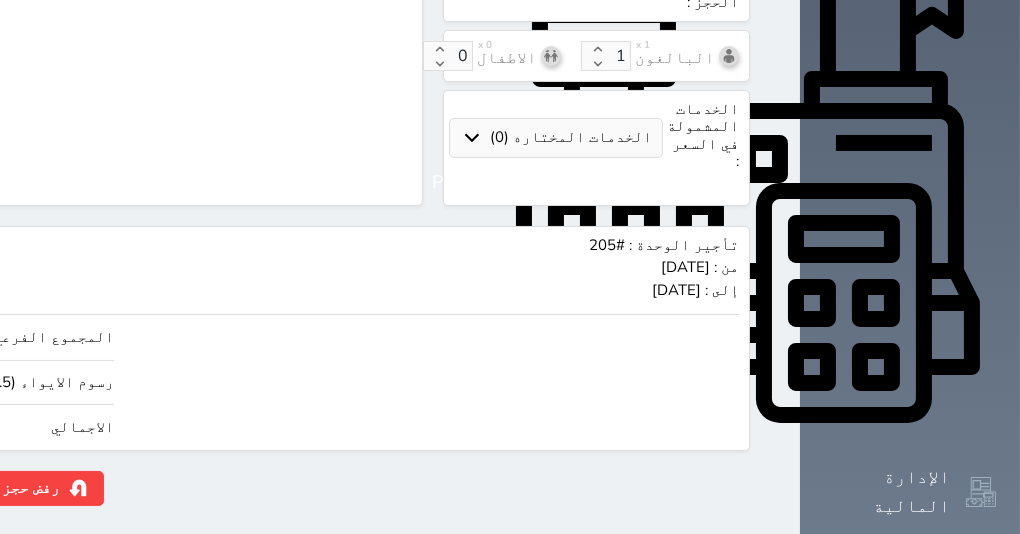type on "1112145493" 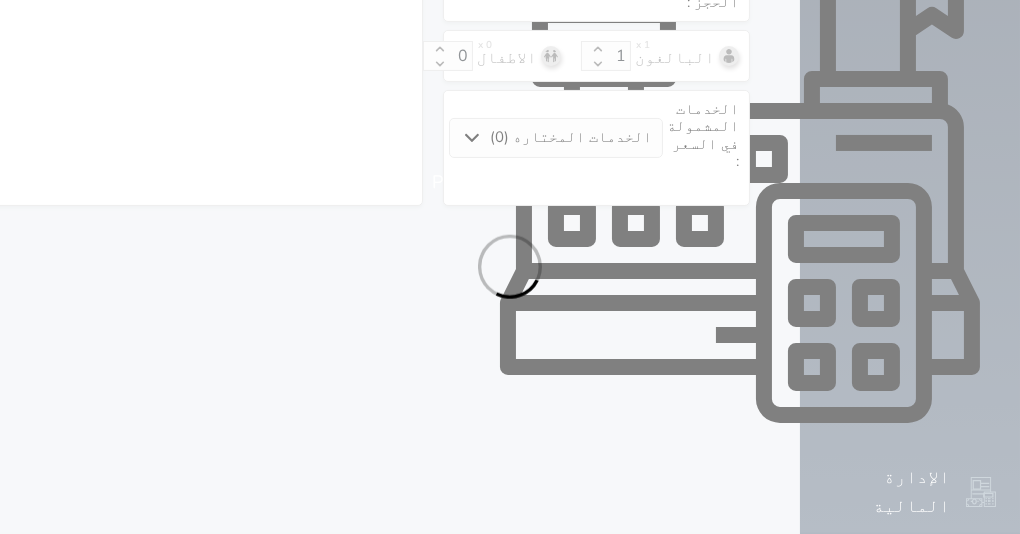 select on "1" 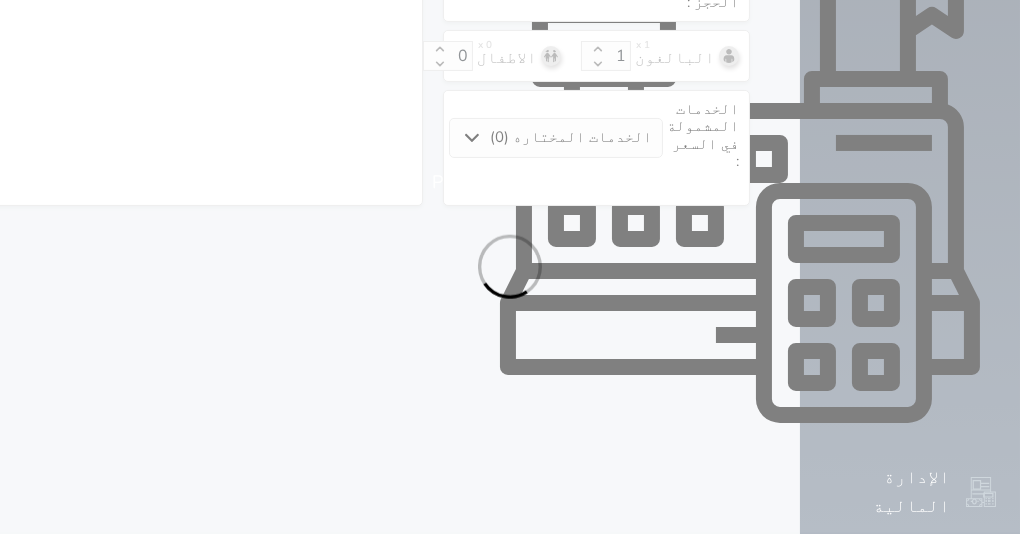 select on "113" 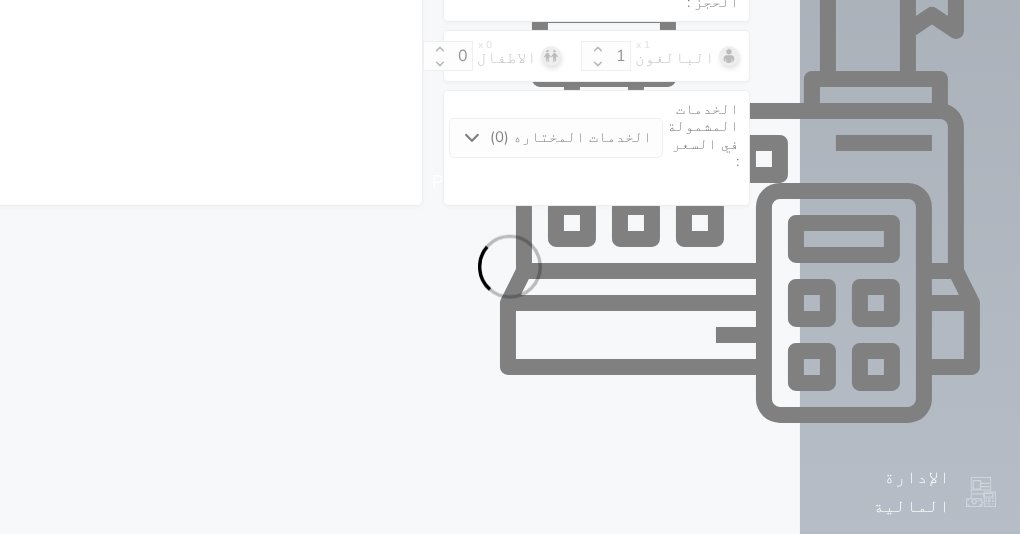 select on "1" 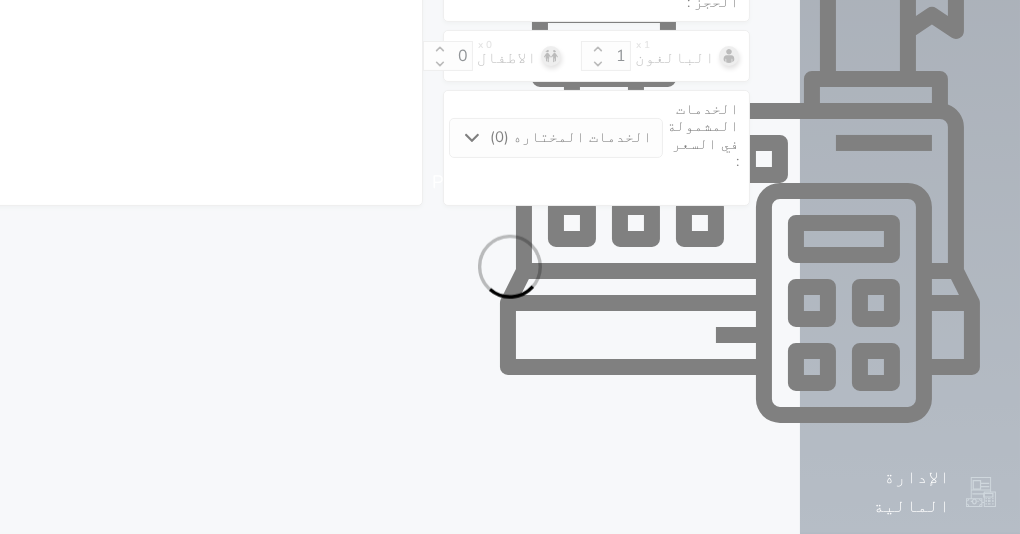 select on "7" 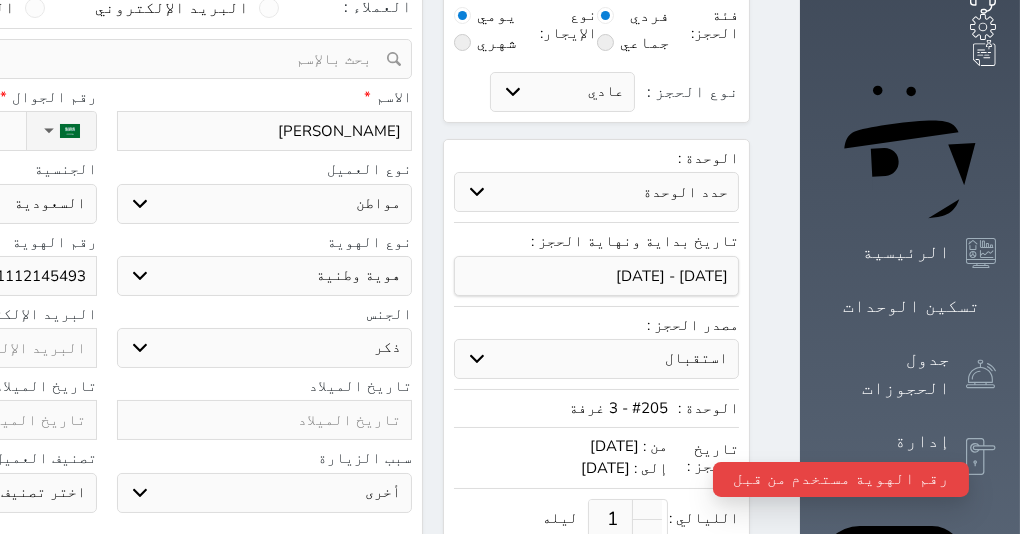 scroll, scrollTop: 0, scrollLeft: 0, axis: both 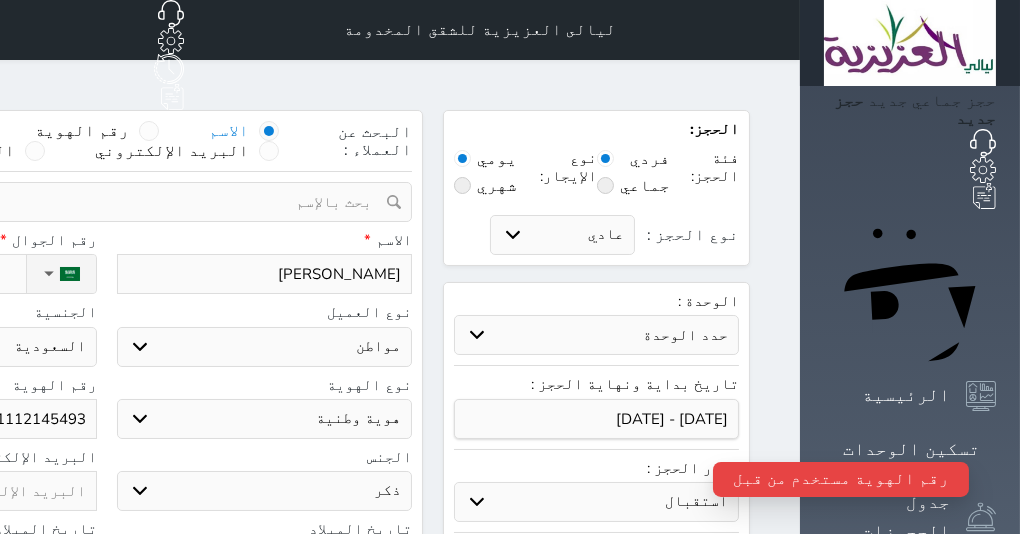 drag, startPoint x: 282, startPoint y: 384, endPoint x: 323, endPoint y: 400, distance: 44.011364 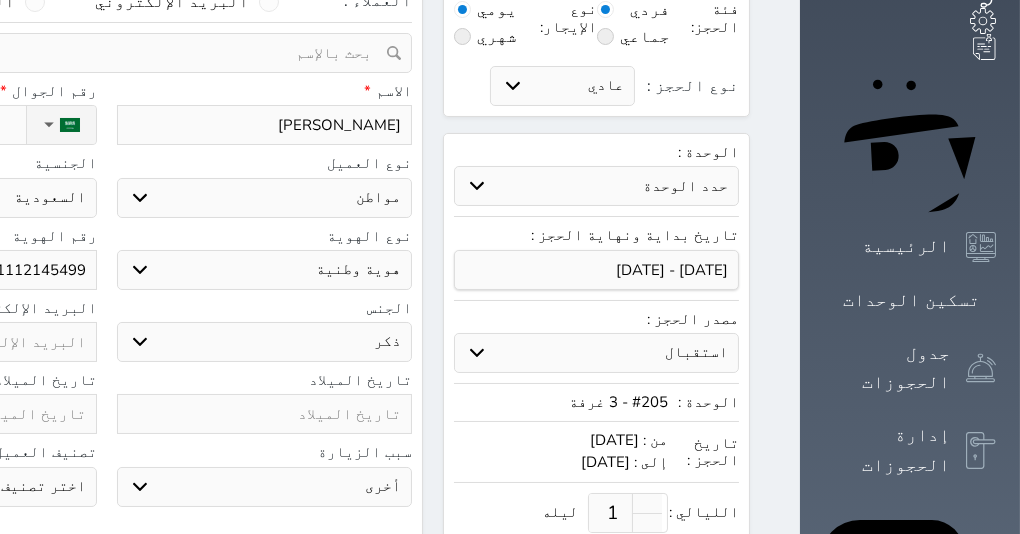scroll, scrollTop: 127, scrollLeft: 0, axis: vertical 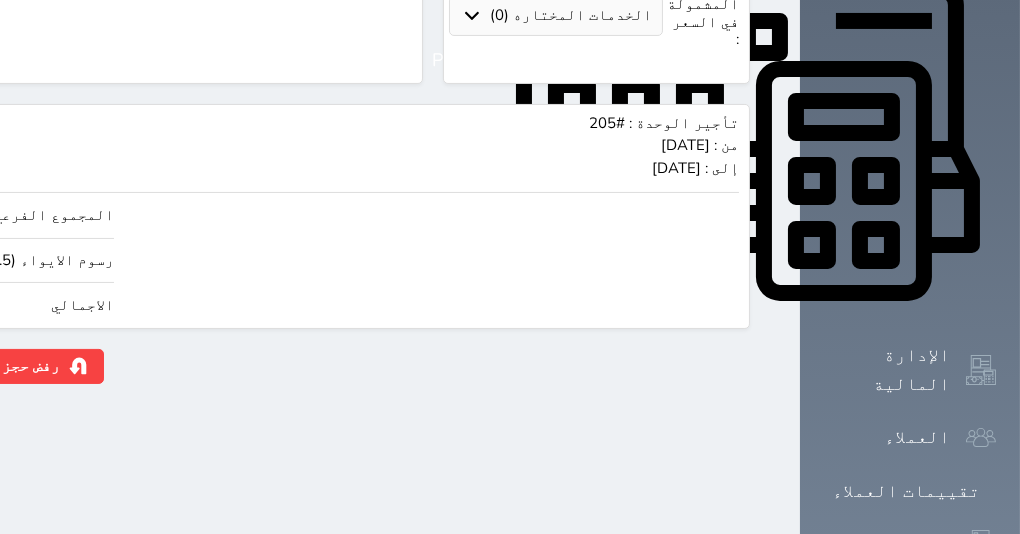 type on "1112145499" 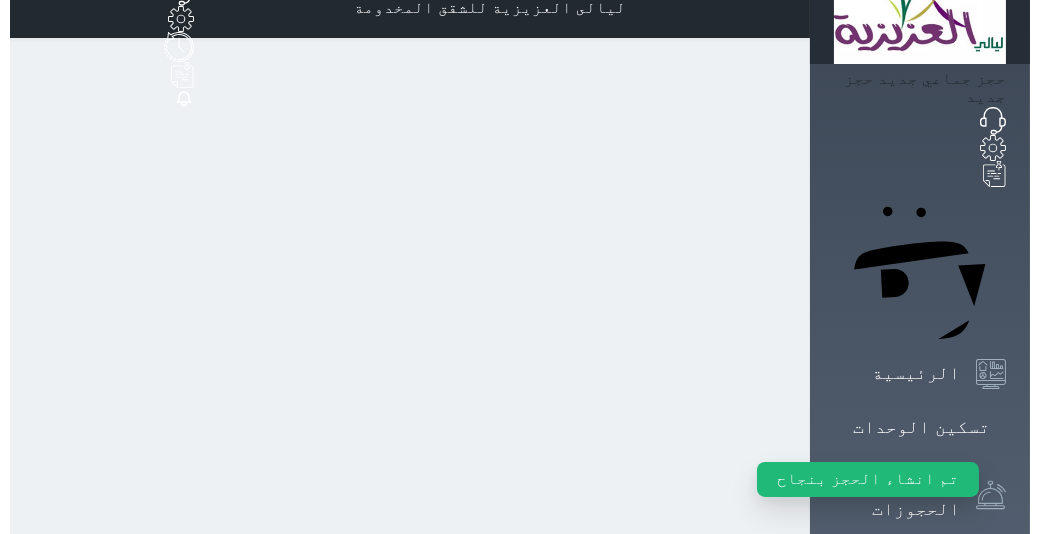 scroll, scrollTop: 0, scrollLeft: 0, axis: both 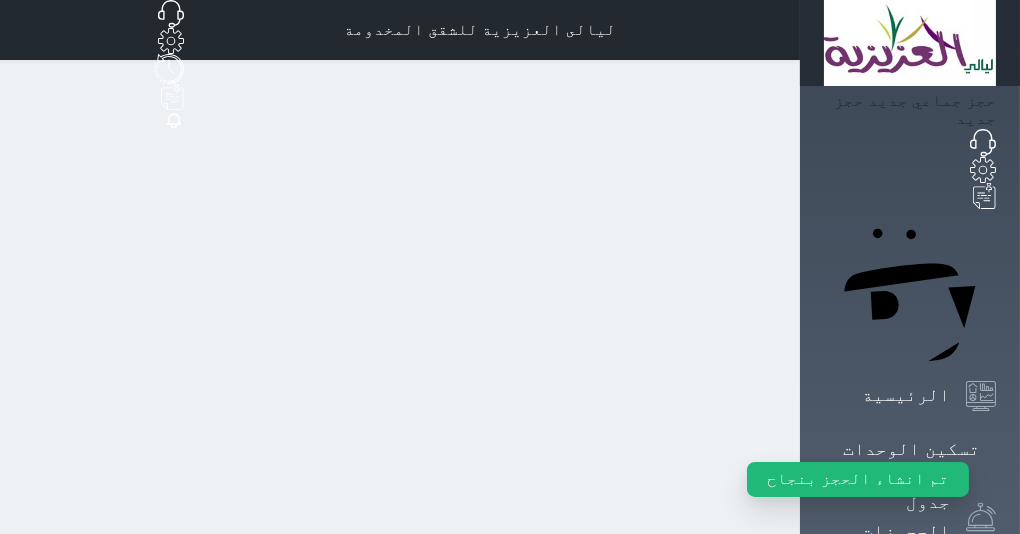 select on "1" 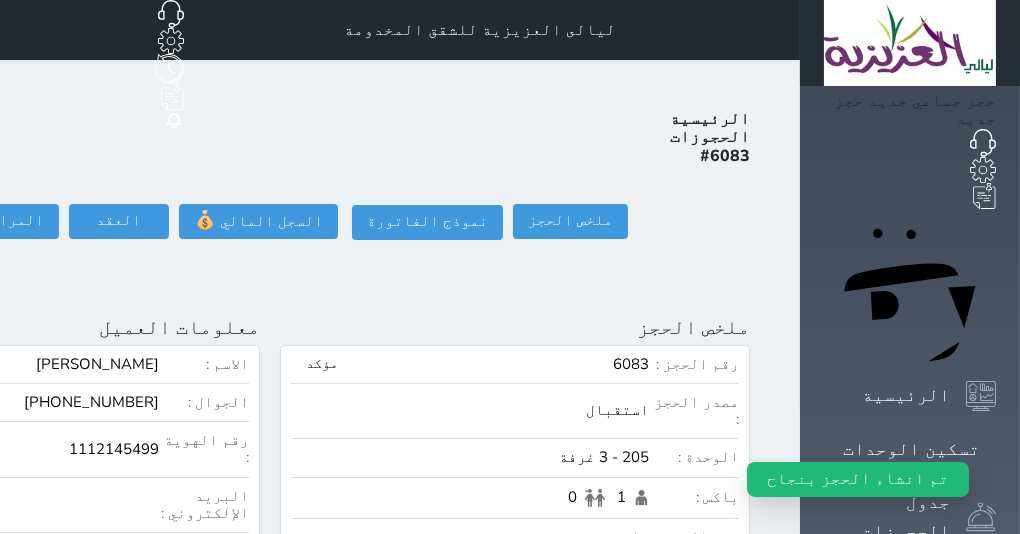 click at bounding box center [-193, 327] 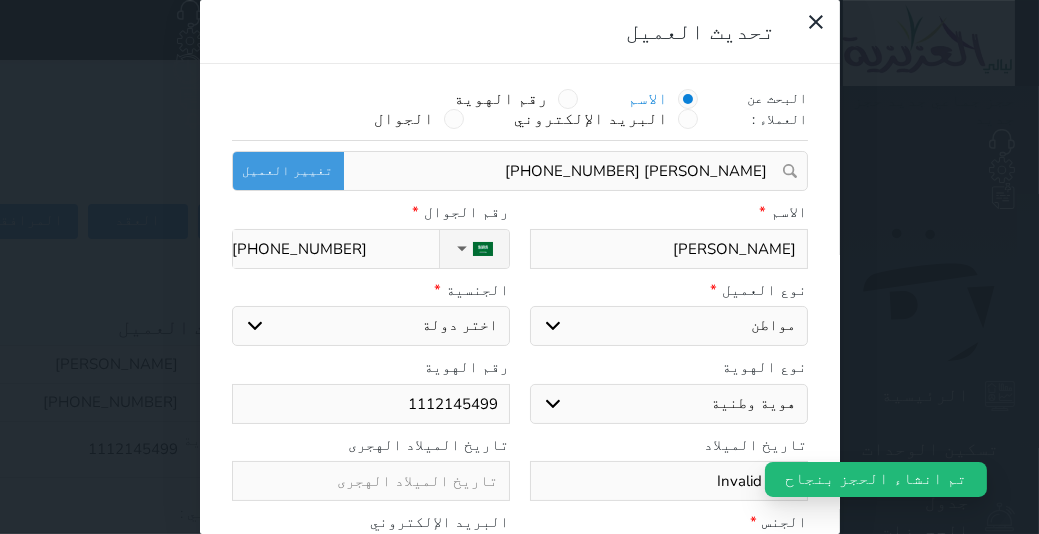 select on "113" 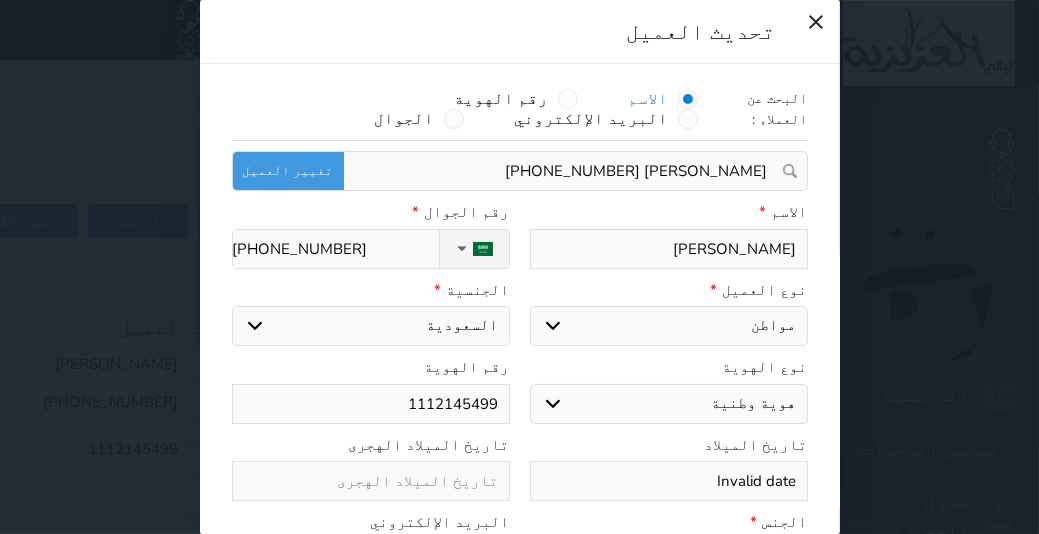 drag, startPoint x: 505, startPoint y: 407, endPoint x: 547, endPoint y: 411, distance: 42.190044 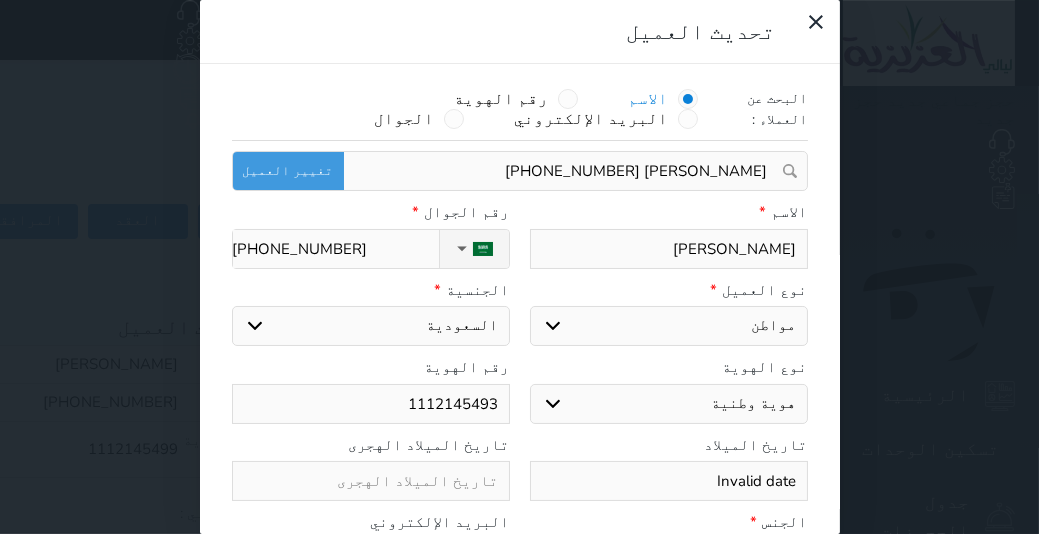 scroll, scrollTop: 0, scrollLeft: 0, axis: both 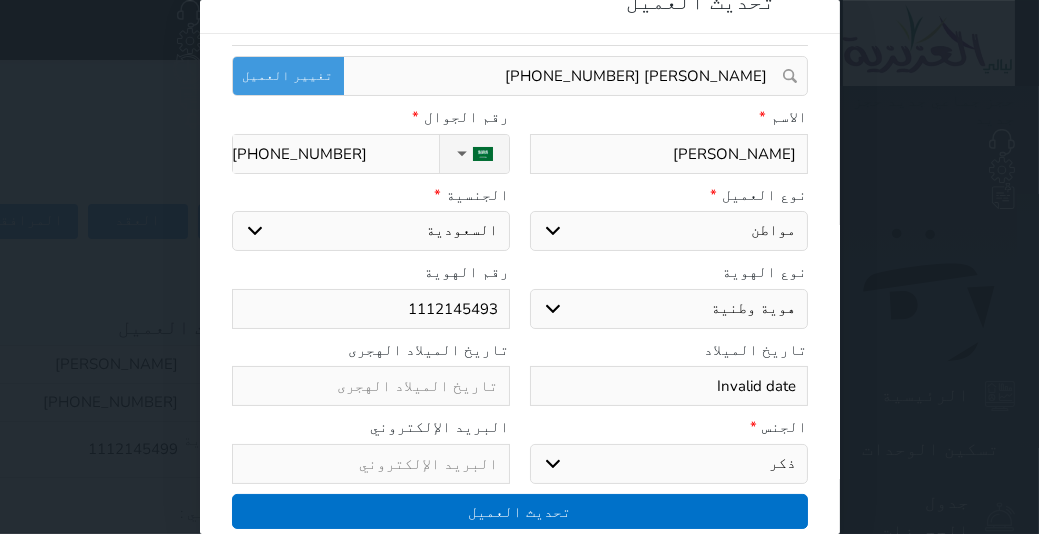 type on "1112145493" 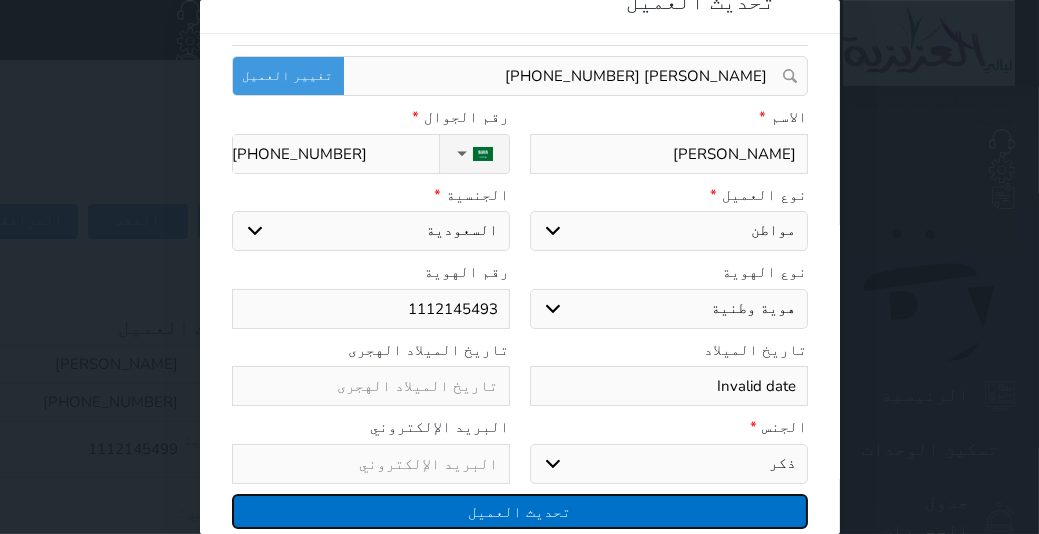 click on "تحديث العميل" at bounding box center [520, 511] 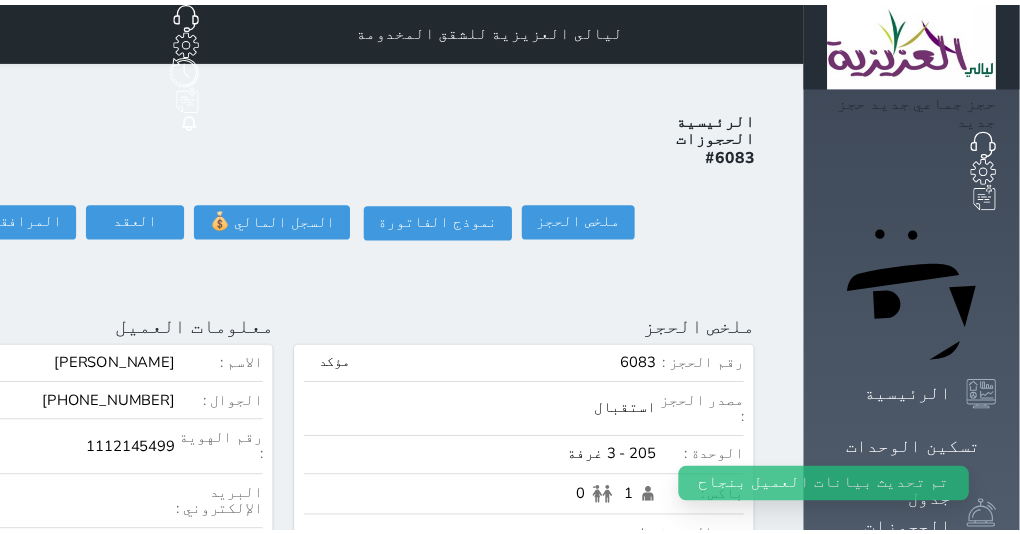 scroll, scrollTop: 65, scrollLeft: 0, axis: vertical 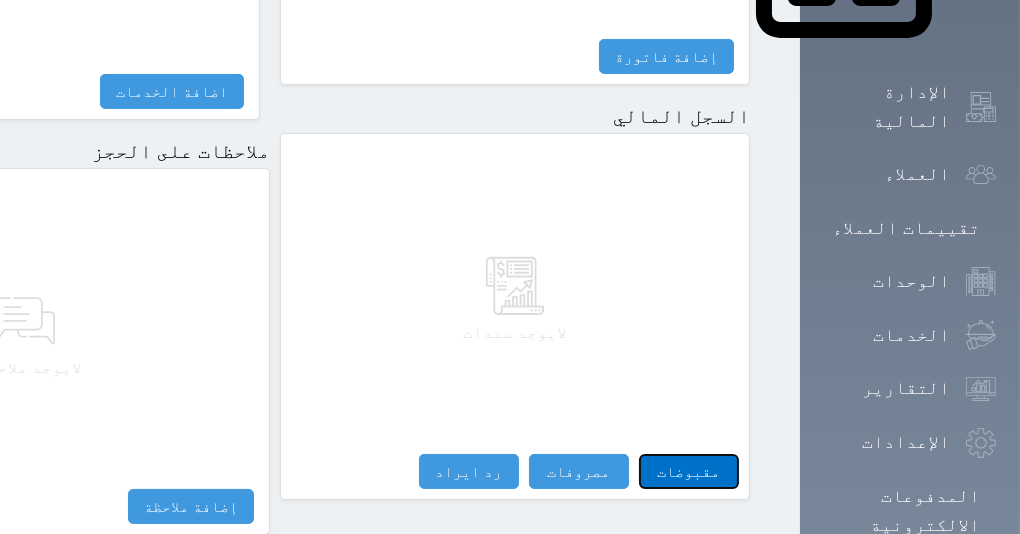 click on "مقبوضات" at bounding box center [689, 471] 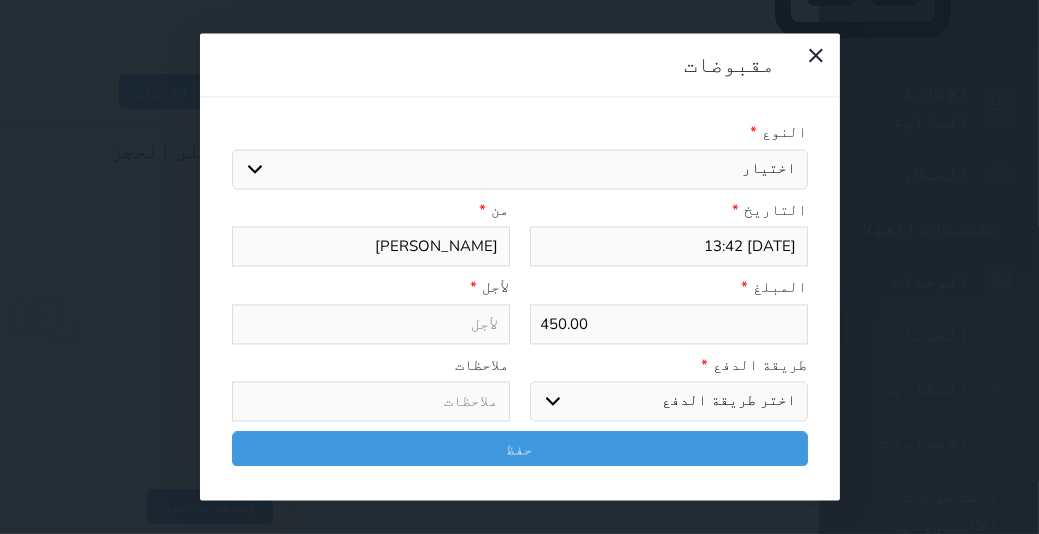 select 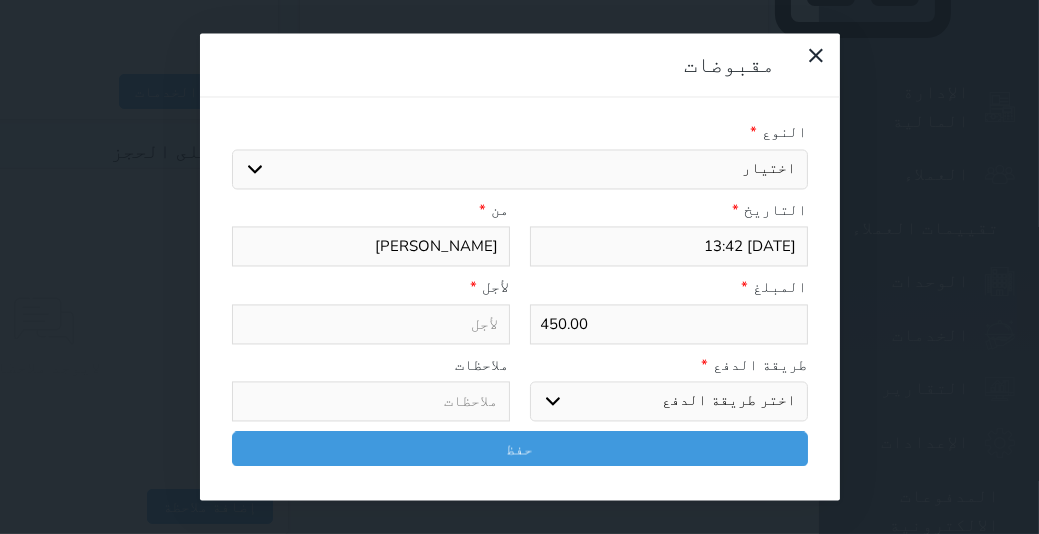 click on "اختيار   مقبوضات عامة قيمة إيجار فواتير تامين عربون لا ينطبق آخر مغسلة واي فاي - الإنترنت مواقف السيارات طعام الأغذية والمشروبات مشروبات المشروبات الباردة المشروبات الساخنة الإفطار غداء عشاء مخبز و كعك حمام سباحة الصالة الرياضية سبا و خدمات الجمال اختيار وإسقاط (خدمات النقل) ميني بار كابل - تلفزيون سرير إضافي تصفيف الشعر التسوق خدمات الجولات السياحية المنظمة خدمات الدليل السياحي" at bounding box center [520, 169] 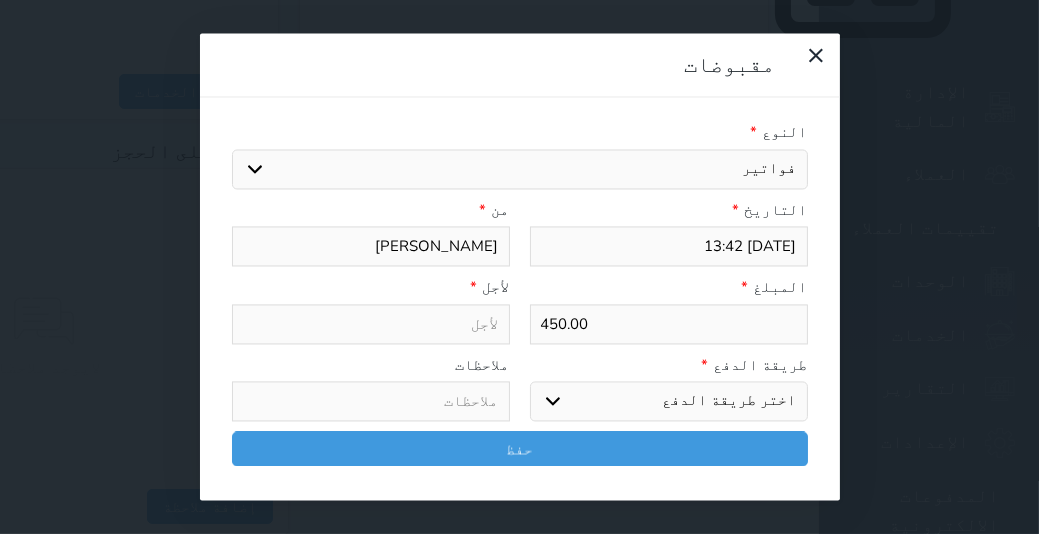 click on "فواتير" at bounding box center (0, 0) 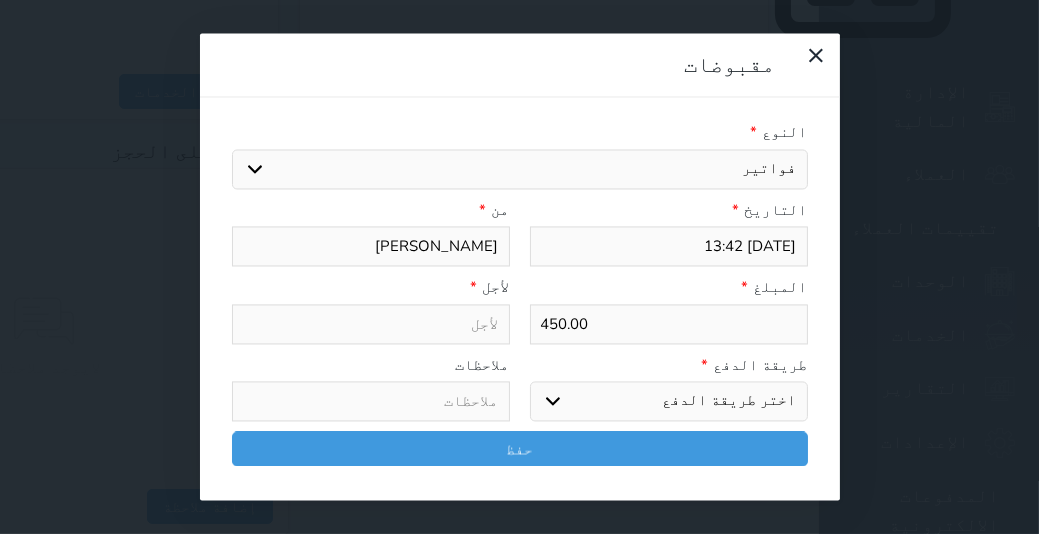 select 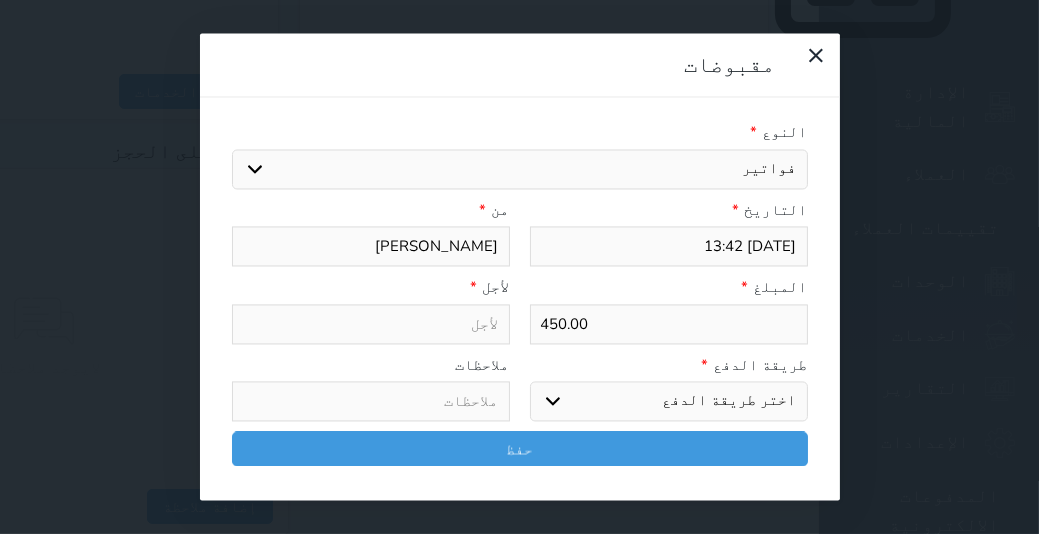 type on "فواتير - الوحدة - 205" 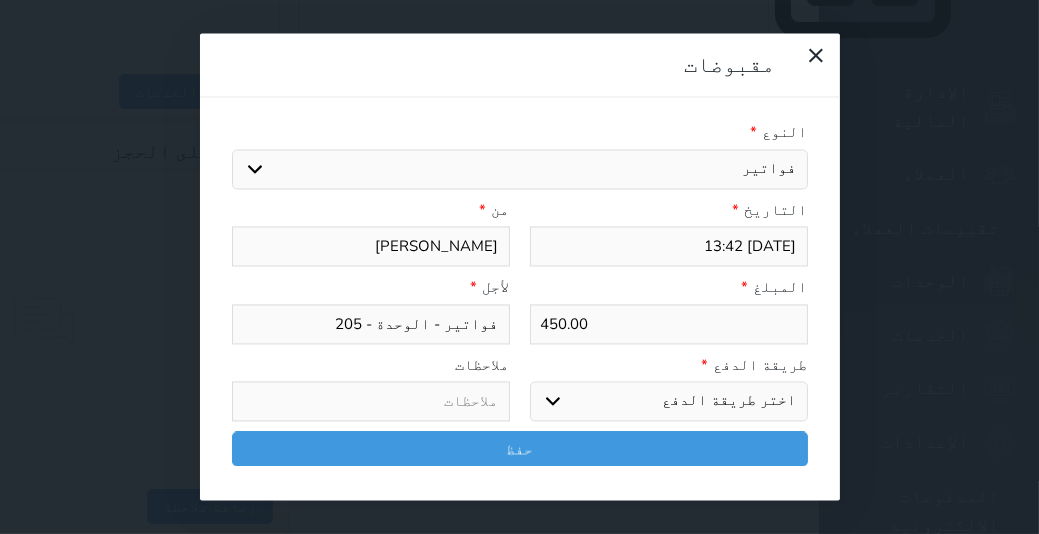 click on "اختر طريقة الدفع   دفع نقدى   تحويل بنكى   مدى   بطاقة ائتمان   آجل" at bounding box center [669, 402] 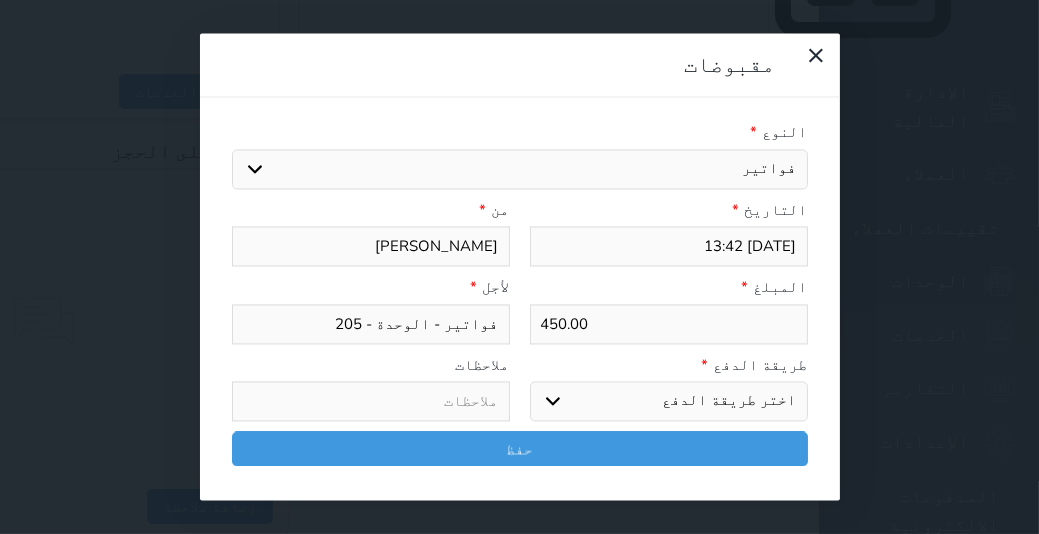 select on "mada" 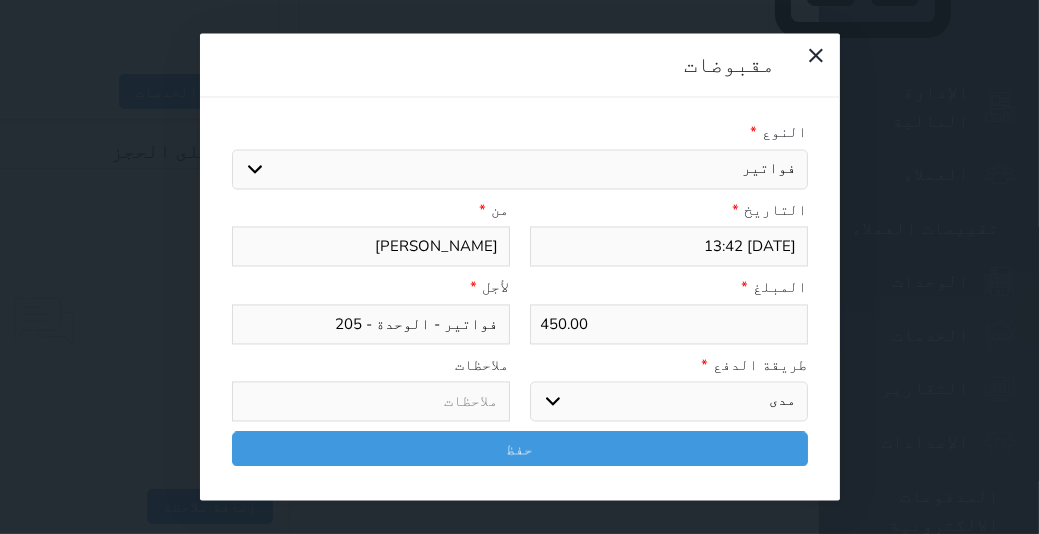 click on "مدى" at bounding box center [0, 0] 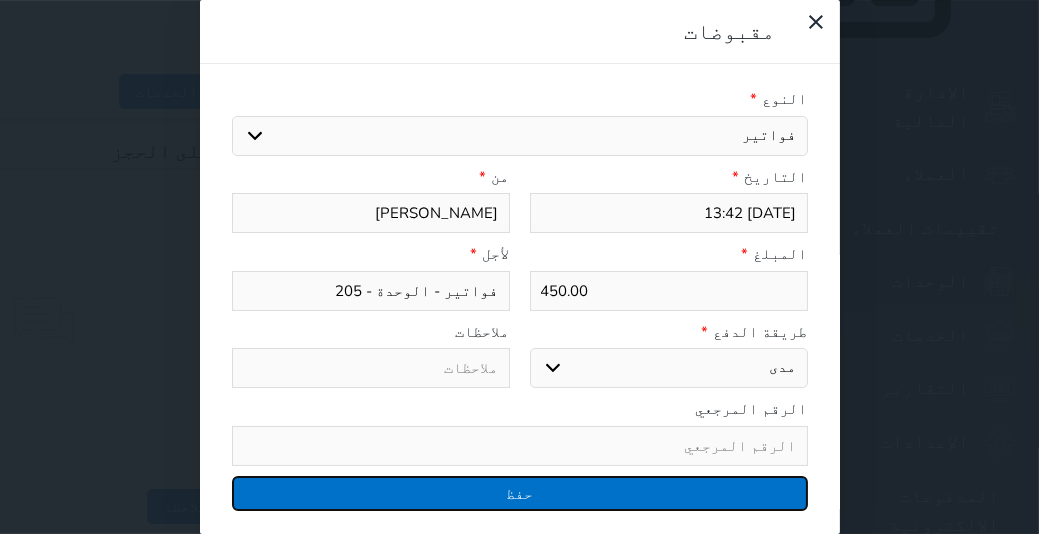 click on "حفظ" at bounding box center [520, 493] 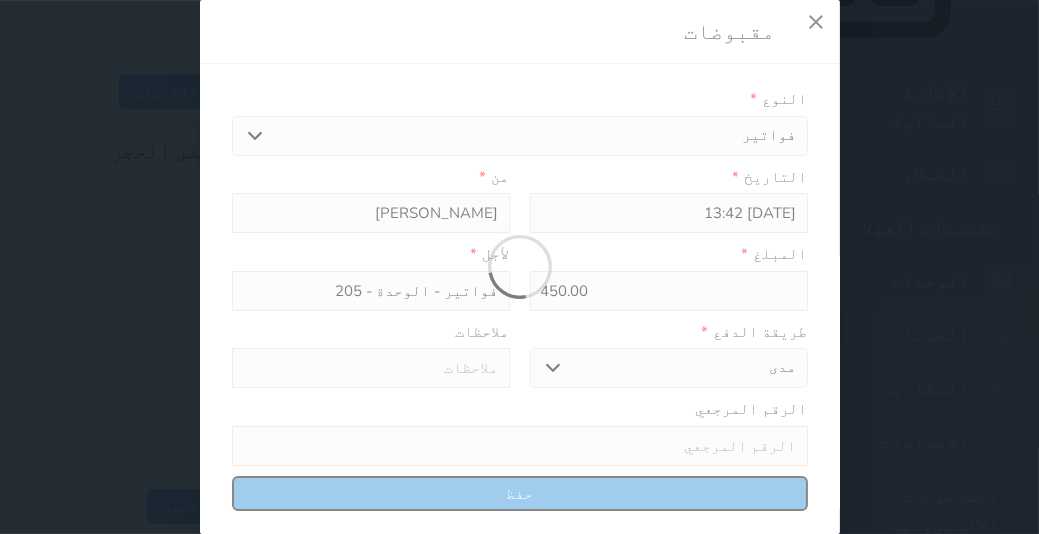 select 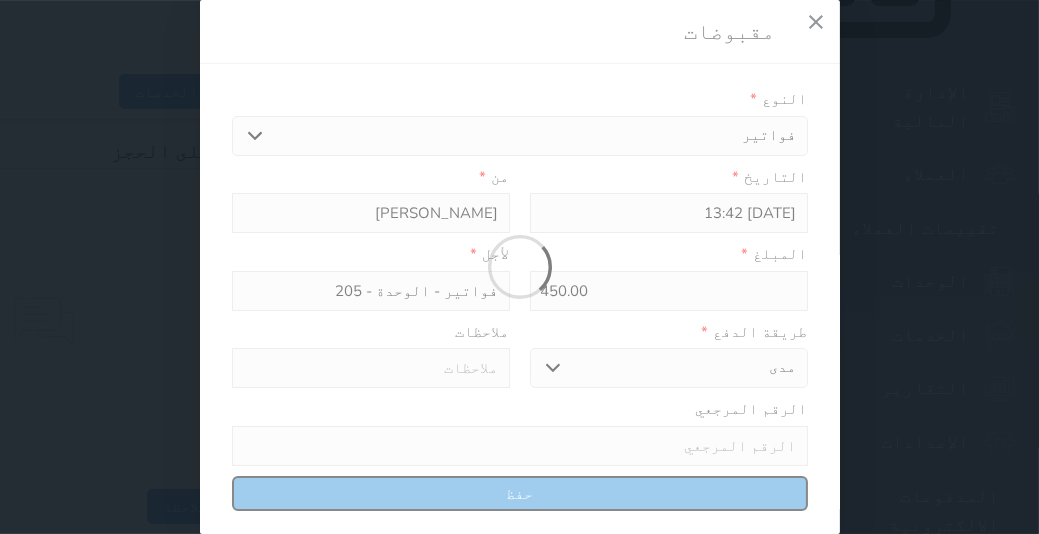 type 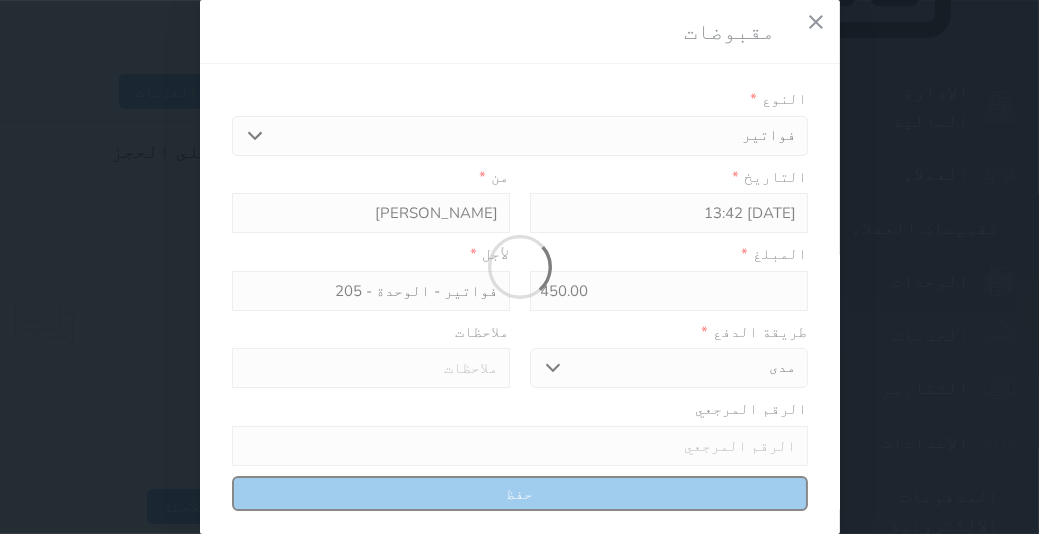type on "0" 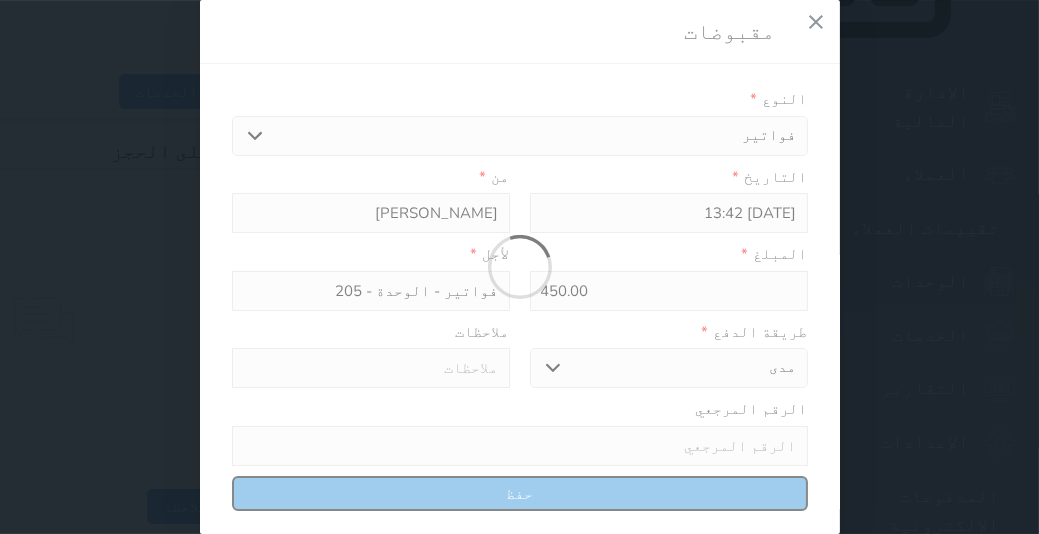 select 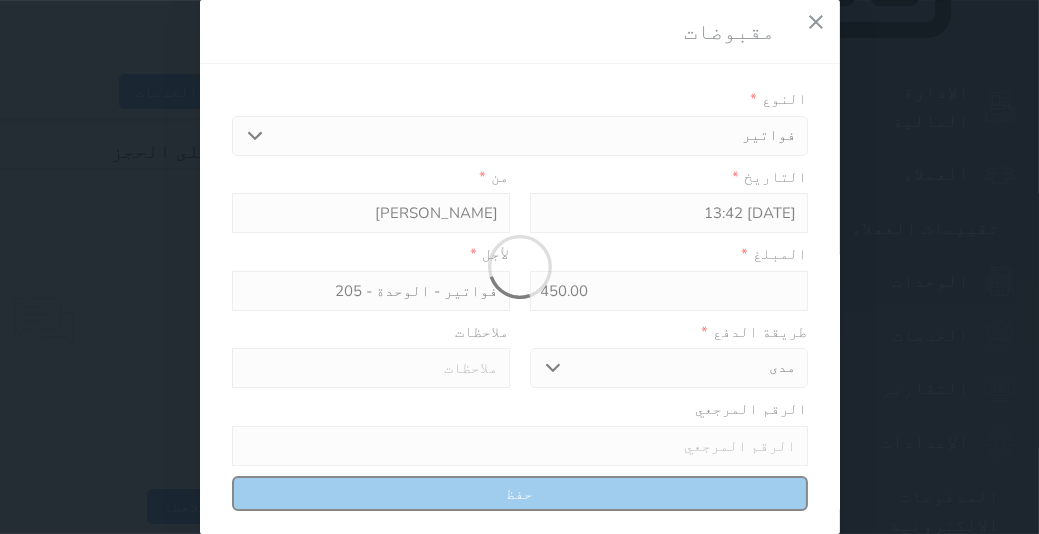 type on "0" 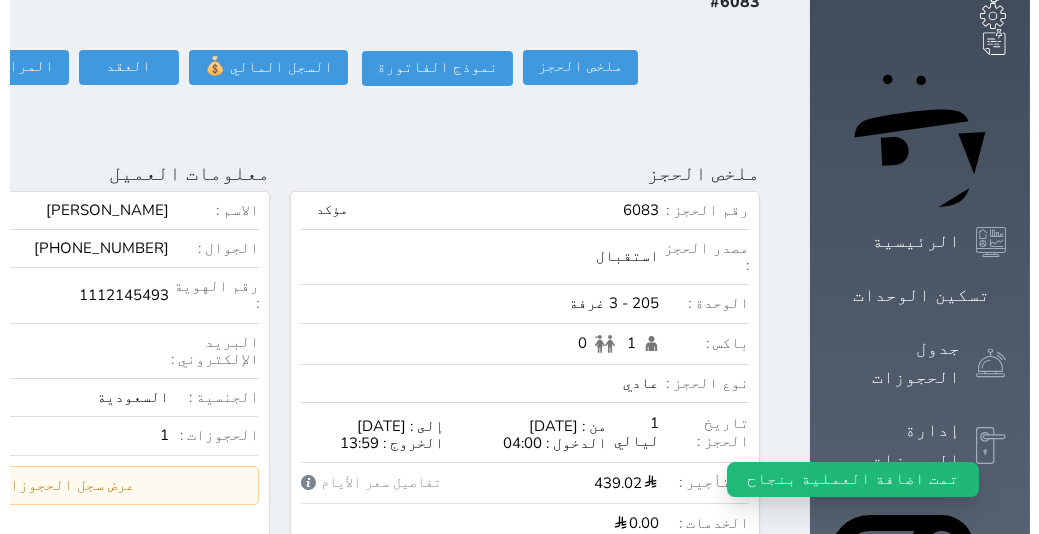 scroll, scrollTop: 0, scrollLeft: 0, axis: both 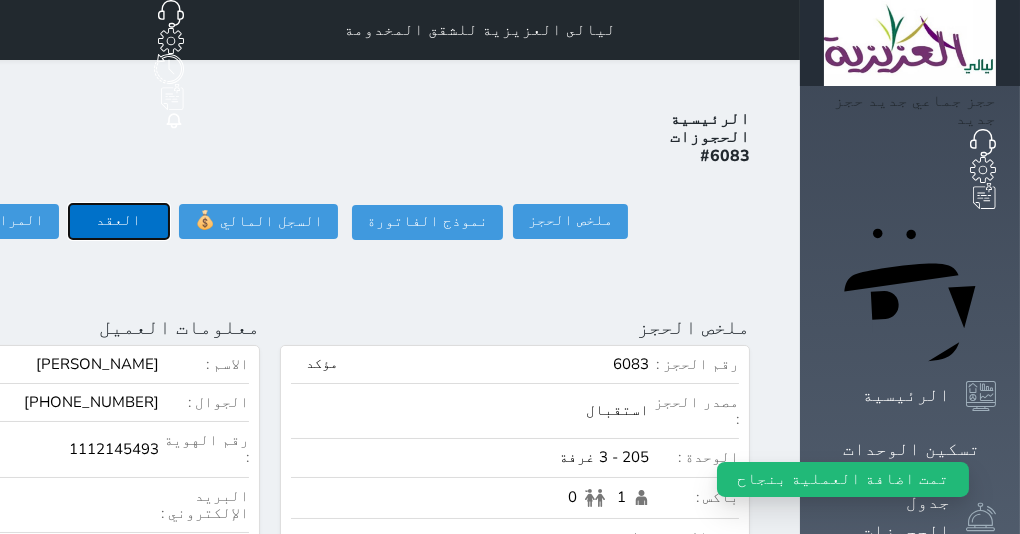 click on "العقد" at bounding box center (119, 221) 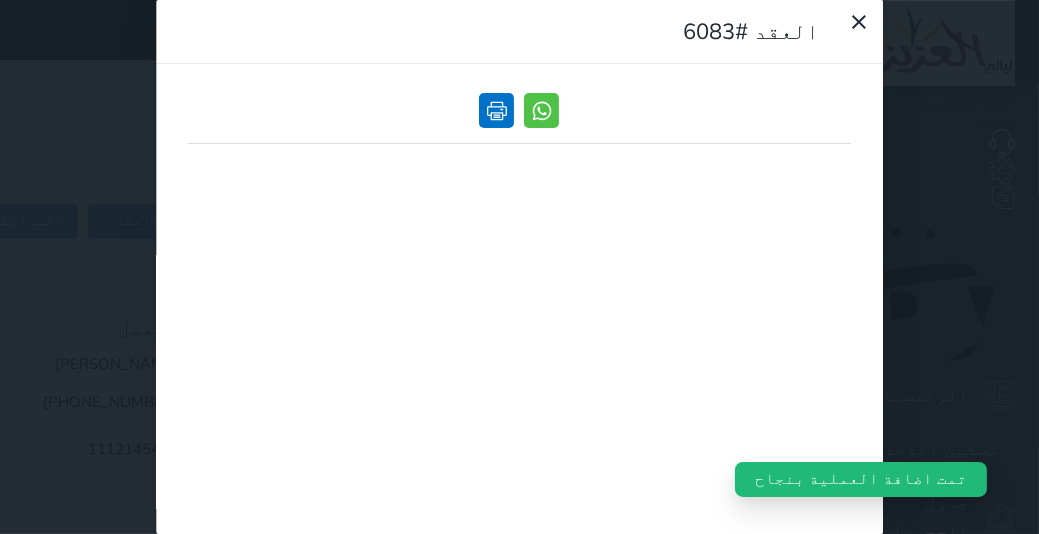 click at bounding box center (497, 110) 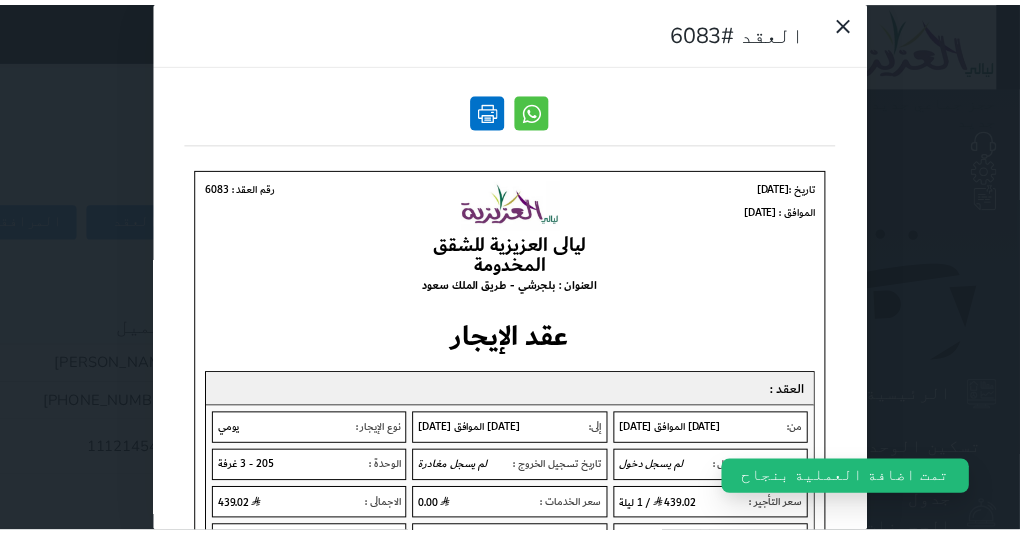 scroll, scrollTop: 0, scrollLeft: 0, axis: both 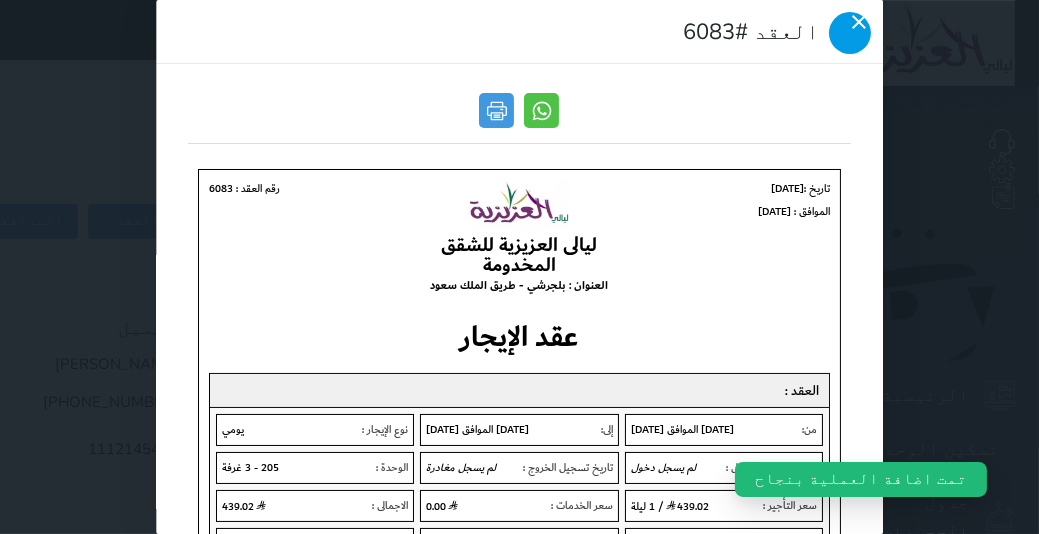 click 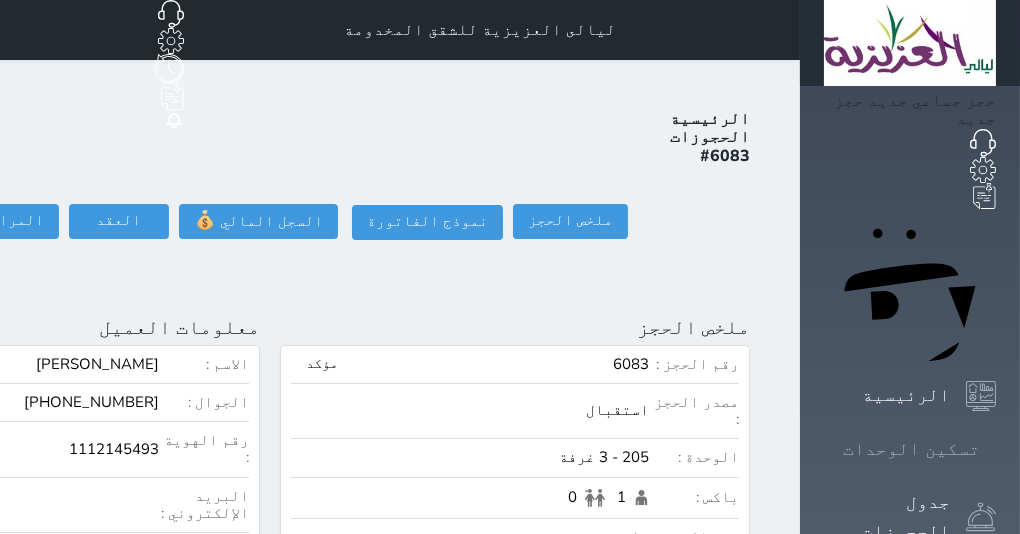 click on "تسكين الوحدات" at bounding box center (911, 449) 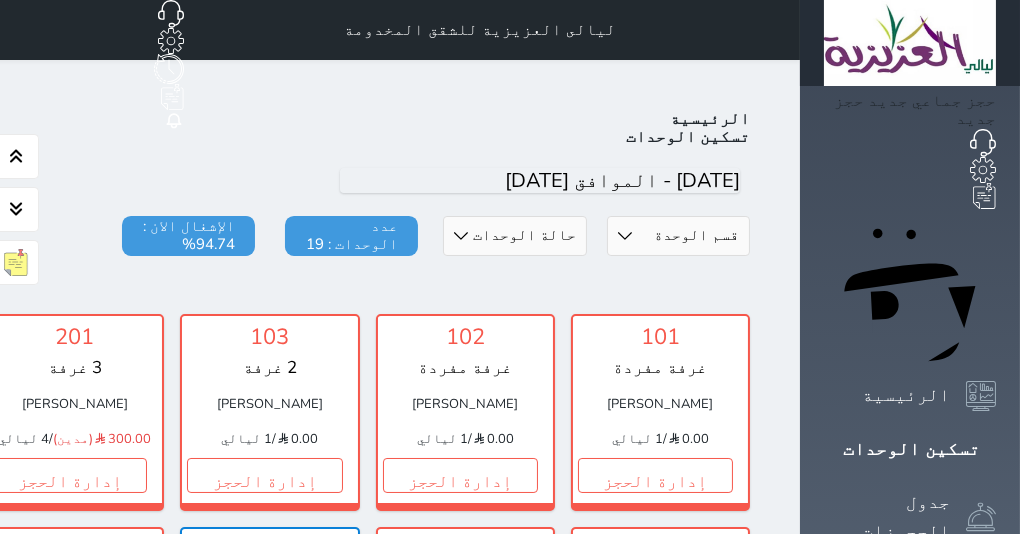 scroll, scrollTop: 77, scrollLeft: 0, axis: vertical 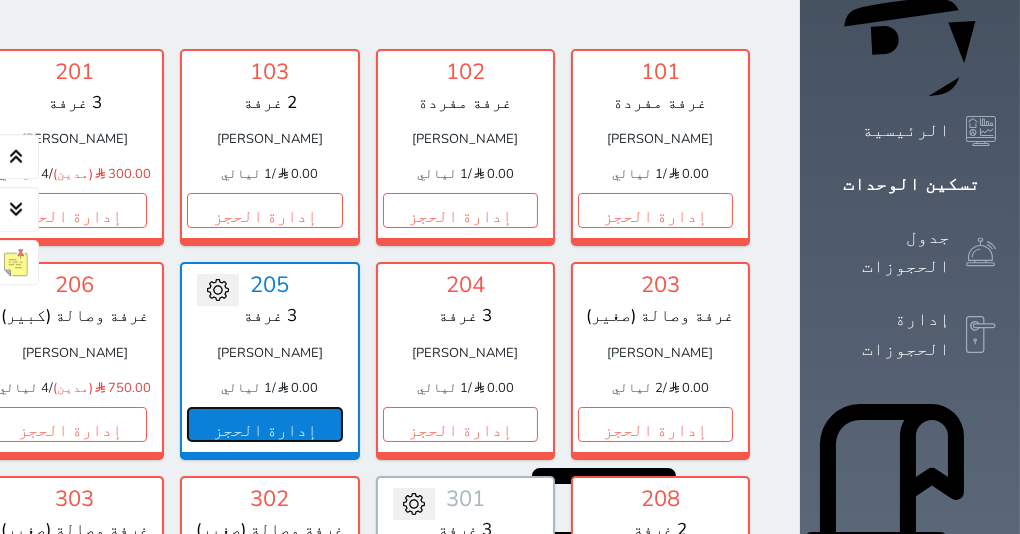 click on "إدارة الحجز" at bounding box center (264, 424) 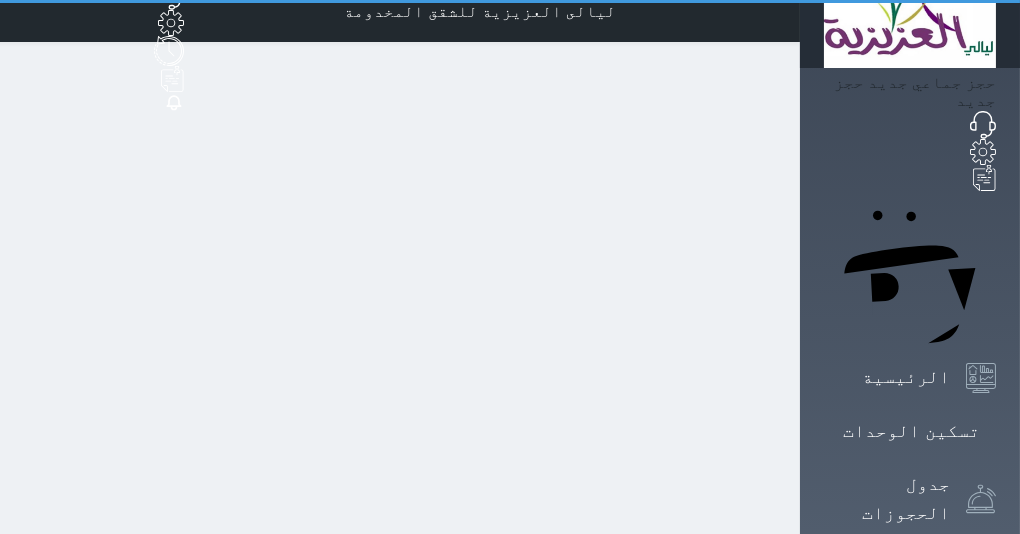 scroll, scrollTop: 0, scrollLeft: 0, axis: both 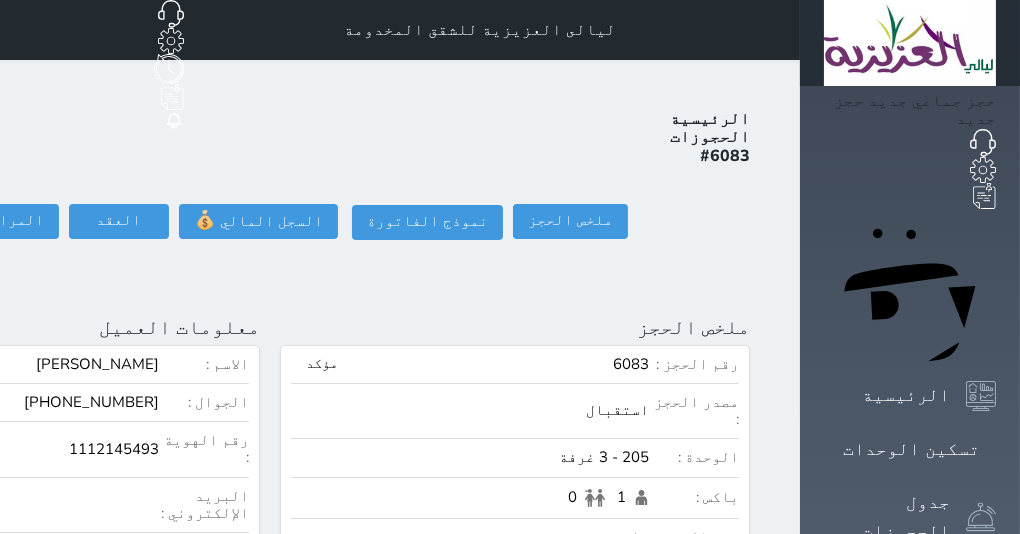 click on "تسجيل دخول" at bounding box center [-143, 221] 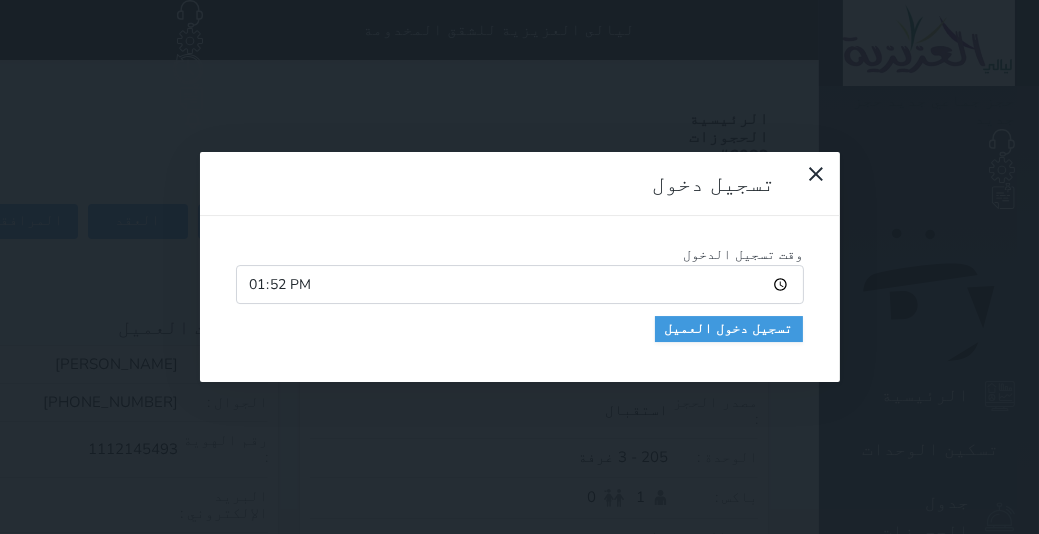 click on "وقت تسجيل الدخول    13:52   تسجيل دخول العميل" at bounding box center (520, 299) 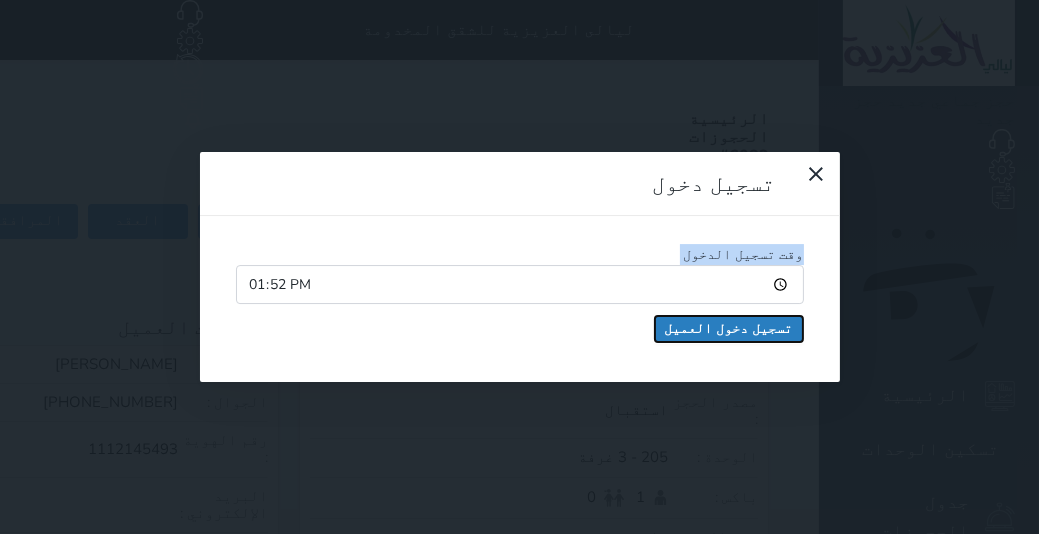 click on "تسجيل دخول العميل" at bounding box center [729, 329] 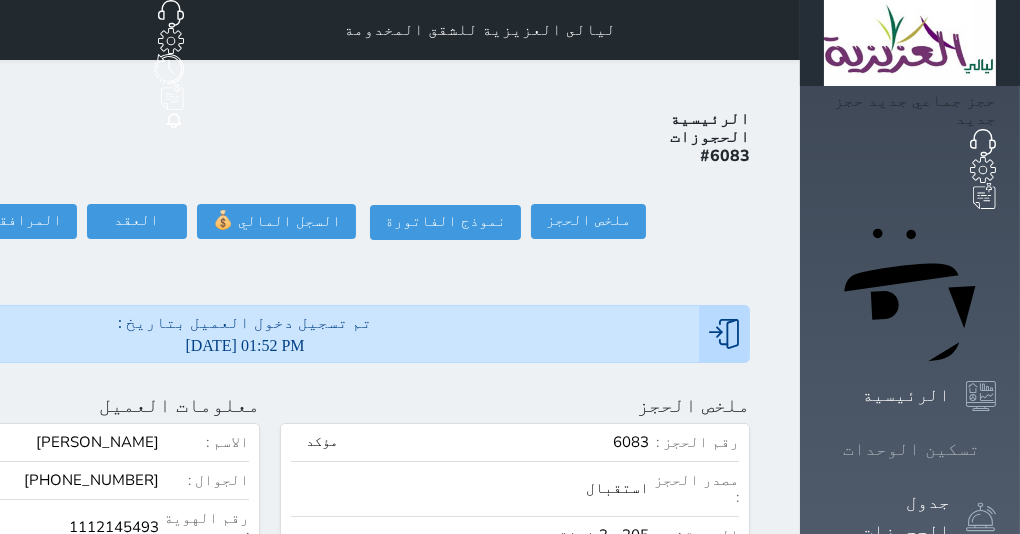 click 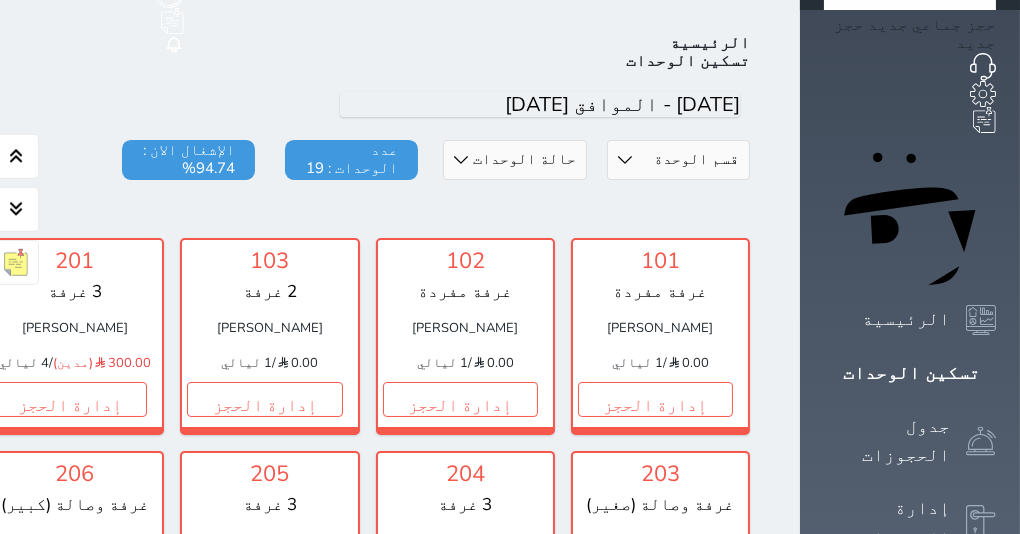 scroll, scrollTop: 77, scrollLeft: 0, axis: vertical 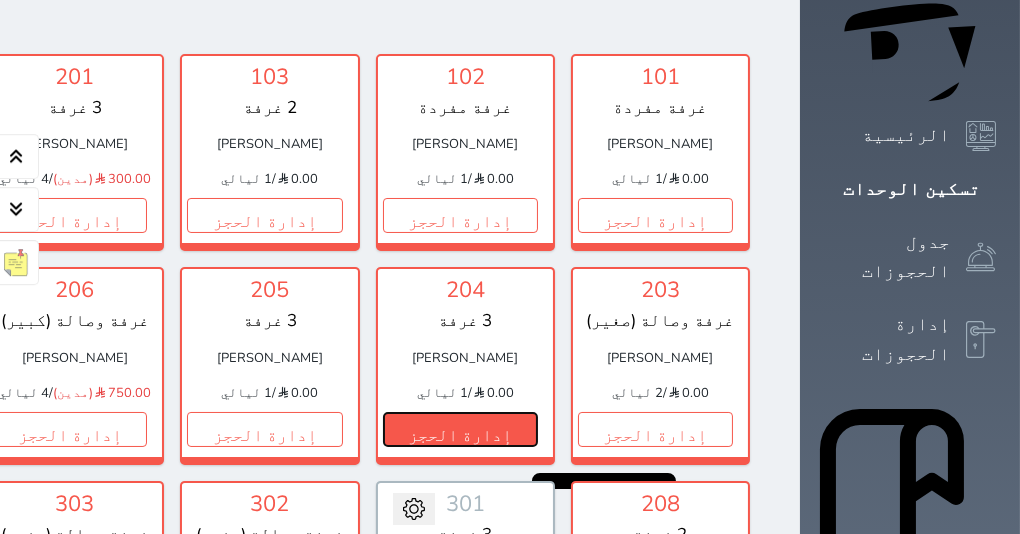 click on "إدارة الحجز" at bounding box center (460, 429) 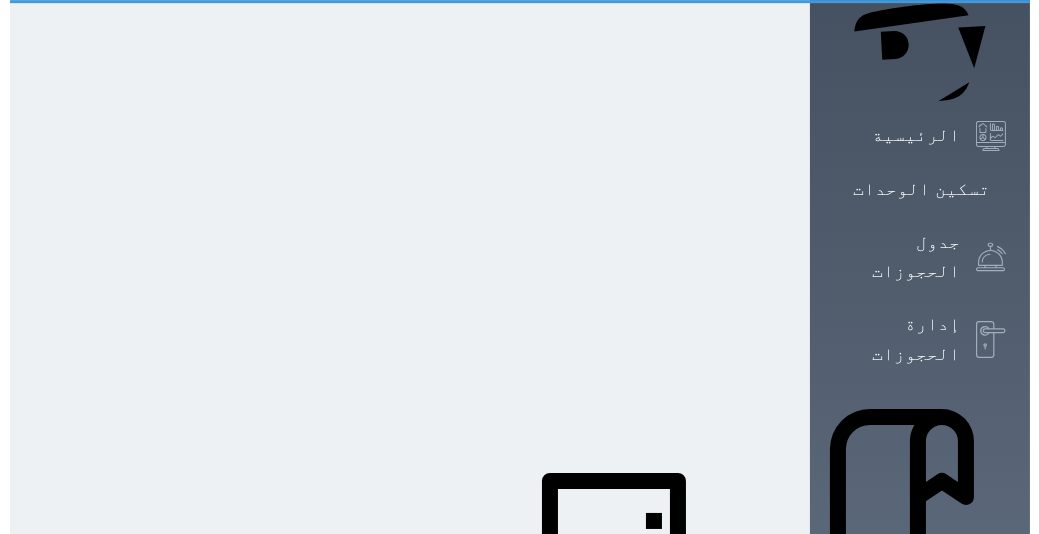 scroll, scrollTop: 0, scrollLeft: 0, axis: both 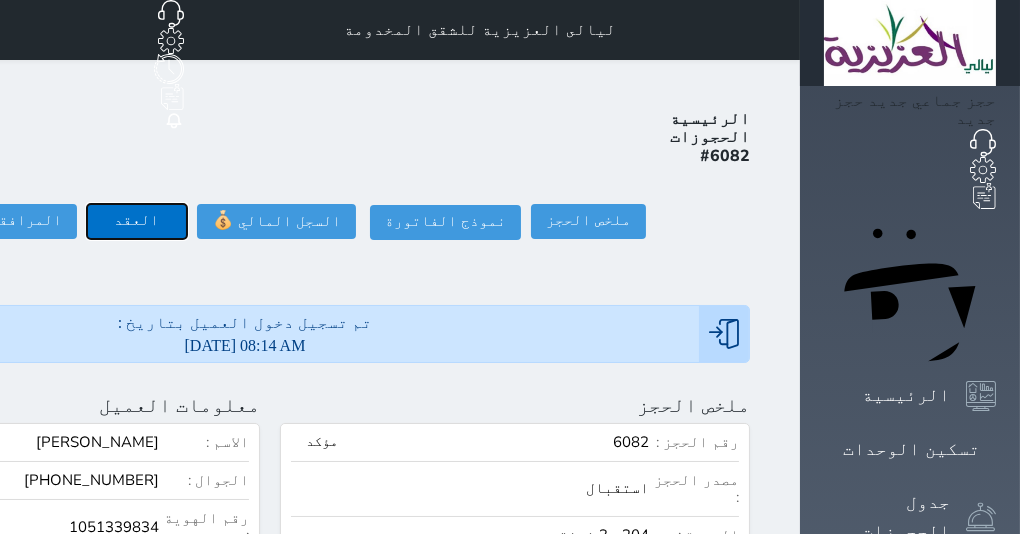 click on "العقد" at bounding box center [137, 221] 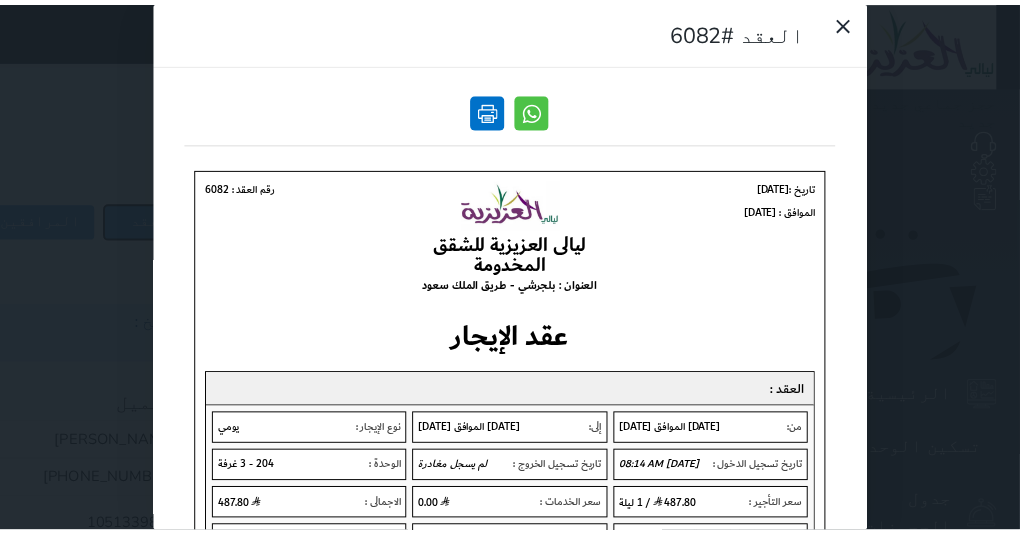 scroll, scrollTop: 0, scrollLeft: 0, axis: both 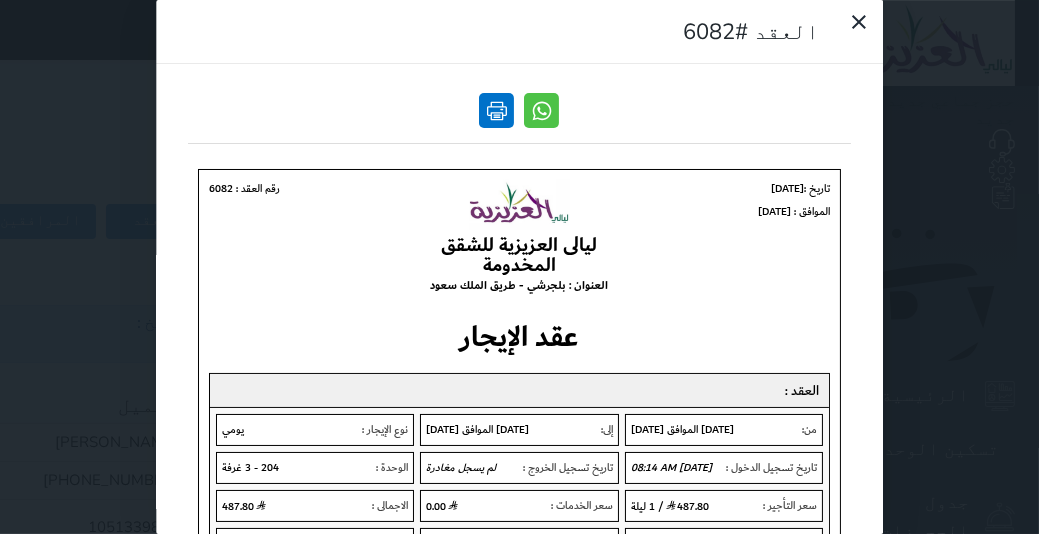 click at bounding box center [497, 110] 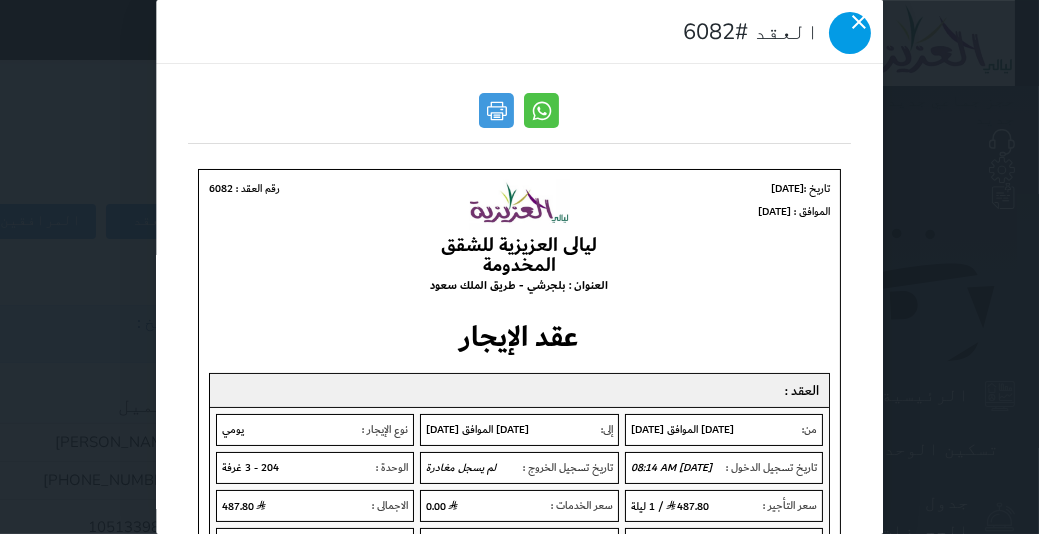 click at bounding box center [850, 33] 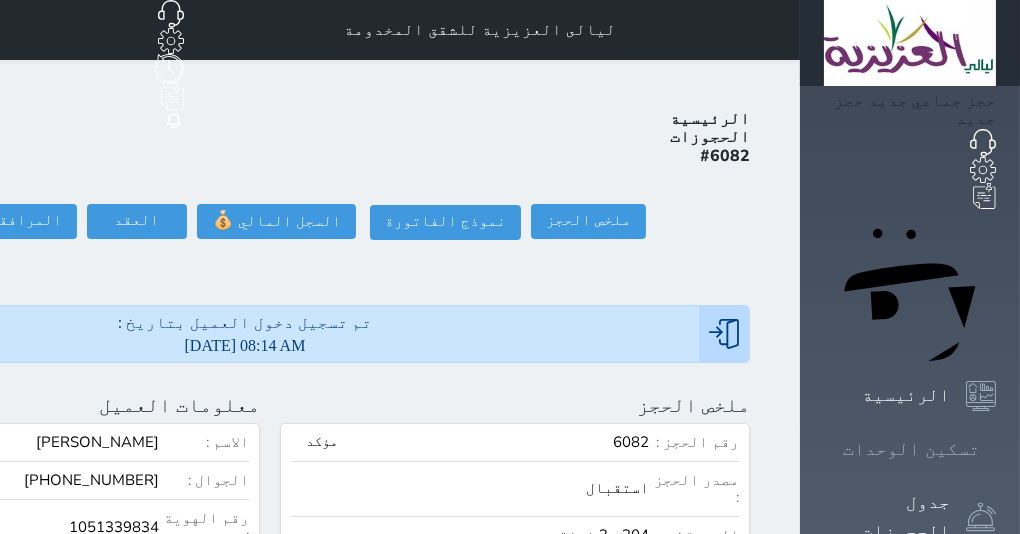 click 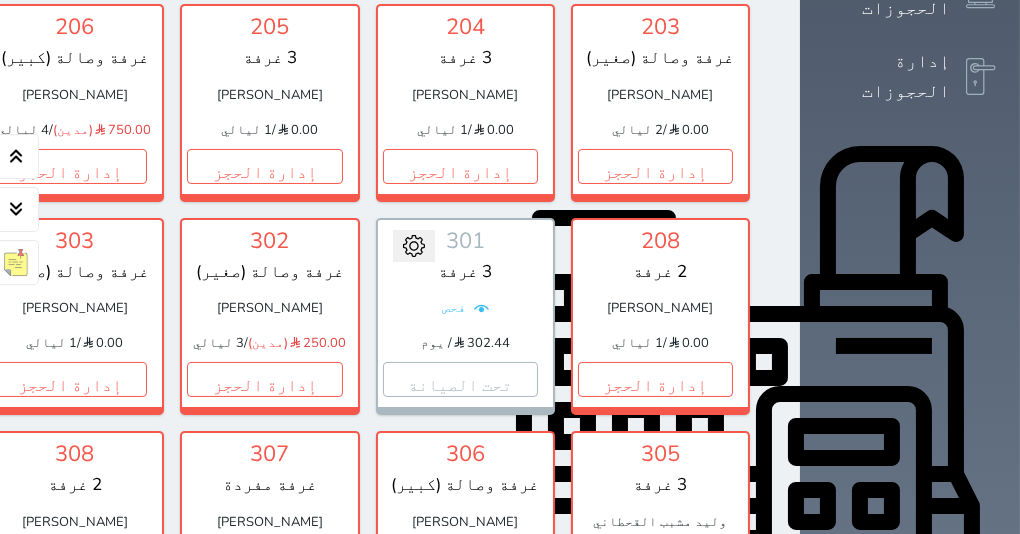scroll, scrollTop: 574, scrollLeft: 0, axis: vertical 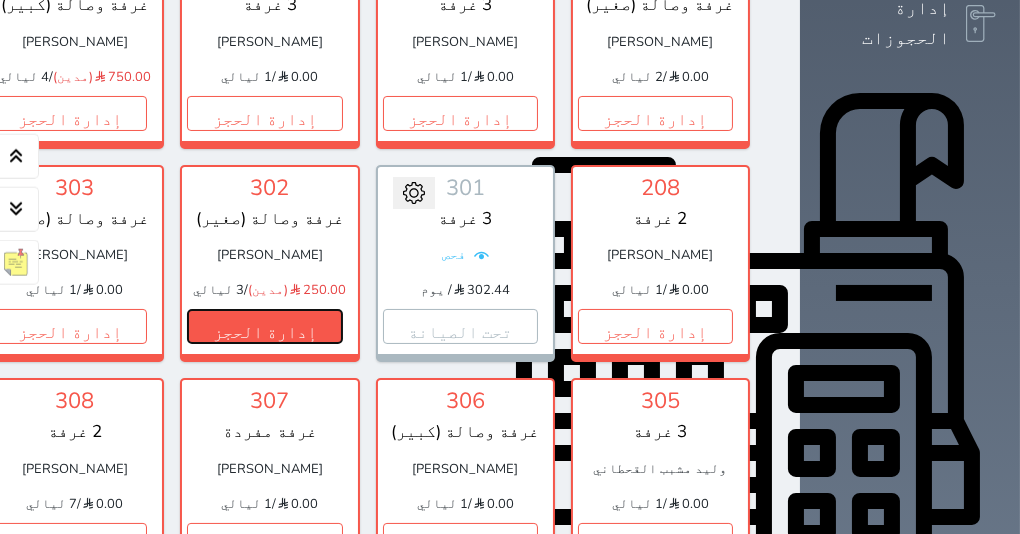 click on "إدارة الحجز" at bounding box center [264, 326] 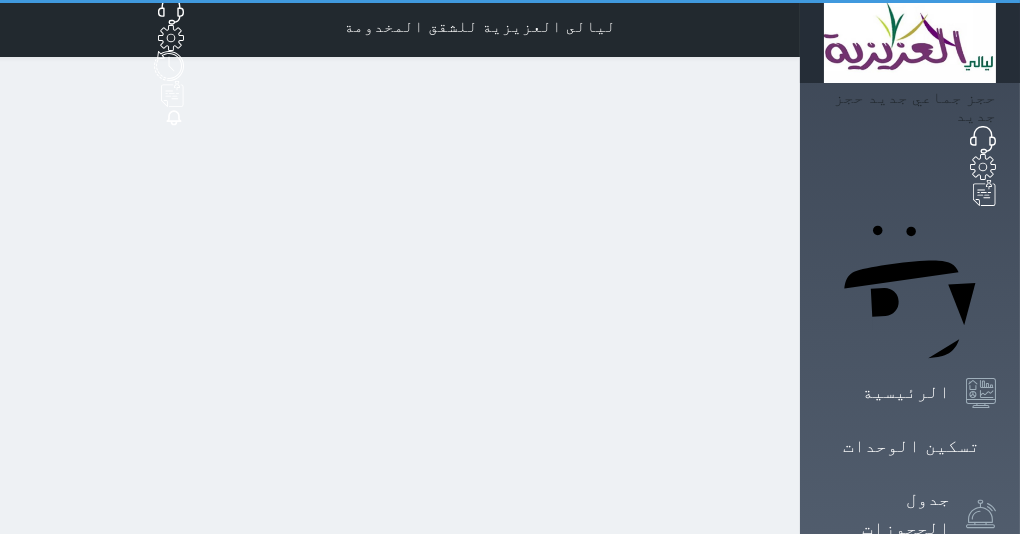 scroll, scrollTop: 0, scrollLeft: 0, axis: both 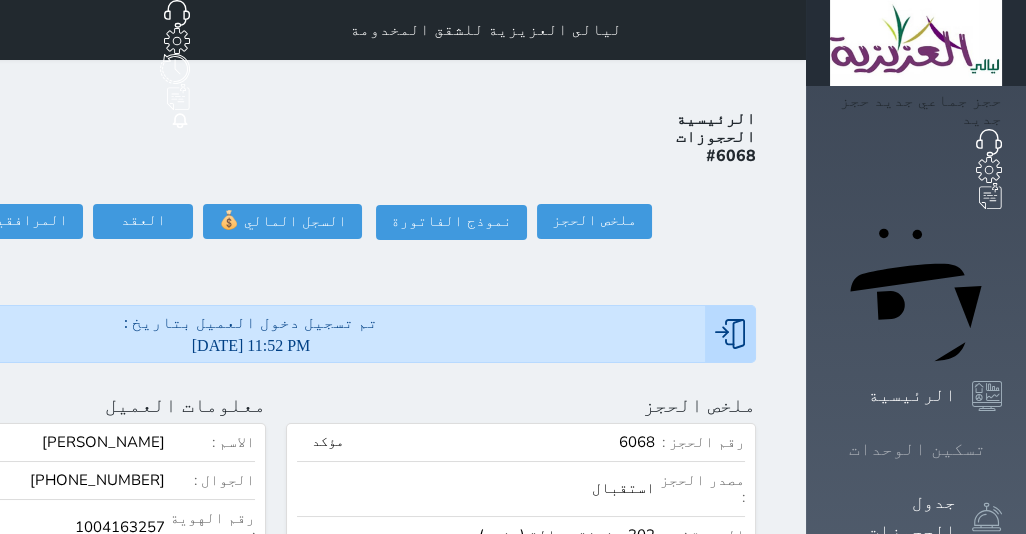 click on "تسكين الوحدات" 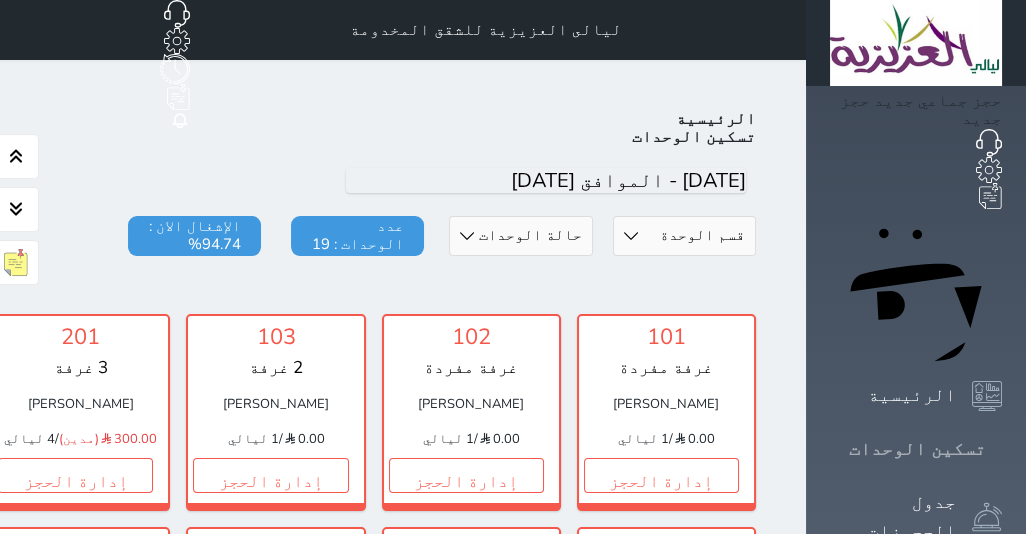 scroll, scrollTop: 77, scrollLeft: 0, axis: vertical 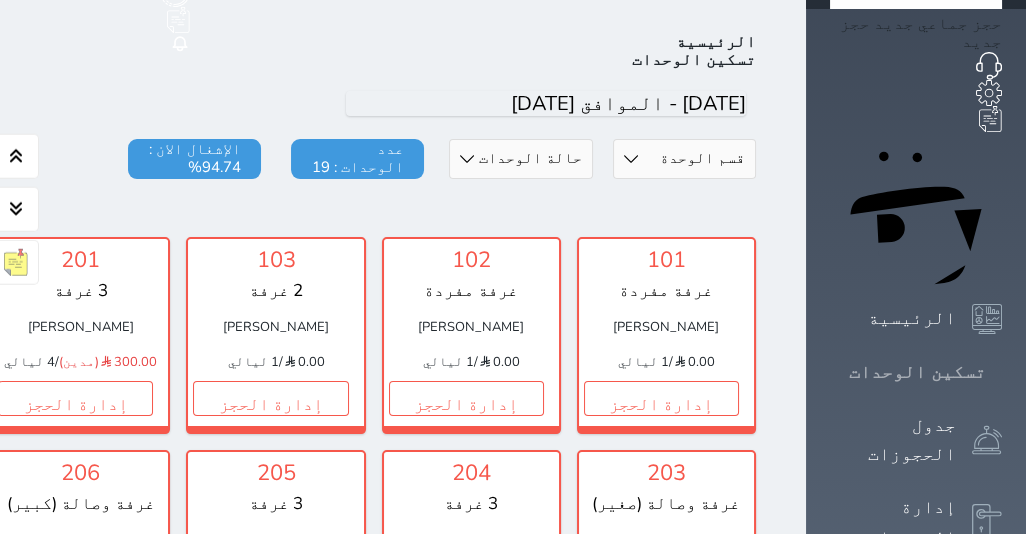 click on "تسكين الوحدات" 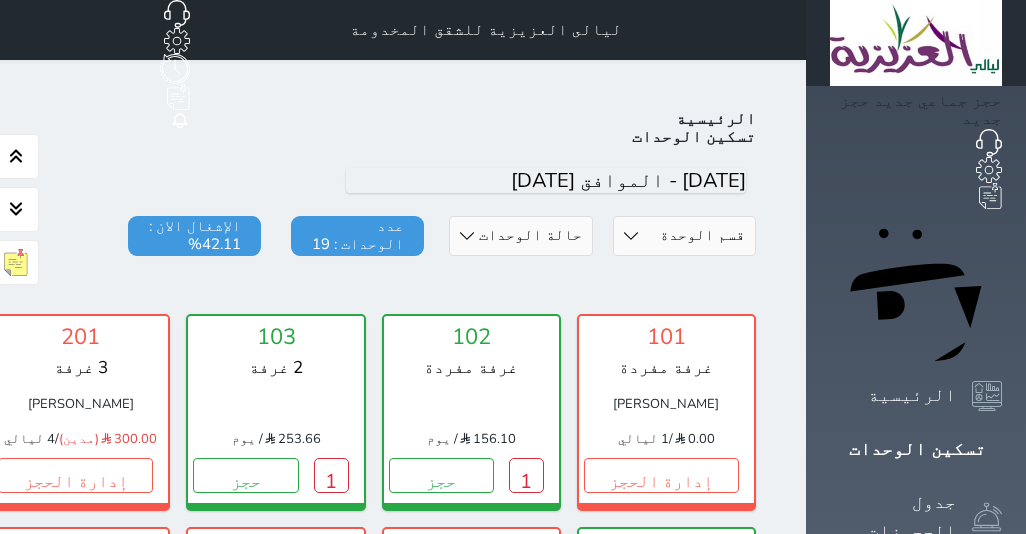 scroll, scrollTop: 0, scrollLeft: 0, axis: both 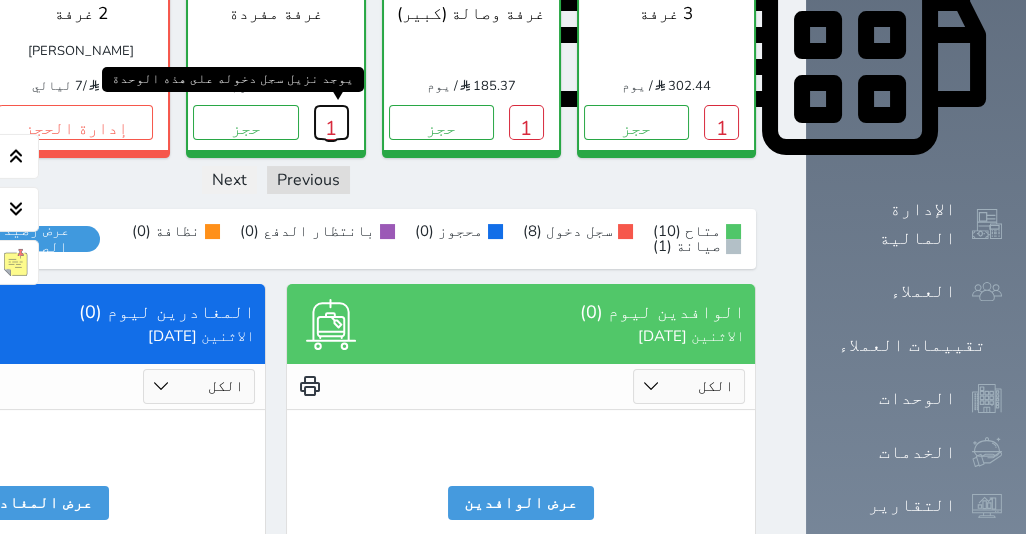 click on "1" at bounding box center (331, 122) 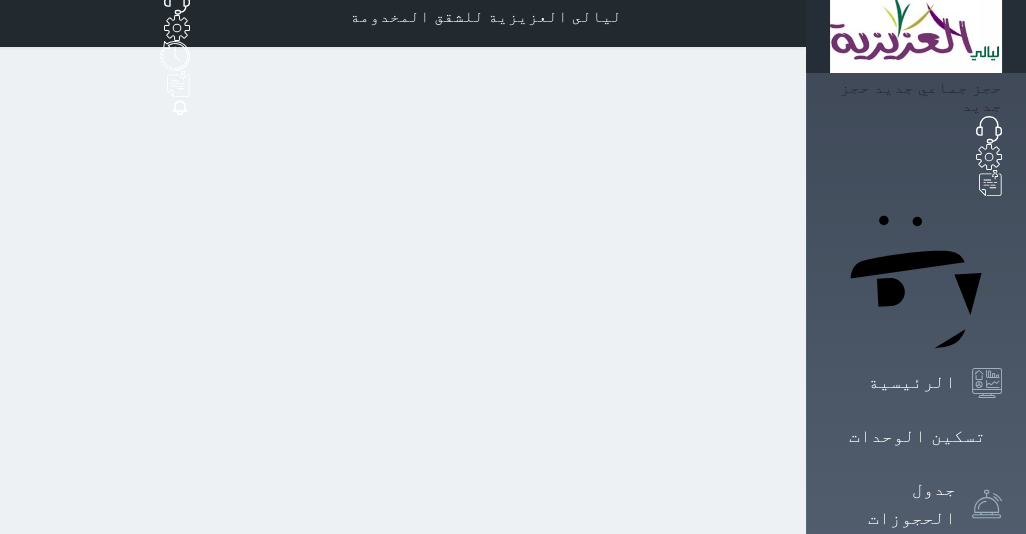 scroll, scrollTop: 0, scrollLeft: 0, axis: both 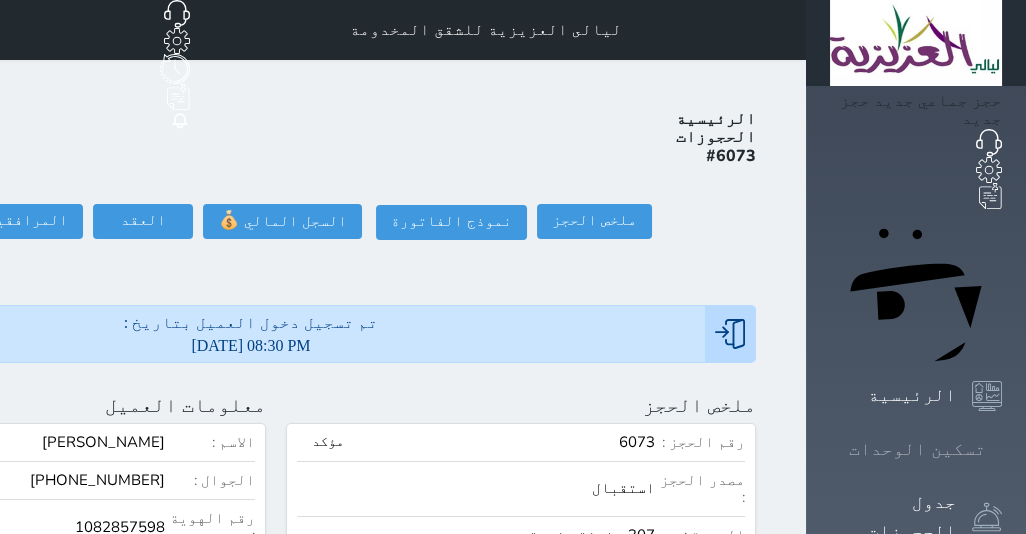 click on "تسكين الوحدات" at bounding box center [917, 449] 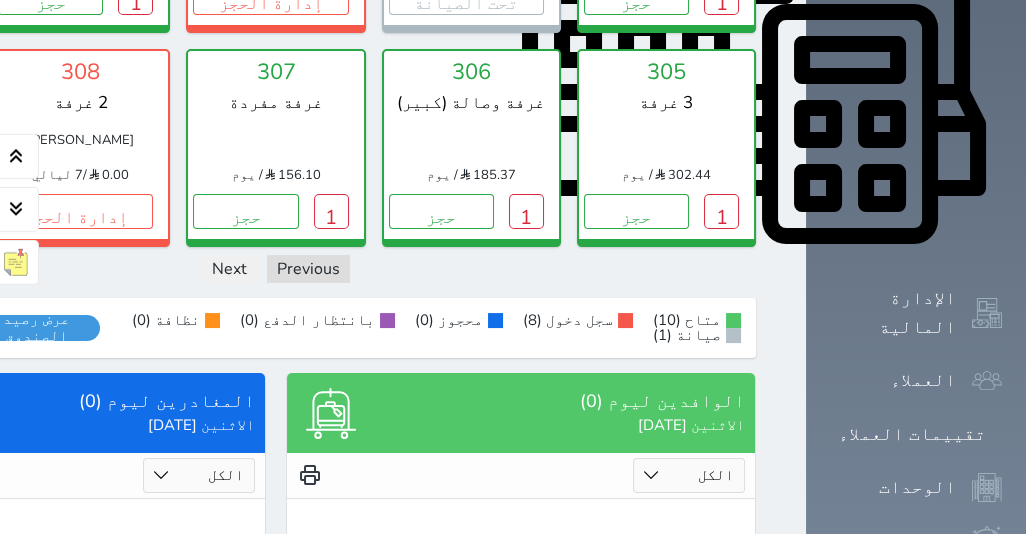 scroll, scrollTop: 959, scrollLeft: 0, axis: vertical 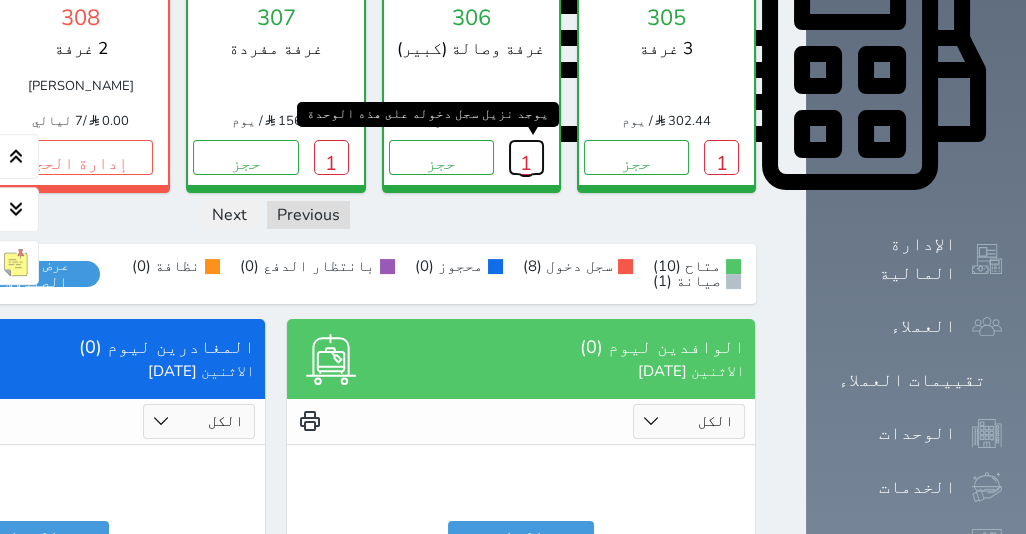 click on "1" at bounding box center [526, 157] 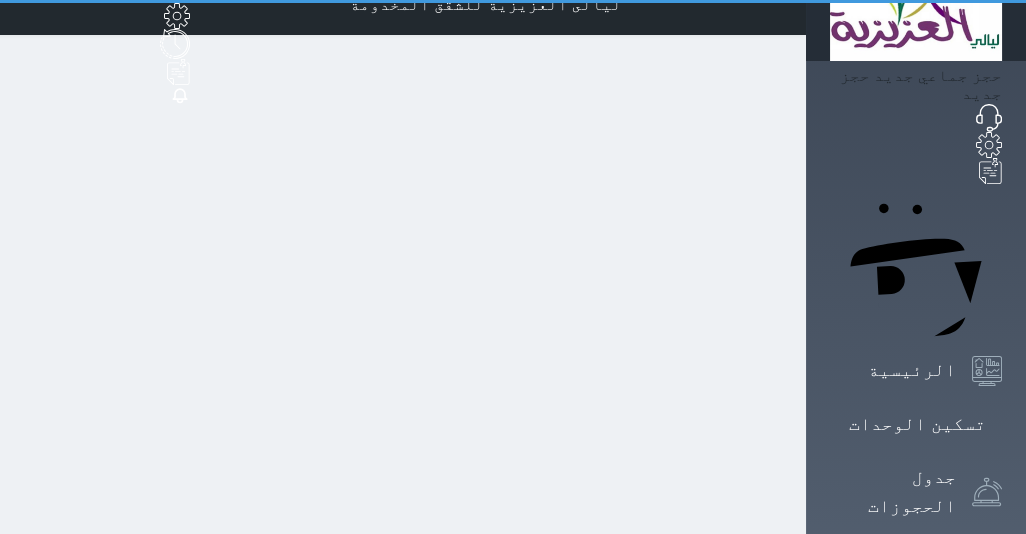 scroll, scrollTop: 0, scrollLeft: 0, axis: both 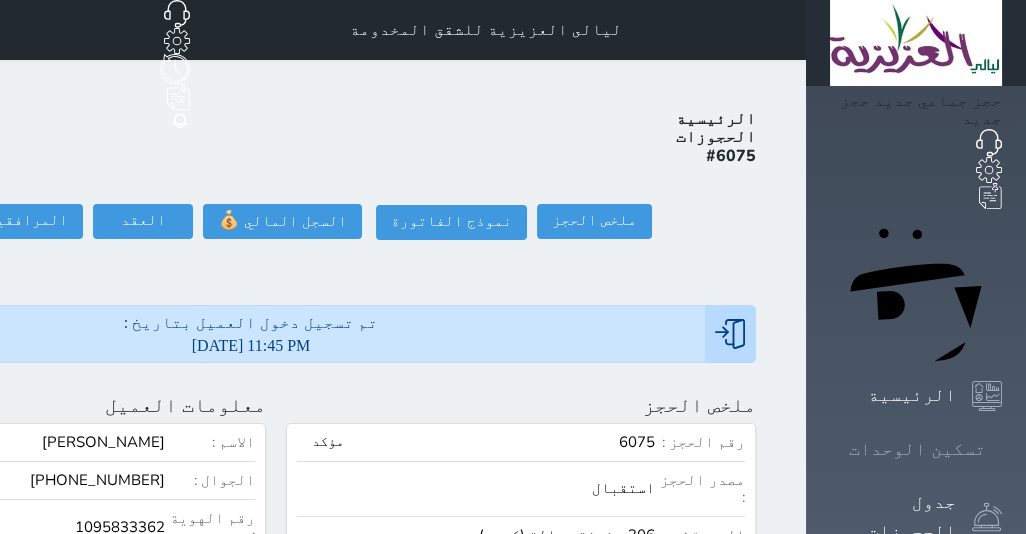 click on "تسكين الوحدات" at bounding box center (917, 449) 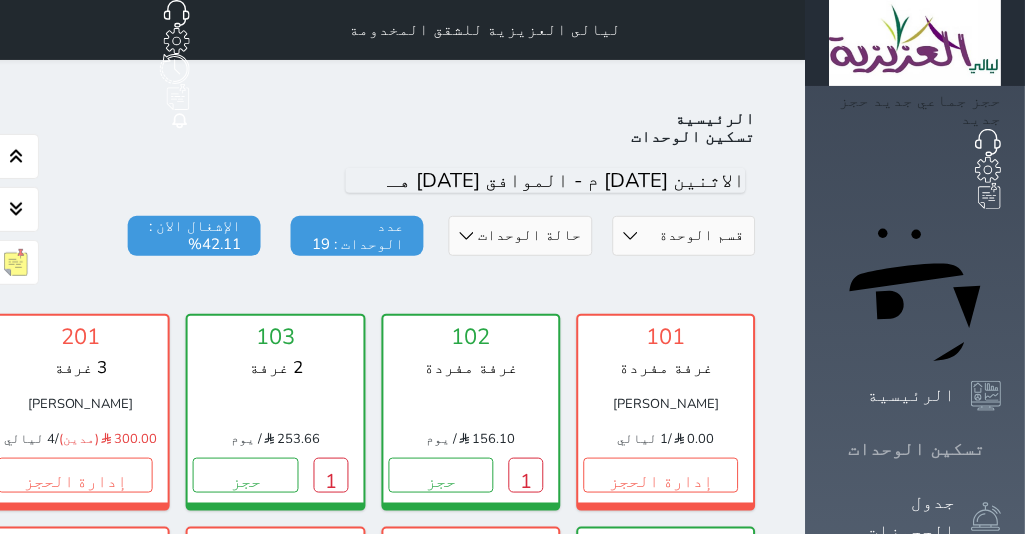 scroll, scrollTop: 77, scrollLeft: 0, axis: vertical 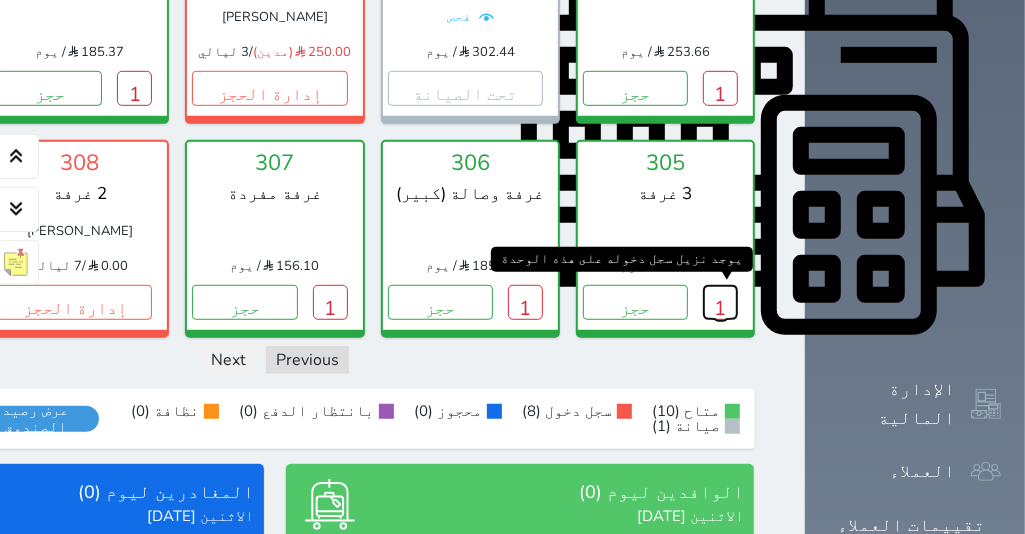 click on "1" at bounding box center [720, 302] 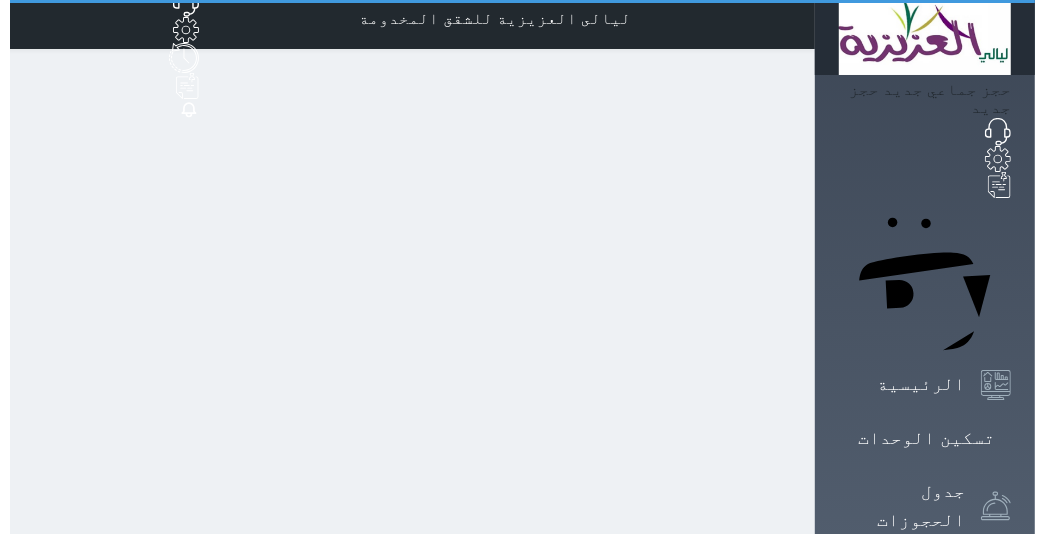 scroll, scrollTop: 0, scrollLeft: 0, axis: both 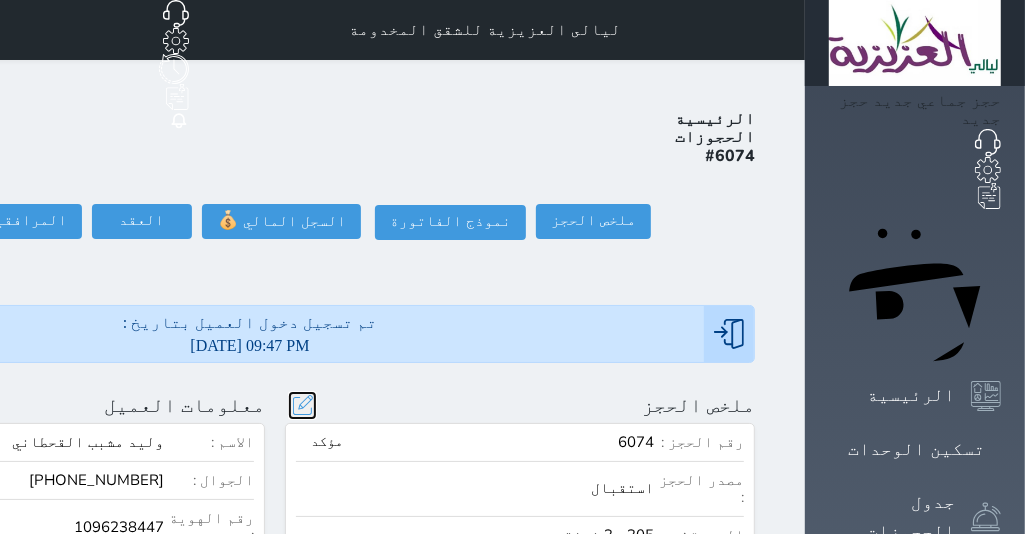 click at bounding box center (302, 405) 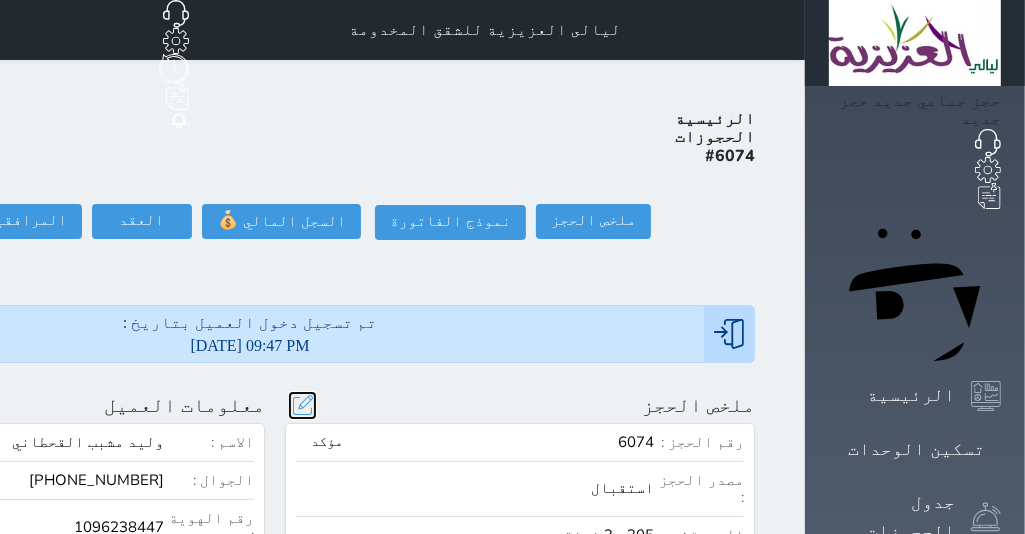 select on "1749" 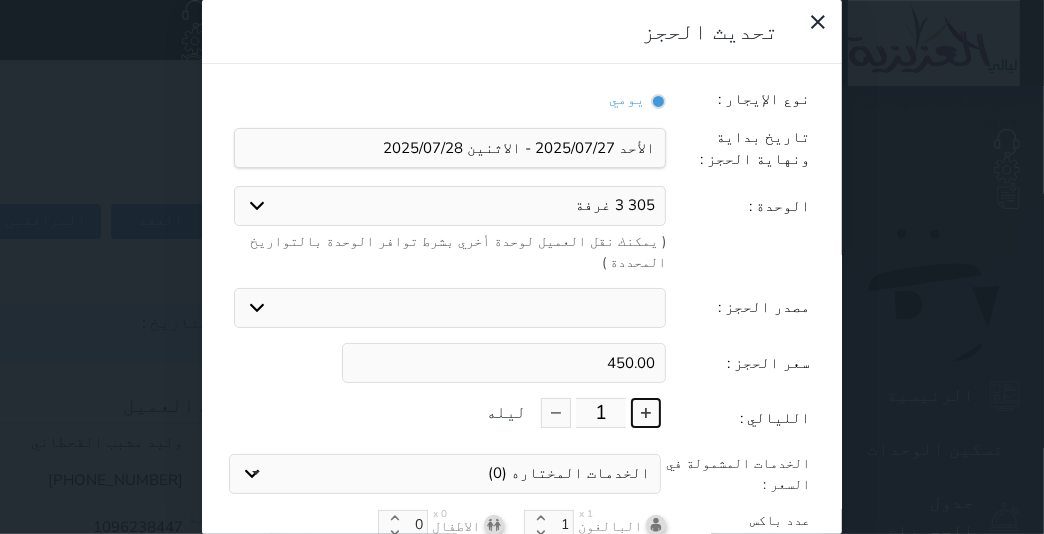 click at bounding box center [646, 413] 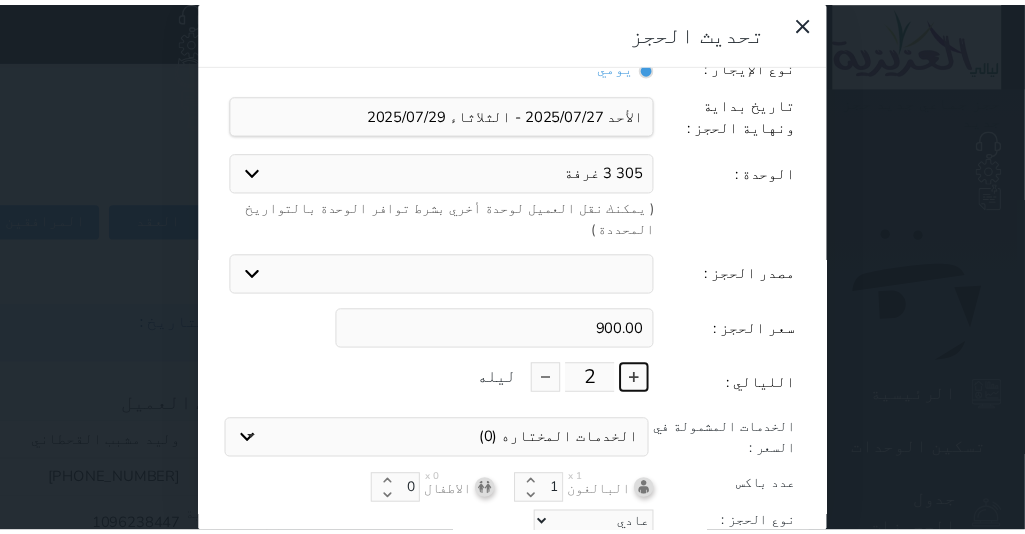scroll, scrollTop: 47, scrollLeft: 0, axis: vertical 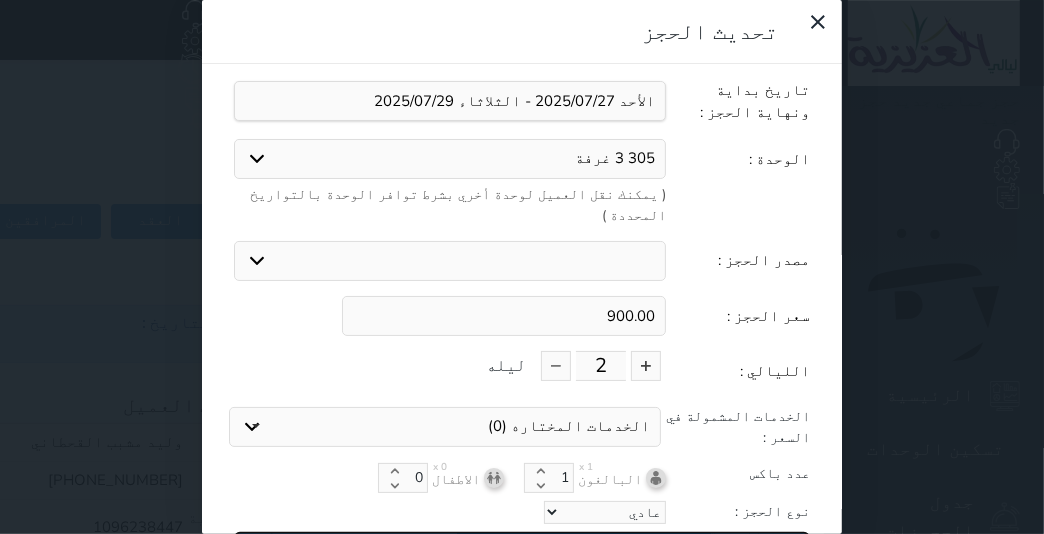 click on "تحديث الحجز" at bounding box center [522, 549] 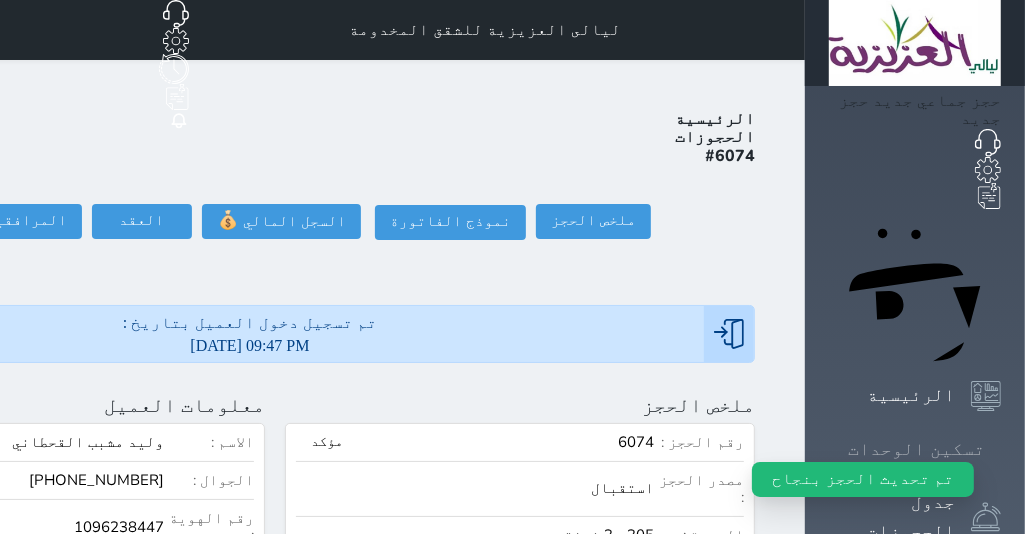 click at bounding box center (1001, 449) 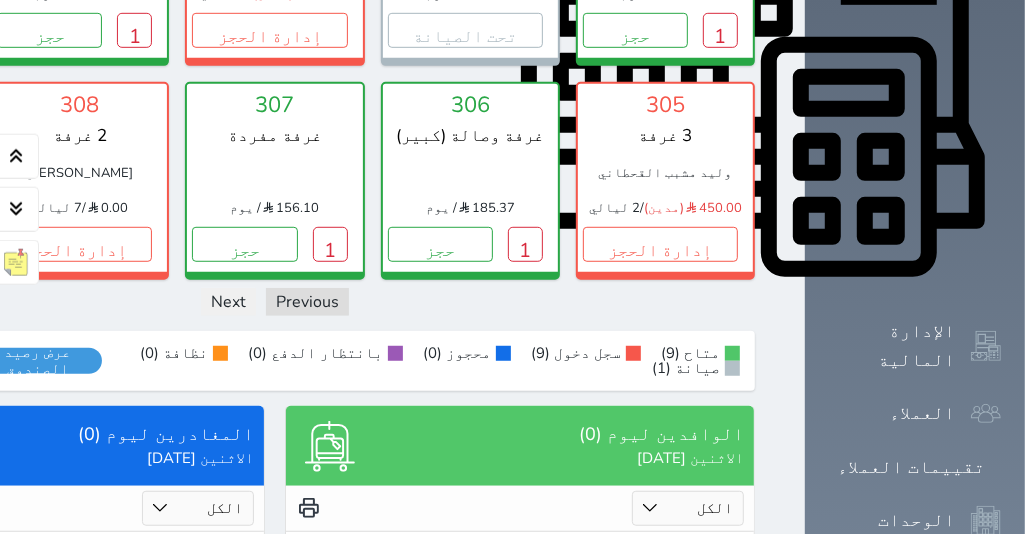 scroll, scrollTop: 832, scrollLeft: 0, axis: vertical 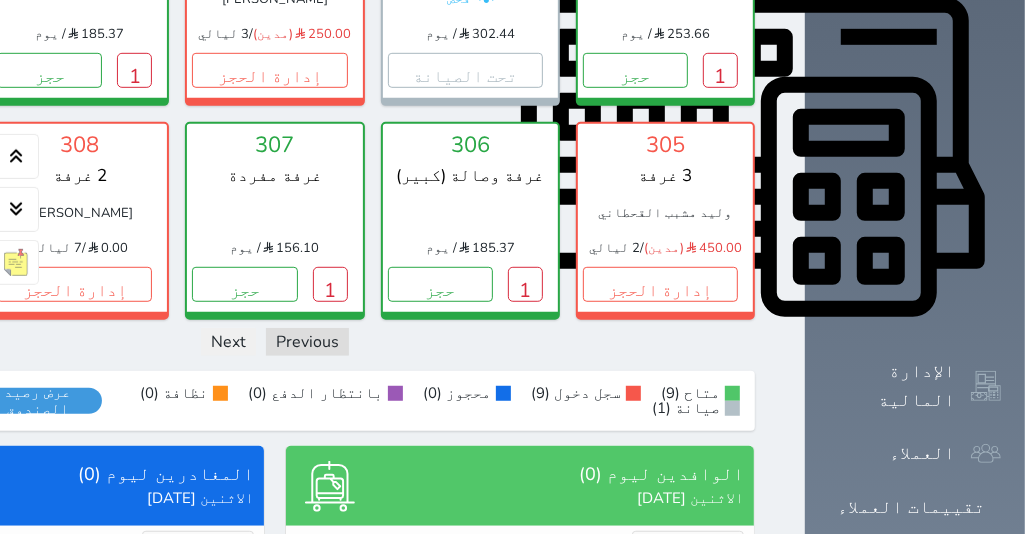click on "1" at bounding box center (-61, 70) 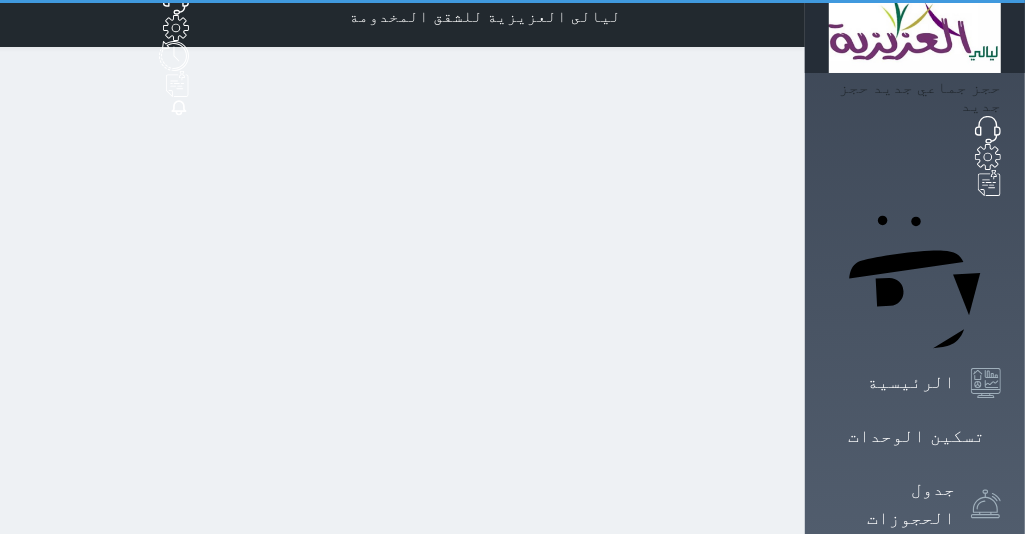 scroll, scrollTop: 0, scrollLeft: 0, axis: both 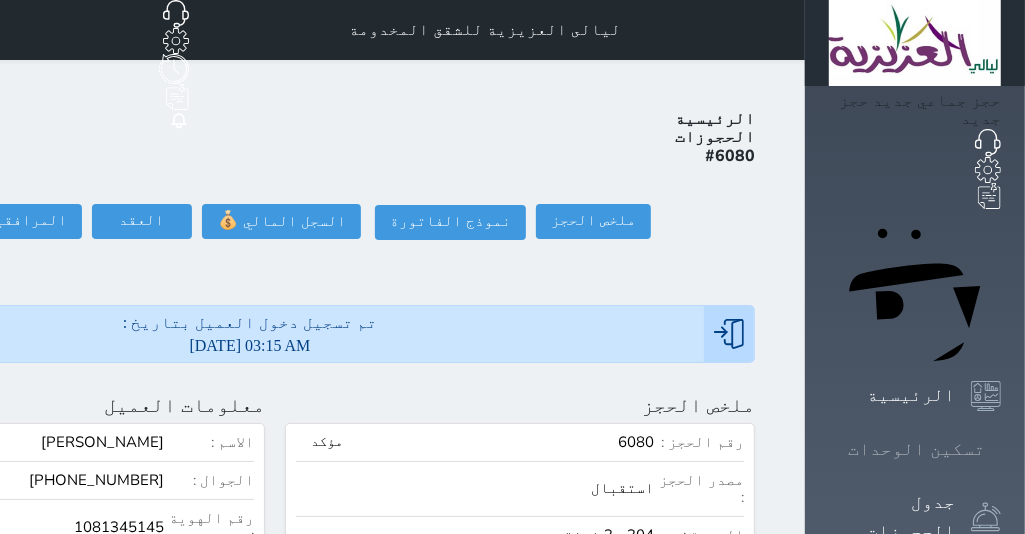 drag, startPoint x: 959, startPoint y: 263, endPoint x: 1002, endPoint y: 213, distance: 65.946945 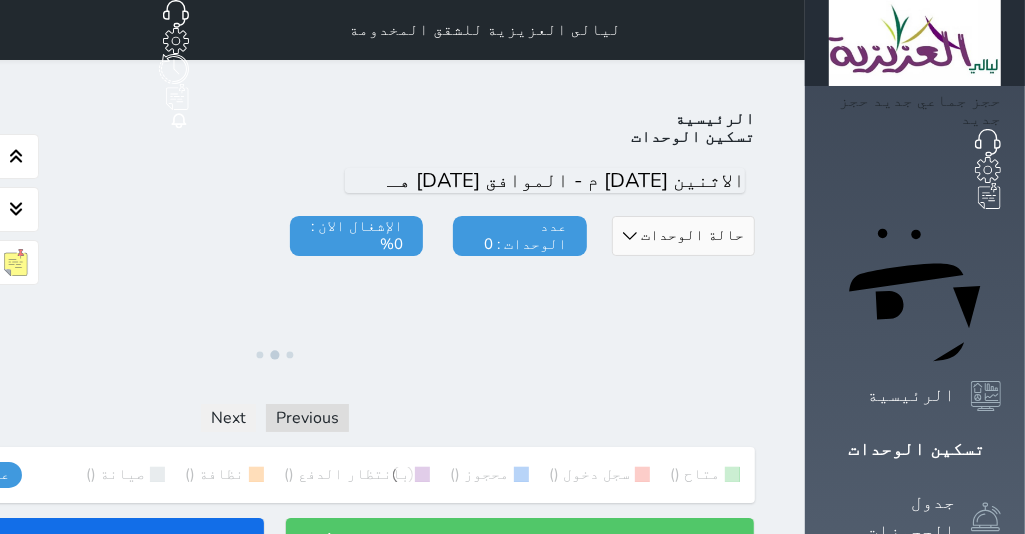 click 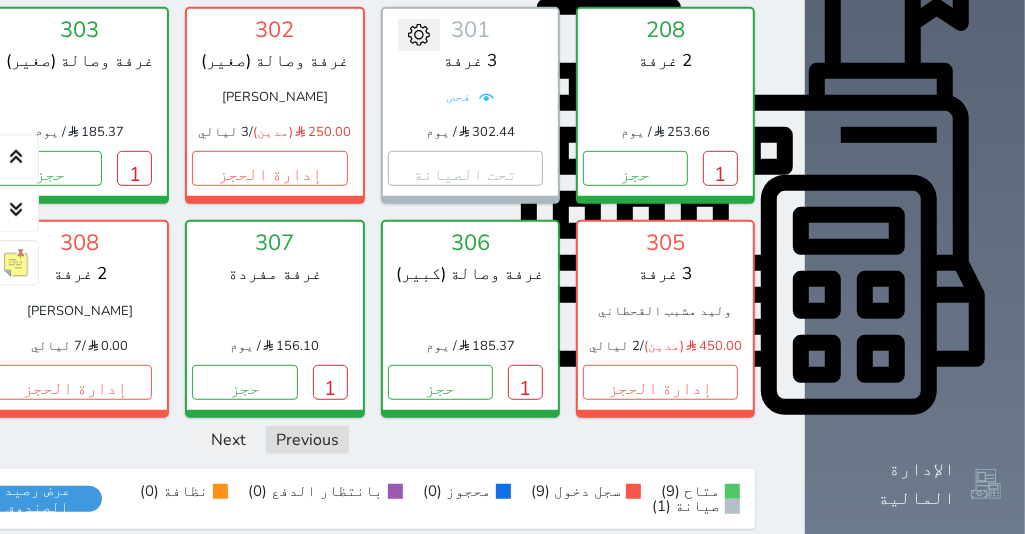 scroll, scrollTop: 741, scrollLeft: 0, axis: vertical 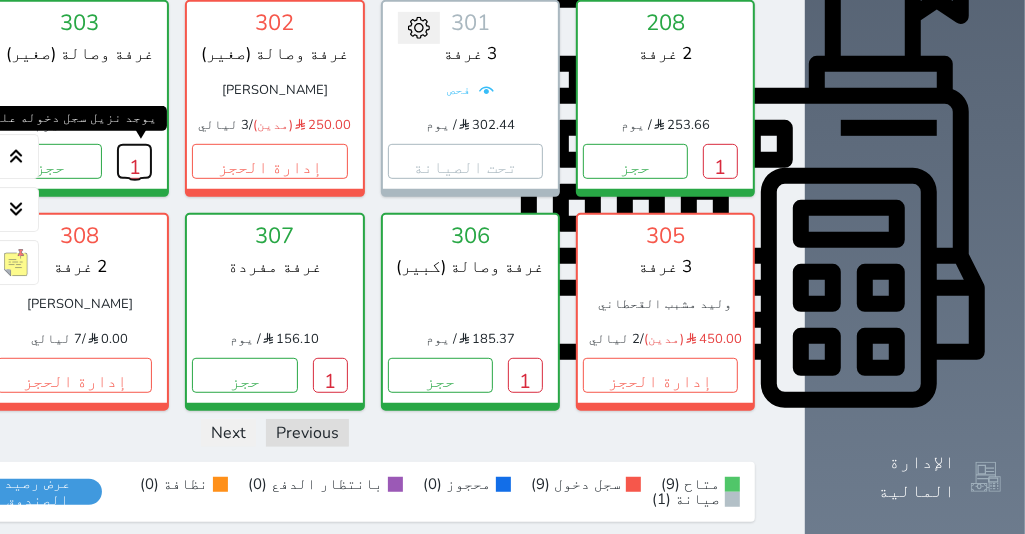 click on "1" at bounding box center (134, 161) 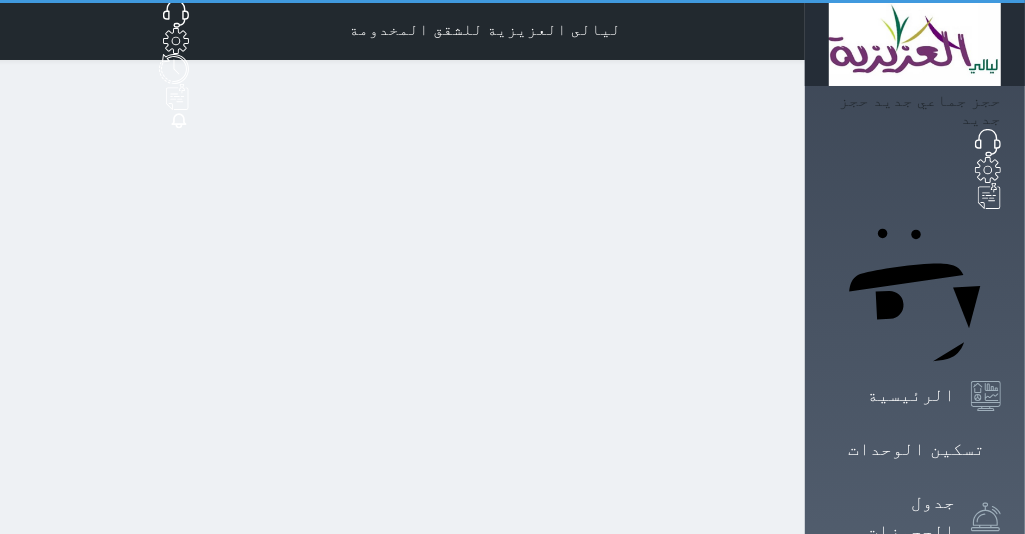 scroll, scrollTop: 0, scrollLeft: 0, axis: both 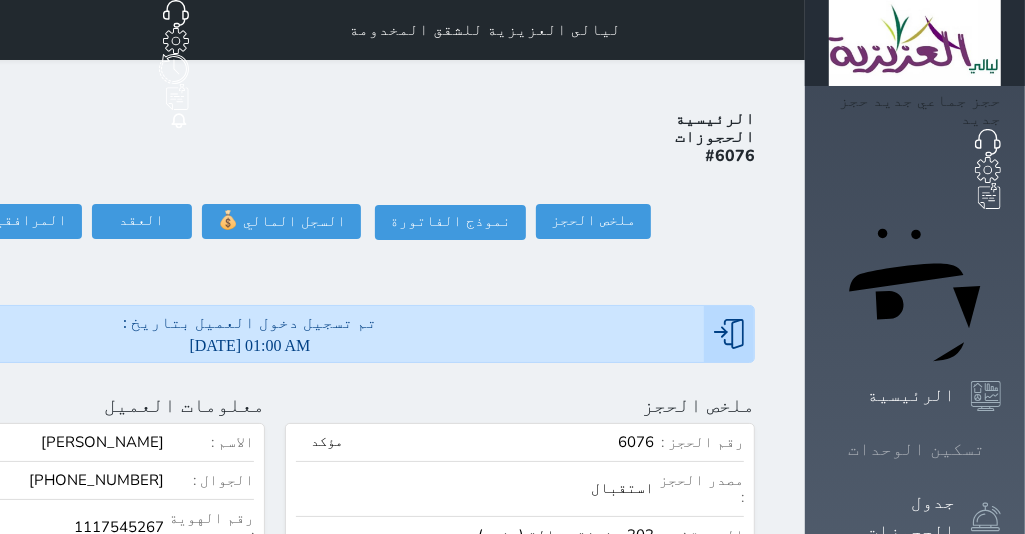 click on "تسكين الوحدات" at bounding box center [916, 449] 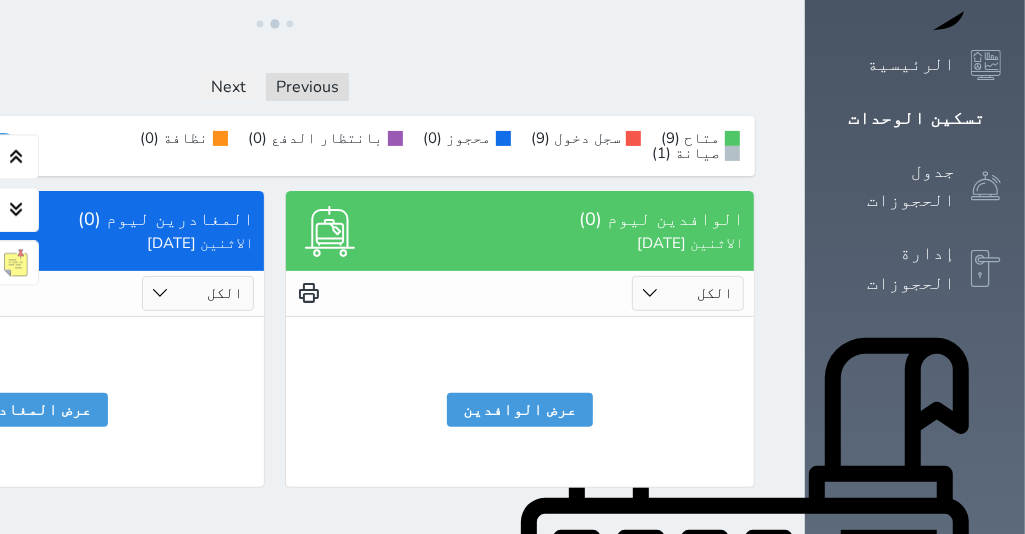 scroll, scrollTop: 346, scrollLeft: 0, axis: vertical 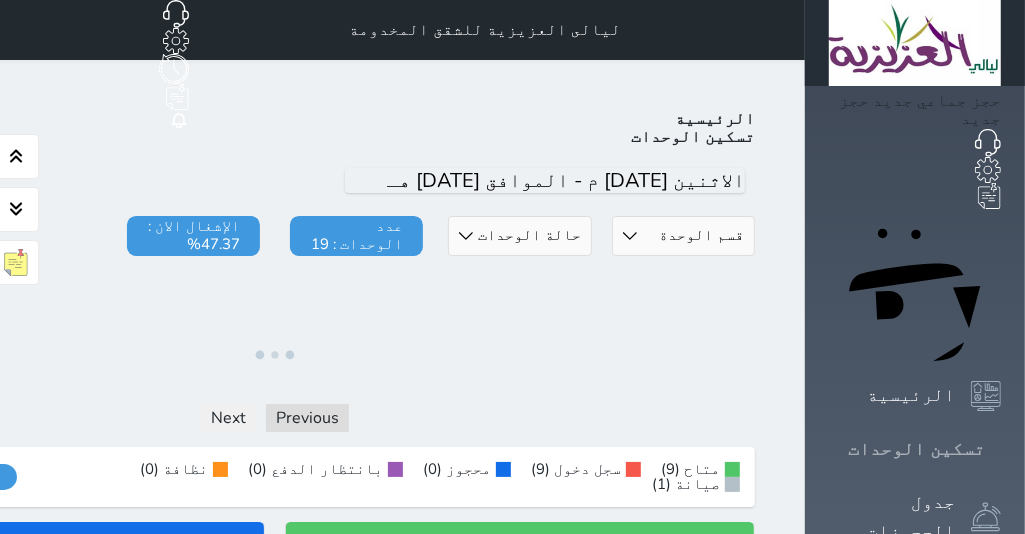 click on "تسكين الوحدات" at bounding box center [916, 449] 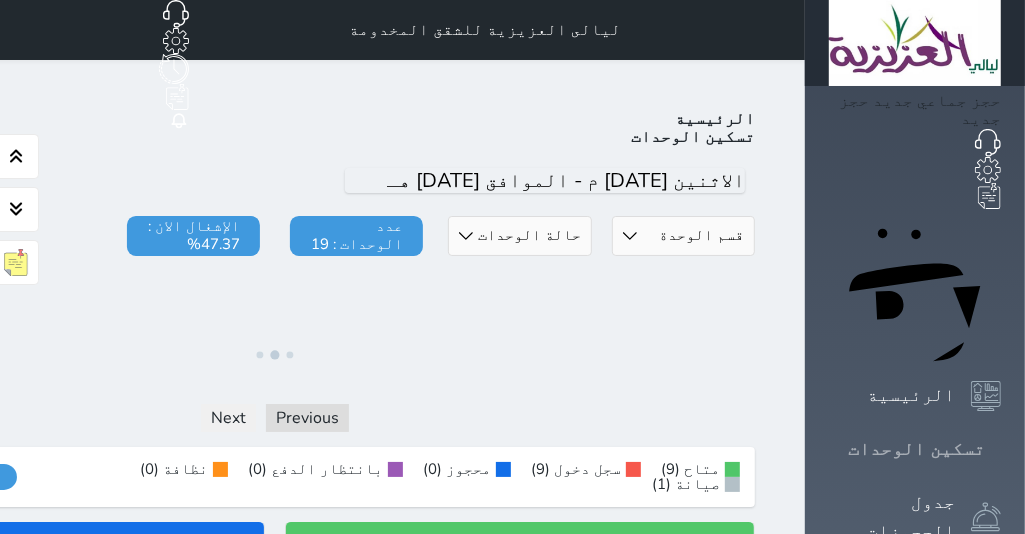 click on "تسكين الوحدات" at bounding box center (916, 449) 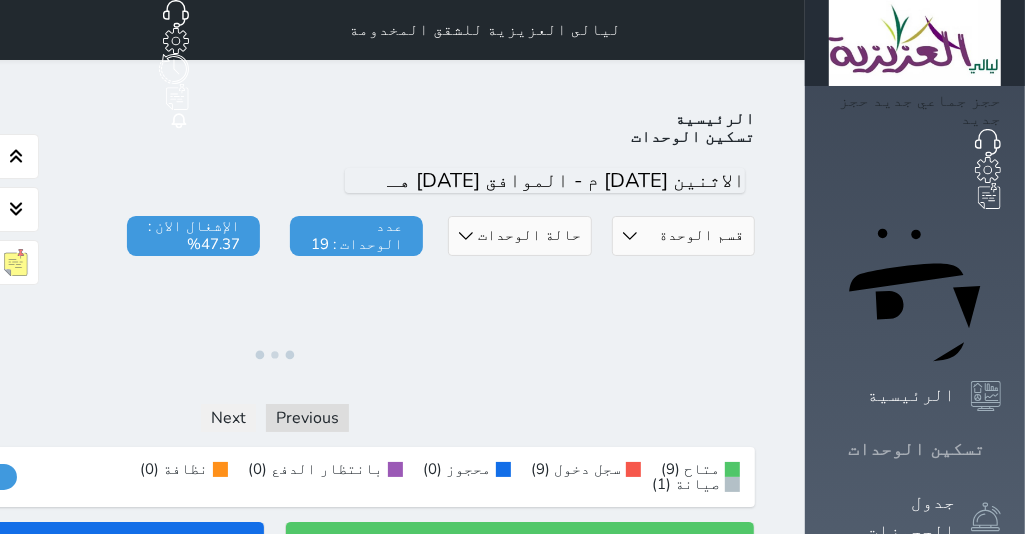 click on "تسكين الوحدات" at bounding box center (916, 449) 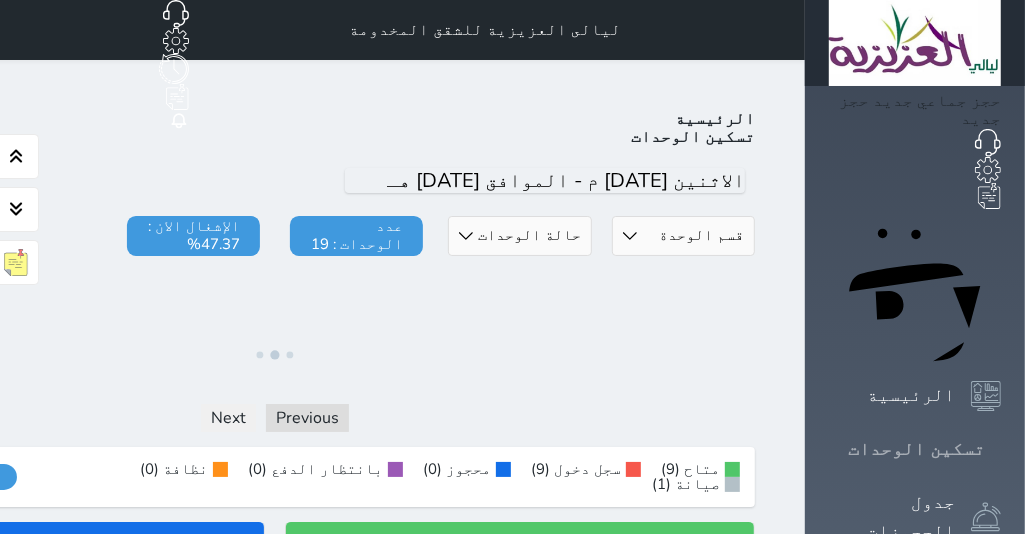 click on "تسكين الوحدات" at bounding box center [916, 449] 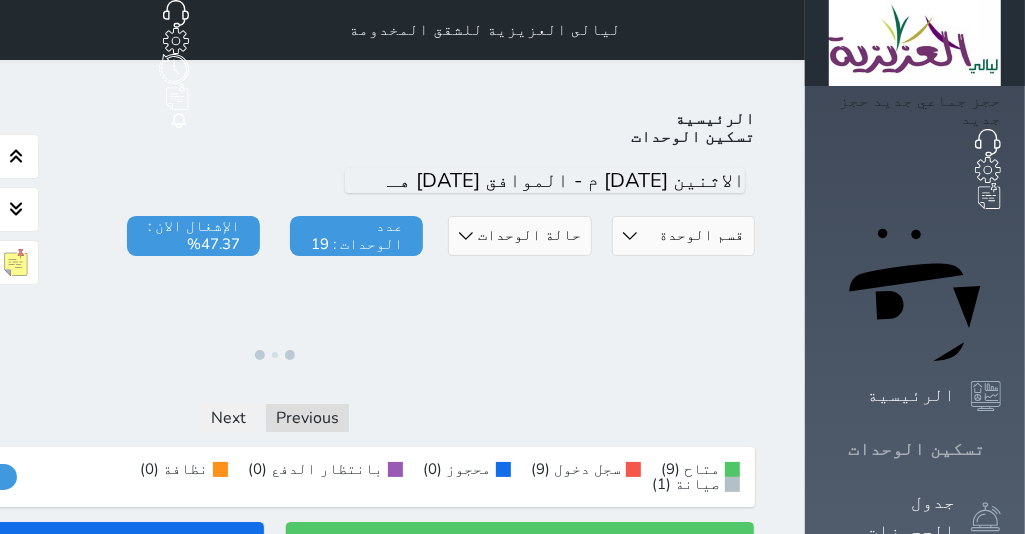click on "تسكين الوحدات" at bounding box center (916, 449) 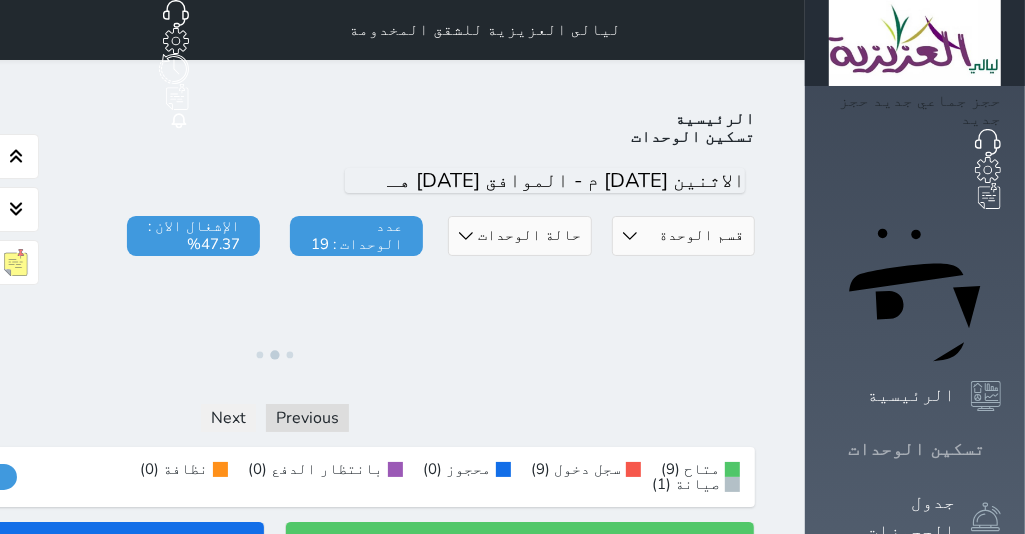 click on "تسكين الوحدات" at bounding box center (916, 449) 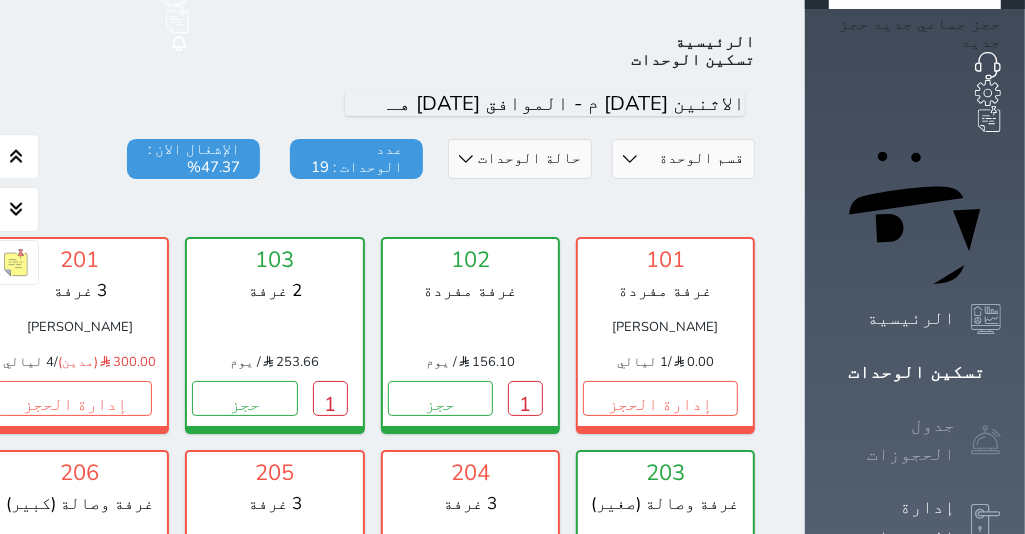 scroll, scrollTop: 77, scrollLeft: 0, axis: vertical 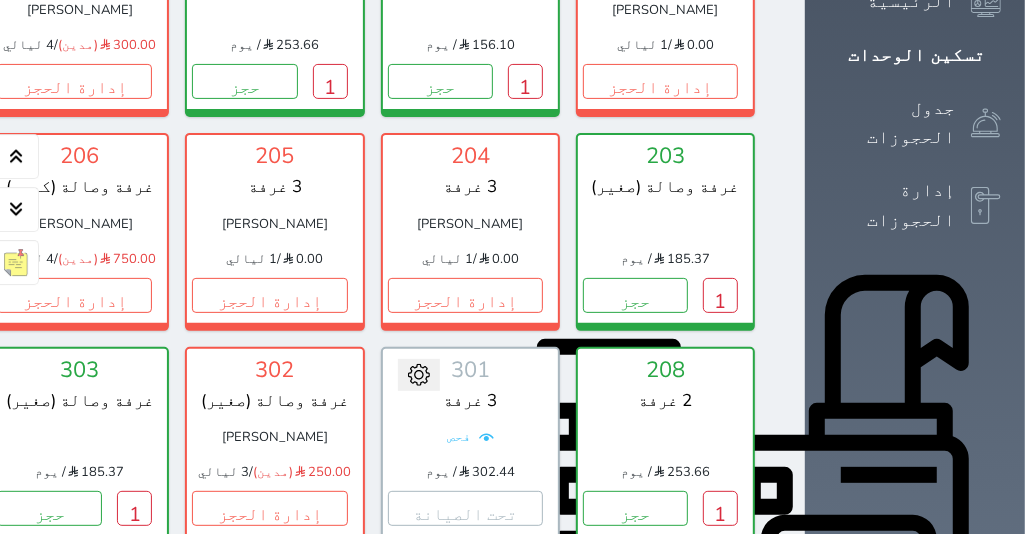 click on "1" at bounding box center (-61, 81) 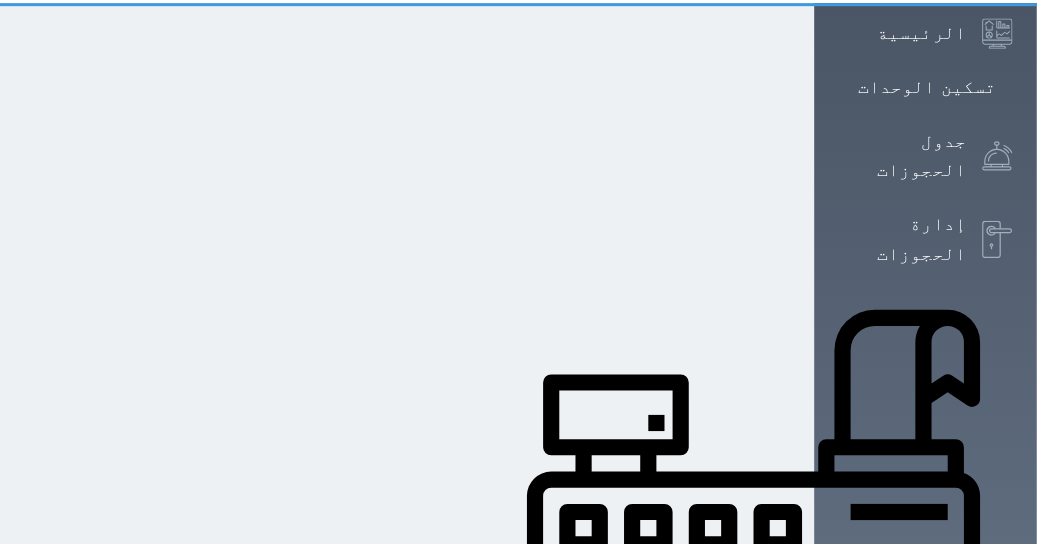 scroll, scrollTop: 0, scrollLeft: 0, axis: both 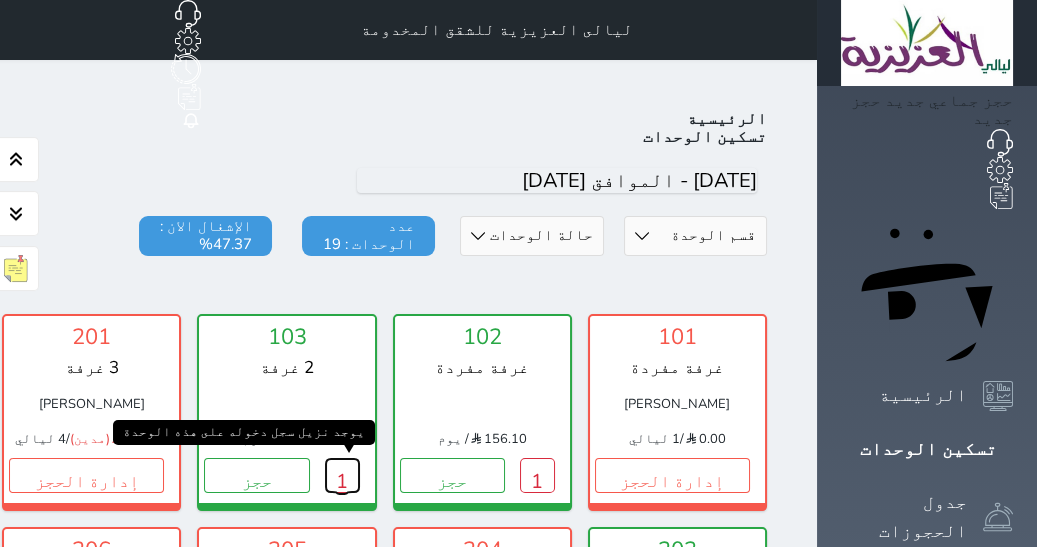 click on "1" at bounding box center (342, 475) 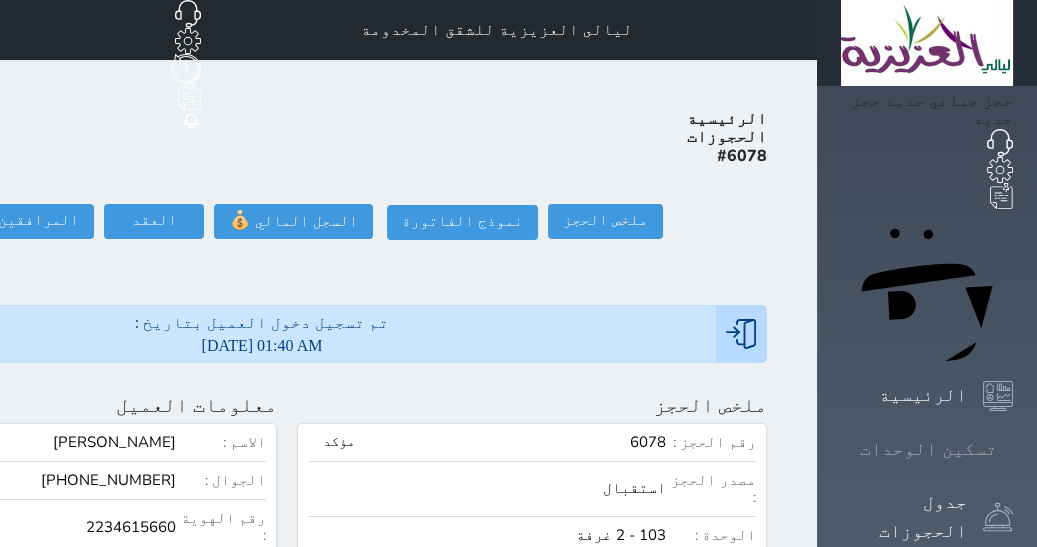 click on "تسكين الوحدات" at bounding box center (928, 449) 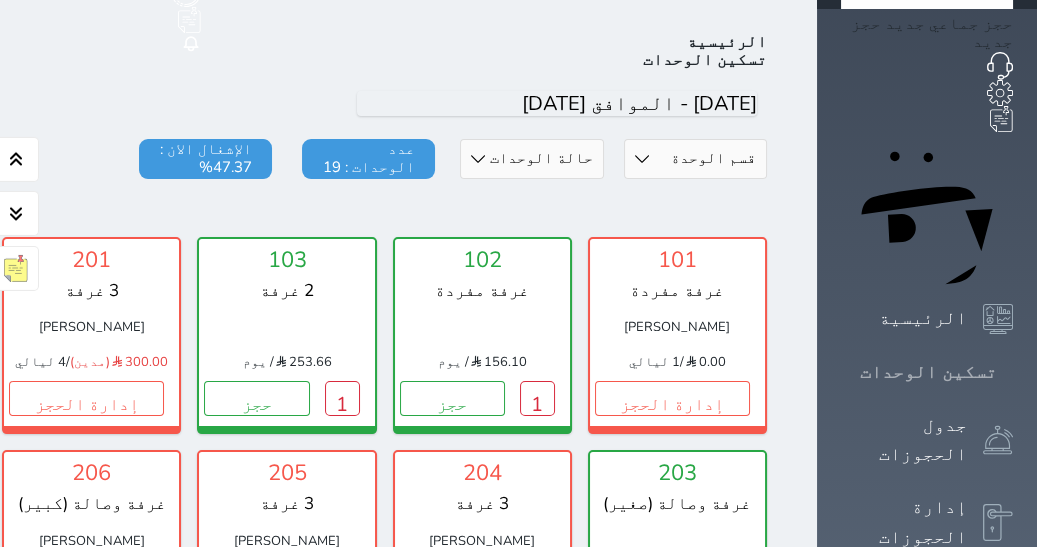 scroll, scrollTop: 77, scrollLeft: 0, axis: vertical 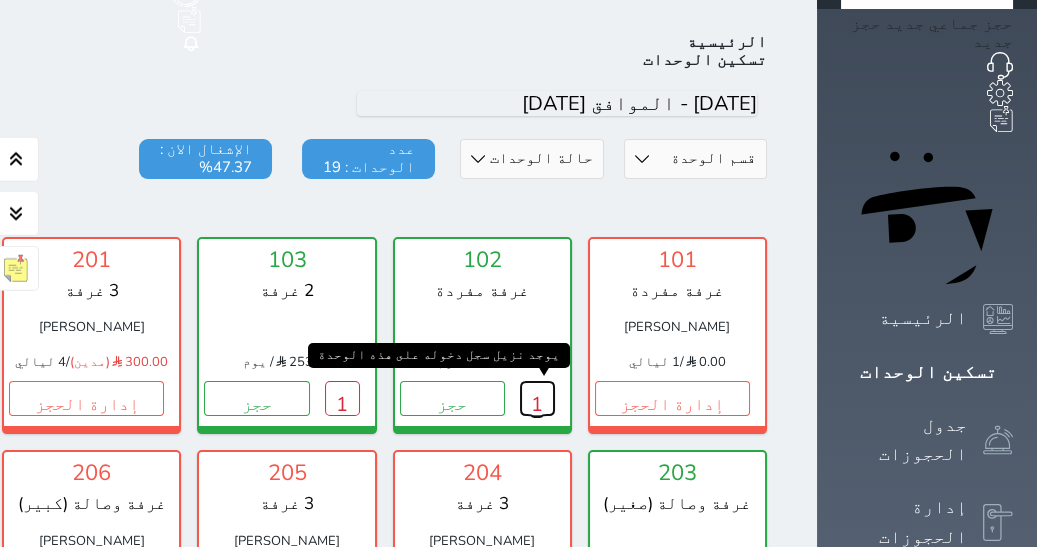click on "1" at bounding box center (537, 398) 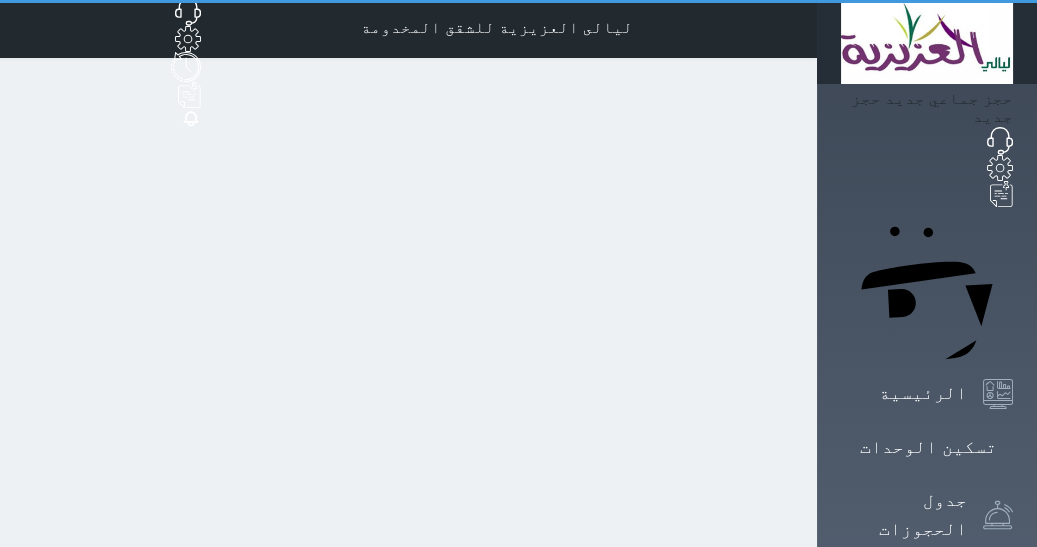 scroll, scrollTop: 0, scrollLeft: 0, axis: both 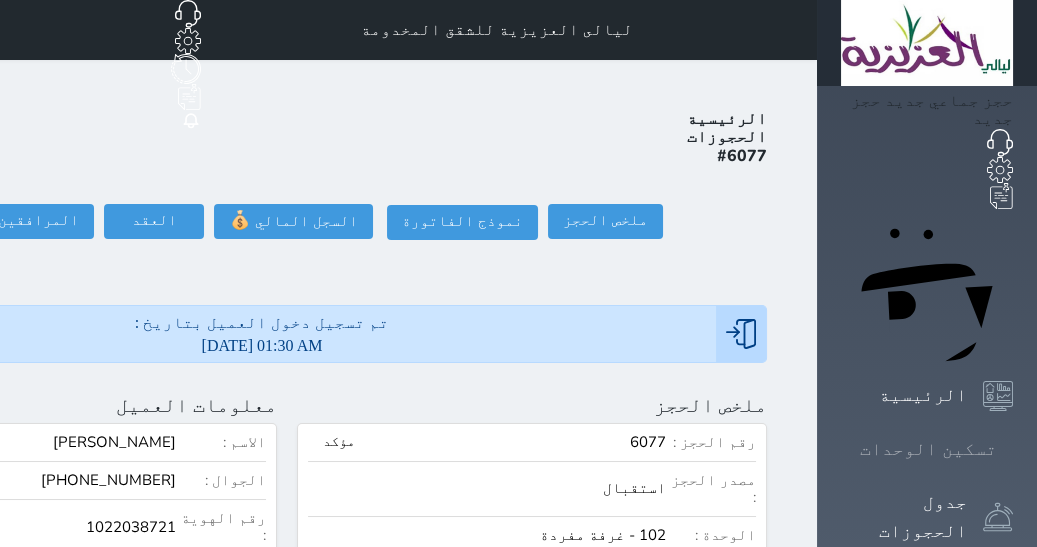 click on "تسكين الوحدات" at bounding box center [928, 449] 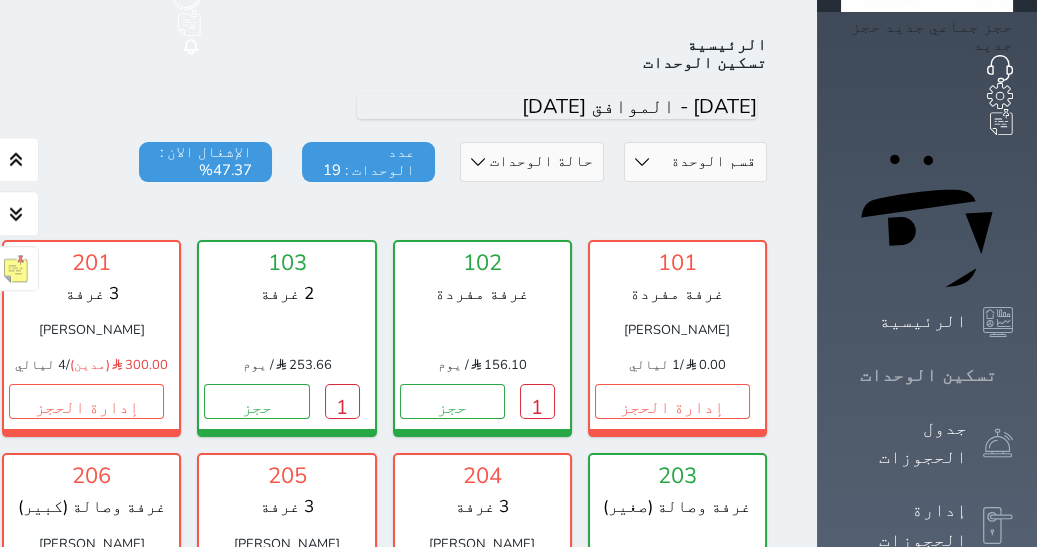 scroll, scrollTop: 77, scrollLeft: 0, axis: vertical 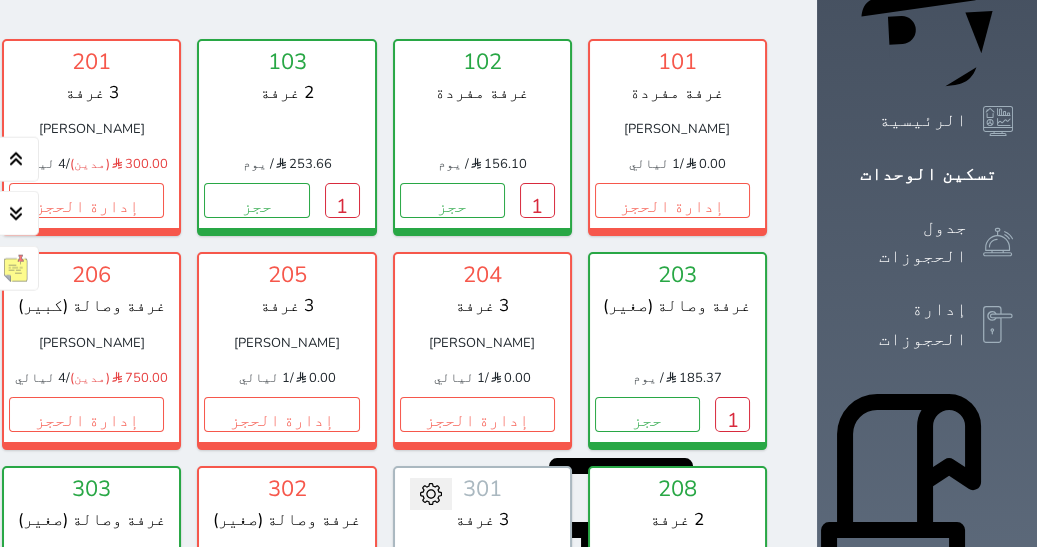 click on "1" at bounding box center [-49, 200] 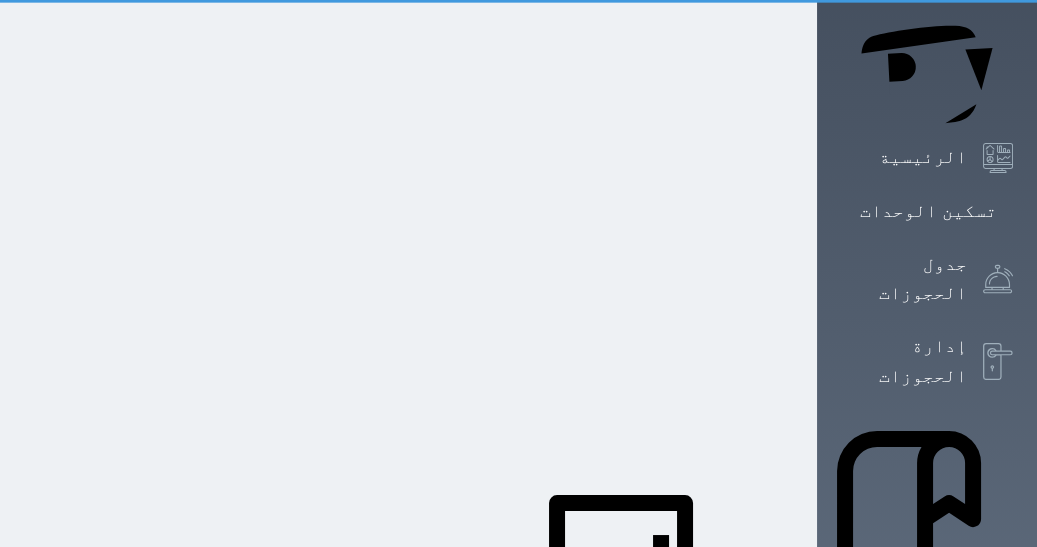 scroll, scrollTop: 0, scrollLeft: 0, axis: both 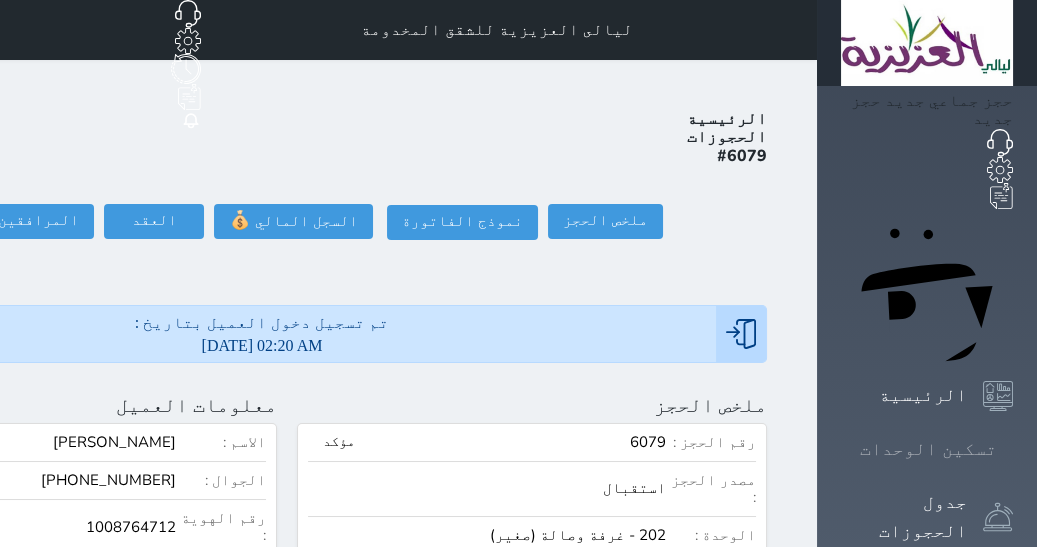 click on "تسكين الوحدات" at bounding box center [928, 449] 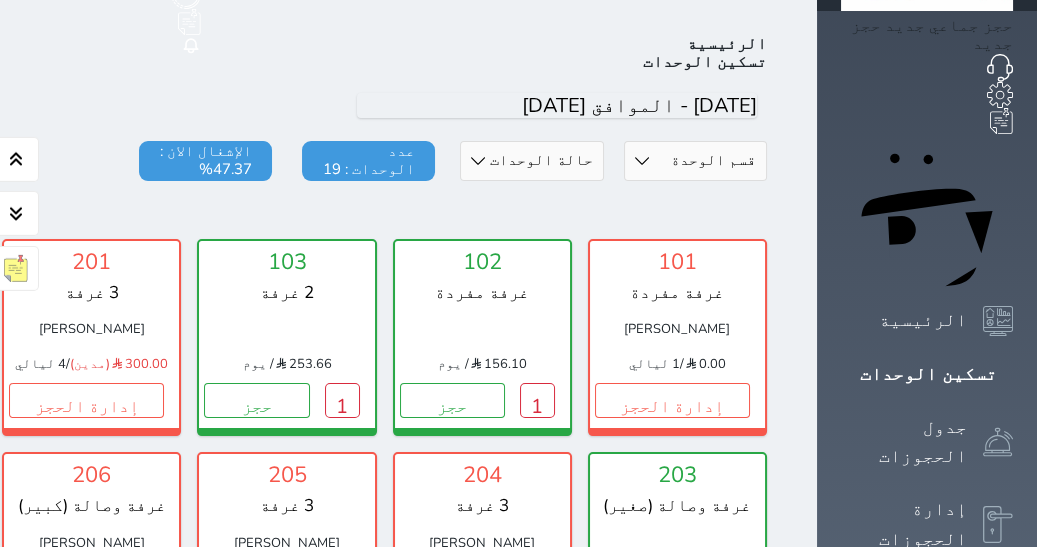 scroll, scrollTop: 77, scrollLeft: 0, axis: vertical 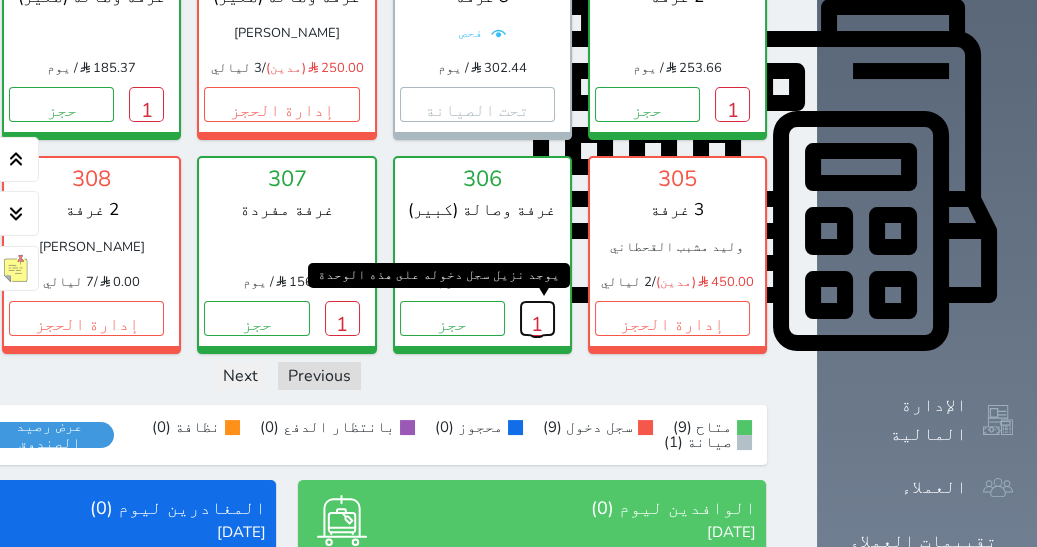 click on "1" at bounding box center [537, 318] 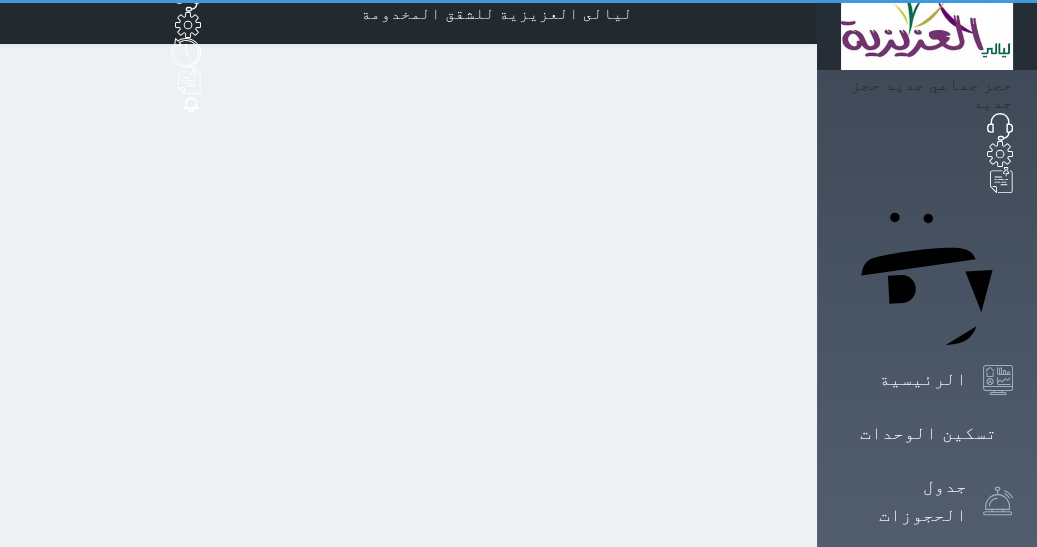 scroll, scrollTop: 0, scrollLeft: 0, axis: both 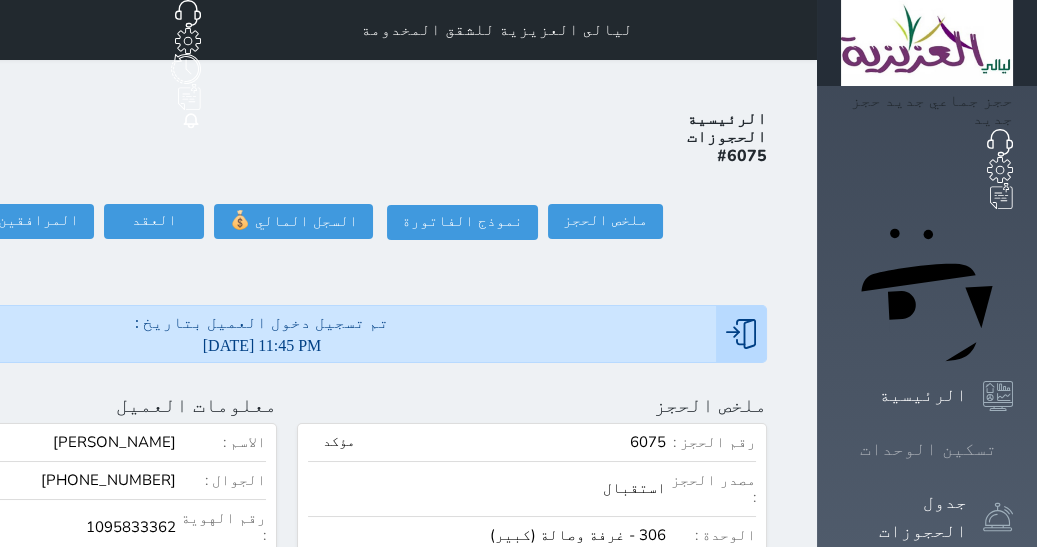 click on "تسكين الوحدات" at bounding box center (928, 449) 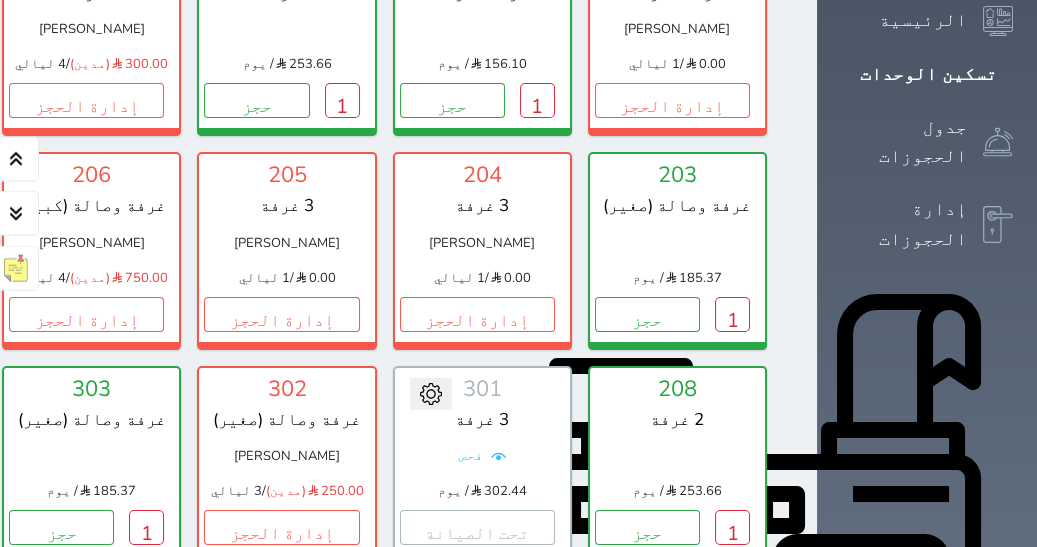 scroll, scrollTop: 378, scrollLeft: 0, axis: vertical 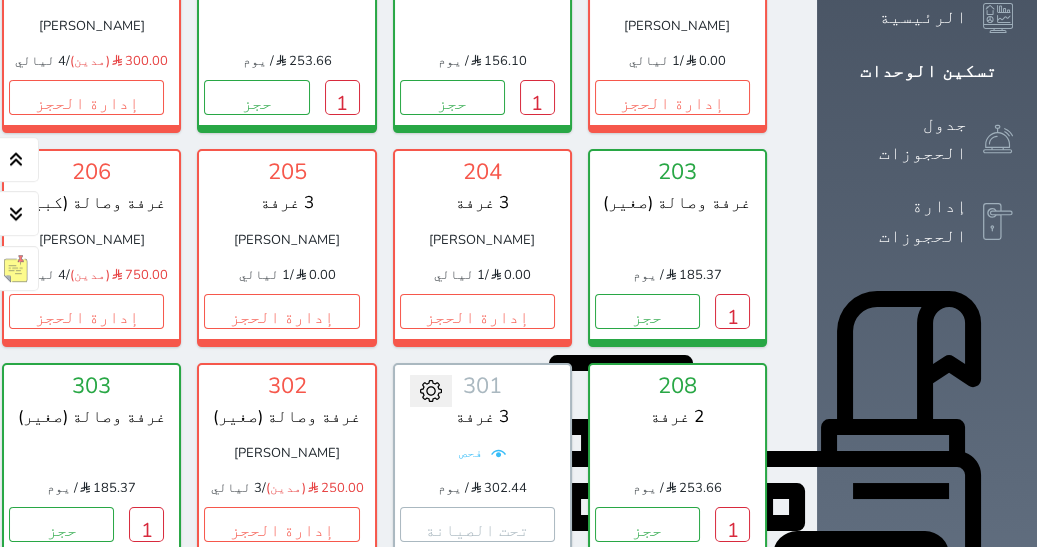 click on "1" at bounding box center (-49, 97) 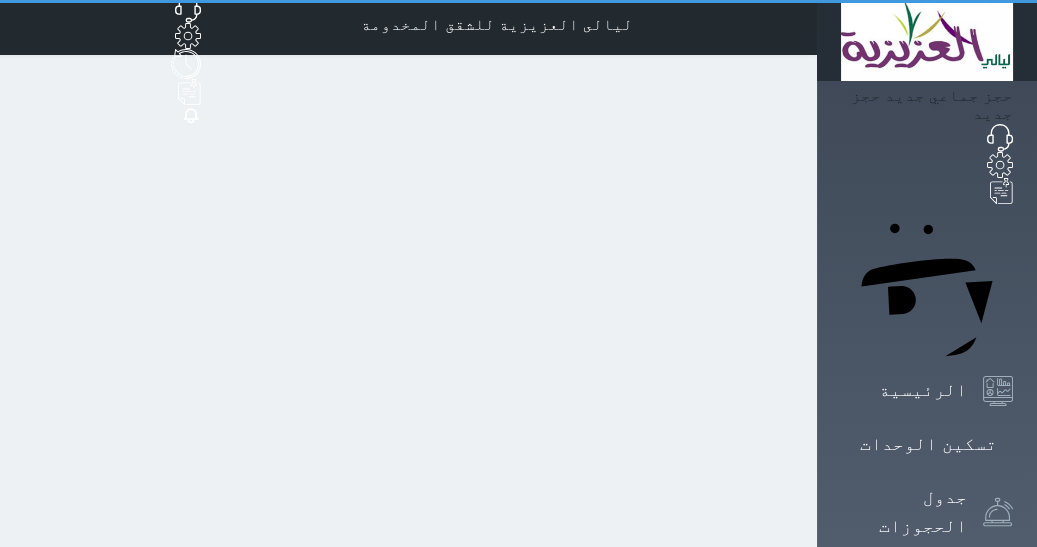 scroll, scrollTop: 0, scrollLeft: 0, axis: both 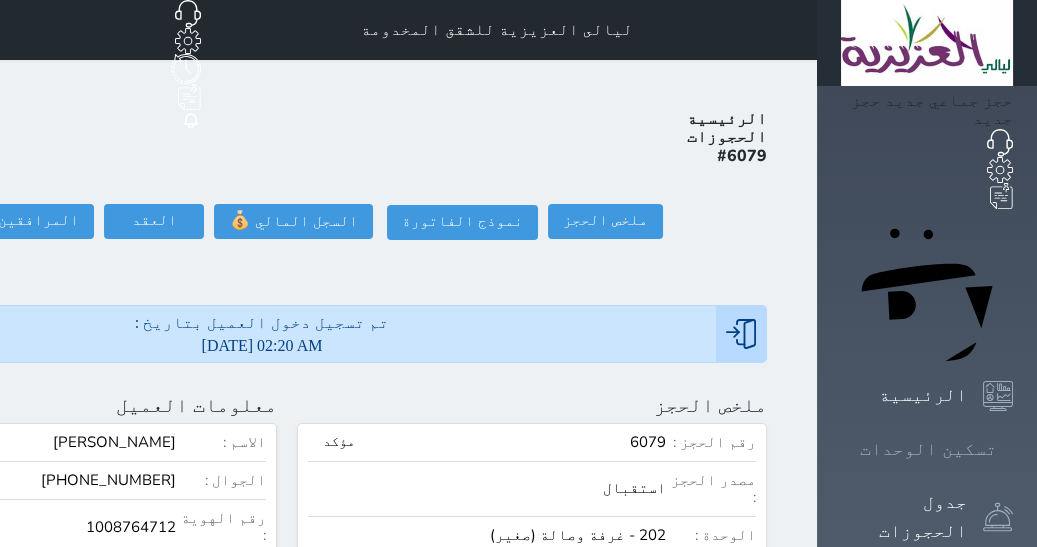 click on "تسكين الوحدات" at bounding box center [928, 449] 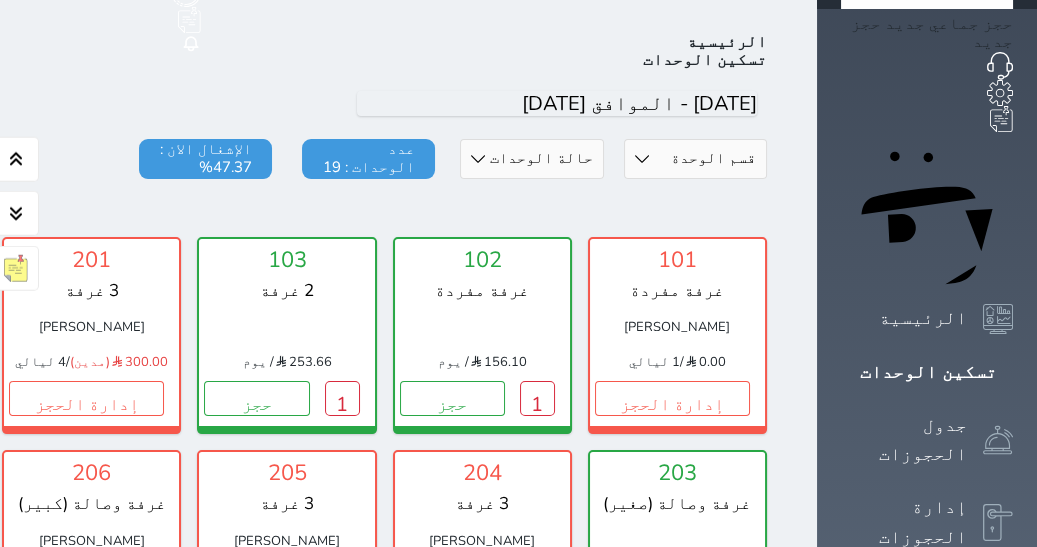 scroll, scrollTop: 108, scrollLeft: 0, axis: vertical 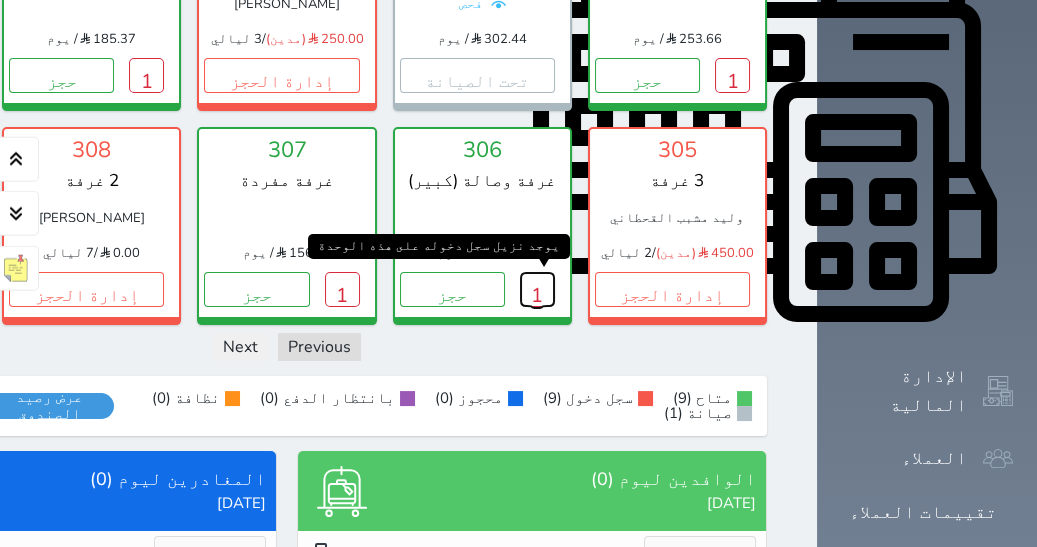 click on "1" at bounding box center [537, 289] 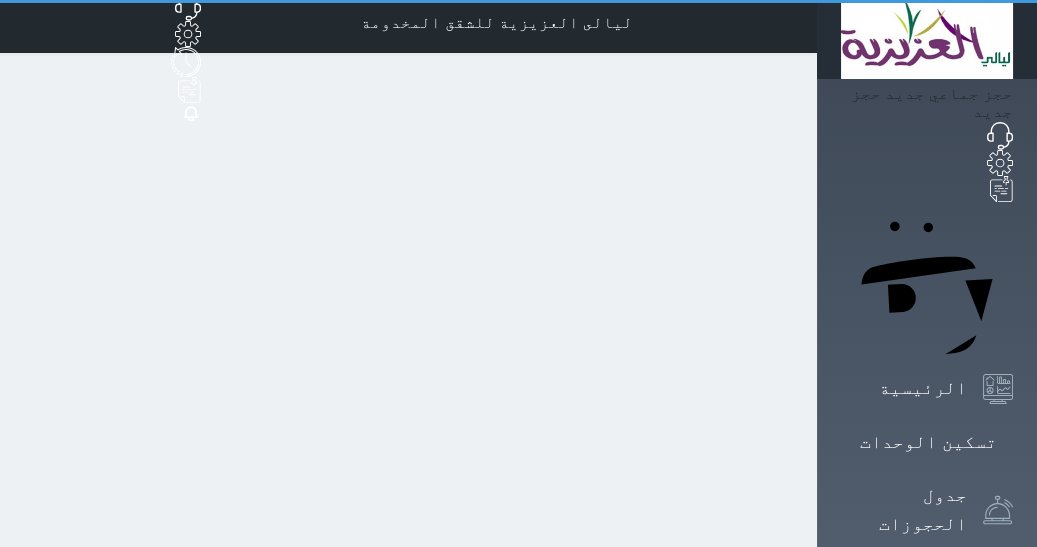scroll, scrollTop: 0, scrollLeft: 0, axis: both 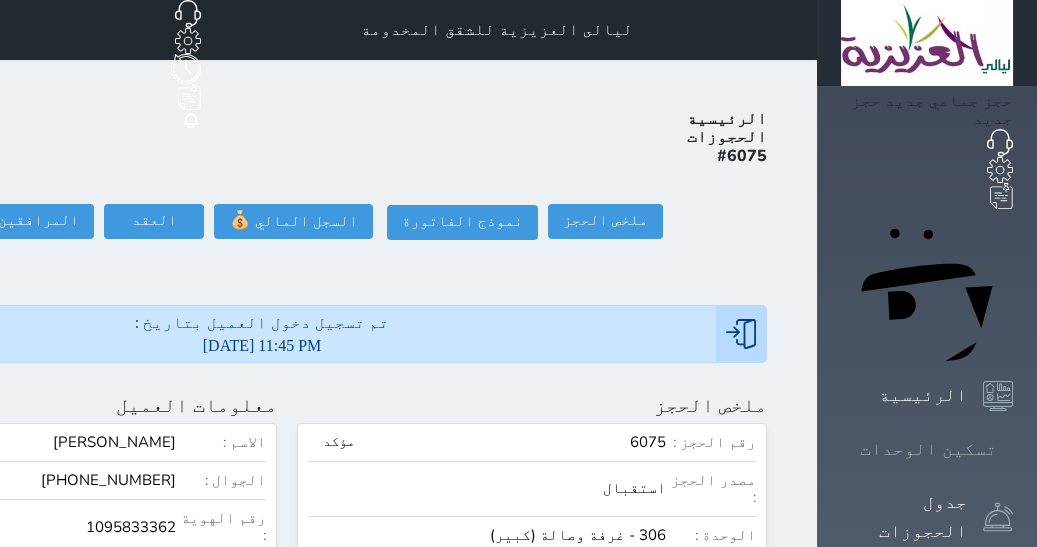 click on "تسكين الوحدات" at bounding box center (928, 449) 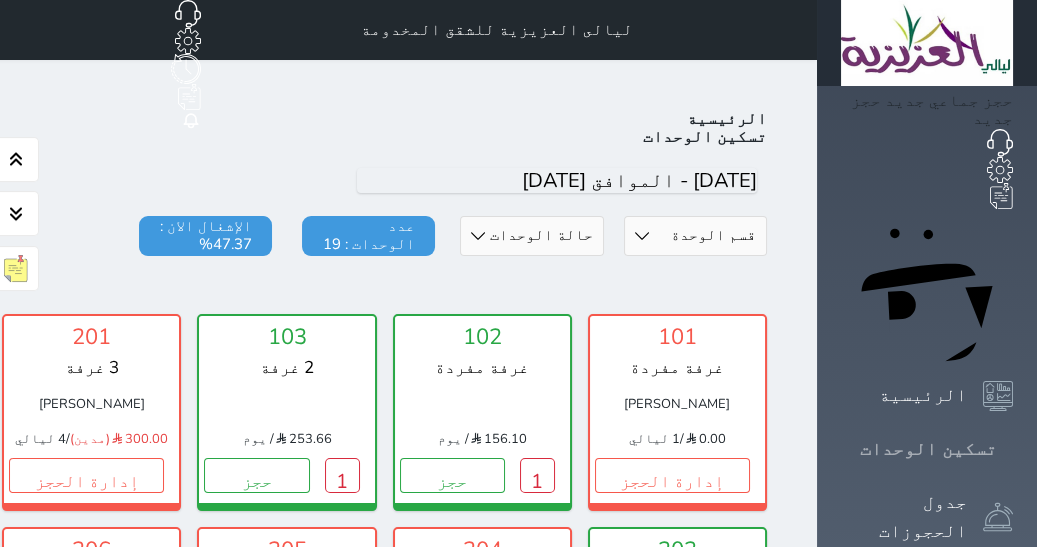 scroll, scrollTop: 77, scrollLeft: 0, axis: vertical 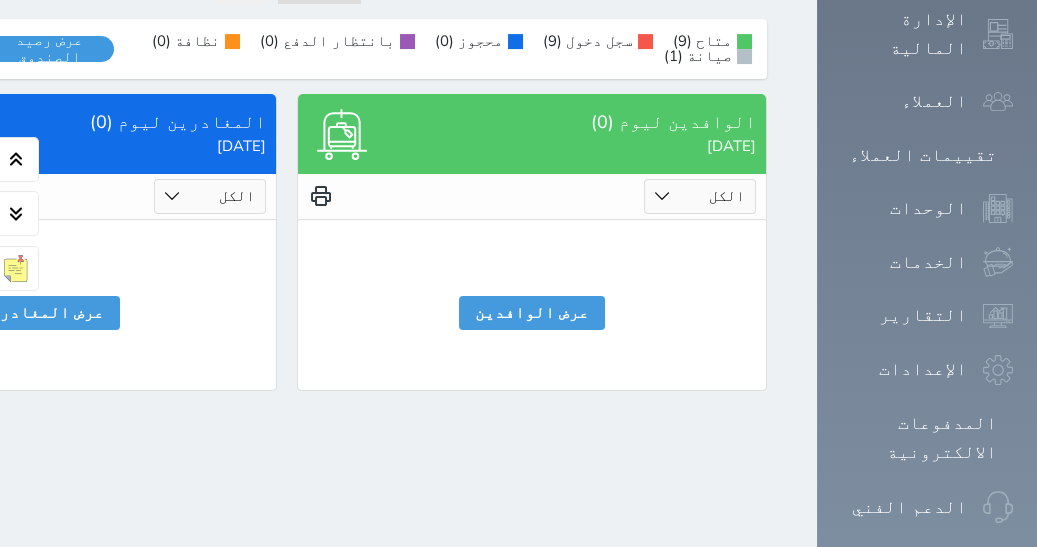 click on "حجز جماعي جديد   حجز جديد             الرئيسية     تسكين الوحدات     جدول الحجوزات     إدارة الحجوزات     POS     الإدارة المالية     العملاء     تقييمات العملاء     الوحدات     الخدمات     التقارير     الإعدادات                                 المدفوعات الالكترونية     الدعم الفني
ليالى العزيزية للشقق المخدومة
حجز جماعي جديد   حجز جديد   غير مرتبط مع منصة زاتكا المرحلة الثانية   غير مرتبط مع شموس   مرتبط مع المنصة الوطنية للرصد السياحي             إشعار   الغرفة   النزيل   المصدر
Admin
الرئيسية   تسكين الوحدات       اليوم   قسم الوحدة   غرفة وصالة (كبير) غرفة وصالة (صغير) 3 غرفة 2 غرفة" at bounding box center [397, -319] 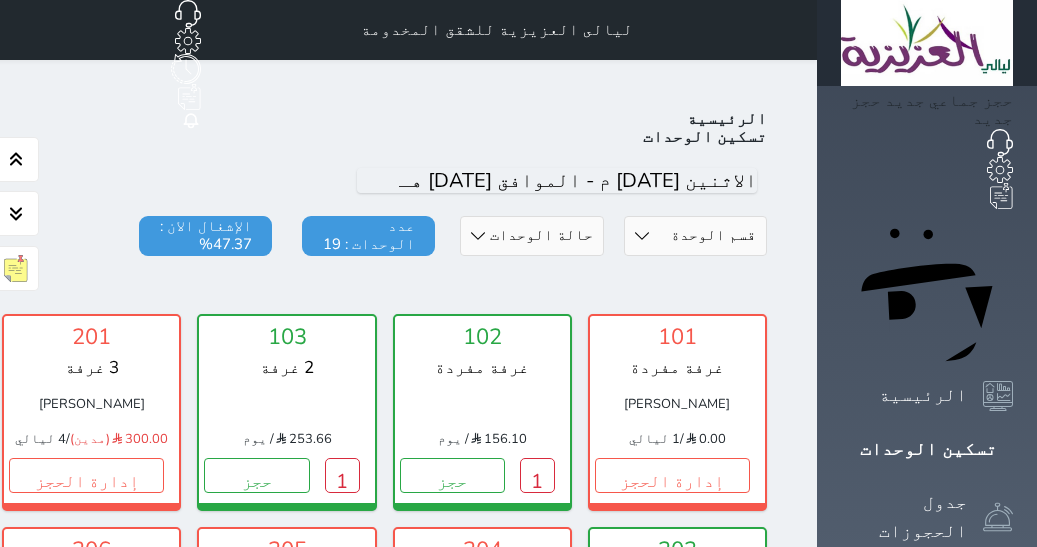 scroll, scrollTop: 0, scrollLeft: 0, axis: both 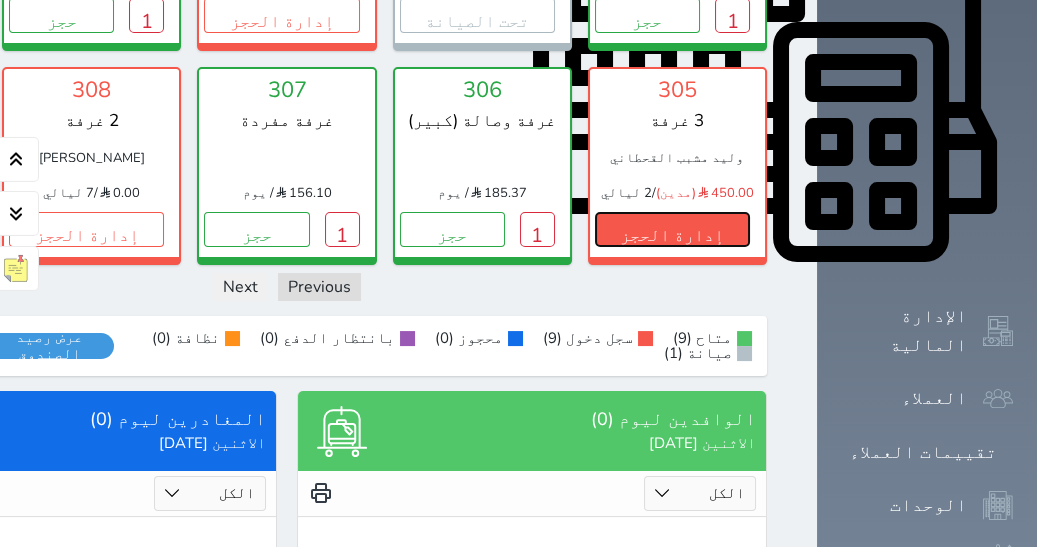 click on "إدارة الحجز" at bounding box center (672, 229) 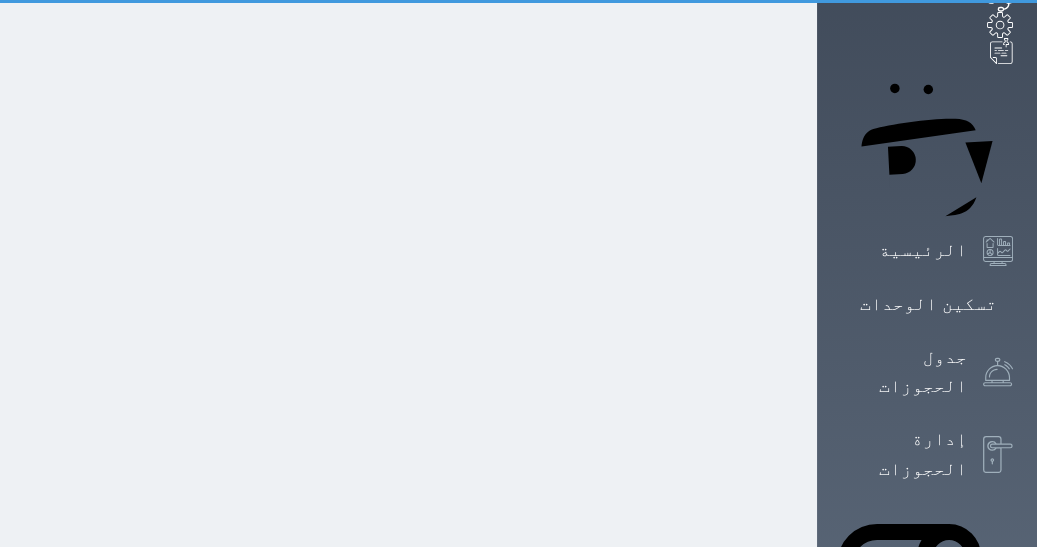 scroll, scrollTop: 0, scrollLeft: 0, axis: both 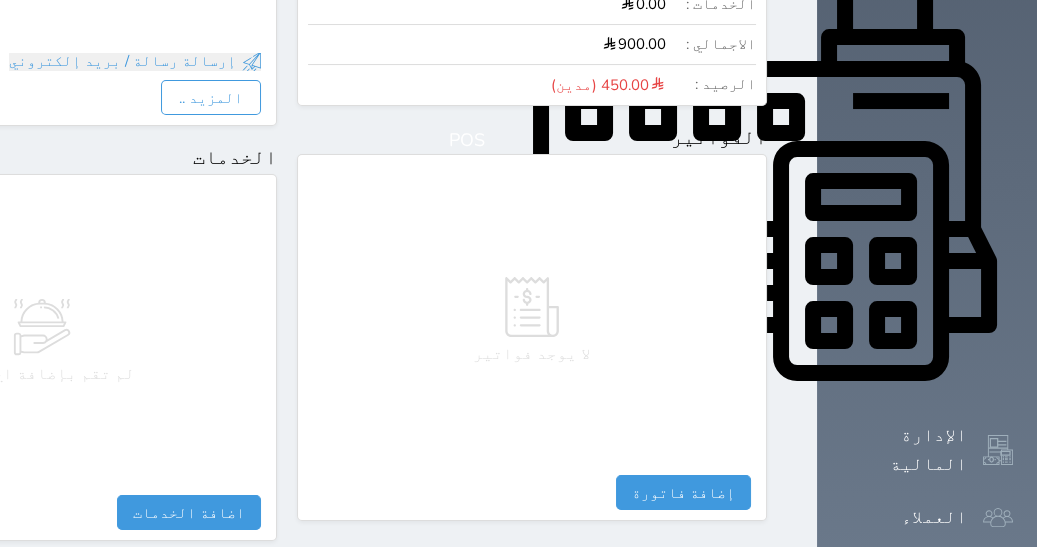 select 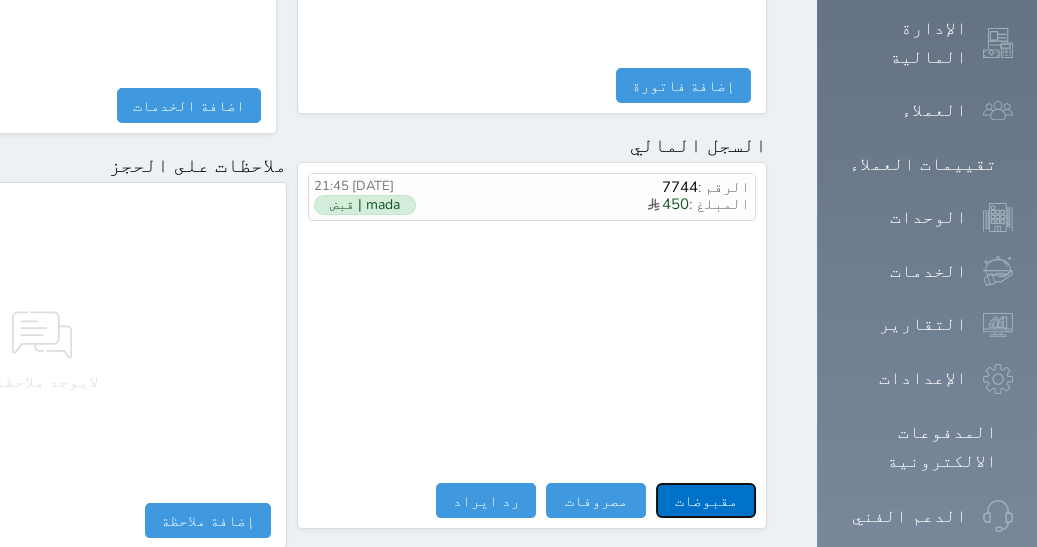 click on "مقبوضات" at bounding box center [706, 500] 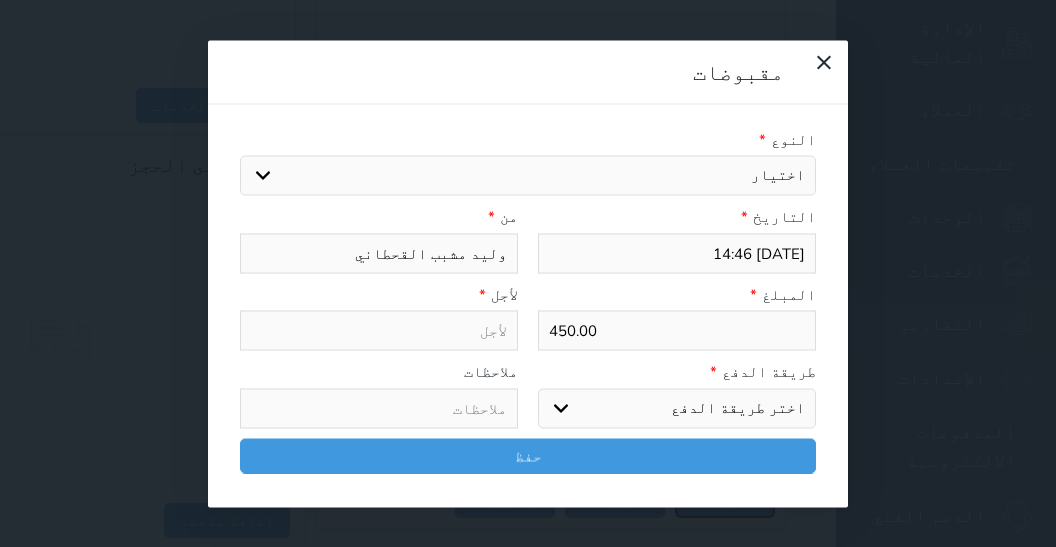 select 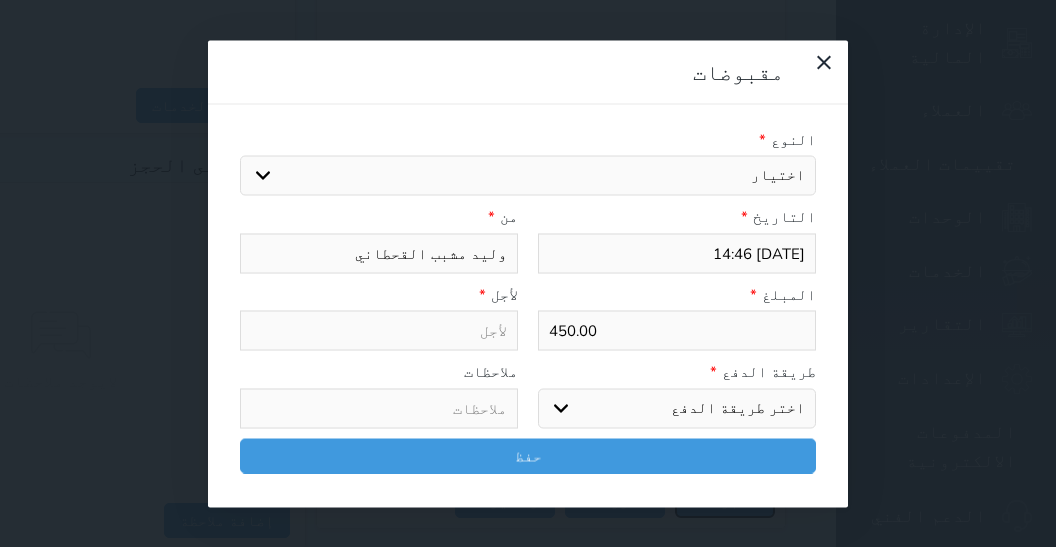 select 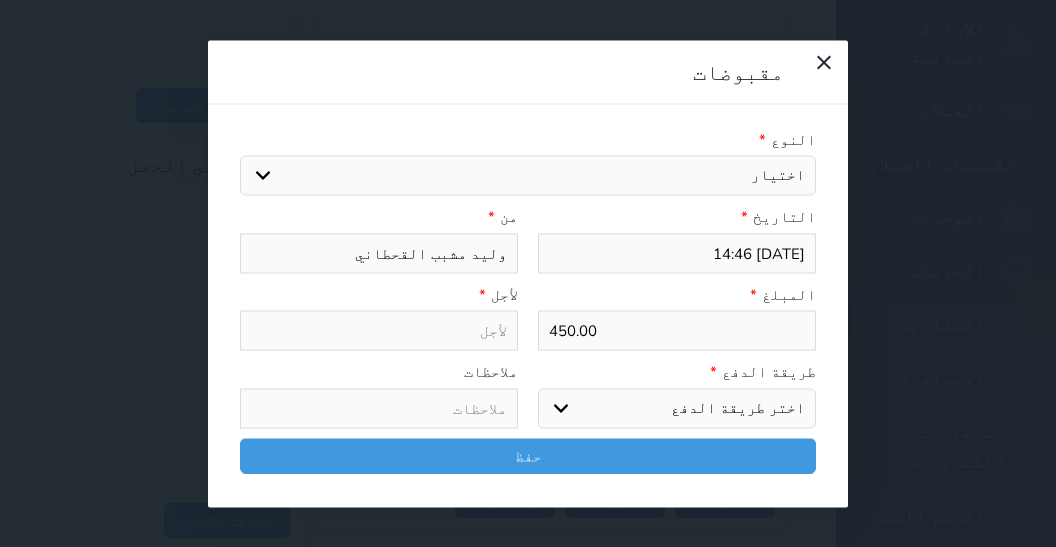 click on "اختيار   مقبوضات عامة قيمة إيجار فواتير تامين عربون لا ينطبق آخر مغسلة واي فاي - الإنترنت مواقف السيارات طعام الأغذية والمشروبات مشروبات المشروبات الباردة المشروبات الساخنة الإفطار غداء عشاء مخبز و كعك حمام سباحة الصالة الرياضية سبا و خدمات الجمال اختيار وإسقاط (خدمات النقل) ميني بار كابل - تلفزيون سرير إضافي تصفيف الشعر التسوق خدمات الجولات السياحية المنظمة خدمات الدليل السياحي" at bounding box center (528, 176) 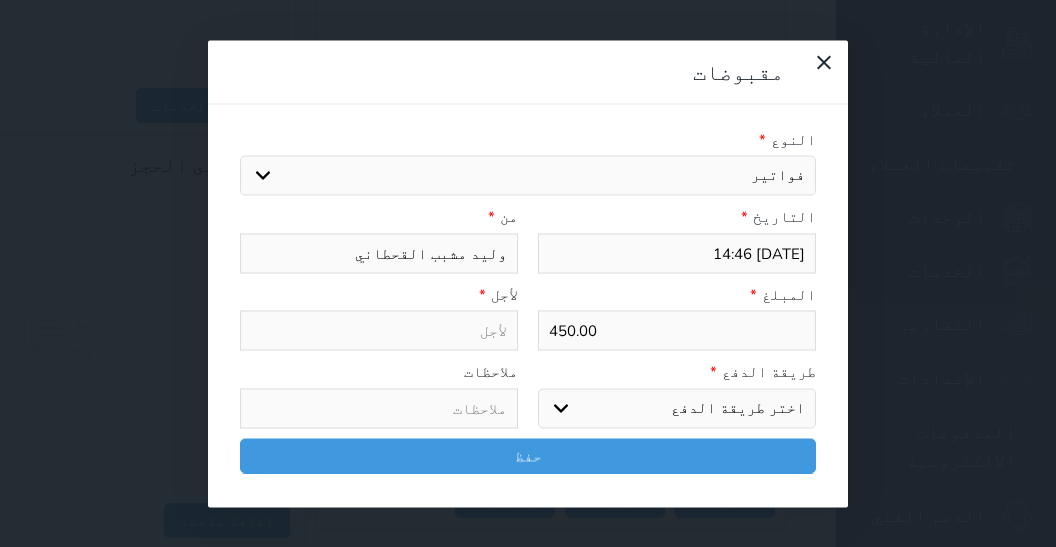 click on "فواتير" at bounding box center (0, 0) 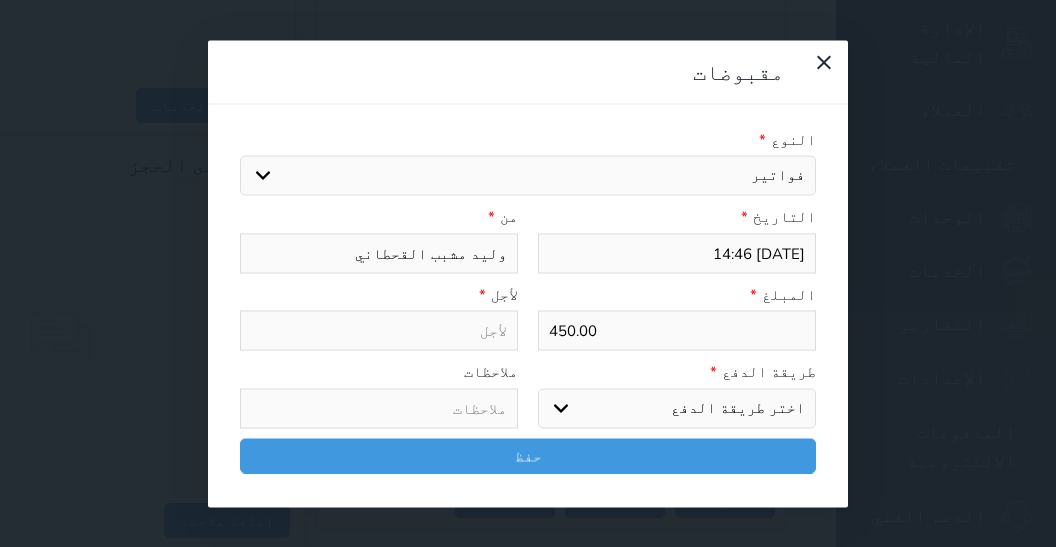 type on "فواتير - الوحدة - 305" 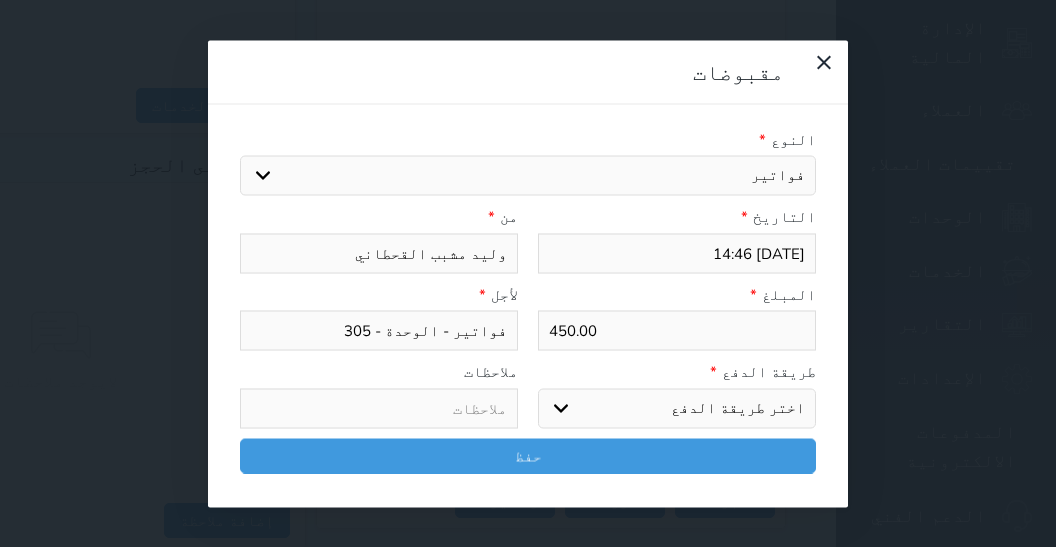 click on "اختر طريقة الدفع   دفع نقدى   تحويل بنكى   مدى   بطاقة ائتمان   آجل" at bounding box center [677, 408] 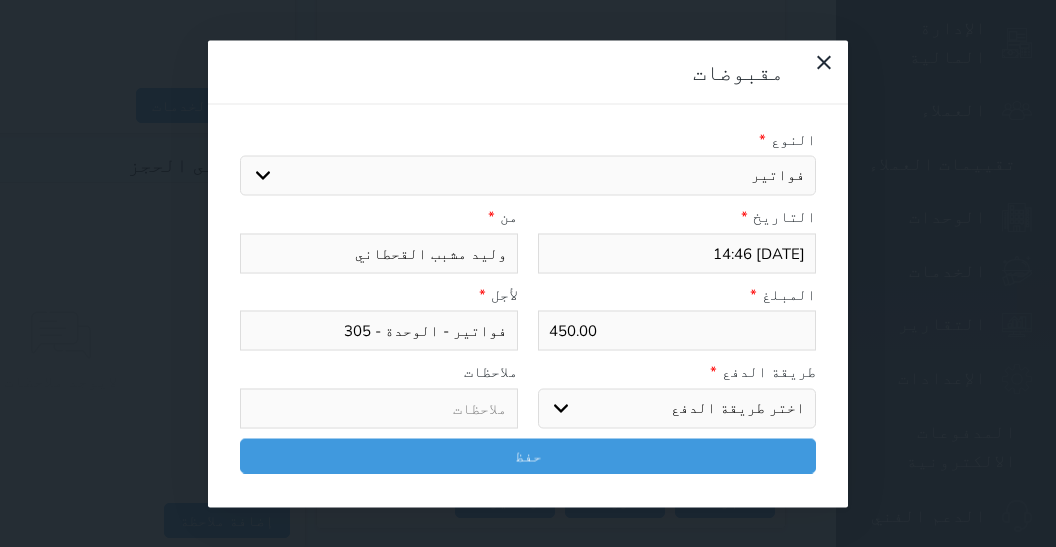 select on "cash" 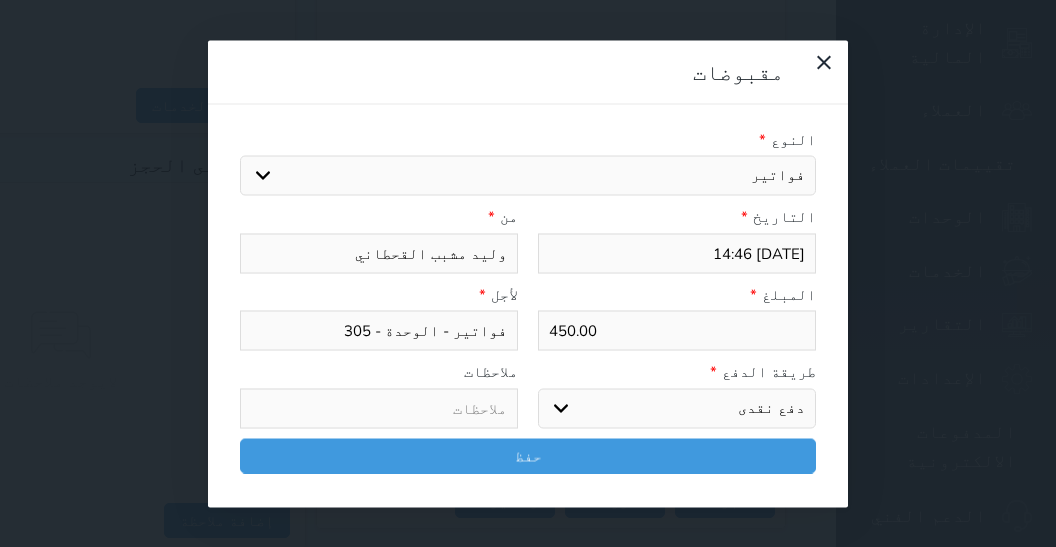 click on "دفع نقدى" at bounding box center (0, 0) 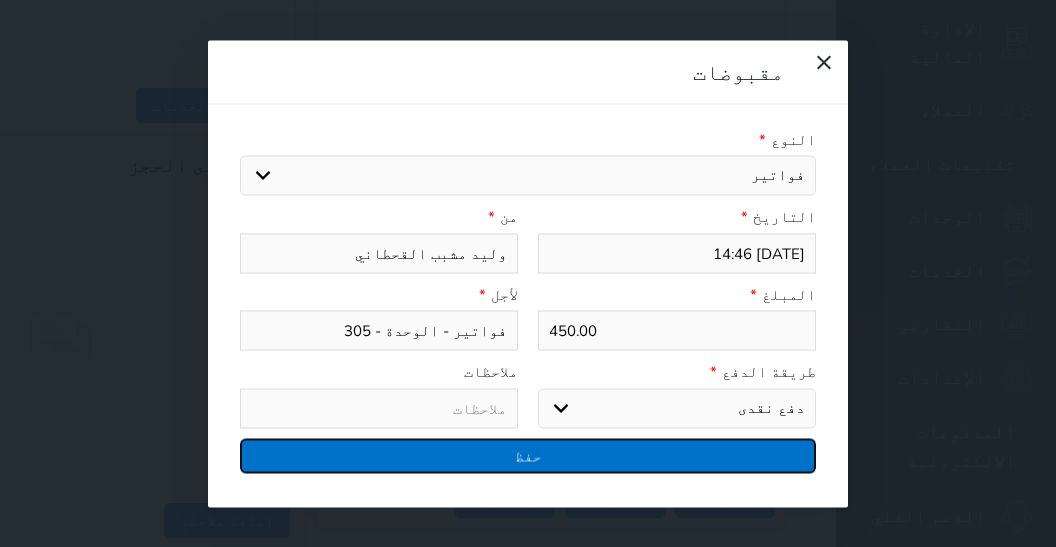 click on "حفظ" at bounding box center [528, 455] 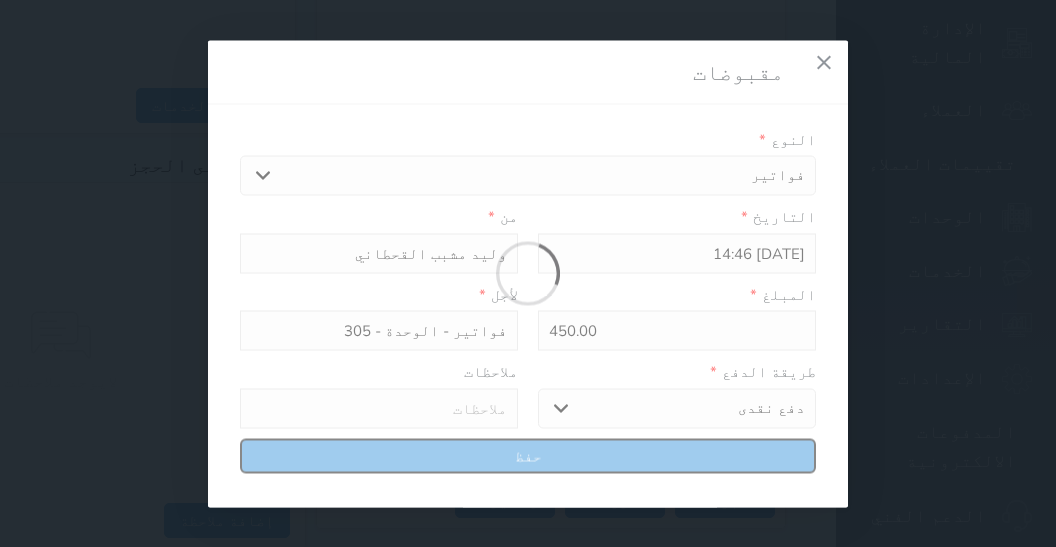 select 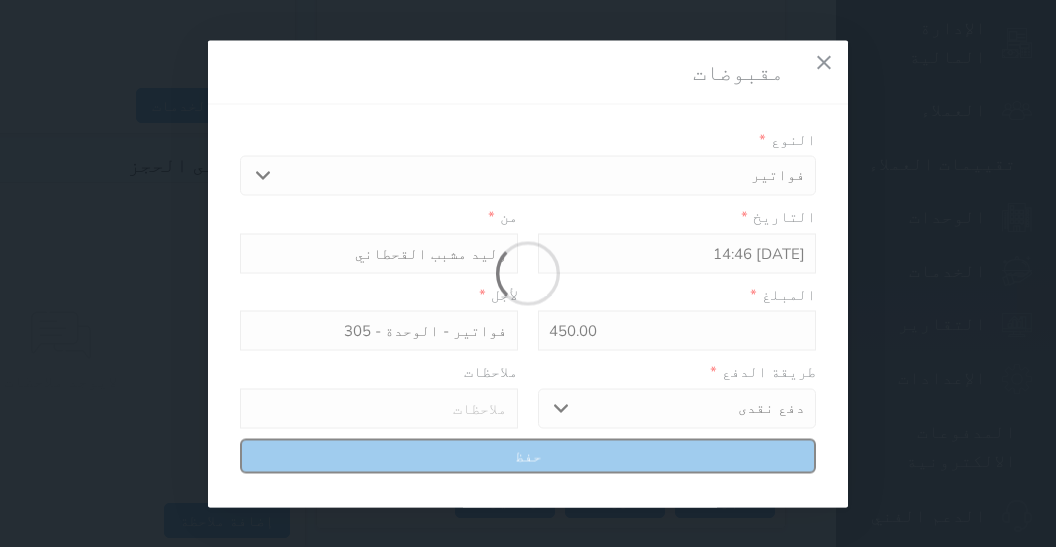 type 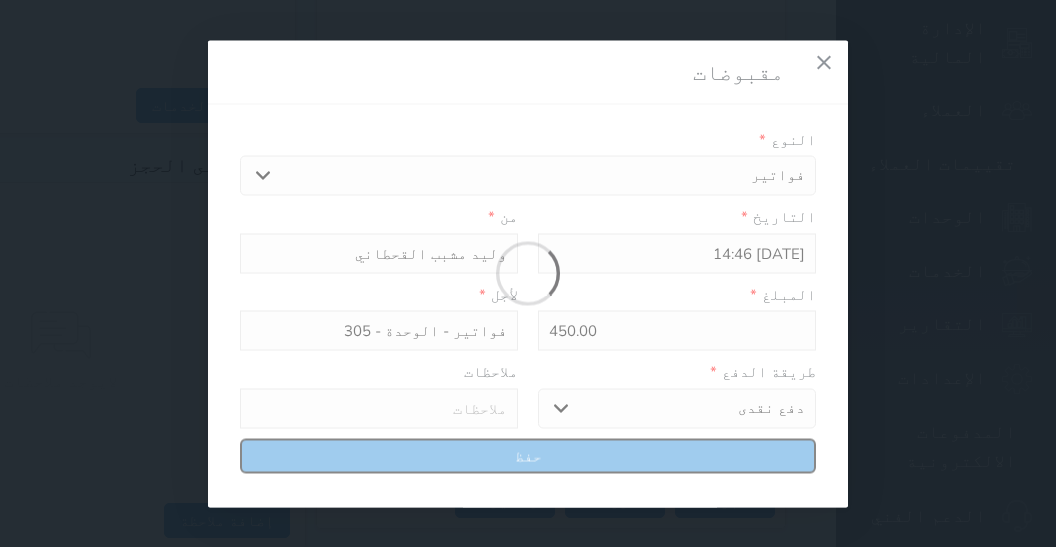 type on "0" 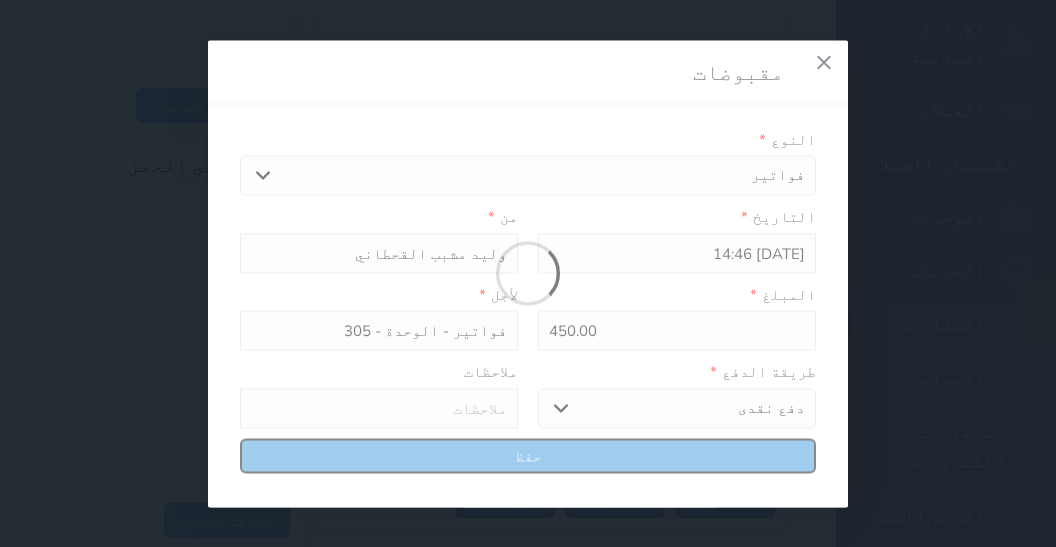 select 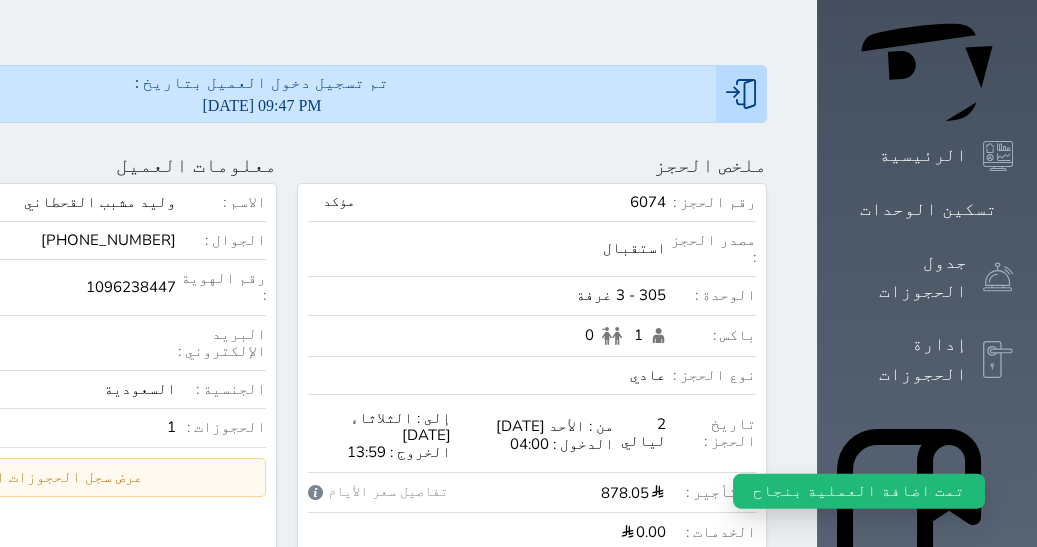 scroll, scrollTop: 0, scrollLeft: 0, axis: both 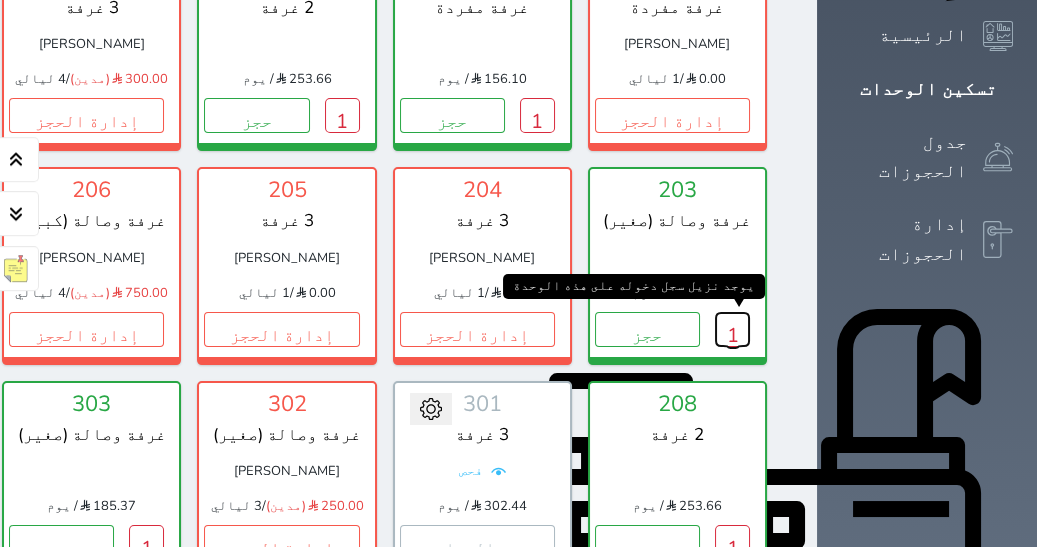 click on "1" at bounding box center [732, 329] 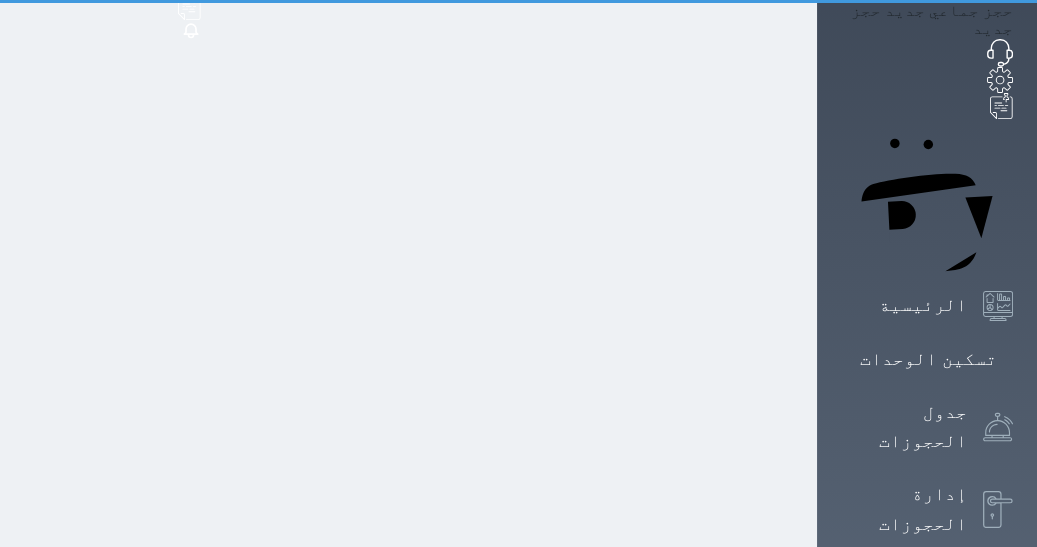 scroll, scrollTop: 0, scrollLeft: 0, axis: both 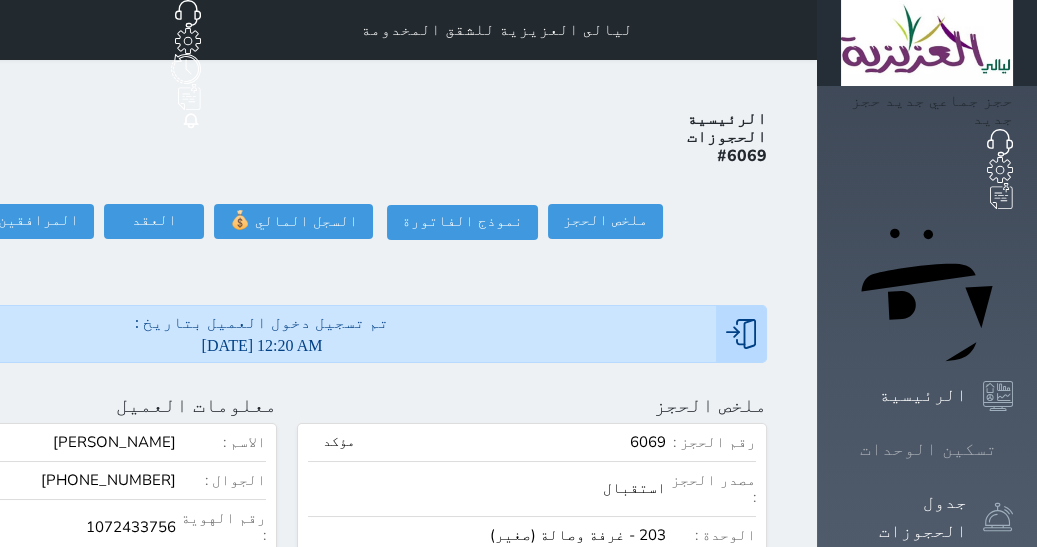 click at bounding box center [1013, 449] 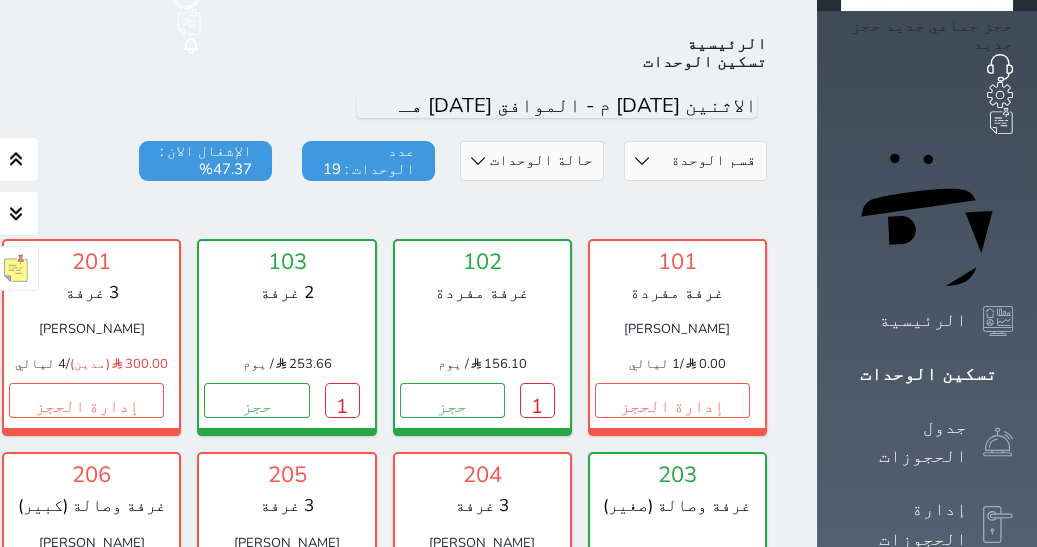 scroll, scrollTop: 77, scrollLeft: 0, axis: vertical 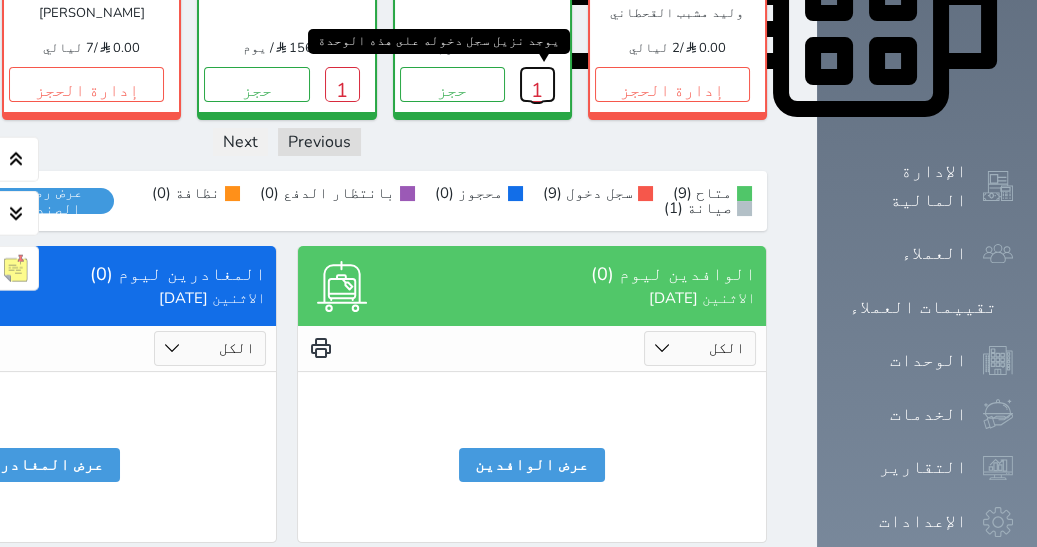 click on "1" at bounding box center [537, 84] 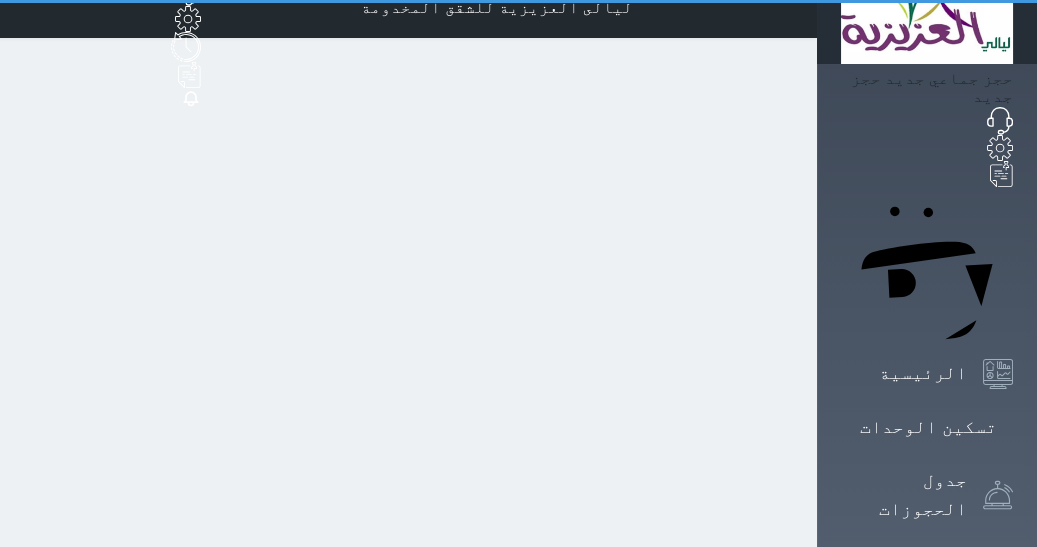 scroll, scrollTop: 0, scrollLeft: 0, axis: both 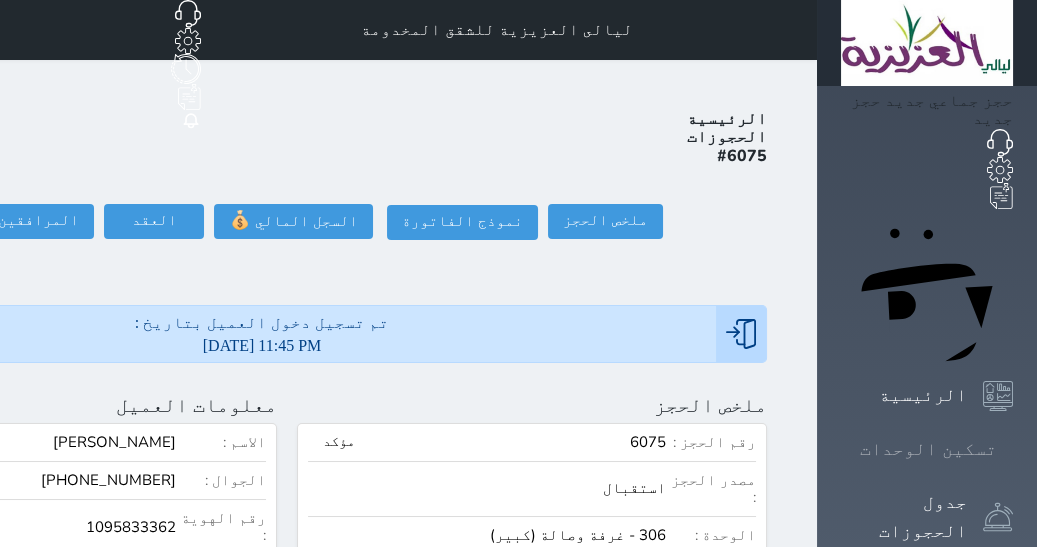 click 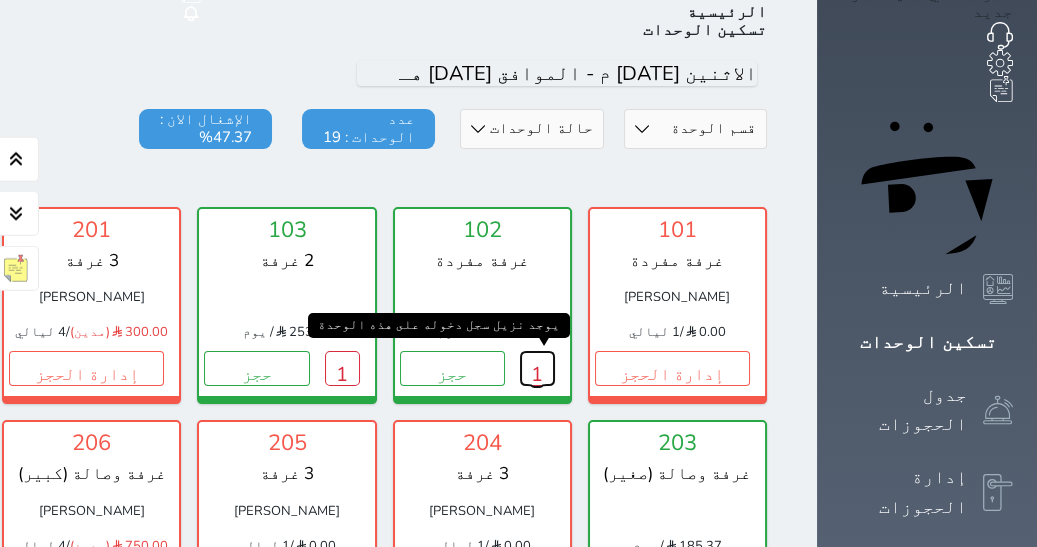 click on "1" at bounding box center (537, 368) 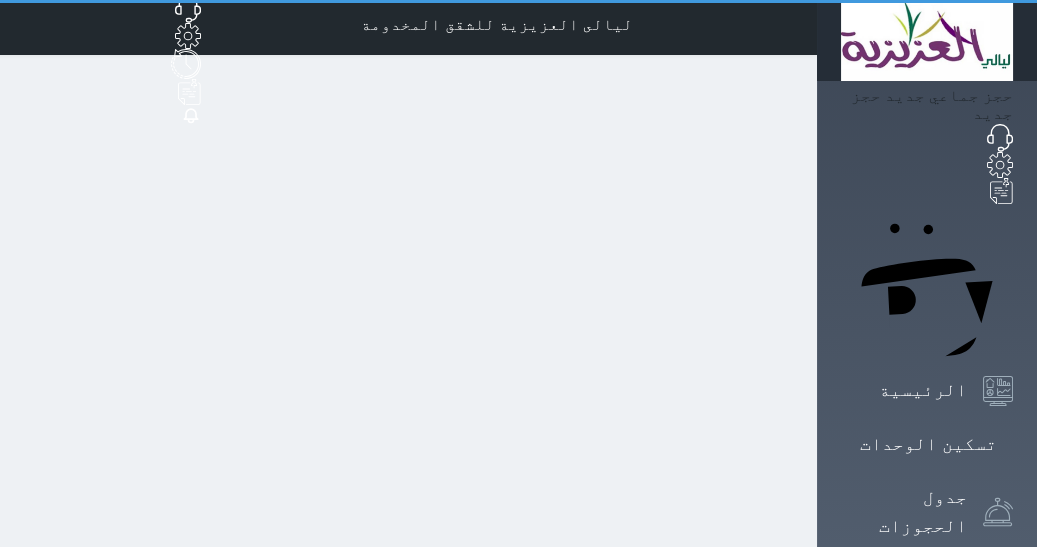 scroll, scrollTop: 0, scrollLeft: 0, axis: both 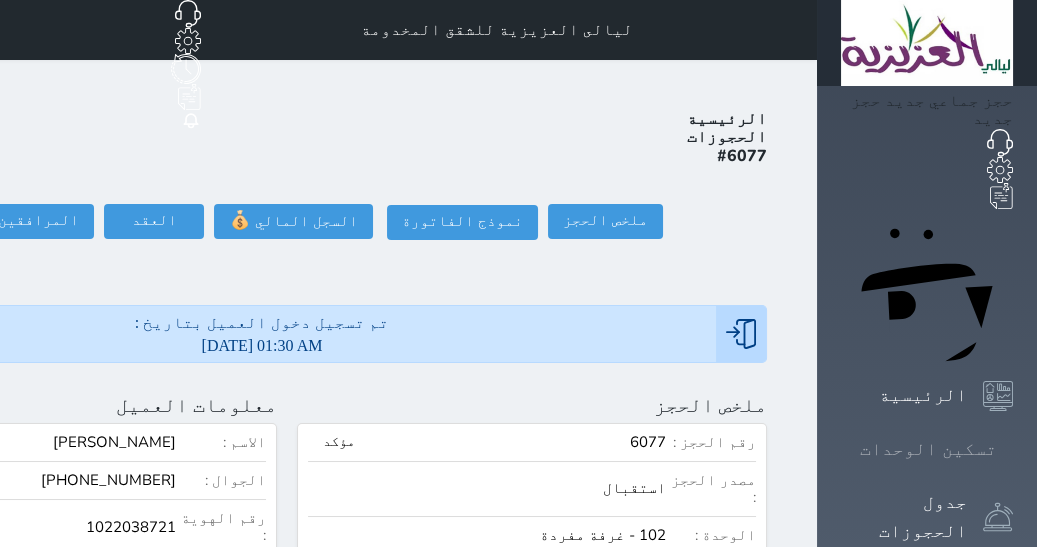 click on "تسكين الوحدات" at bounding box center (928, 449) 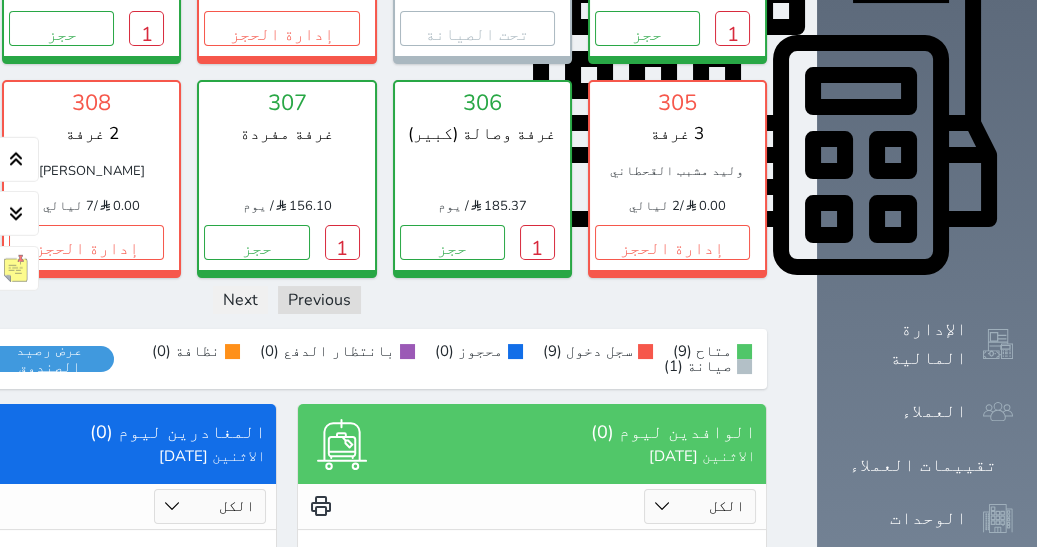 scroll, scrollTop: 877, scrollLeft: 0, axis: vertical 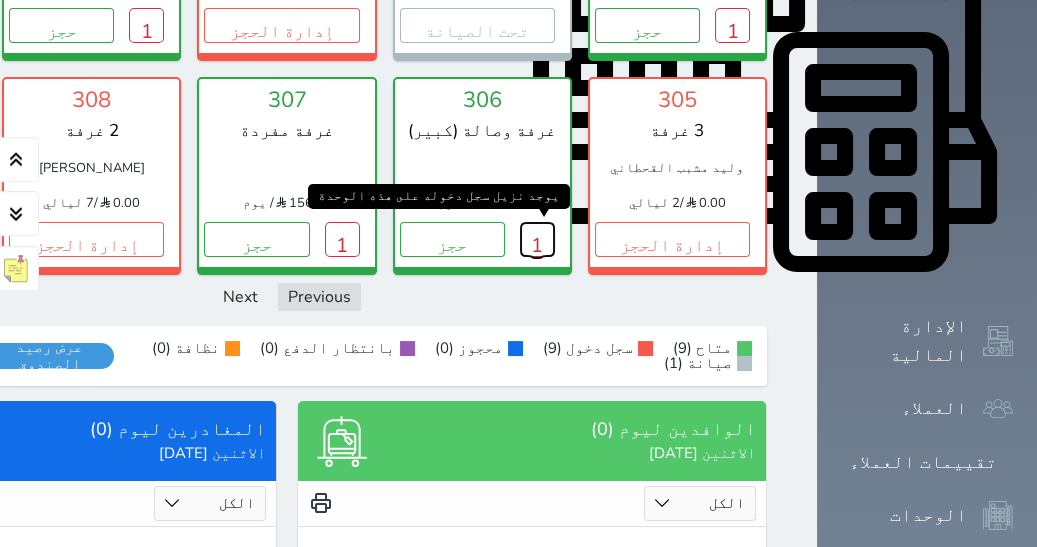 click on "1" at bounding box center [537, 239] 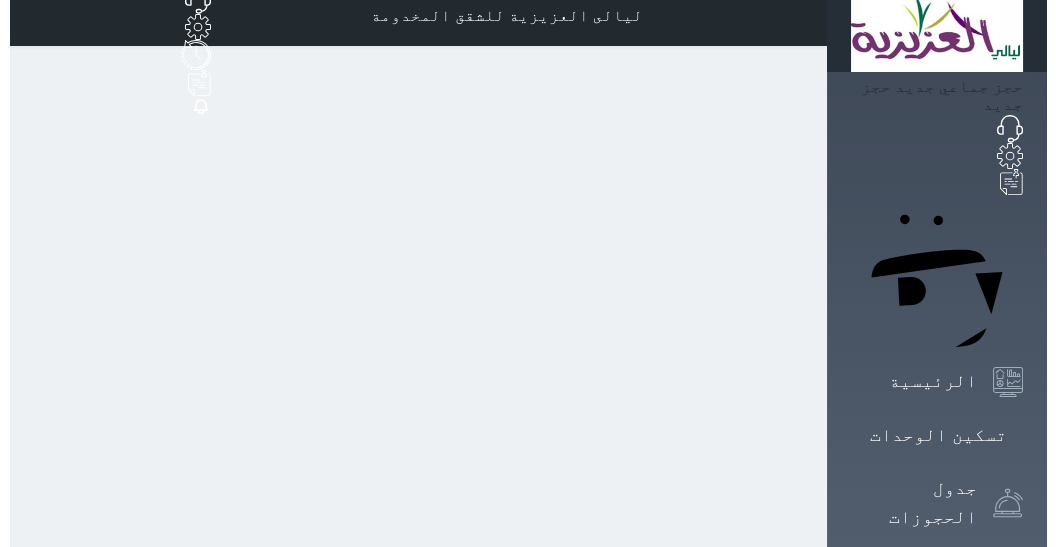 scroll, scrollTop: 0, scrollLeft: 0, axis: both 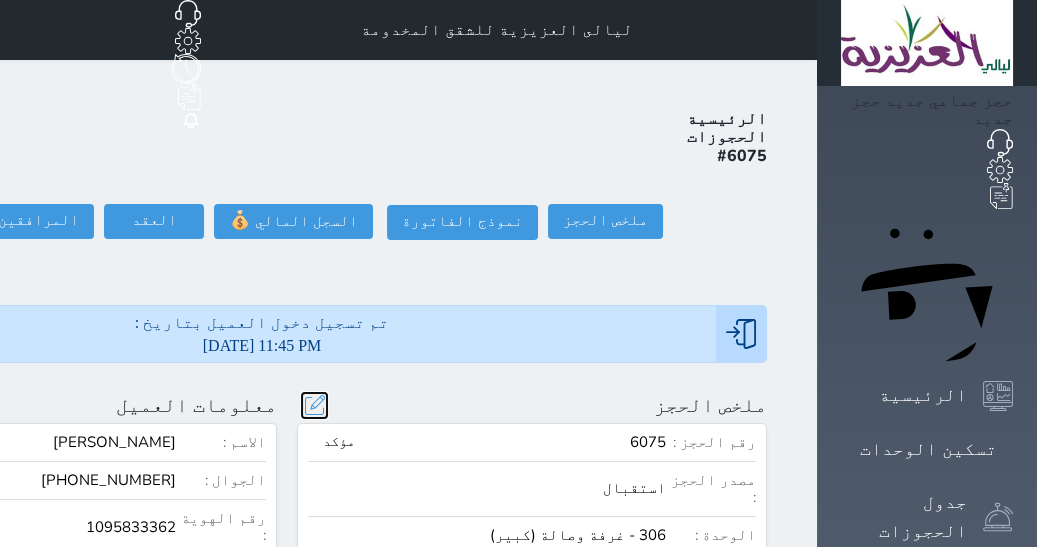 click at bounding box center [314, 405] 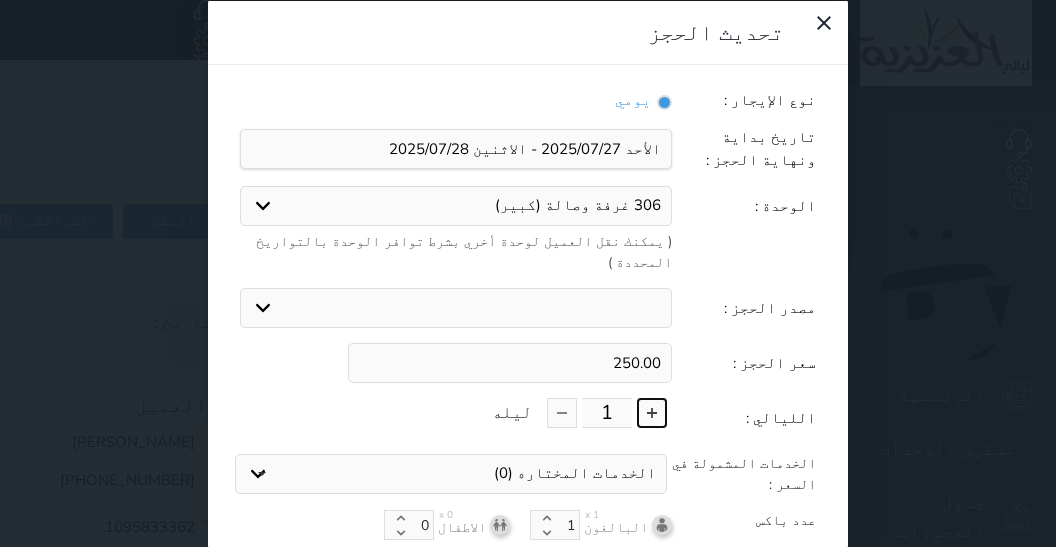 click at bounding box center (652, 413) 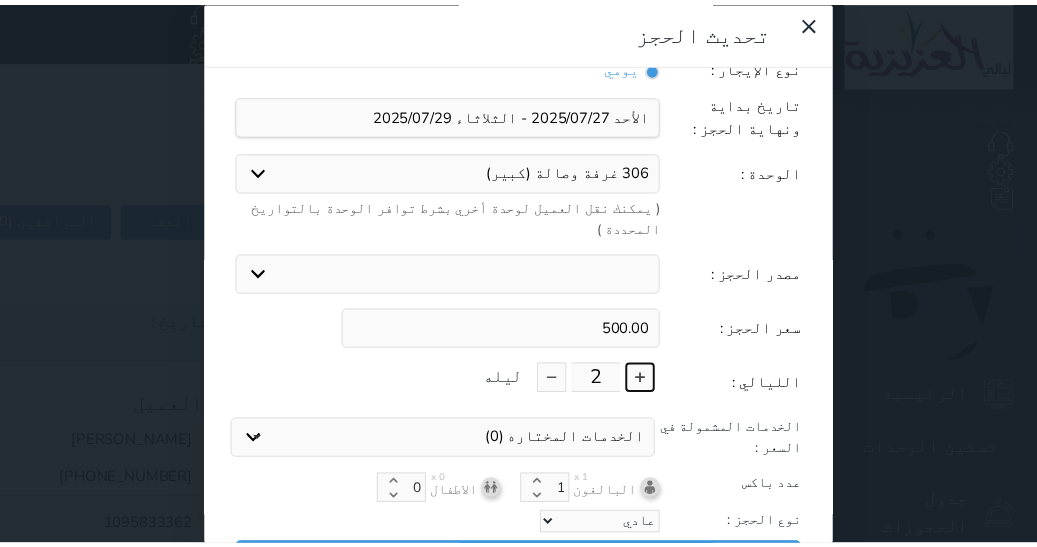 scroll, scrollTop: 47, scrollLeft: 0, axis: vertical 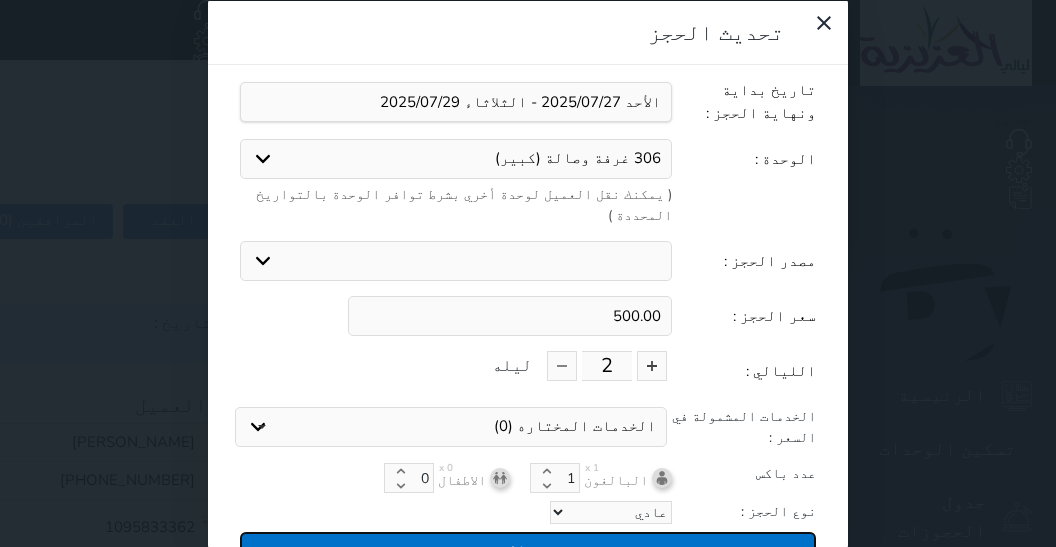 click on "تحديث الحجز" at bounding box center [528, 549] 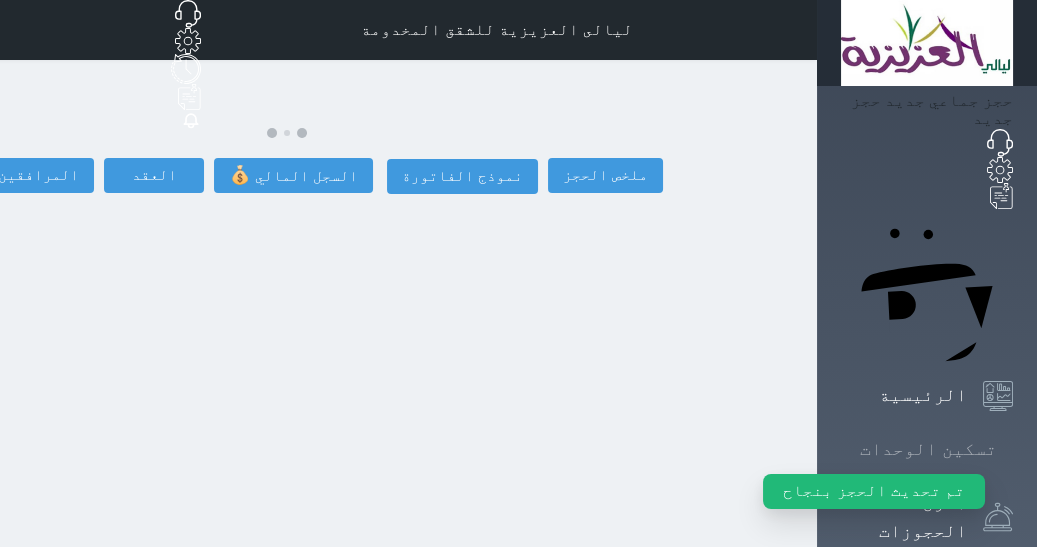 click at bounding box center (1013, 449) 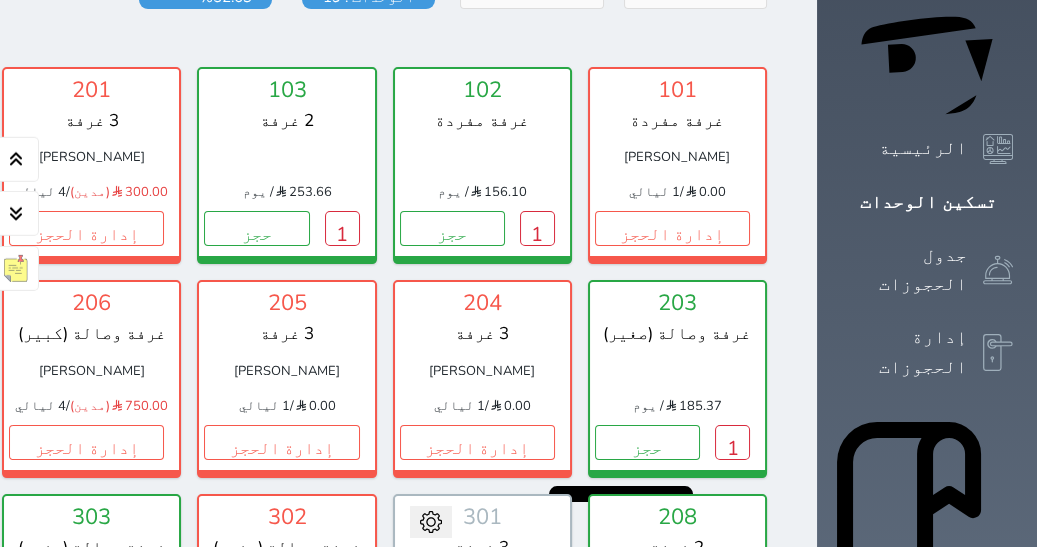 scroll, scrollTop: 245, scrollLeft: 0, axis: vertical 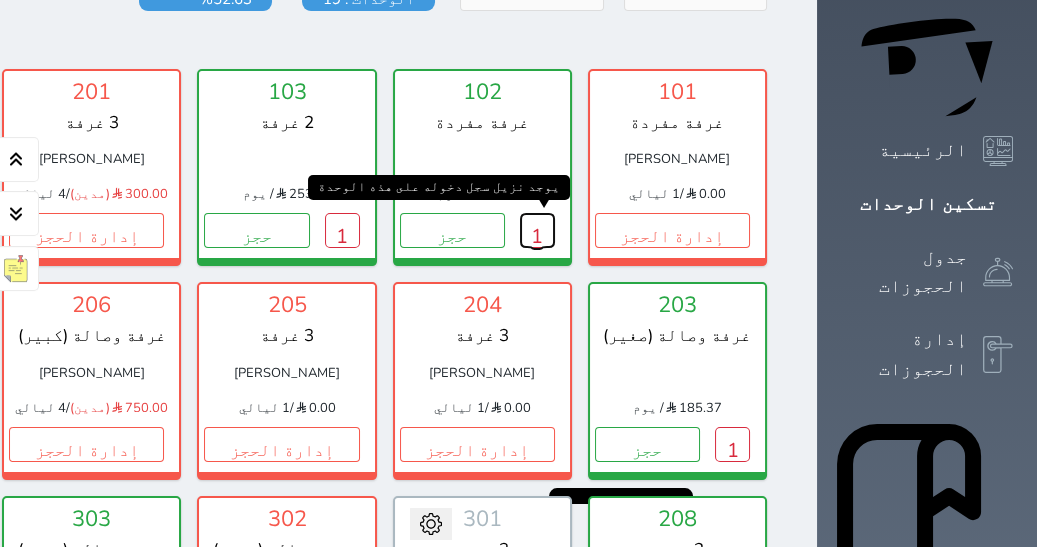 click on "1" at bounding box center (537, 230) 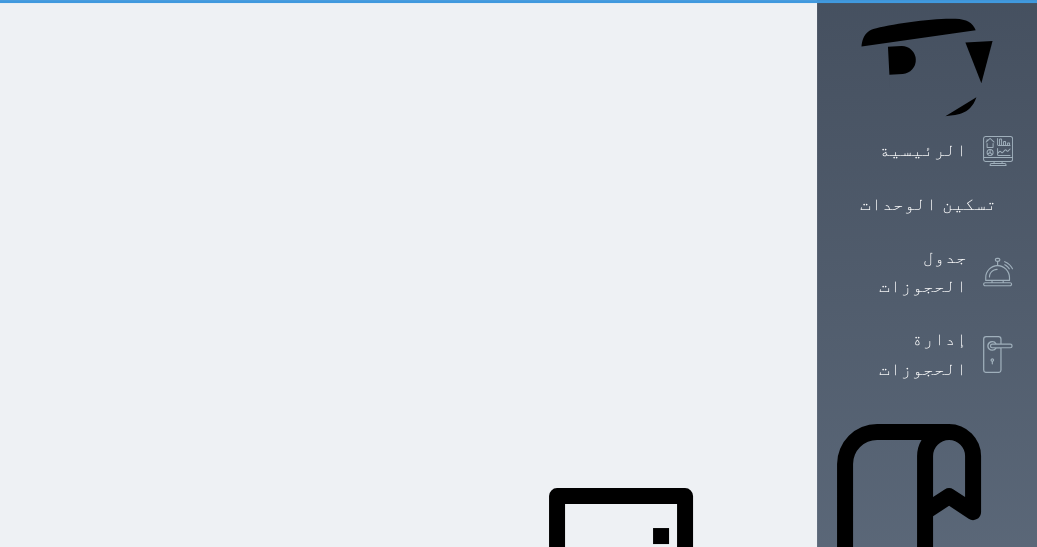 scroll, scrollTop: 0, scrollLeft: 0, axis: both 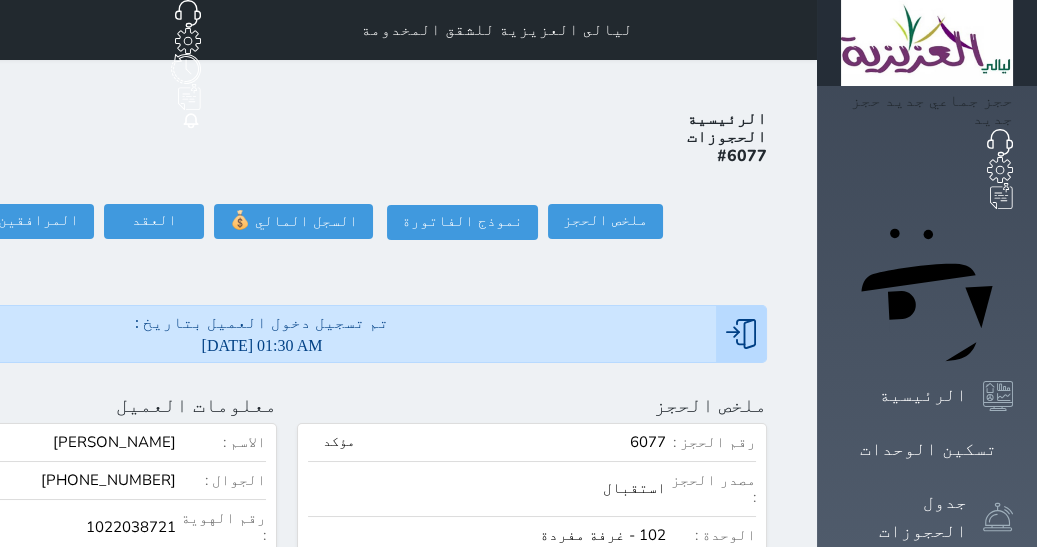 click on "تسجيل مغادرة" at bounding box center (-117, 221) 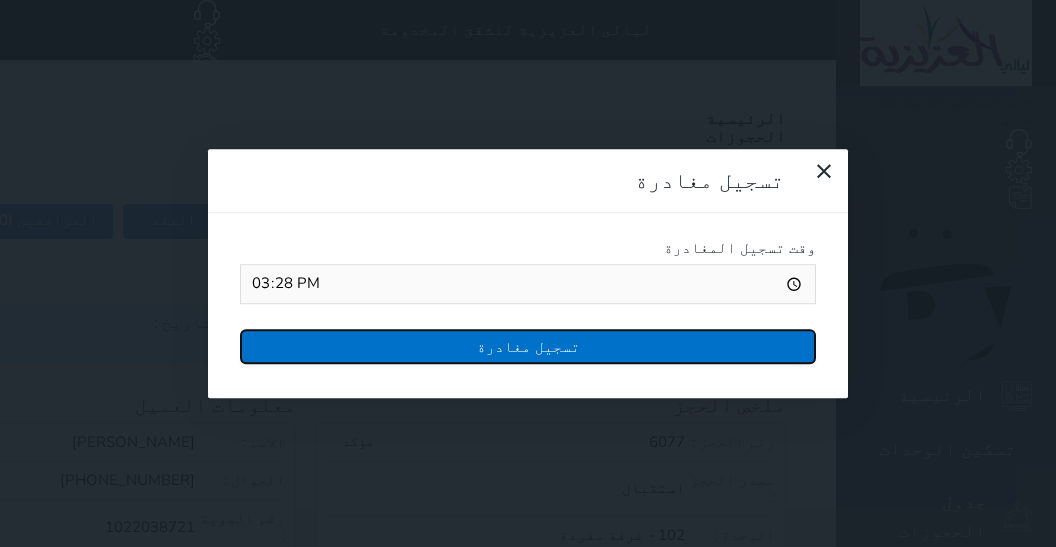 click on "تسجيل مغادرة" at bounding box center (528, 346) 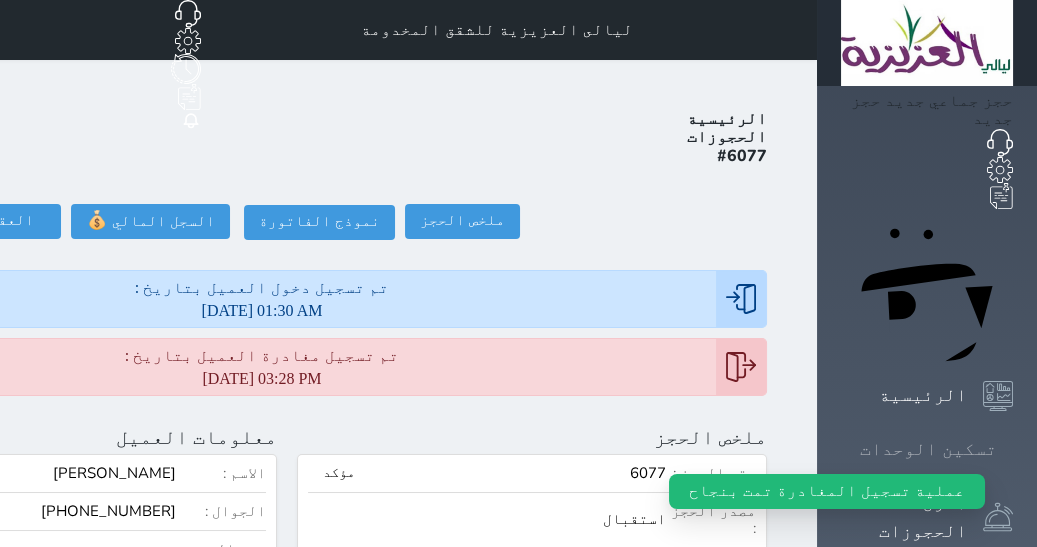 click on "تسكين الوحدات" at bounding box center [928, 449] 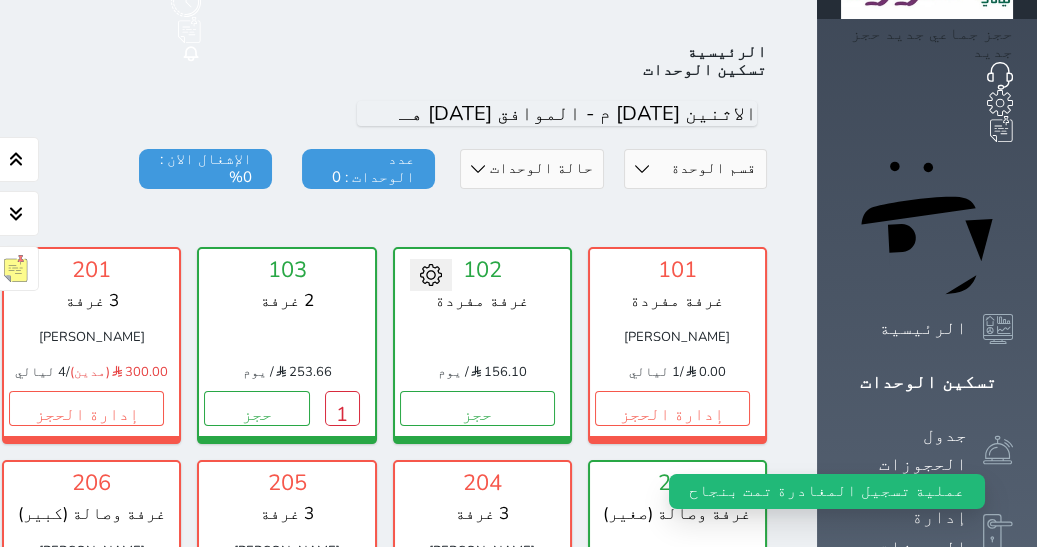 scroll, scrollTop: 77, scrollLeft: 0, axis: vertical 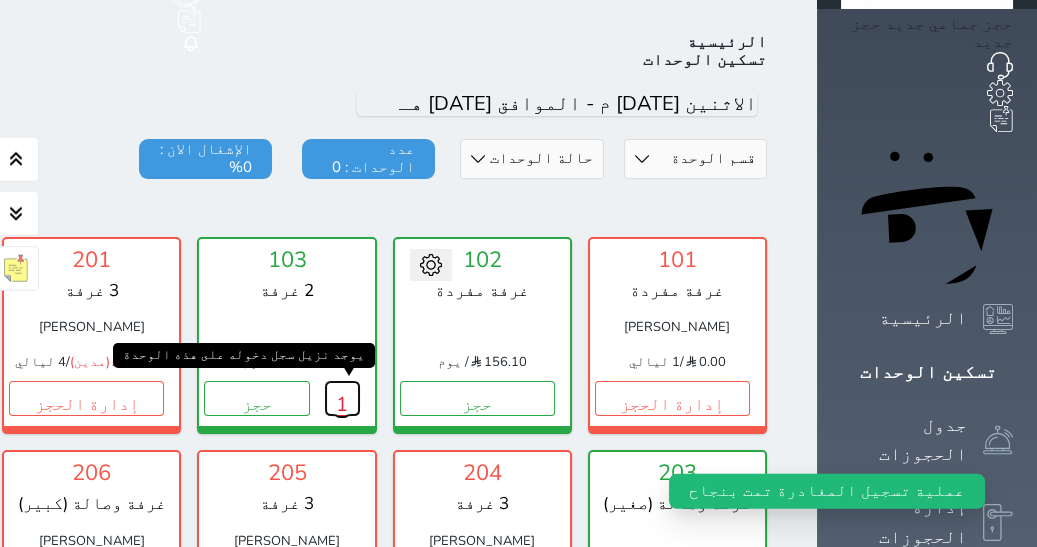 click on "1" at bounding box center [342, 398] 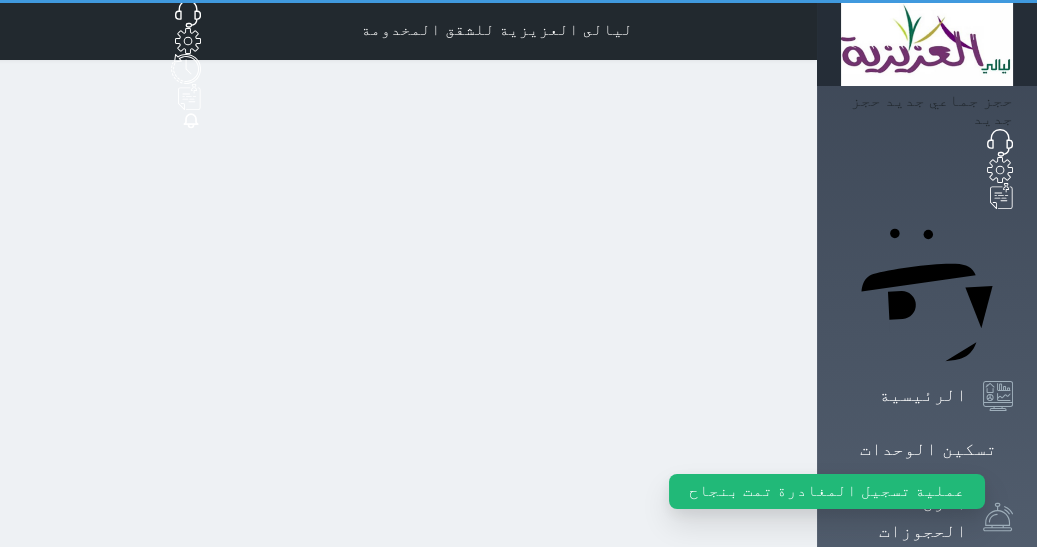 scroll, scrollTop: 0, scrollLeft: 0, axis: both 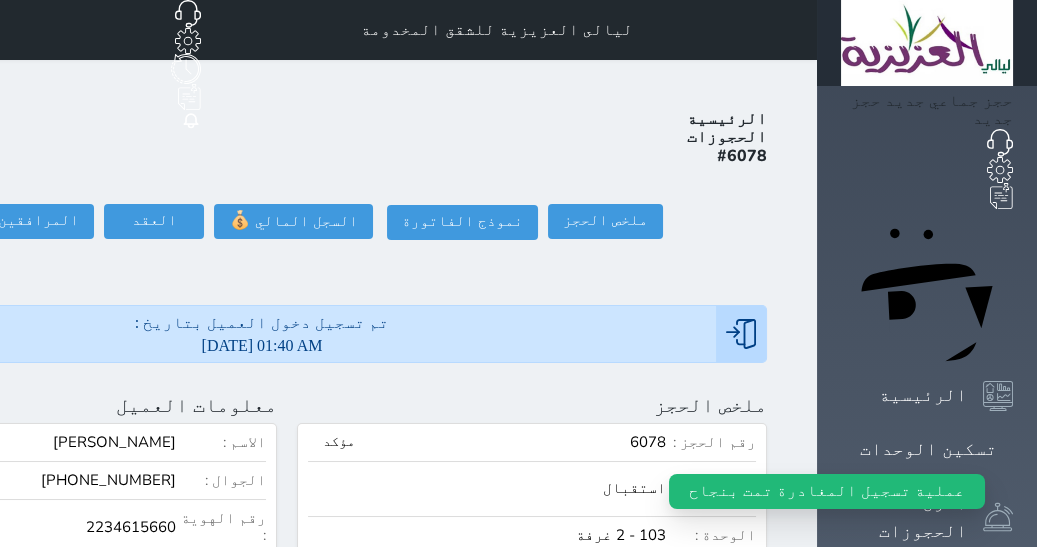 click on "تسجيل مغادرة" at bounding box center (-117, 221) 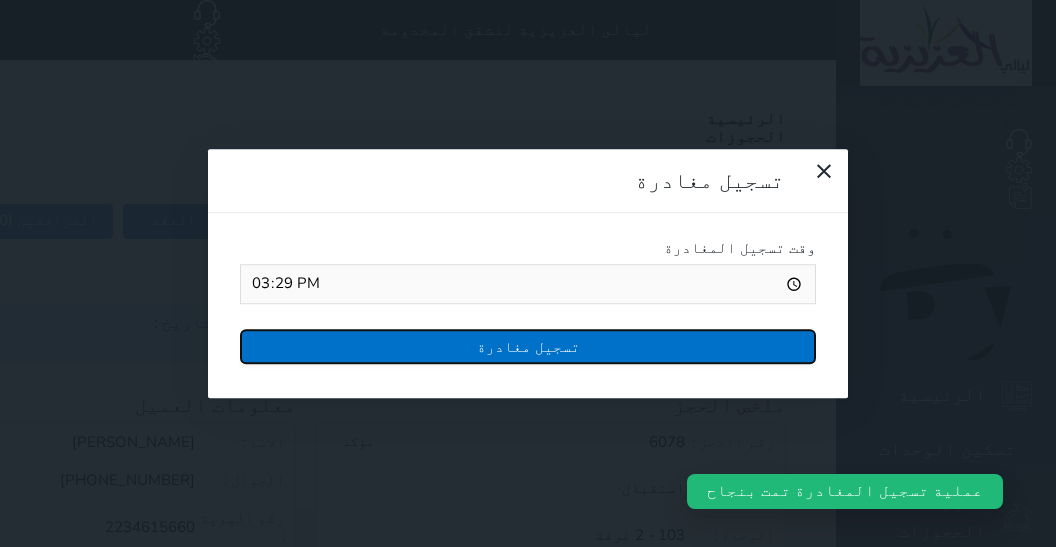 click on "تسجيل مغادرة" at bounding box center (528, 346) 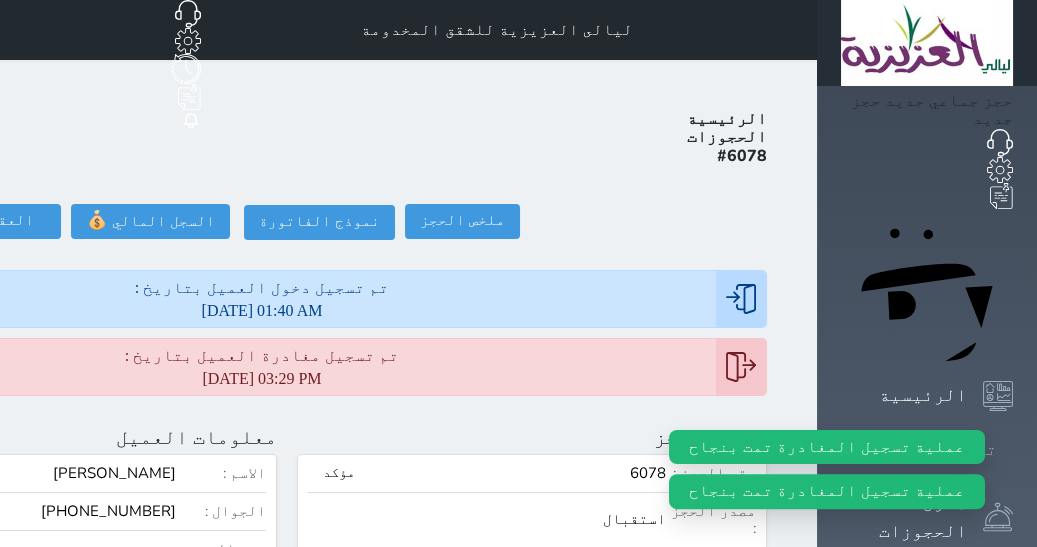 click on "تسكين الوحدات" at bounding box center [928, 449] 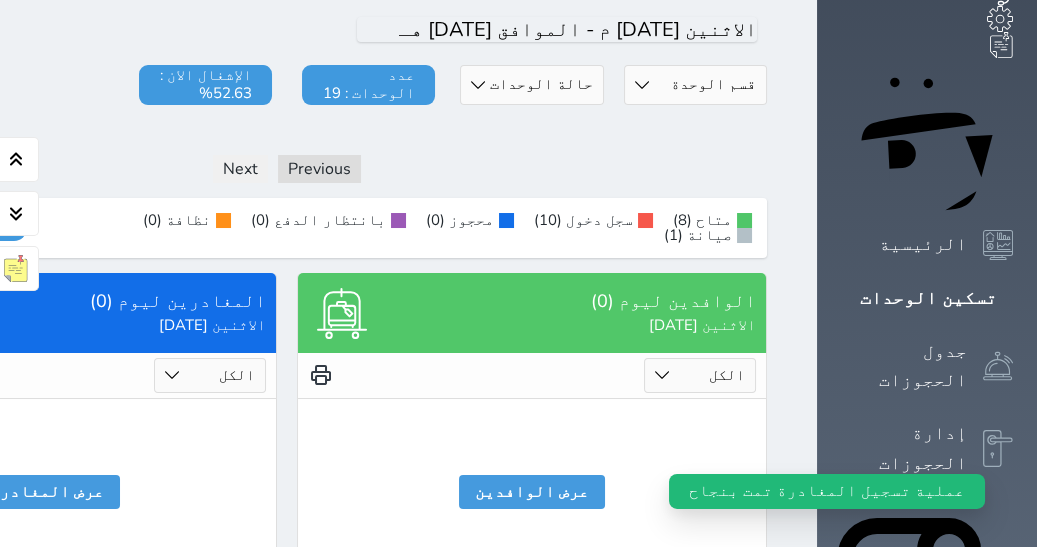 scroll, scrollTop: 155, scrollLeft: 0, axis: vertical 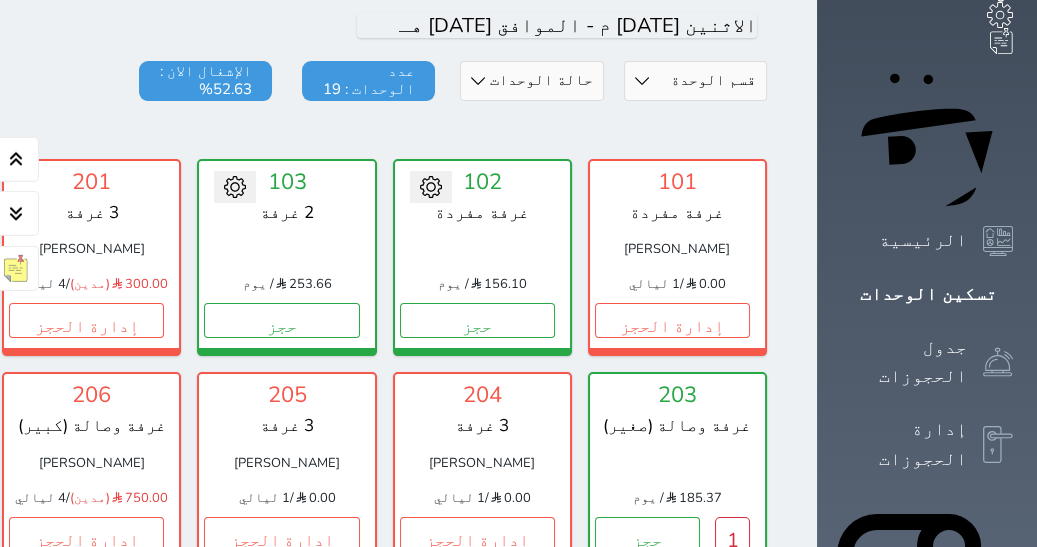 click on "1" at bounding box center [-49, 320] 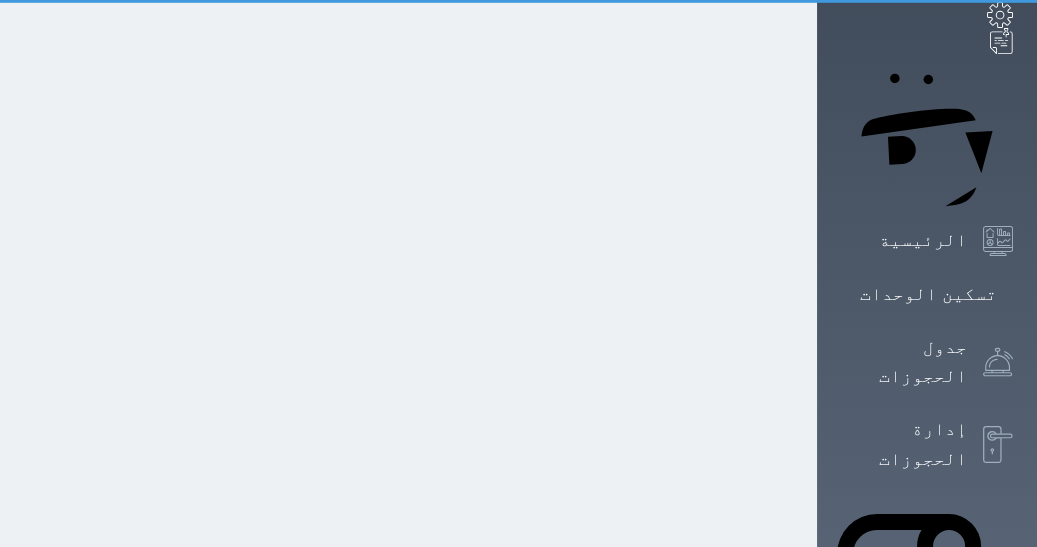 scroll, scrollTop: 0, scrollLeft: 0, axis: both 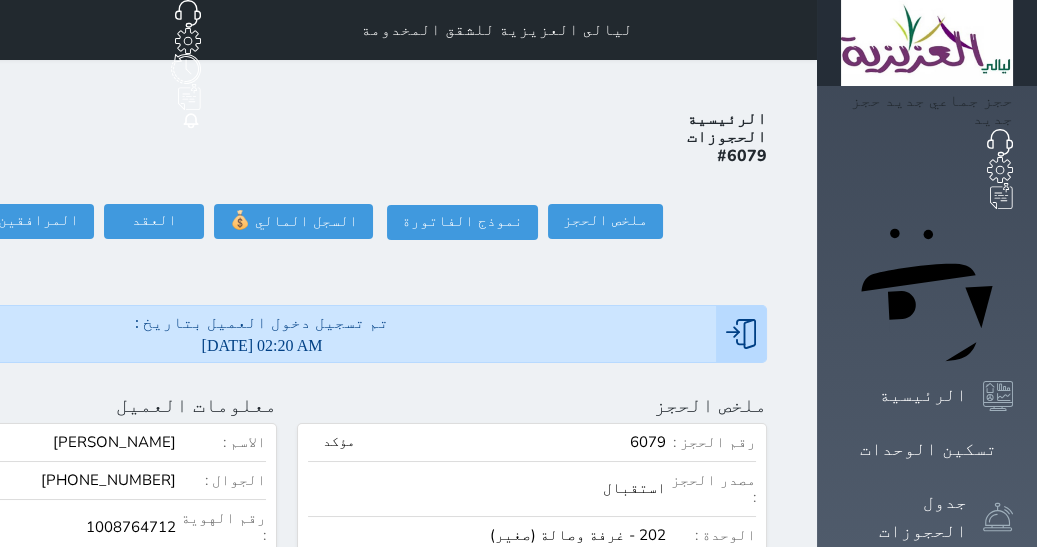 click on "تسجيل مغادرة" at bounding box center [-117, 221] 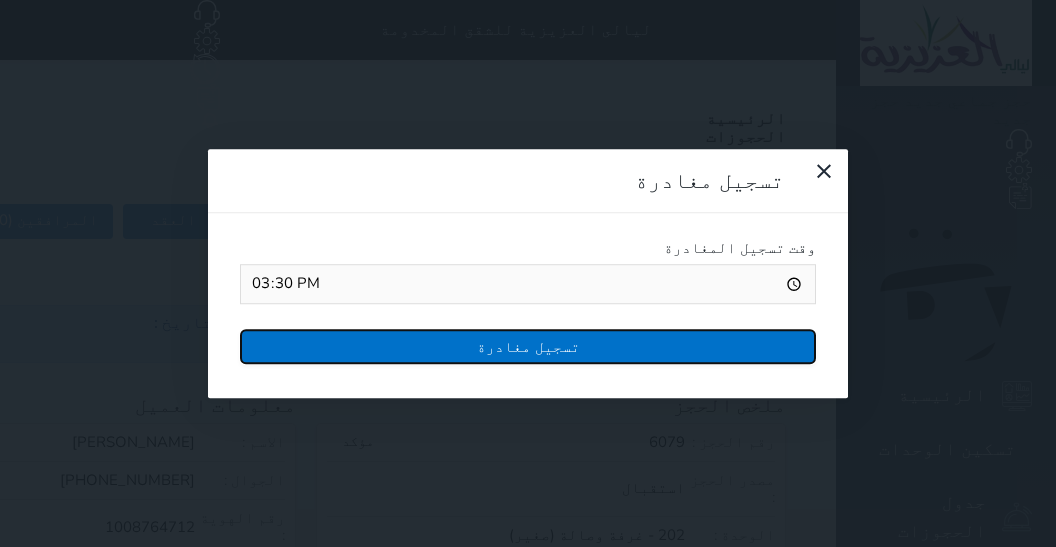 click on "تسجيل مغادرة" at bounding box center (528, 346) 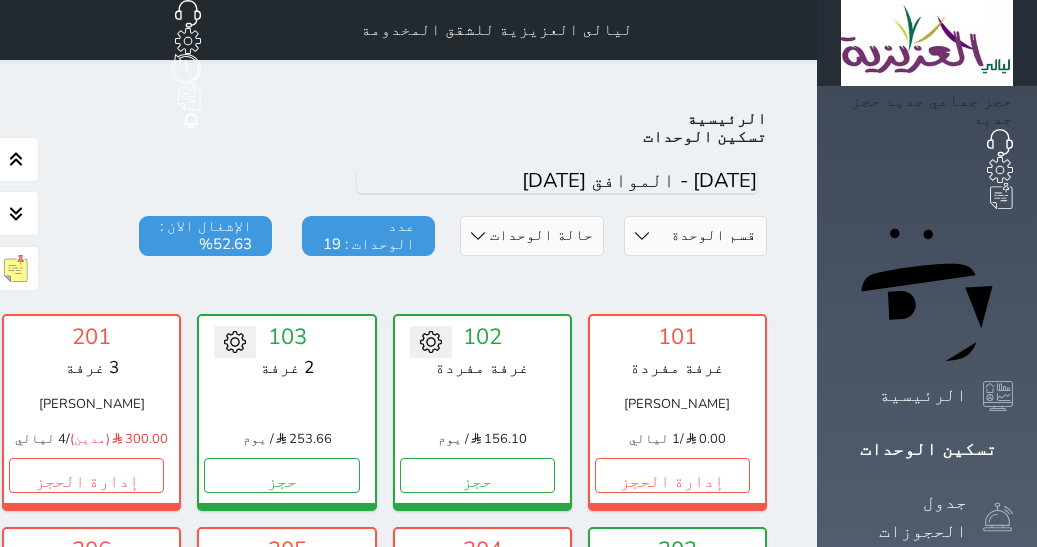 scroll, scrollTop: 78, scrollLeft: 0, axis: vertical 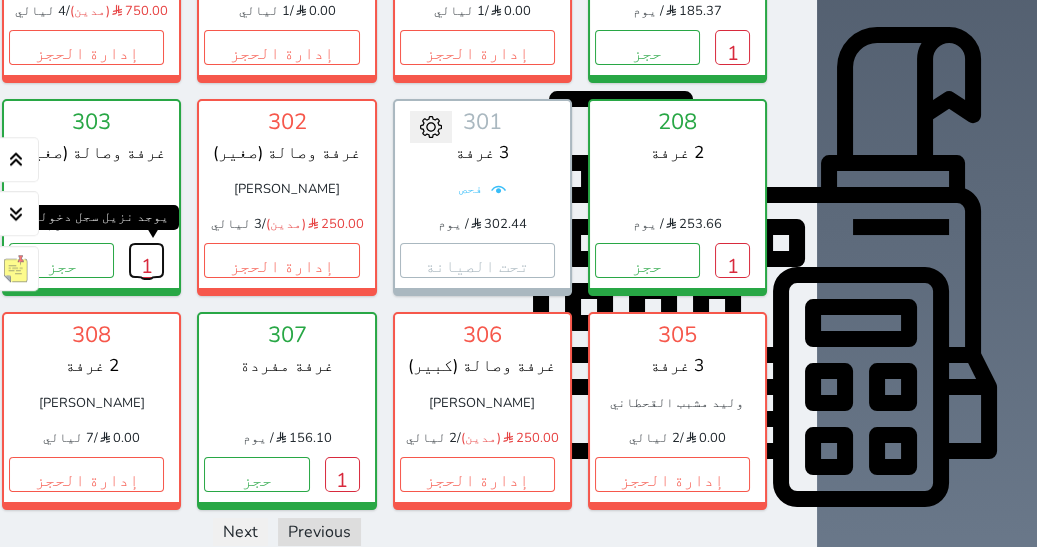 click on "1" at bounding box center (146, 260) 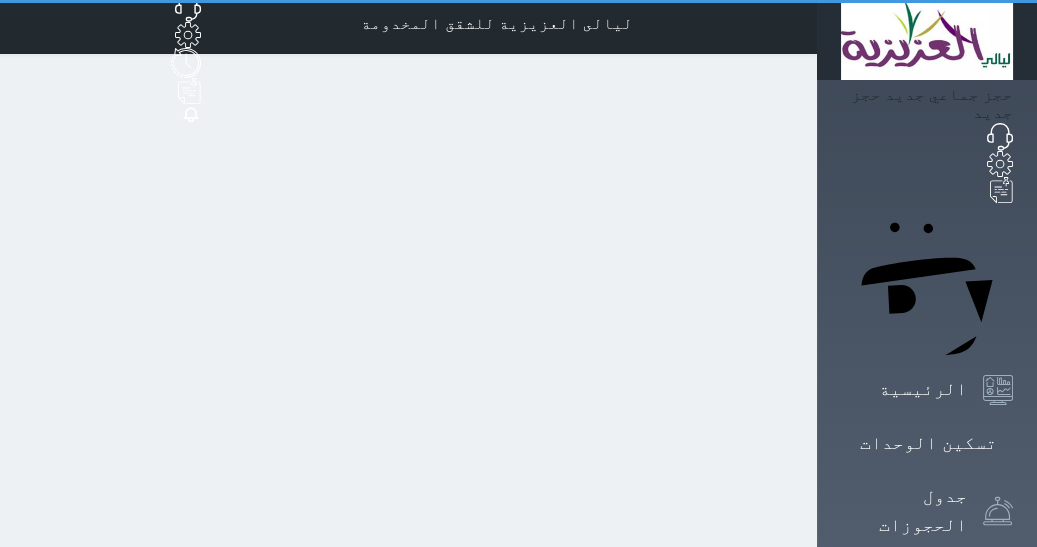 scroll, scrollTop: 0, scrollLeft: 0, axis: both 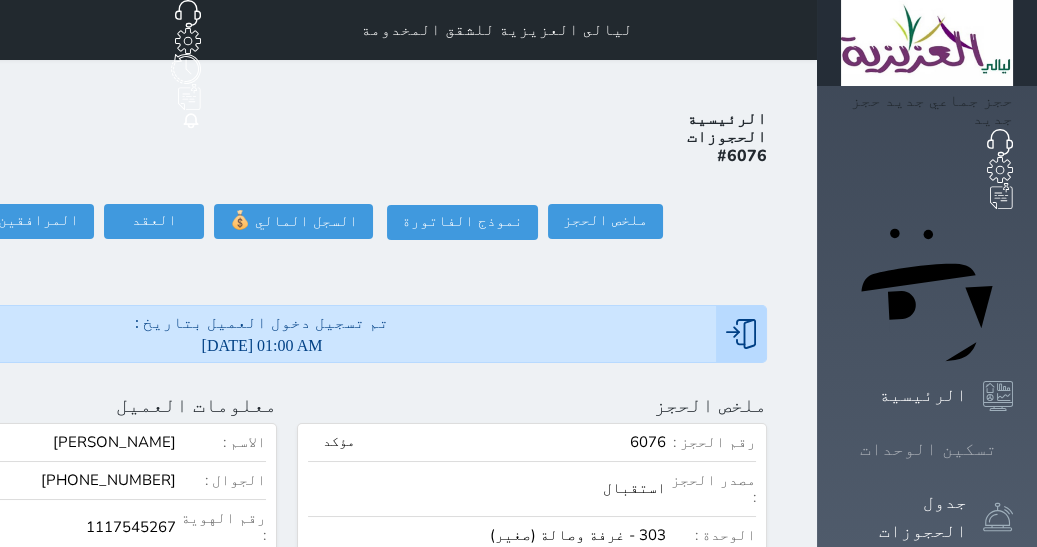 click on "تسكين الوحدات" at bounding box center [927, 449] 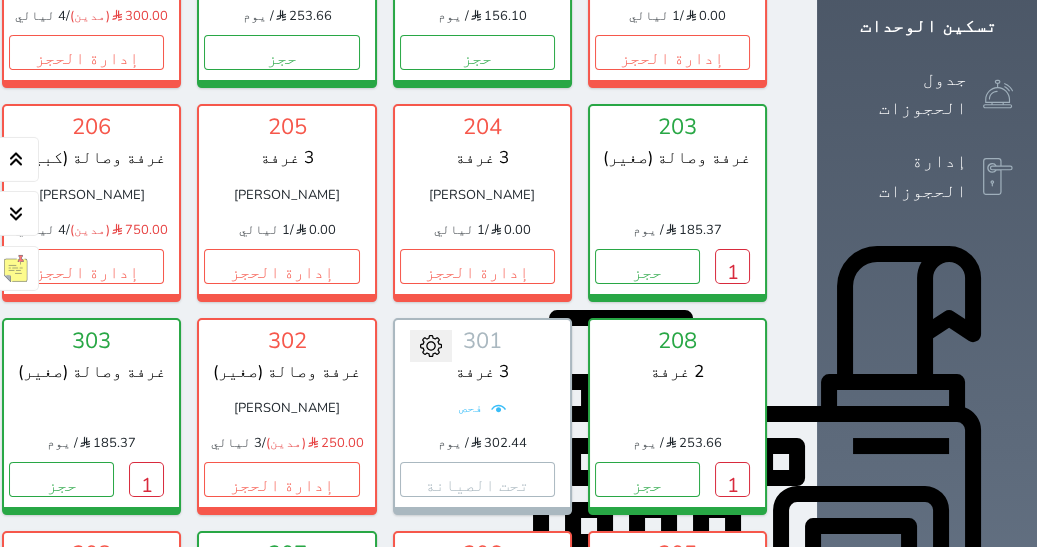 scroll, scrollTop: 591, scrollLeft: 0, axis: vertical 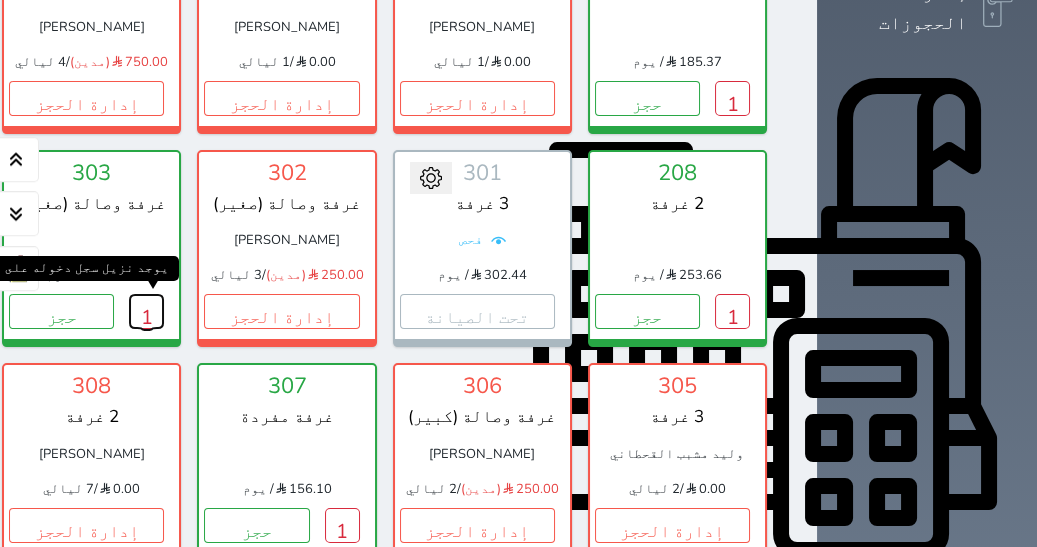 click on "1" at bounding box center (146, 311) 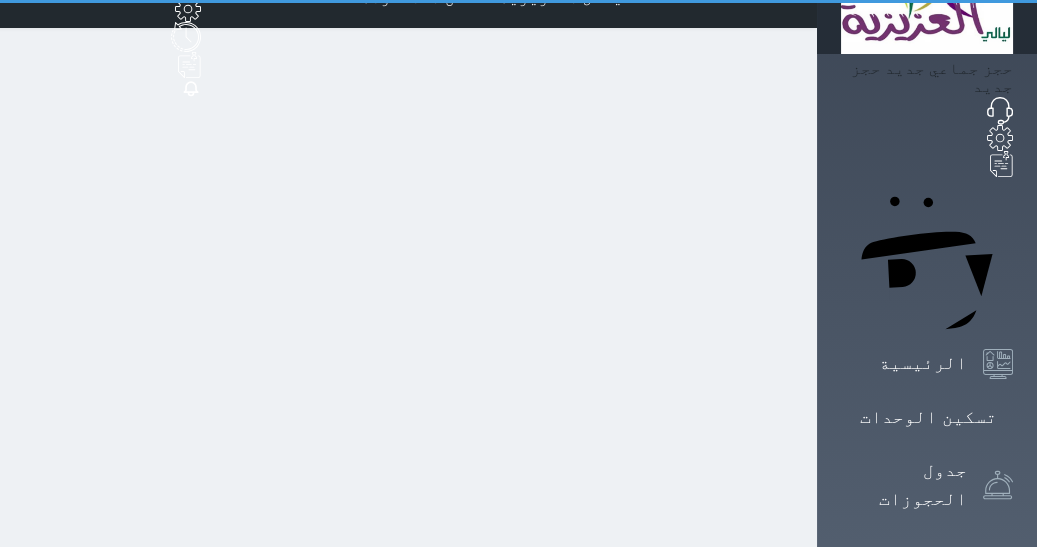 scroll, scrollTop: 0, scrollLeft: 0, axis: both 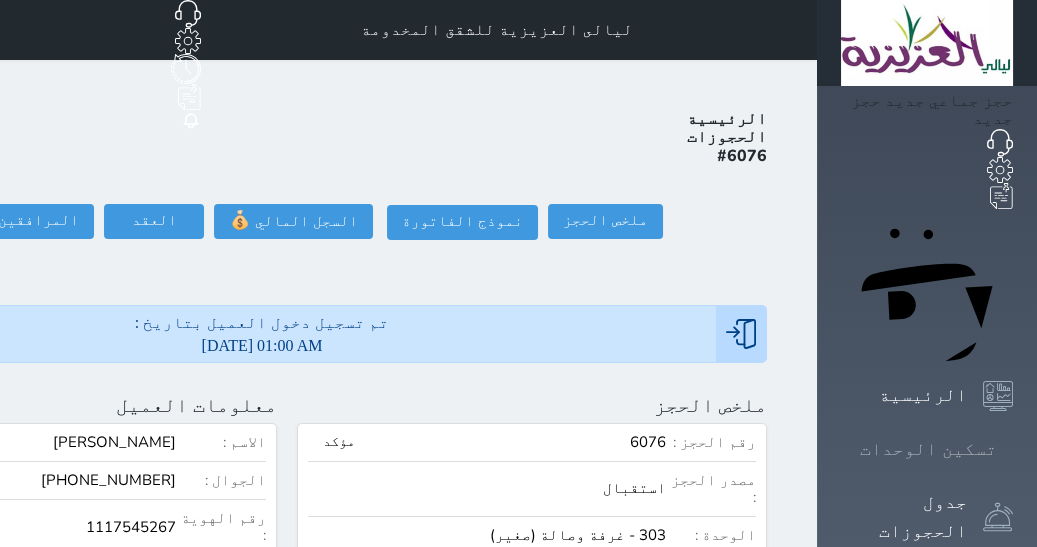 click on "تسكين الوحدات" at bounding box center (928, 449) 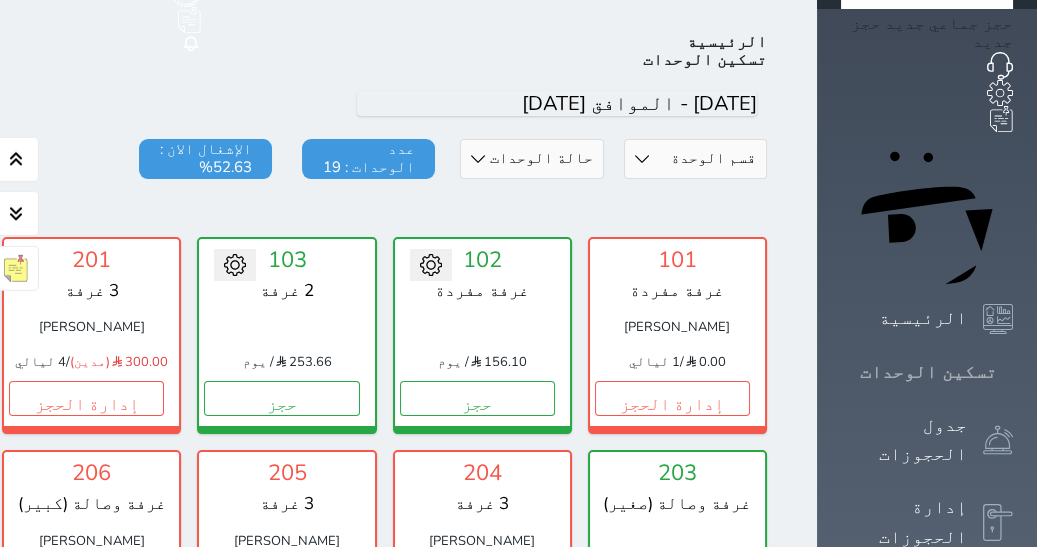 scroll, scrollTop: 77, scrollLeft: 0, axis: vertical 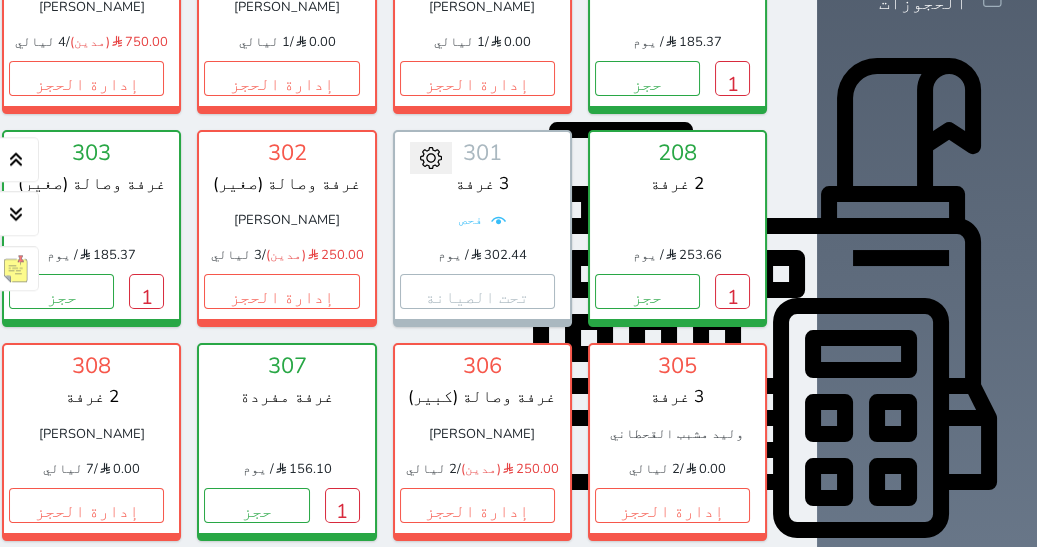 click on "1" at bounding box center (-49, 291) 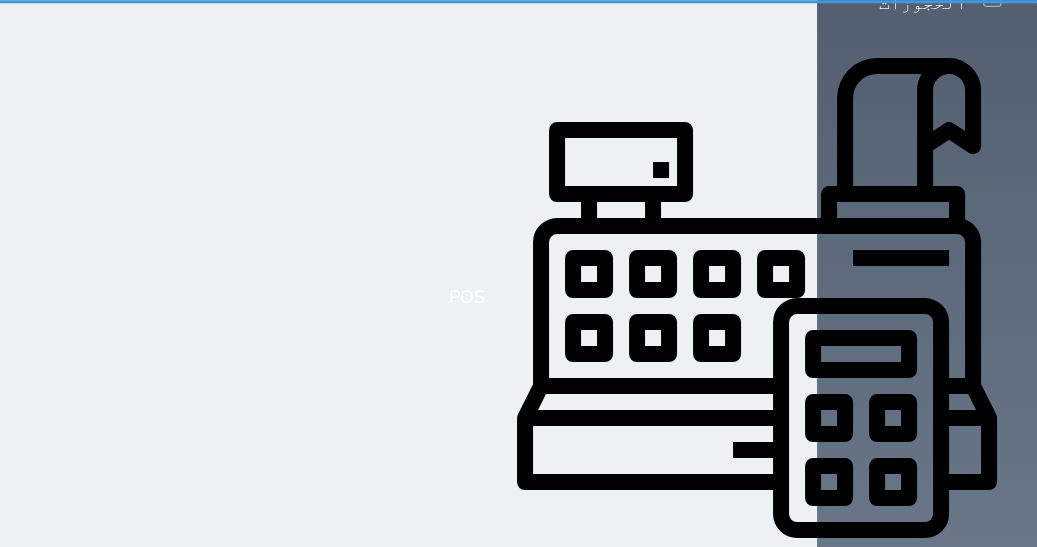 scroll, scrollTop: 0, scrollLeft: 0, axis: both 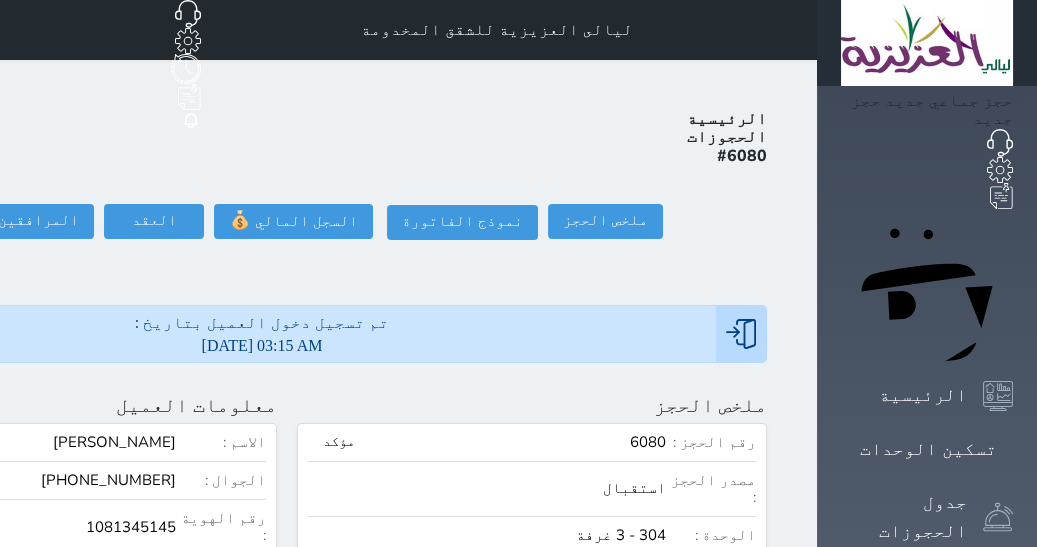 click on "تسجيل مغادرة" at bounding box center [-117, 221] 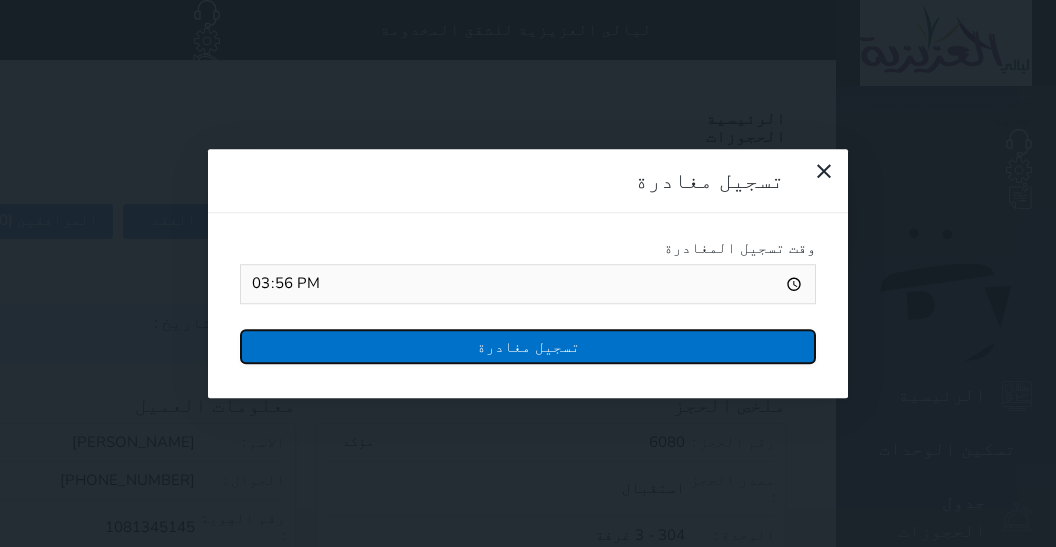 click on "تسجيل مغادرة" at bounding box center [528, 346] 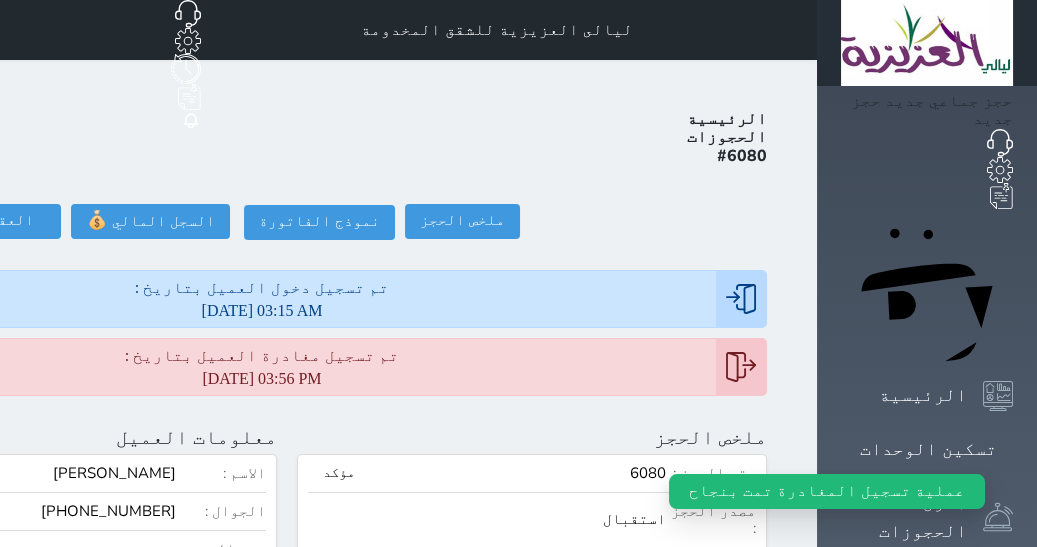 click on "تسكين الوحدات" at bounding box center (928, 449) 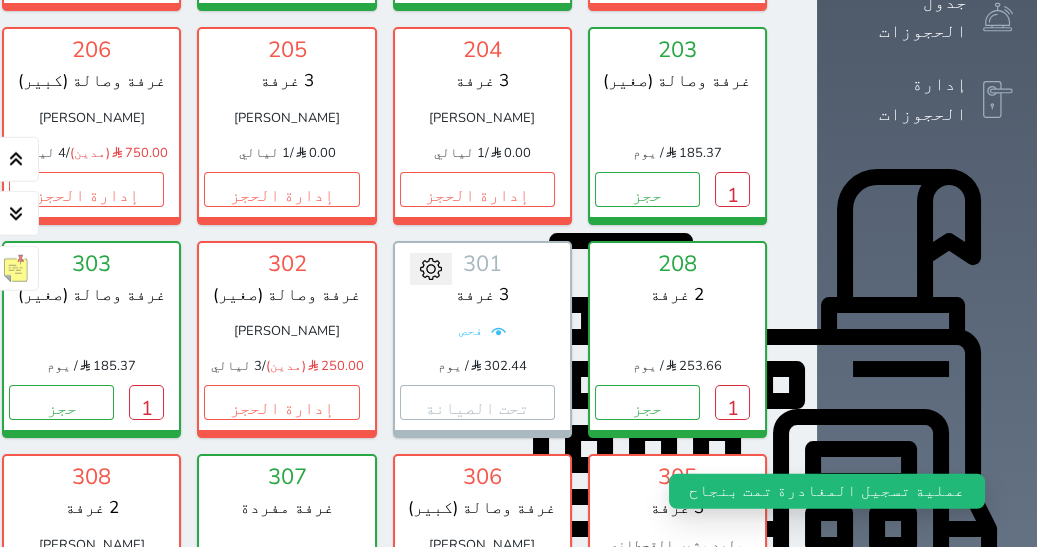 scroll, scrollTop: 416, scrollLeft: 0, axis: vertical 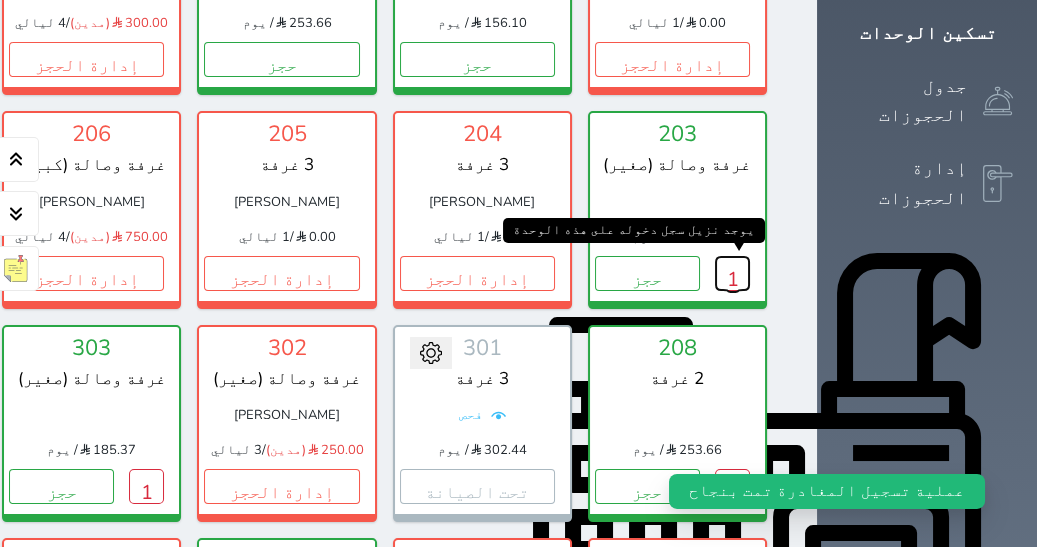 click on "1" at bounding box center (732, 273) 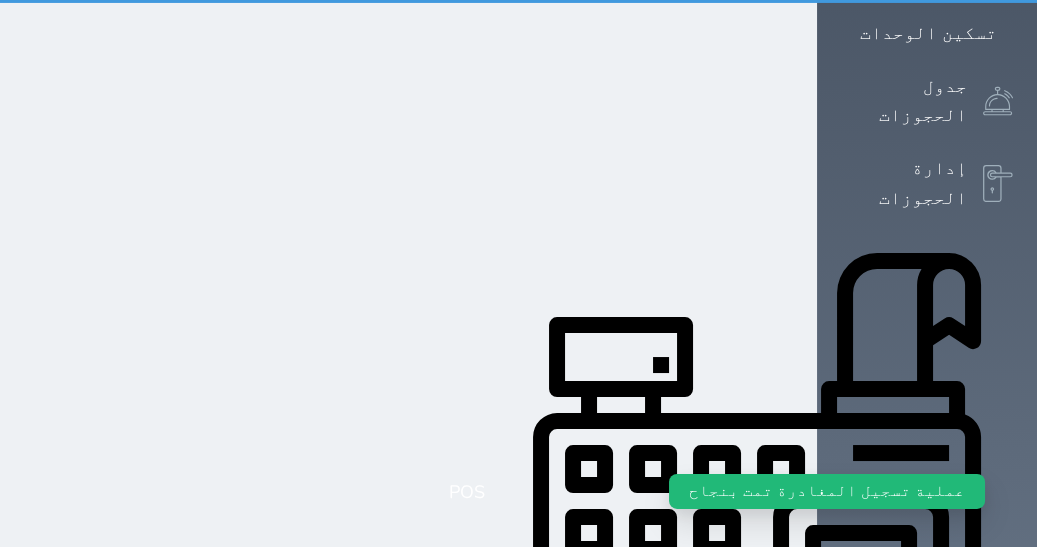 scroll, scrollTop: 0, scrollLeft: 0, axis: both 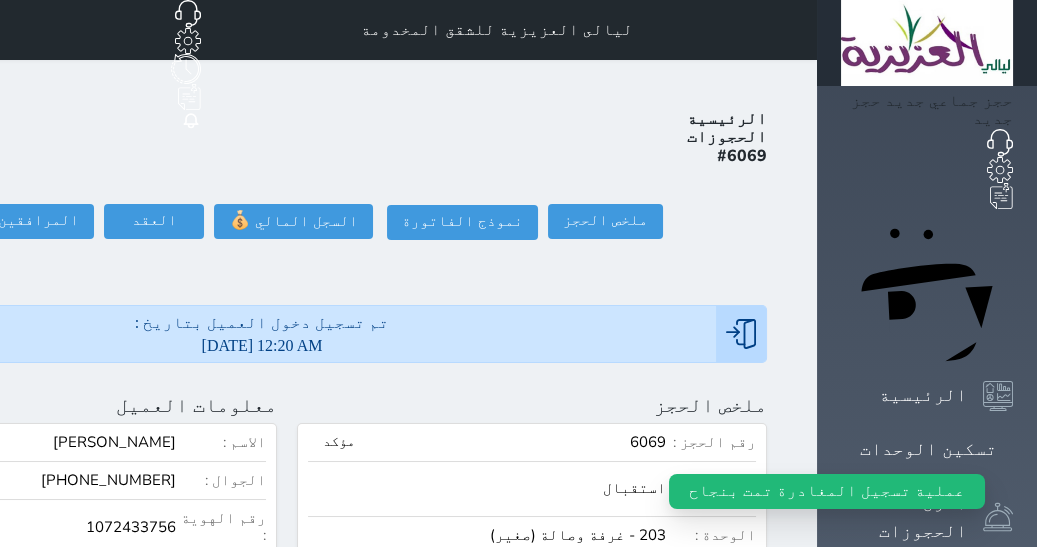 click on "تسجيل مغادرة" at bounding box center (-117, 221) 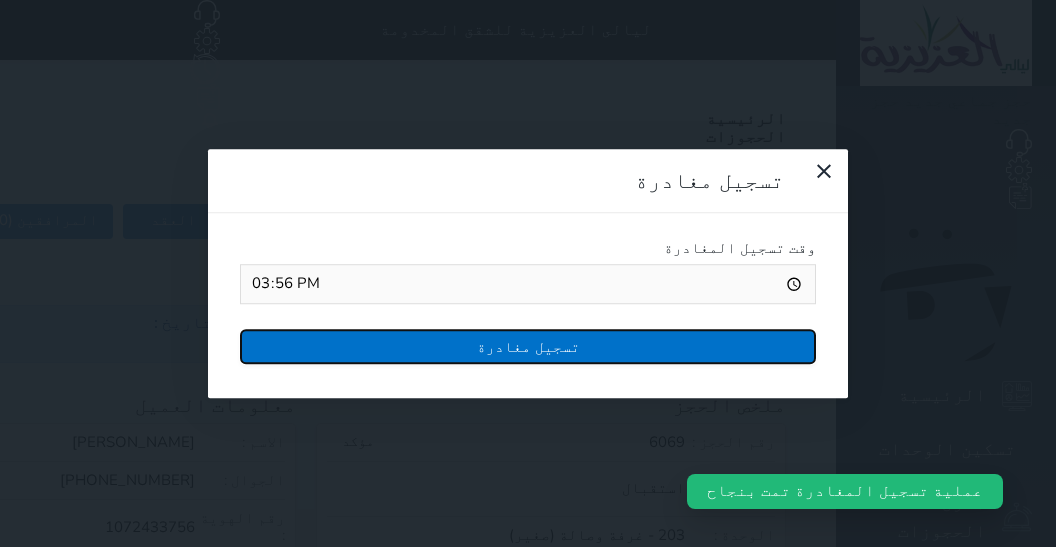click on "تسجيل مغادرة" at bounding box center (528, 346) 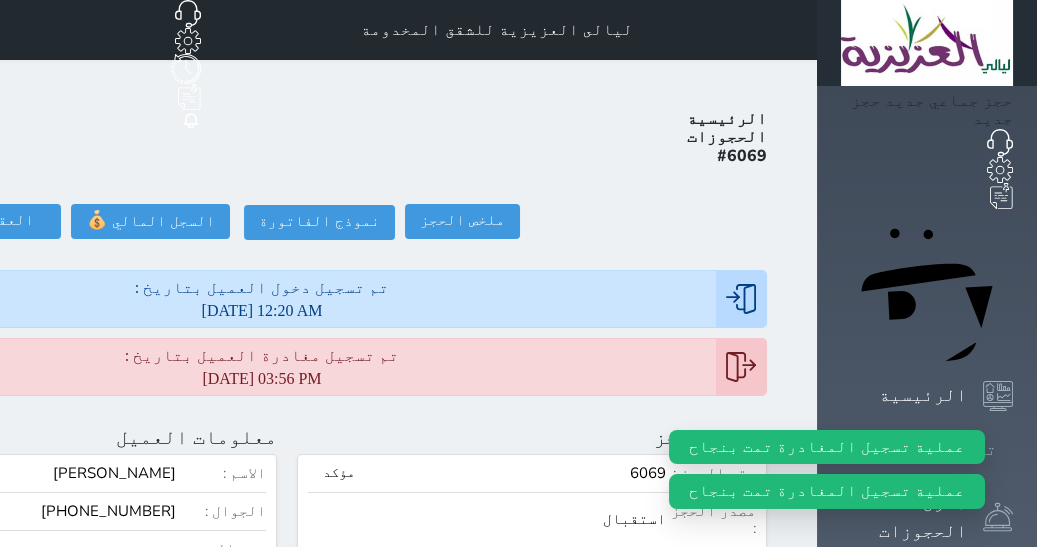 click 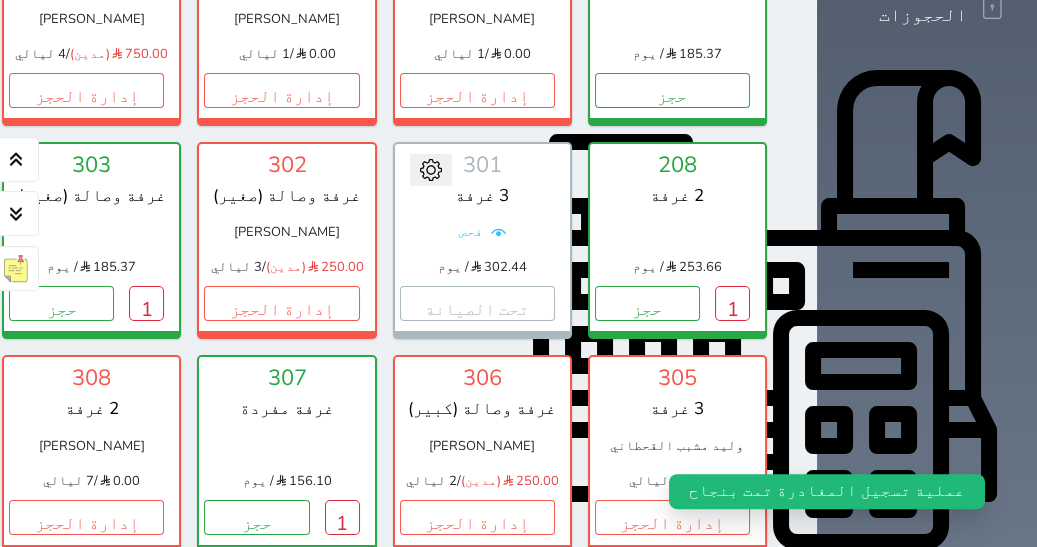 scroll, scrollTop: 601, scrollLeft: 0, axis: vertical 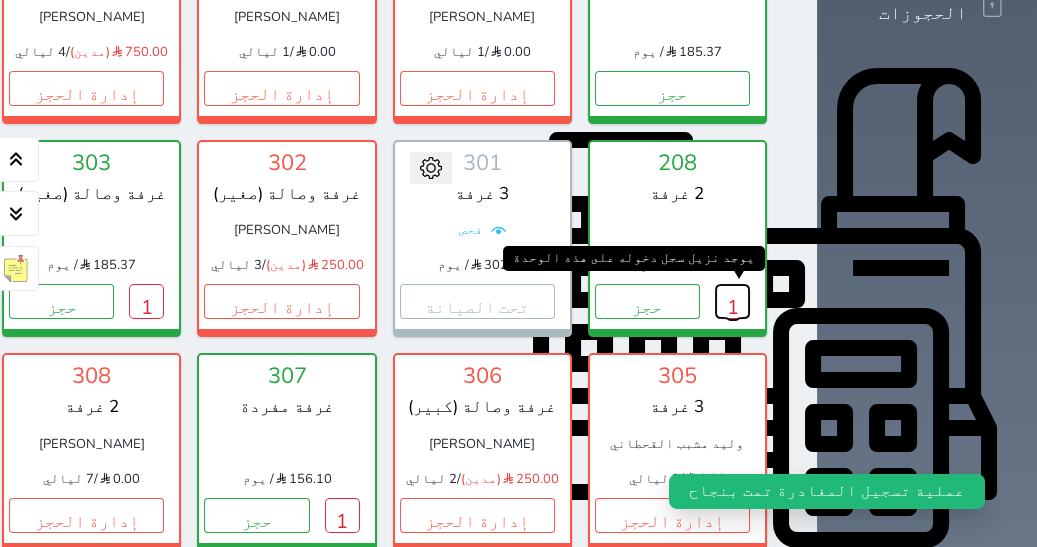 click on "1" at bounding box center (732, 301) 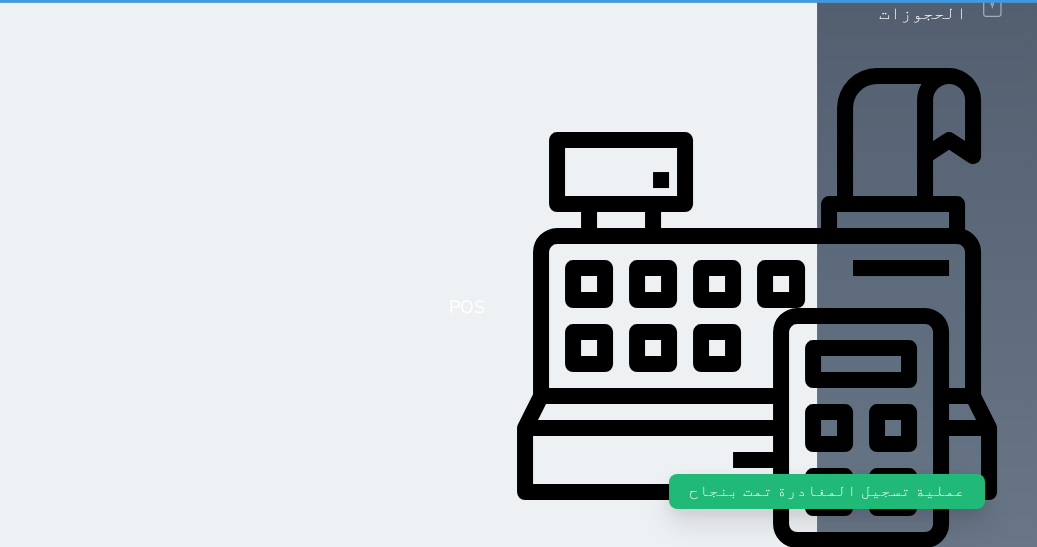 scroll, scrollTop: 0, scrollLeft: 0, axis: both 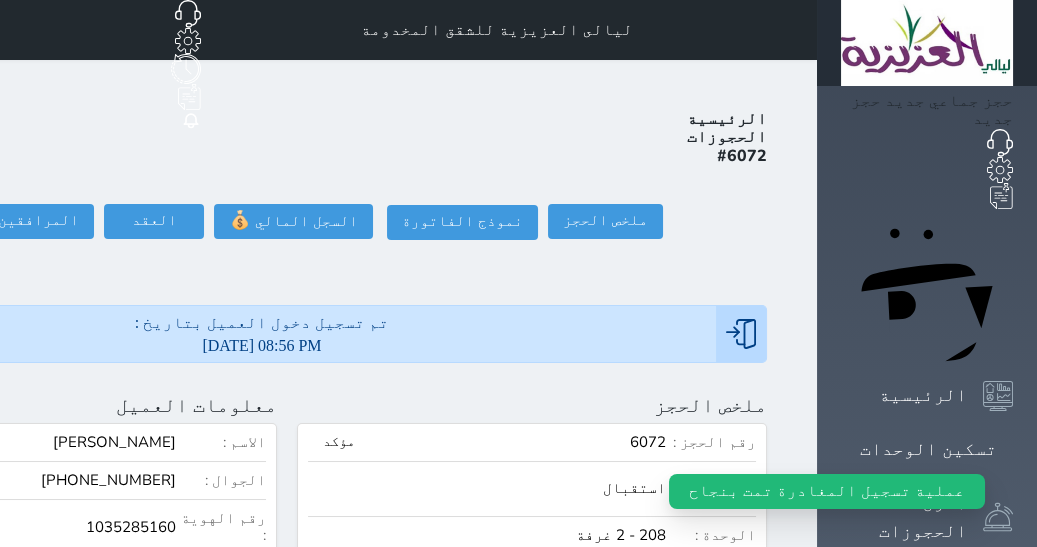 click on "تسجيل مغادرة" at bounding box center (-117, 221) 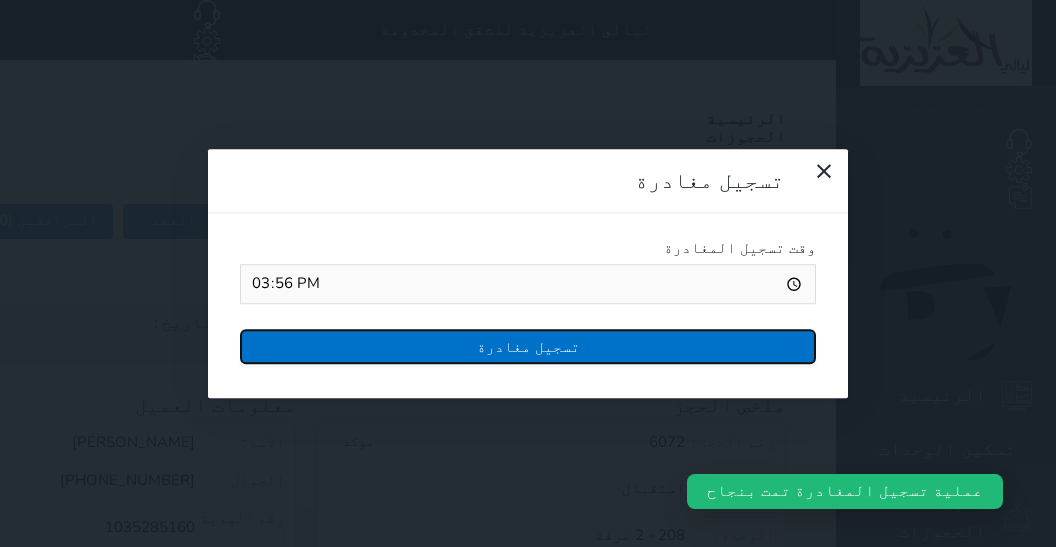 click on "تسجيل مغادرة" at bounding box center (528, 346) 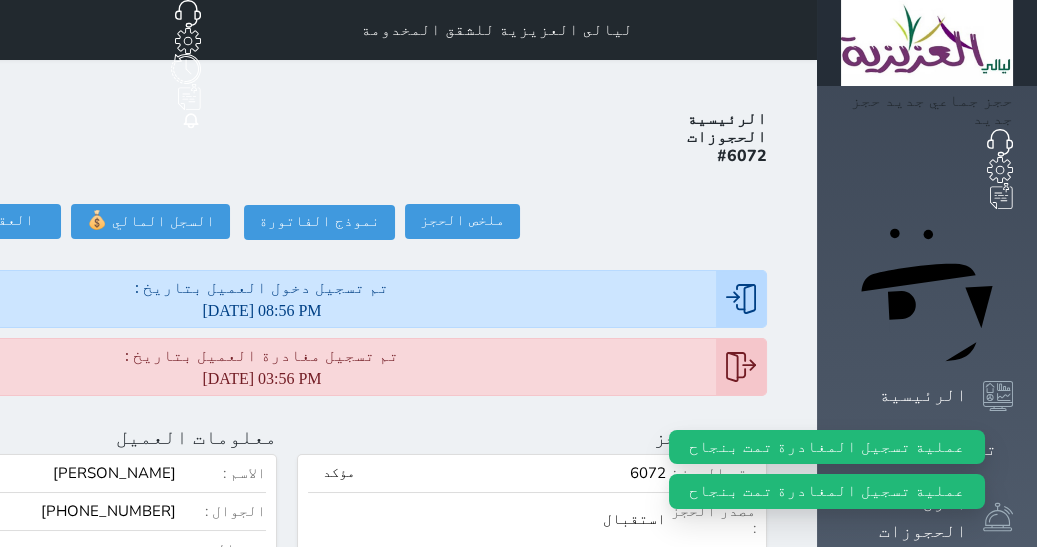 click on "حجز جماعي جديد   حجز جديد             الرئيسية     تسكين الوحدات     جدول الحجوزات     إدارة الحجوزات     POS     الإدارة المالية     العملاء     تقييمات العملاء     الوحدات     الخدمات     التقارير     الإعدادات                                 المدفوعات الالكترونية     الدعم الفني" at bounding box center [927, 946] 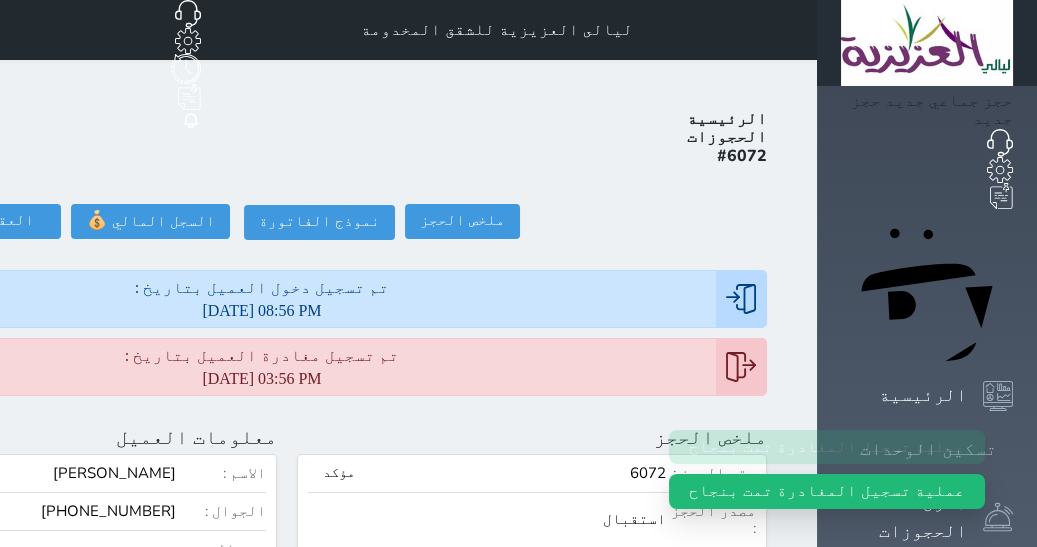 click on "تسكين الوحدات" at bounding box center (927, 449) 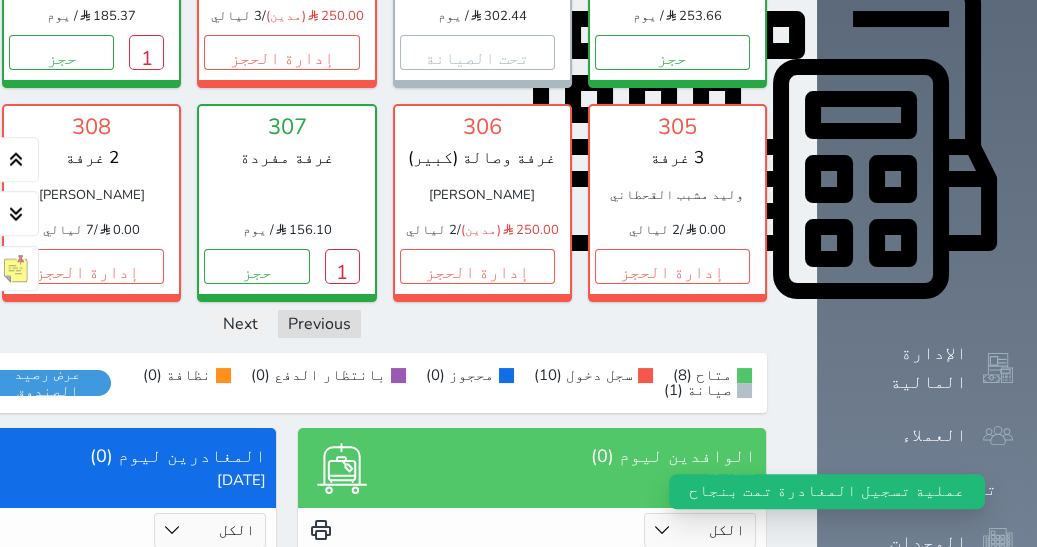 scroll, scrollTop: 855, scrollLeft: 0, axis: vertical 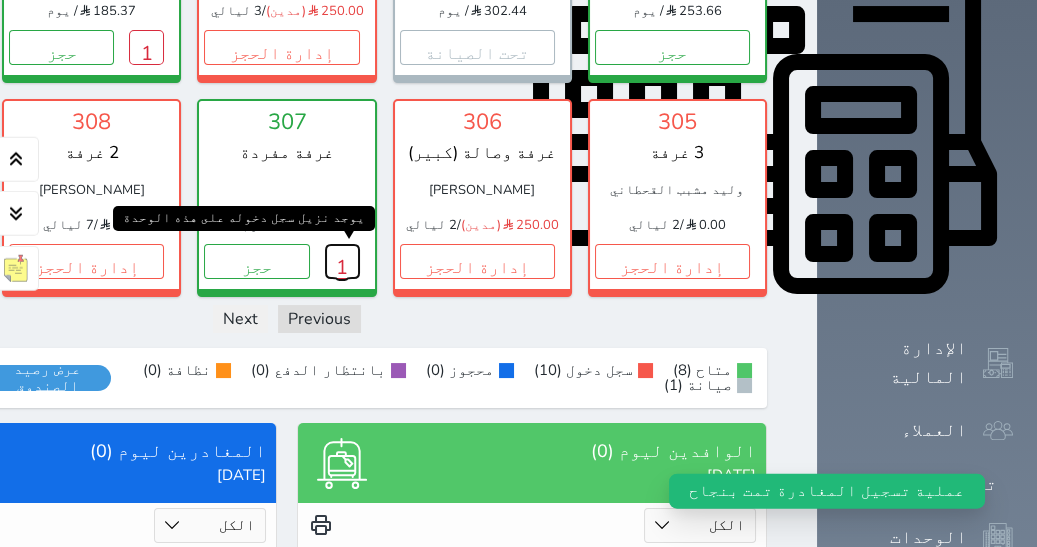 click on "1" at bounding box center (342, 261) 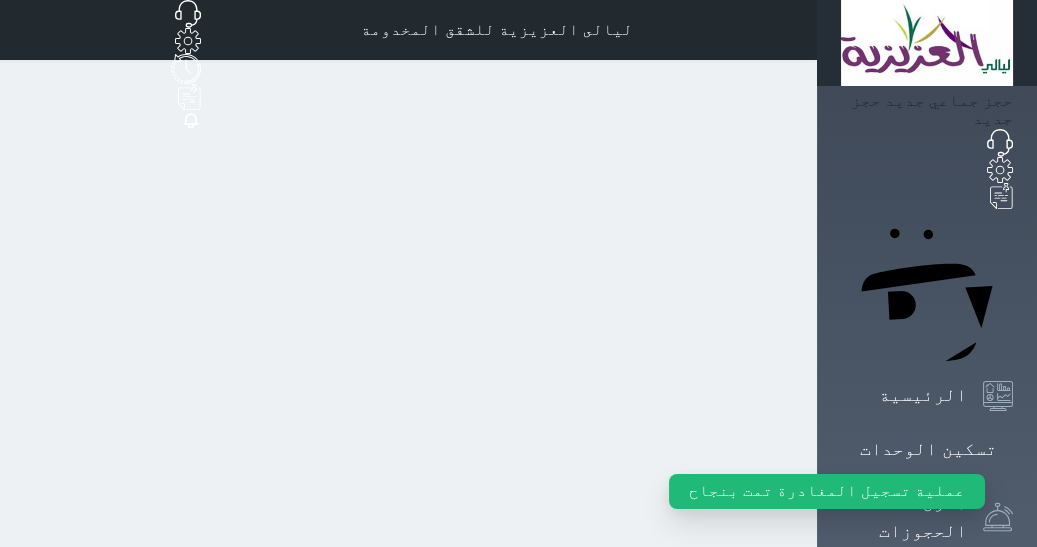 scroll, scrollTop: 0, scrollLeft: 0, axis: both 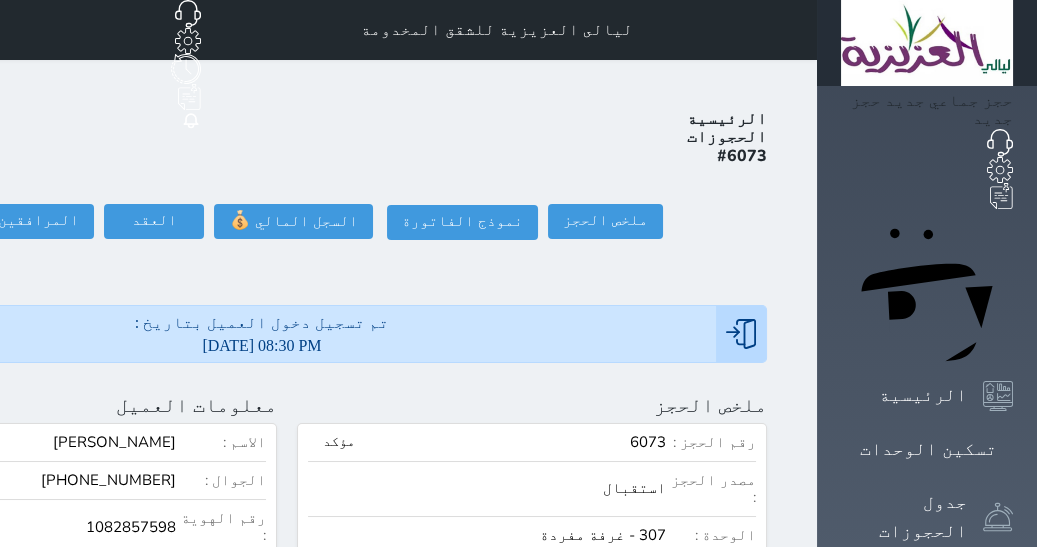 click on "تسجيل مغادرة" at bounding box center (-117, 221) 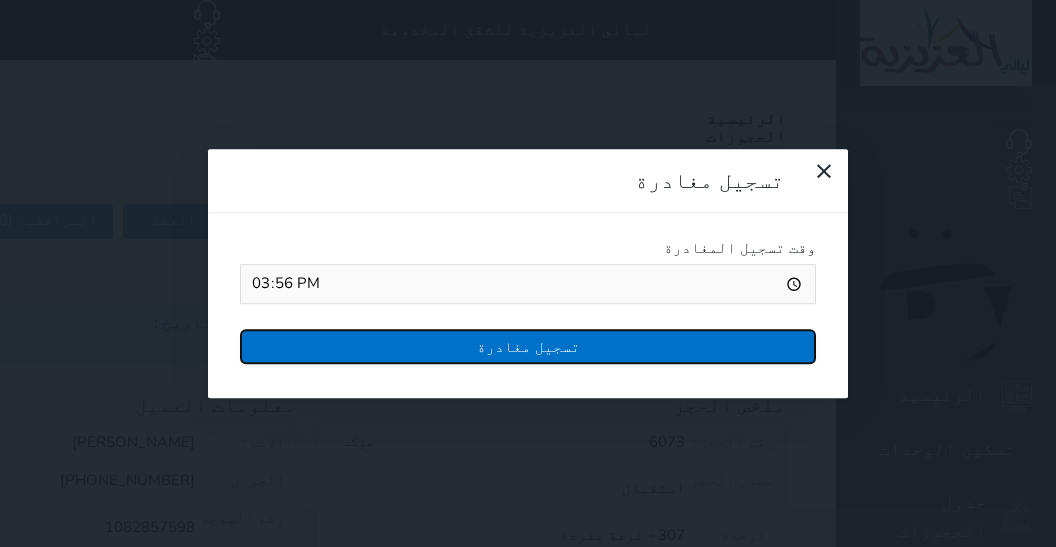 click on "تسجيل مغادرة" at bounding box center (528, 346) 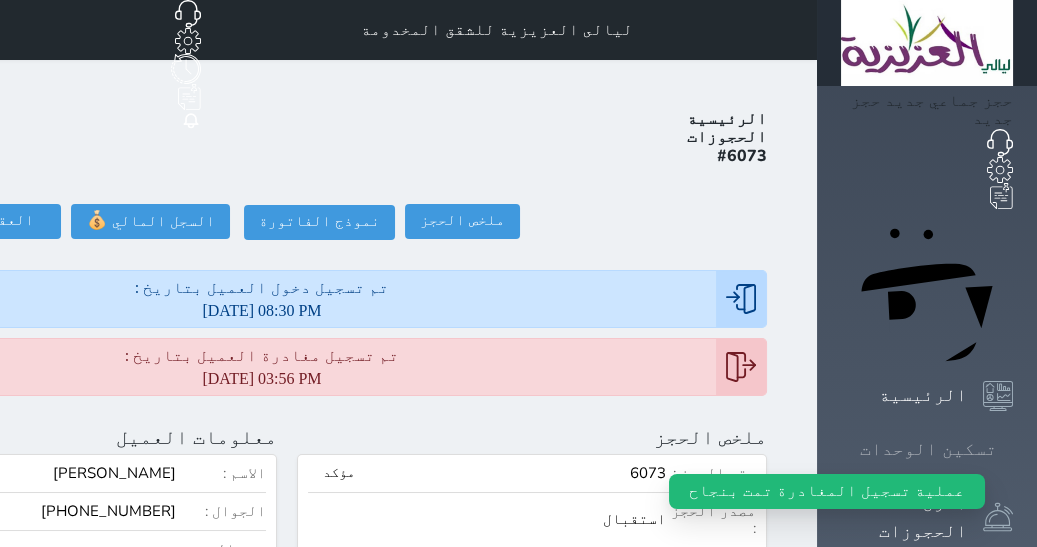 click at bounding box center [1013, 449] 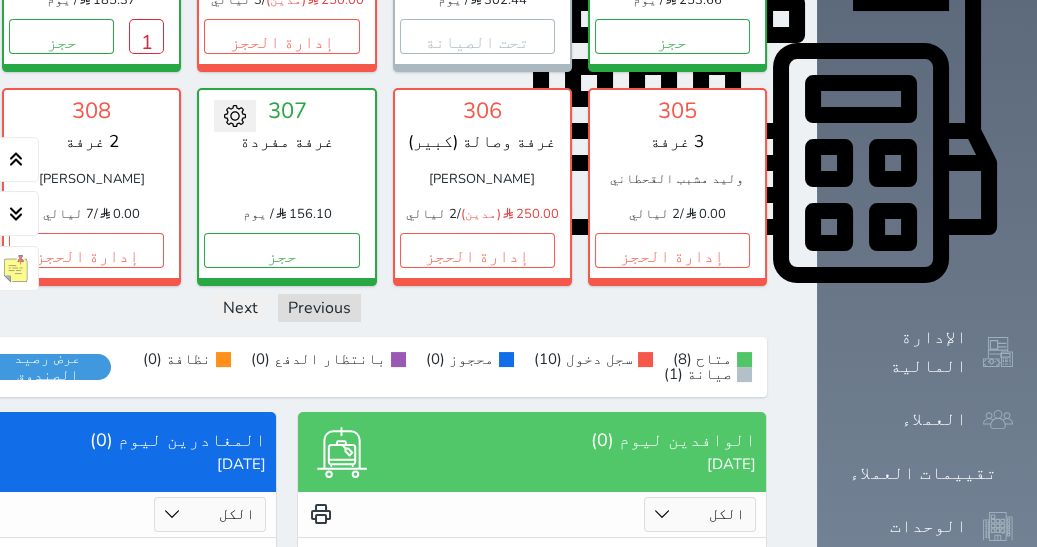 scroll, scrollTop: 874, scrollLeft: 0, axis: vertical 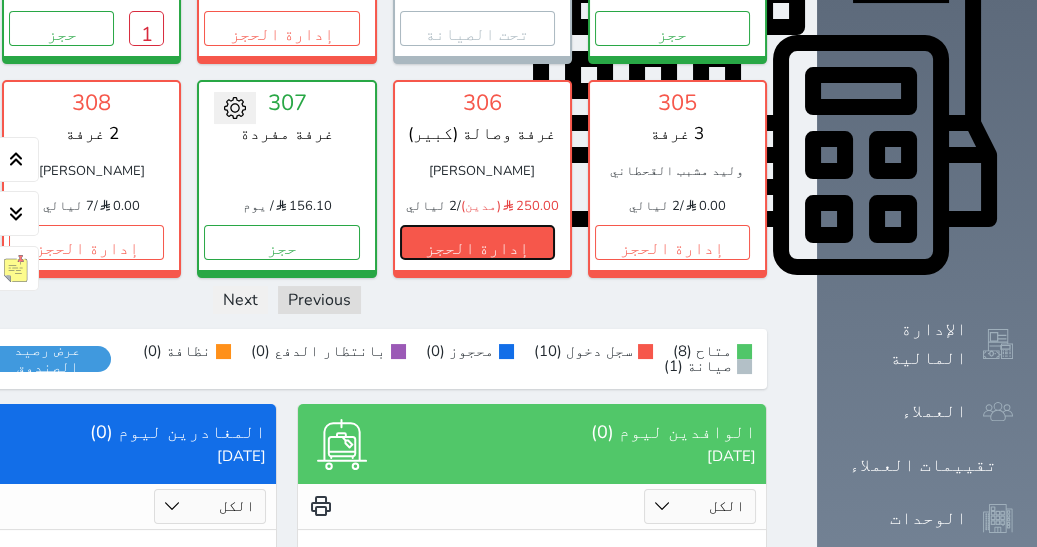 click on "إدارة الحجز" at bounding box center (477, 242) 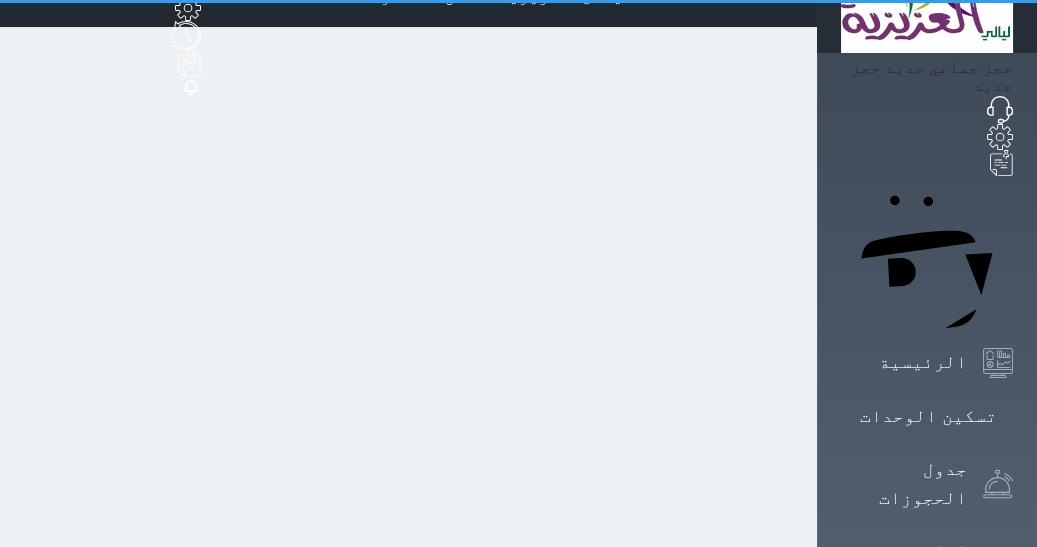 scroll, scrollTop: 0, scrollLeft: 0, axis: both 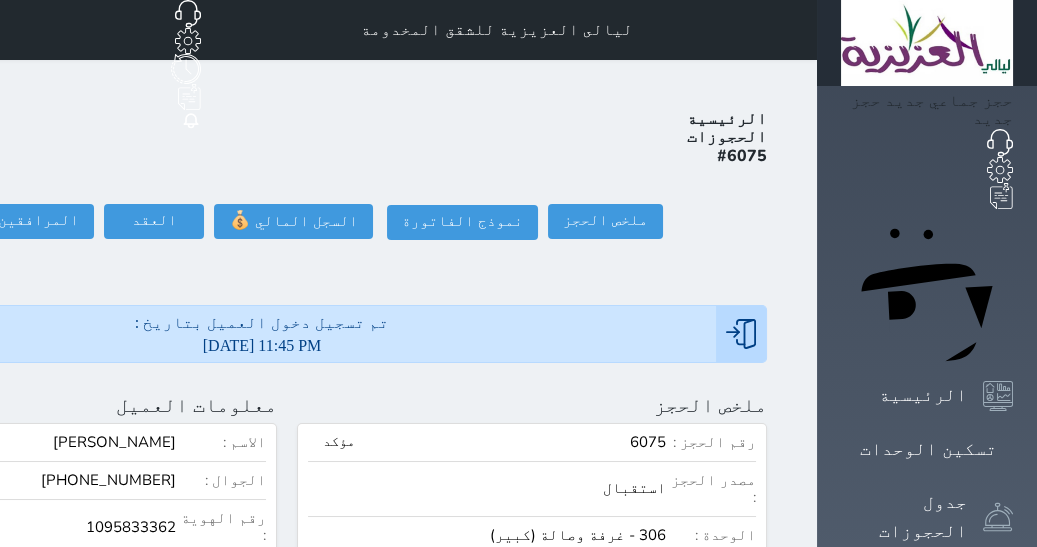 select 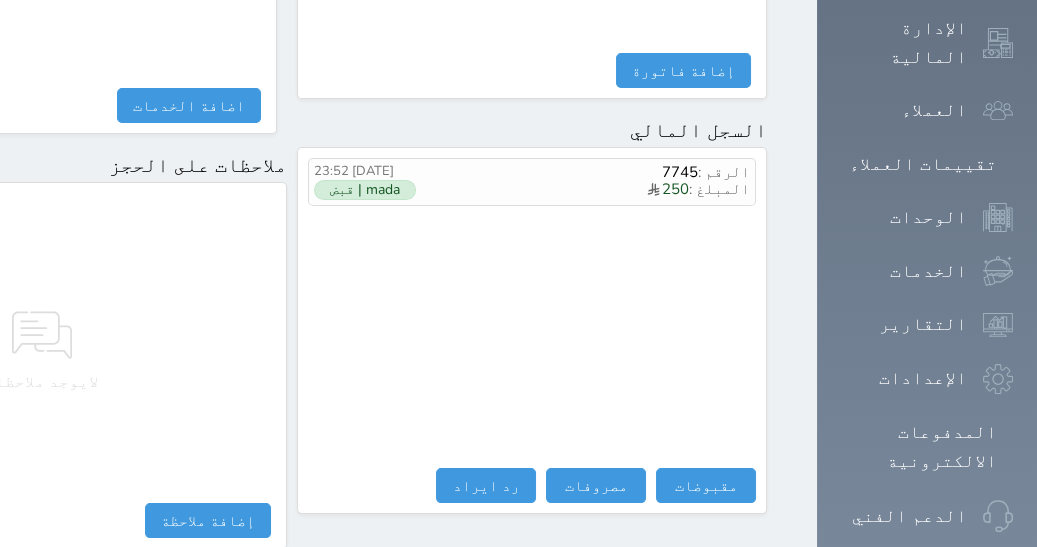 scroll, scrollTop: 1154, scrollLeft: 0, axis: vertical 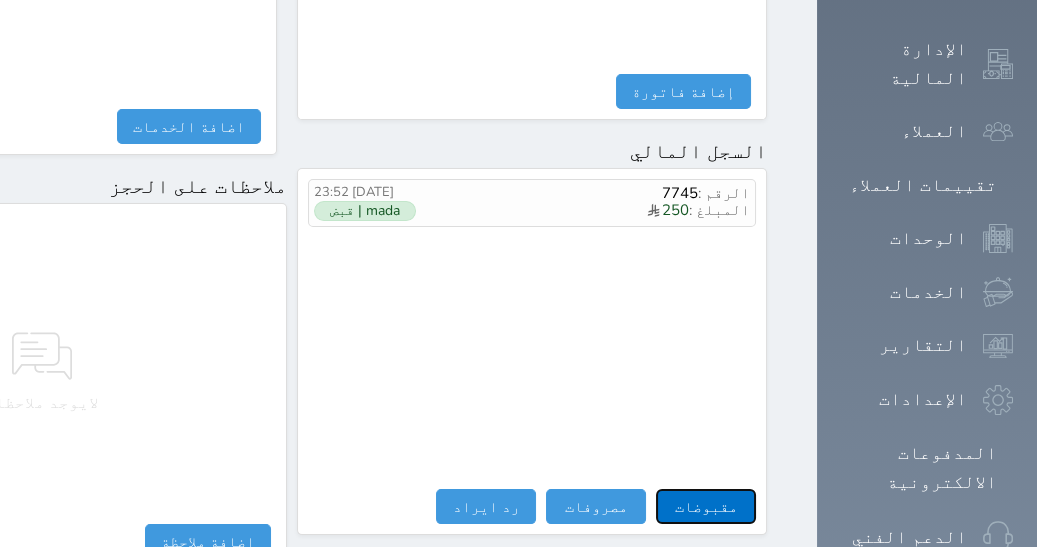 click on "مقبوضات" at bounding box center (706, 506) 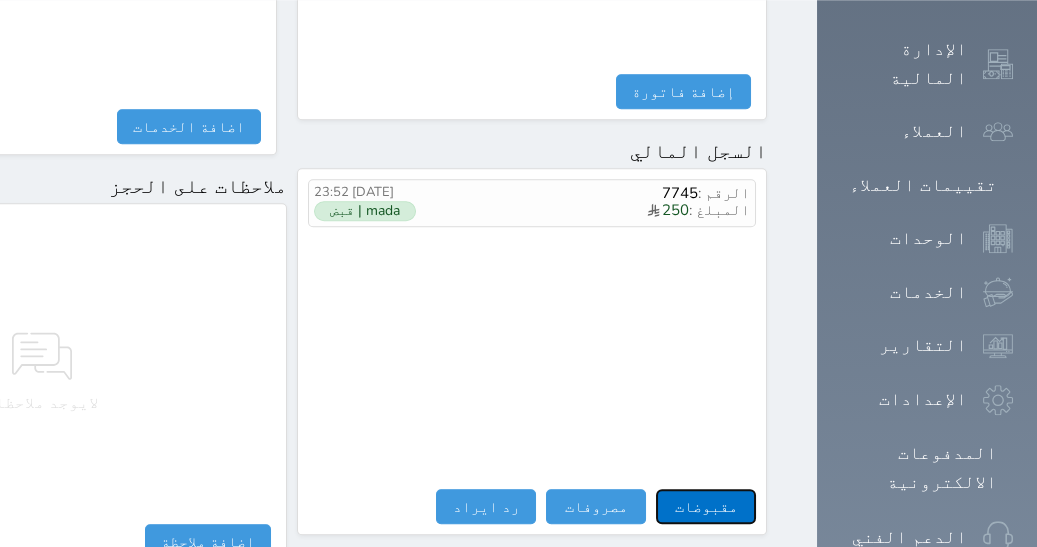 select 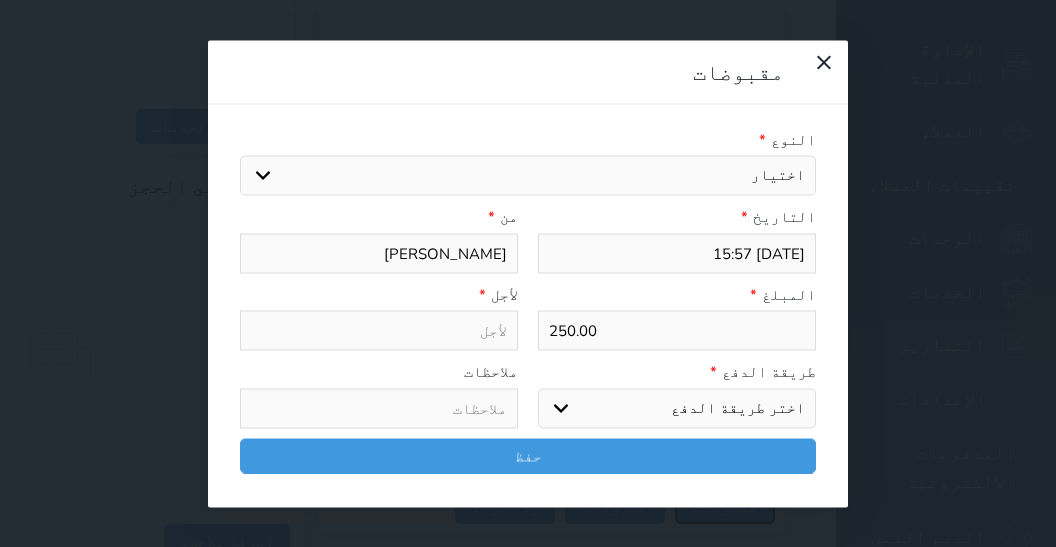 select 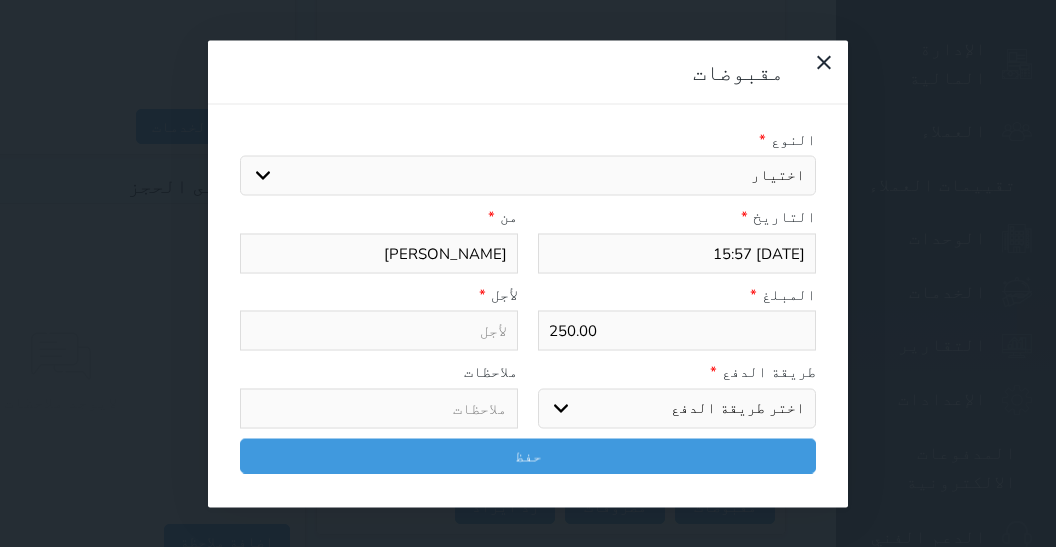 click on "النوع  *" at bounding box center [528, 139] 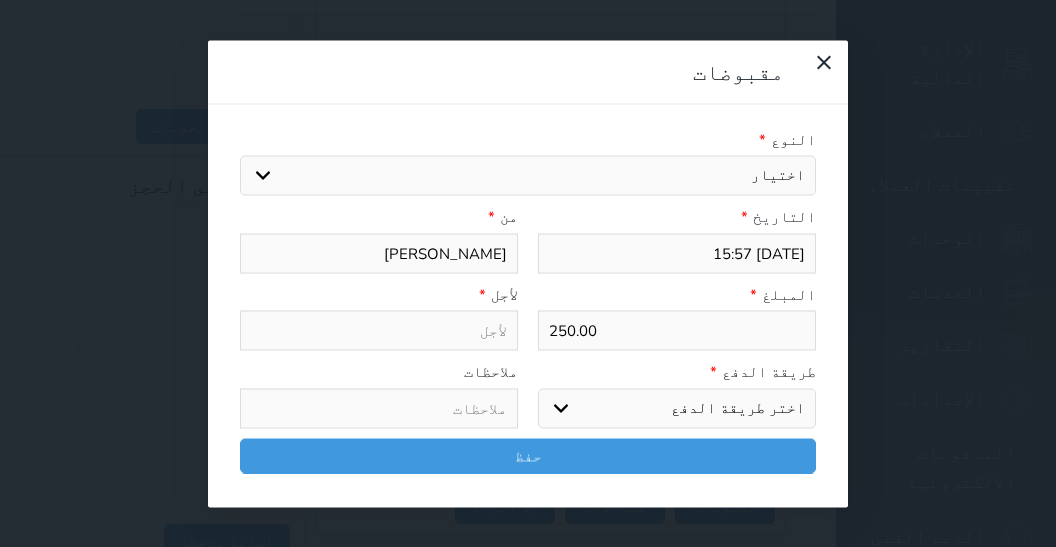 click on "اختيار   مقبوضات عامة قيمة إيجار فواتير تامين عربون لا ينطبق آخر مغسلة واي فاي - الإنترنت مواقف السيارات طعام الأغذية والمشروبات مشروبات المشروبات الباردة المشروبات الساخنة الإفطار غداء عشاء مخبز و كعك حمام سباحة الصالة الرياضية سبا و خدمات الجمال اختيار وإسقاط (خدمات النقل) ميني بار كابل - تلفزيون سرير إضافي تصفيف الشعر التسوق خدمات الجولات السياحية المنظمة خدمات الدليل السياحي" at bounding box center (528, 176) 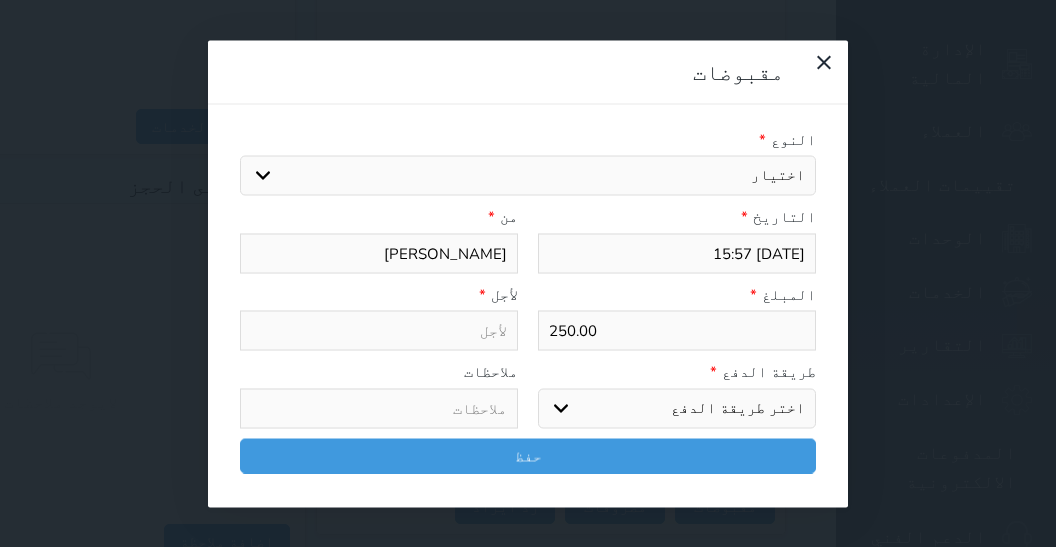 select on "2620" 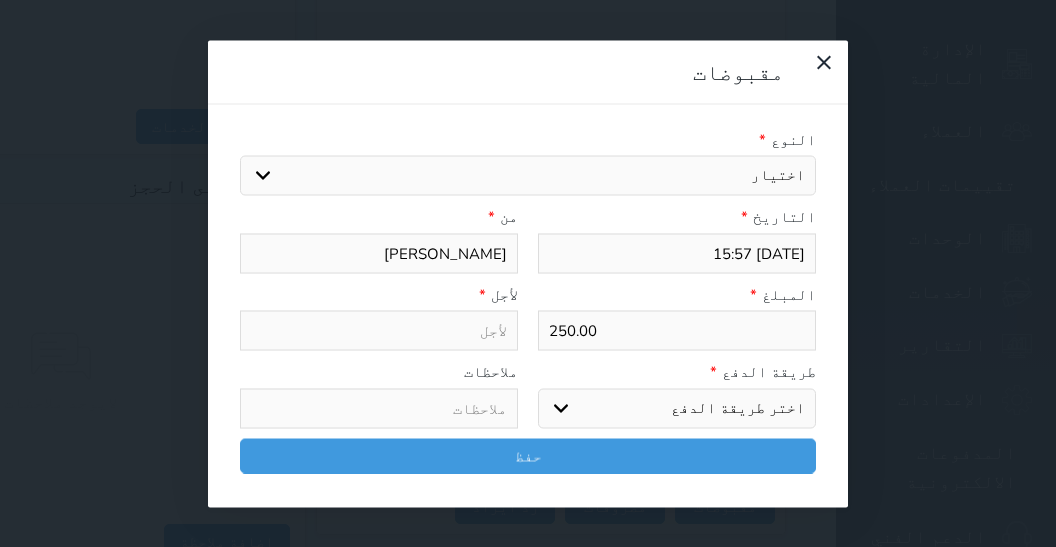 click on "فواتير" at bounding box center [0, 0] 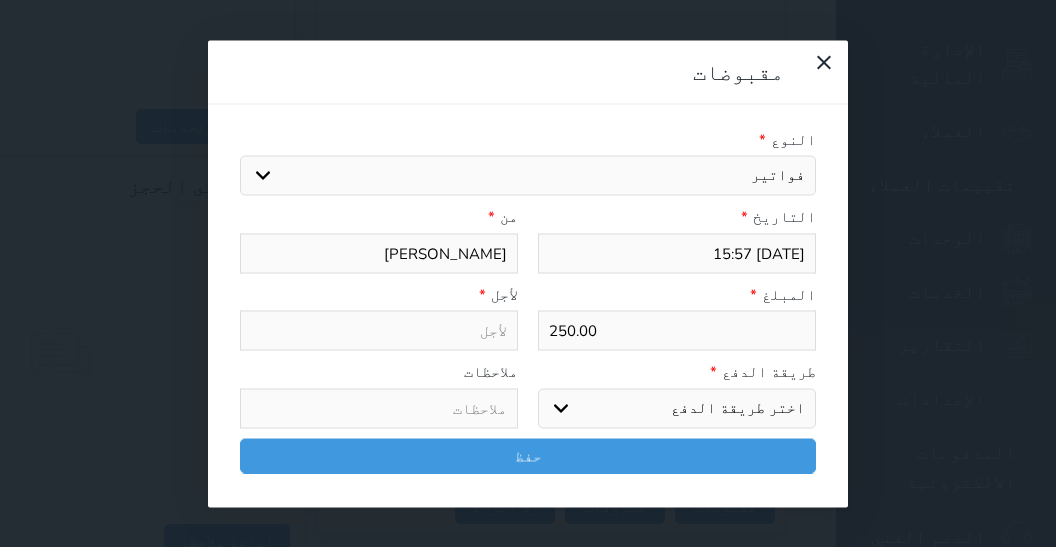 select 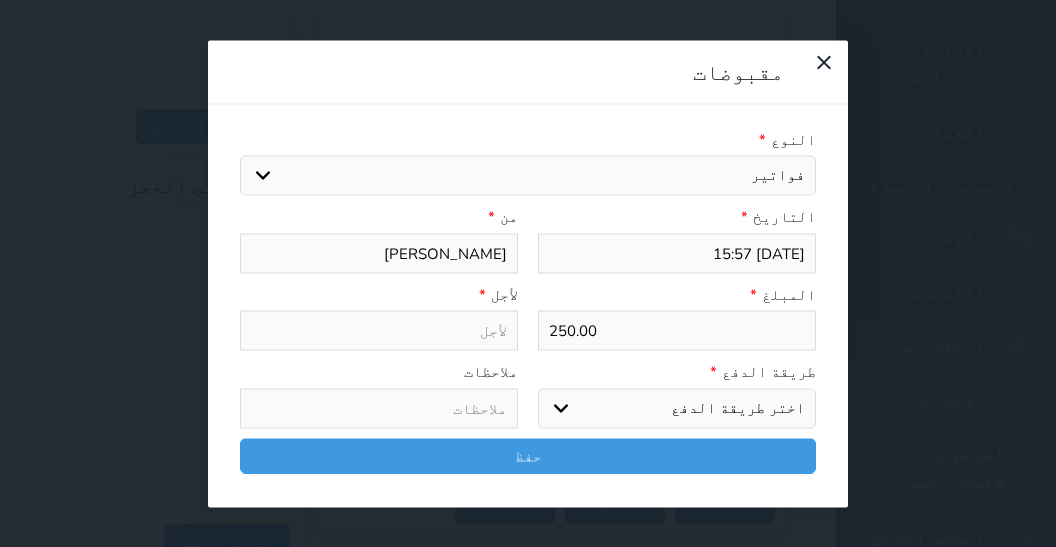 type on "فواتير - الوحدة - 306" 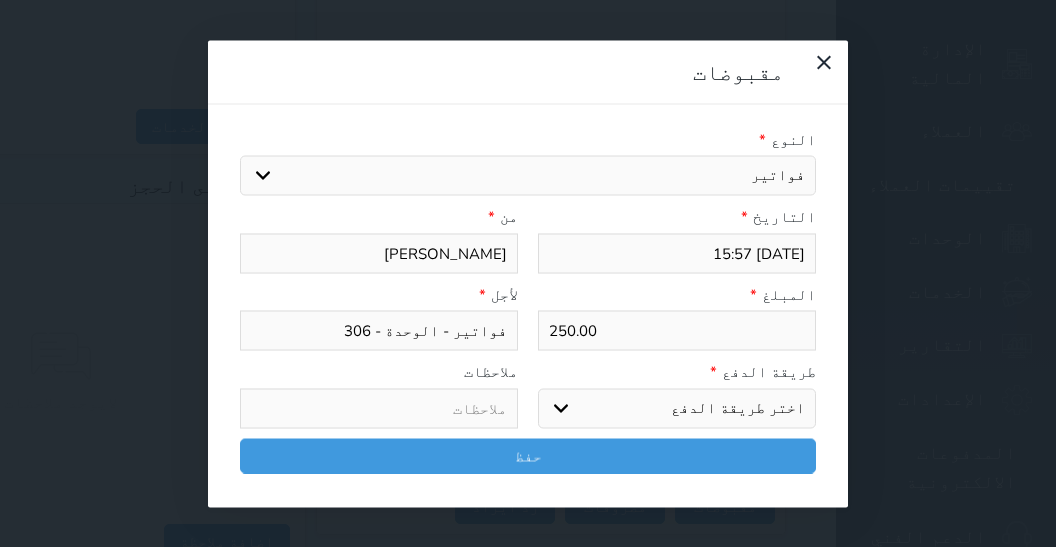 click on "اختر طريقة الدفع   دفع نقدى   تحويل بنكى   مدى   بطاقة ائتمان   آجل" at bounding box center (677, 408) 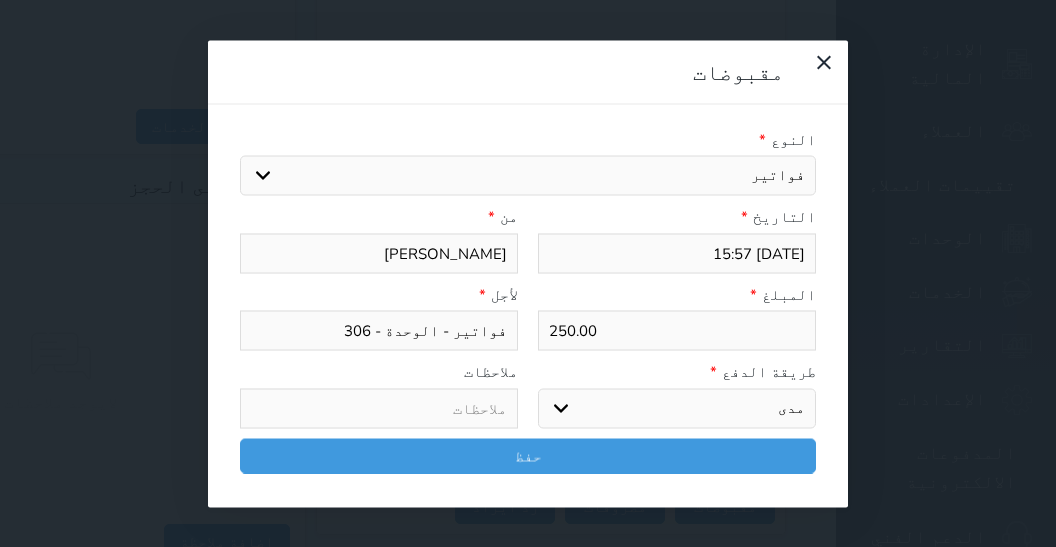 click on "مدى" at bounding box center [0, 0] 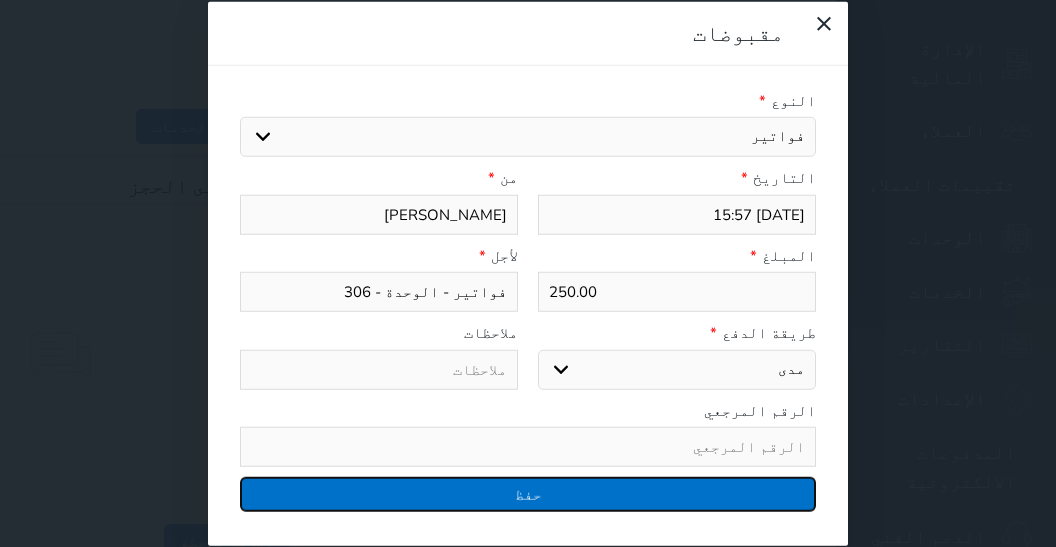 click on "حفظ" at bounding box center [528, 494] 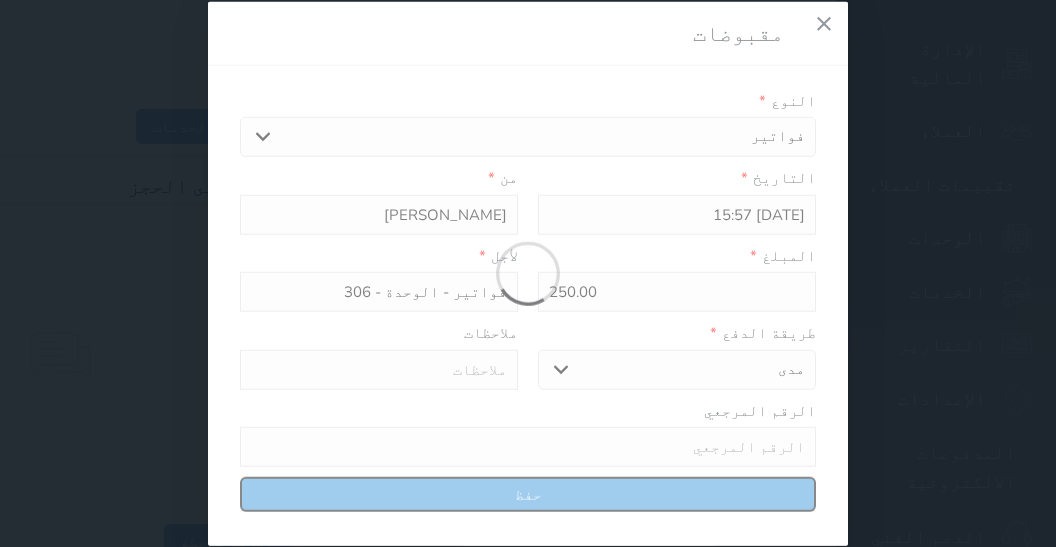select 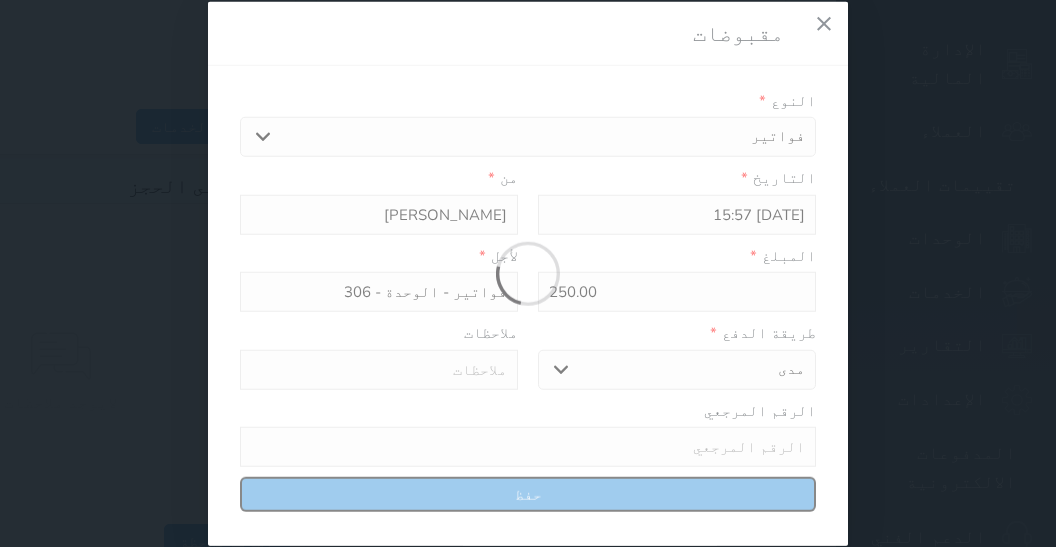 type 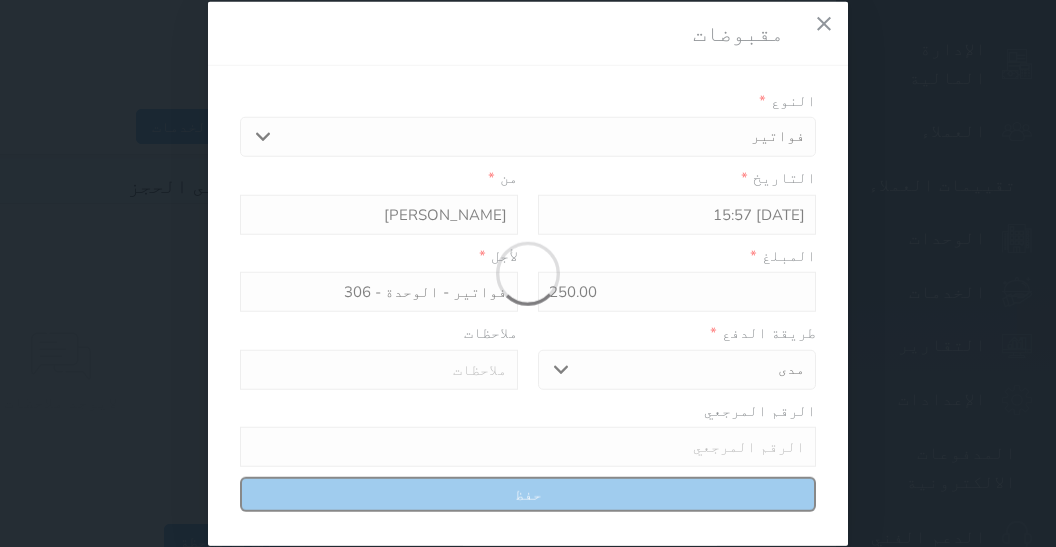 type on "0" 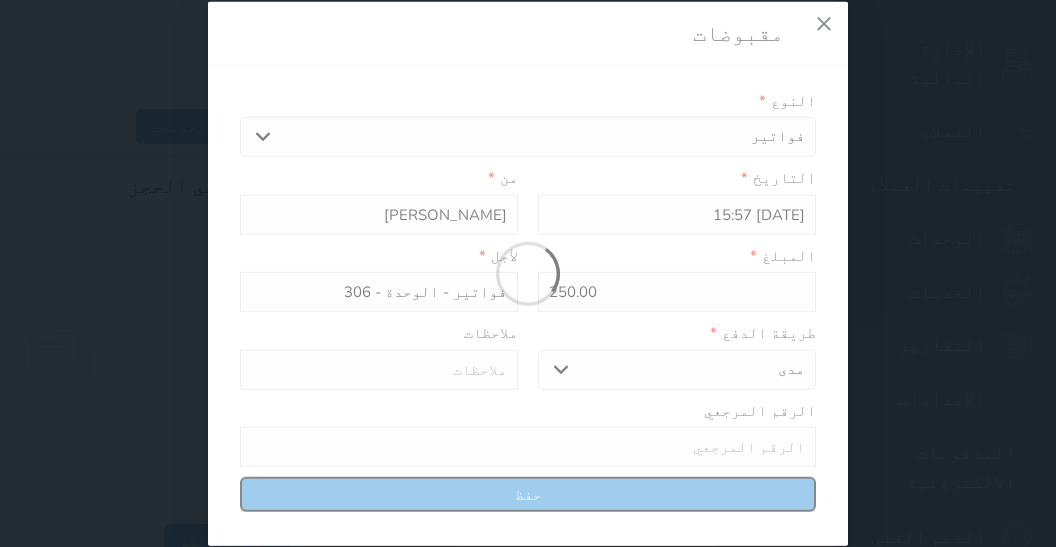 select 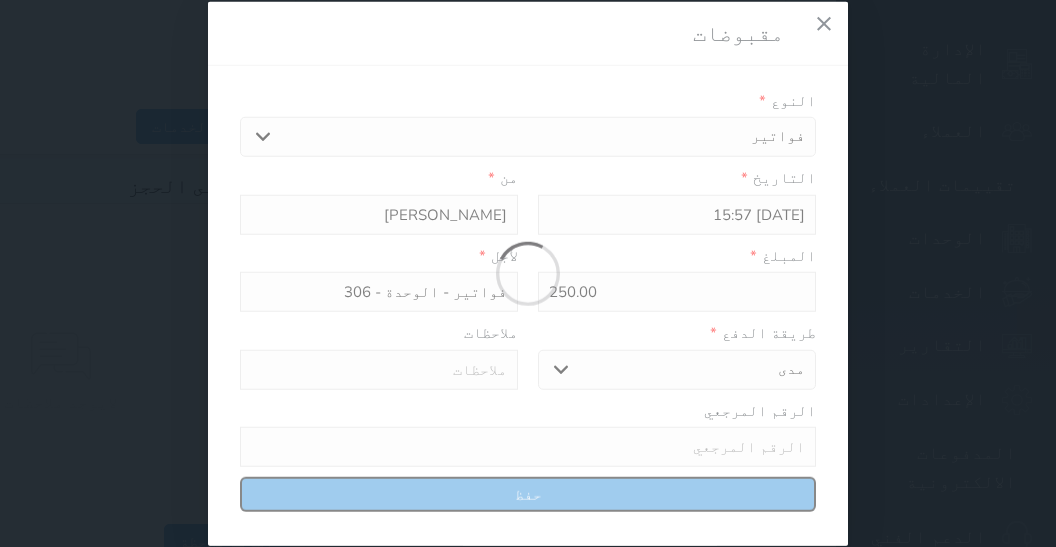 type on "0" 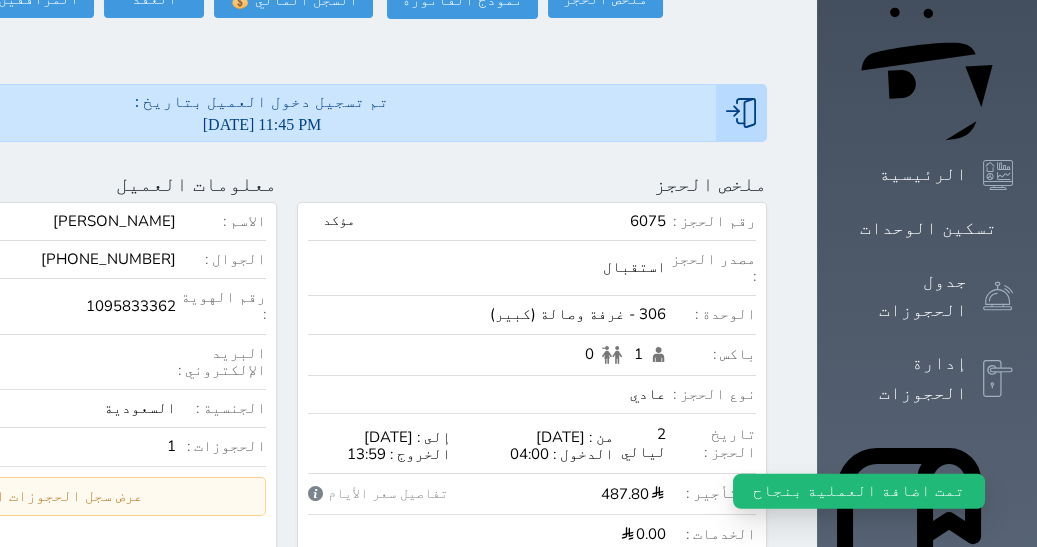 scroll, scrollTop: 0, scrollLeft: 0, axis: both 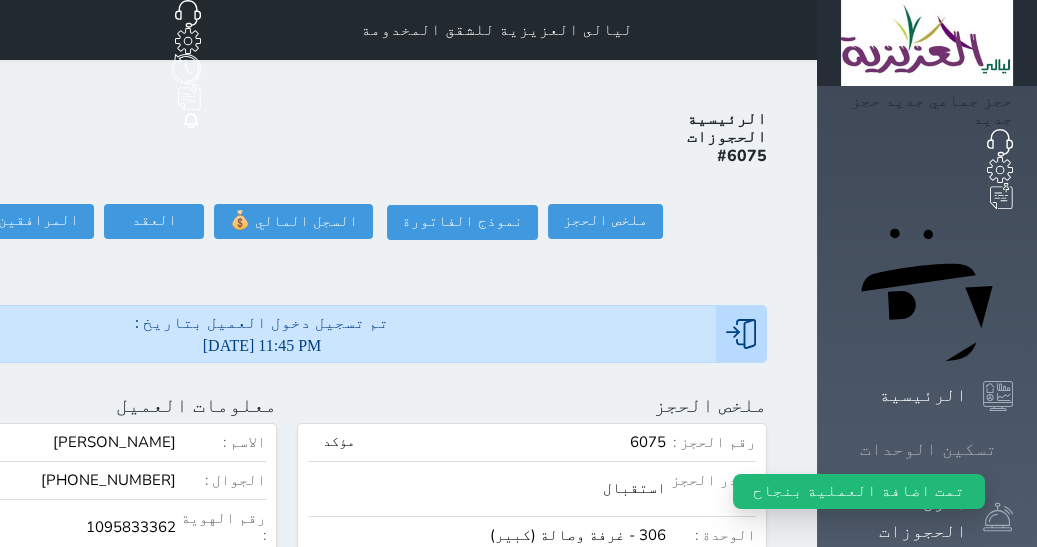 click on "تسكين الوحدات" at bounding box center (928, 449) 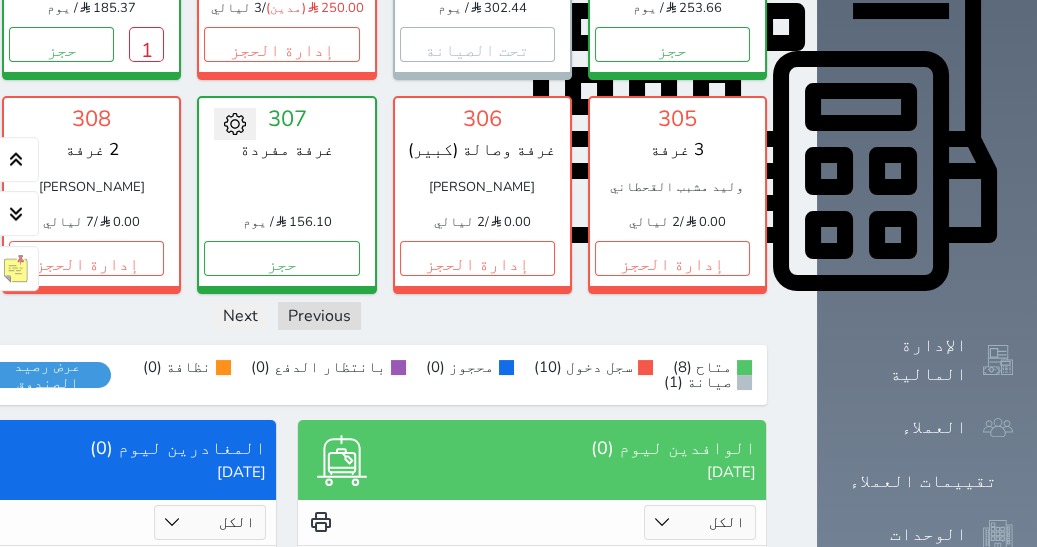 scroll, scrollTop: 860, scrollLeft: 0, axis: vertical 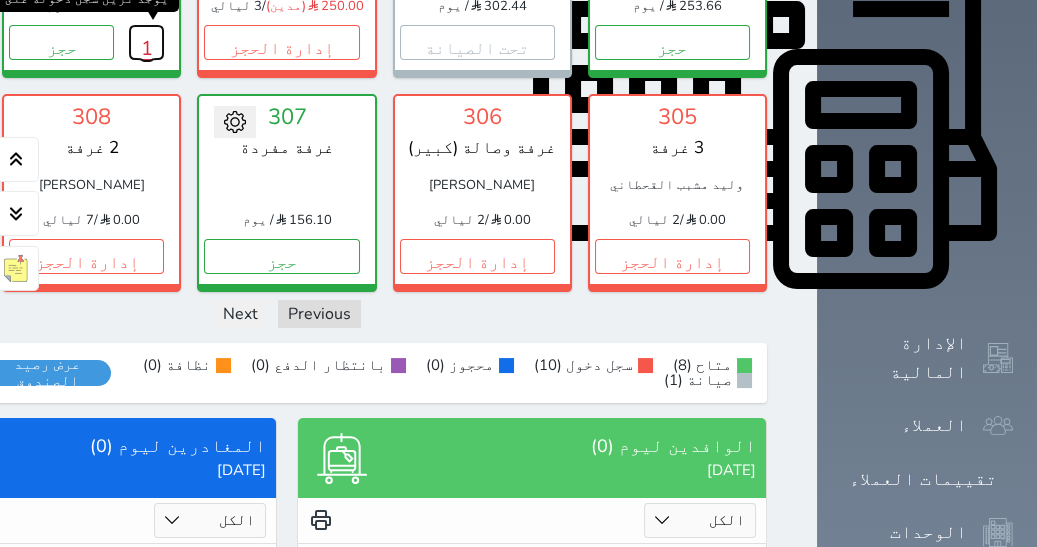 click on "1" at bounding box center [146, 42] 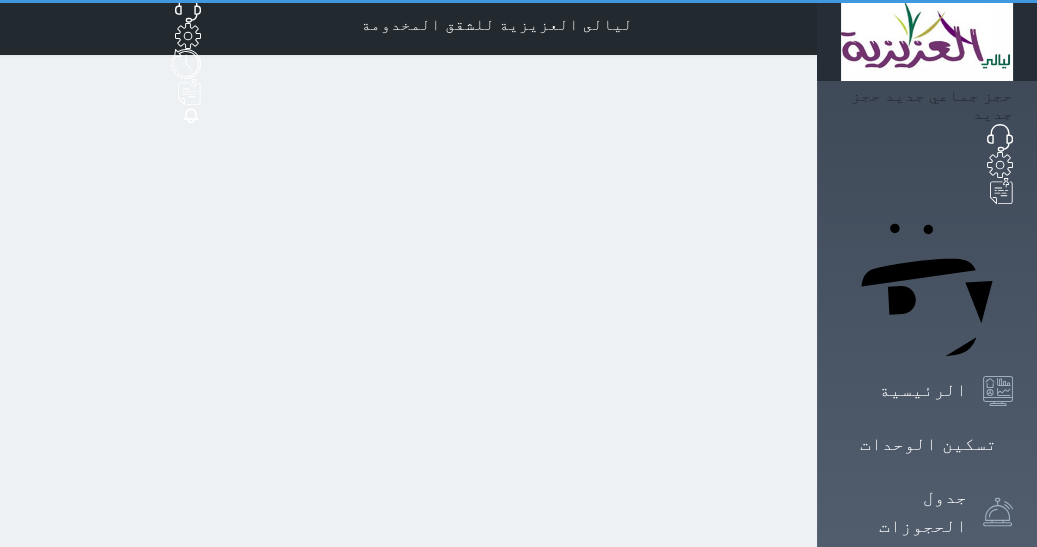 scroll, scrollTop: 0, scrollLeft: 0, axis: both 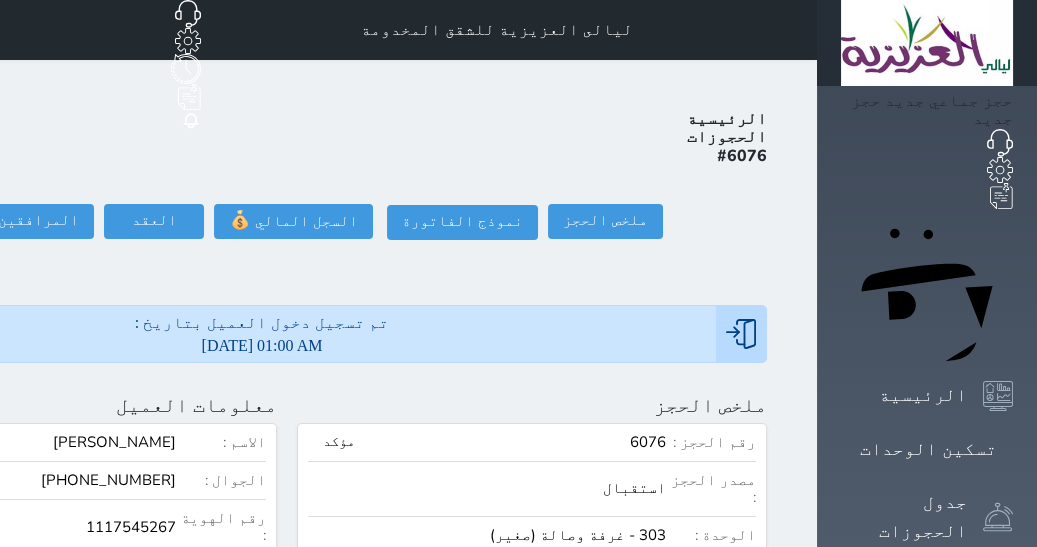 click on "تسجيل مغادرة" at bounding box center [-117, 221] 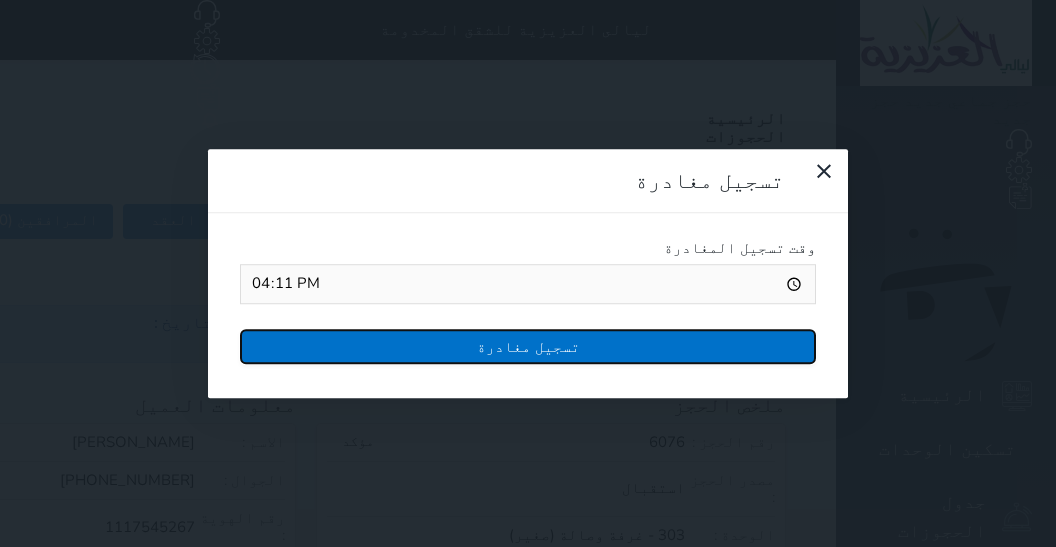 click on "تسجيل مغادرة" at bounding box center (528, 346) 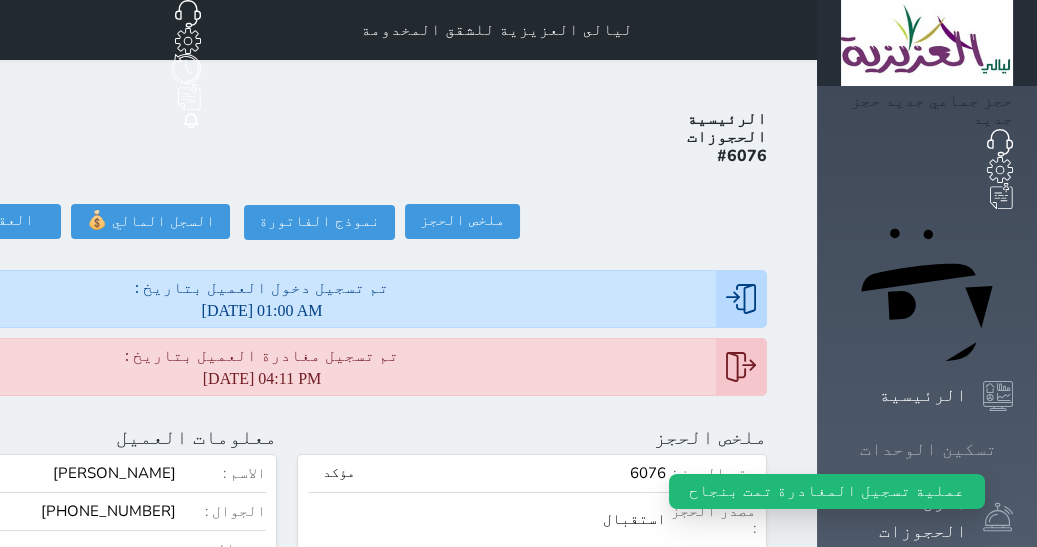 click on "تسكين الوحدات" at bounding box center (928, 449) 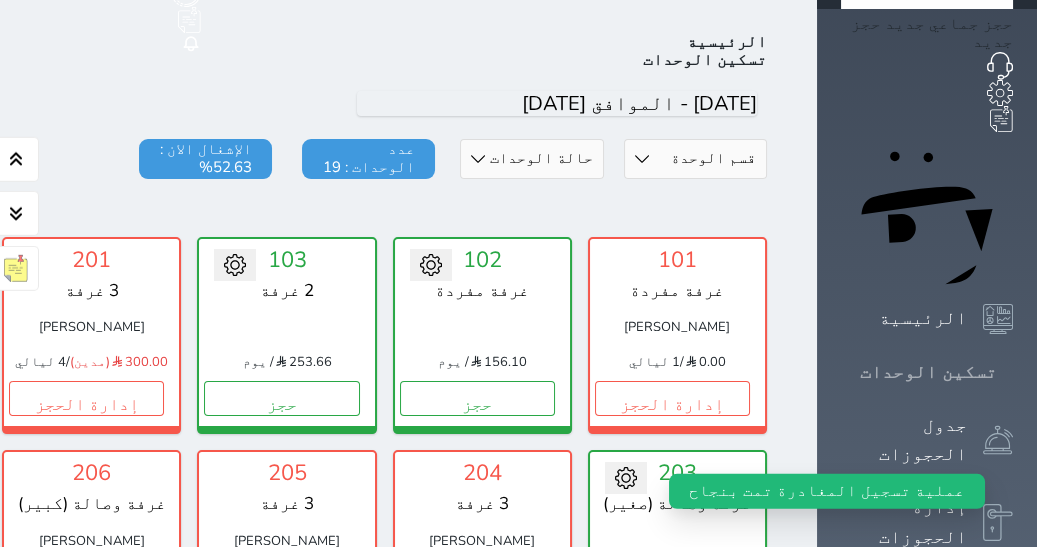 scroll, scrollTop: 77, scrollLeft: 0, axis: vertical 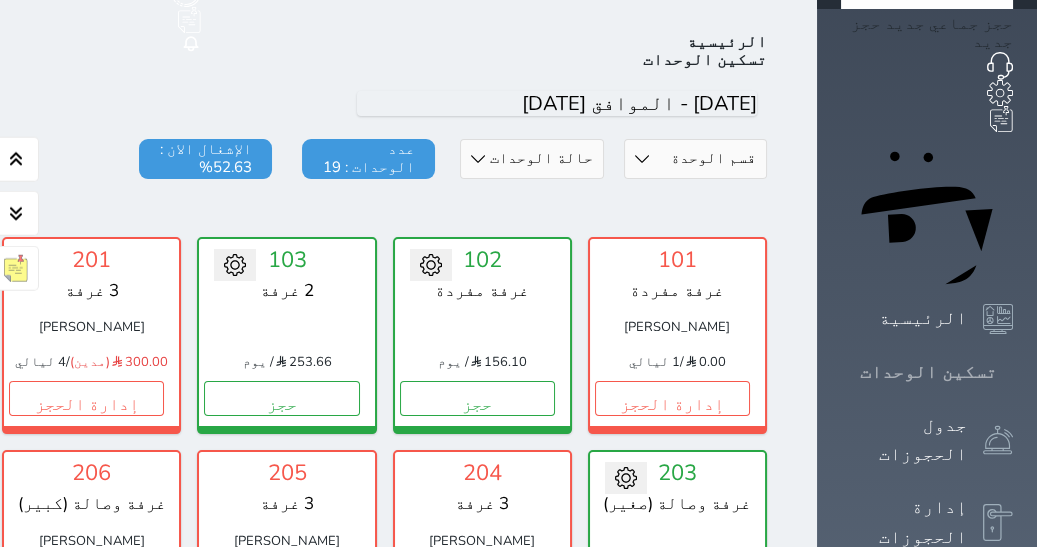click on "تسكين الوحدات" at bounding box center [928, 372] 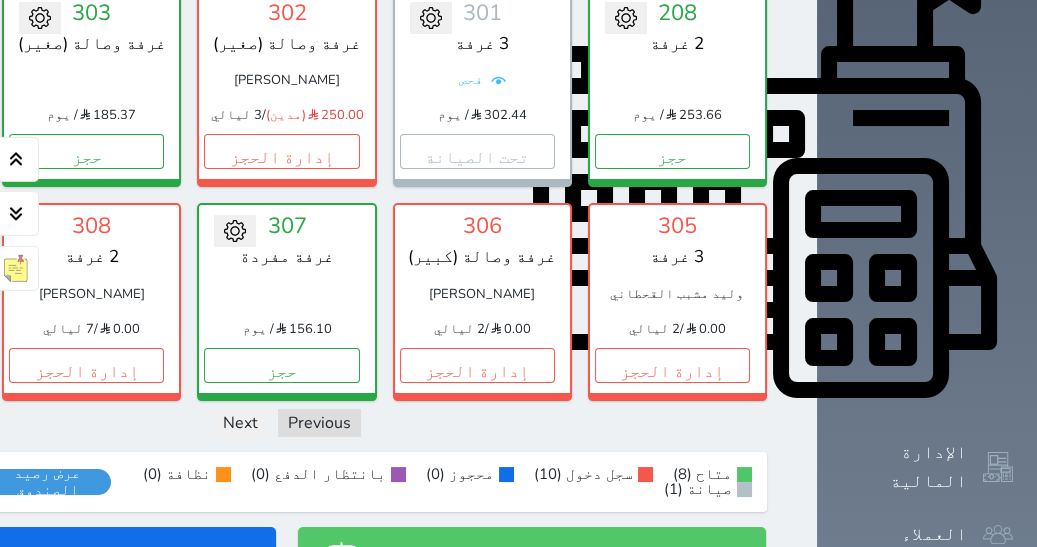 scroll, scrollTop: 754, scrollLeft: 0, axis: vertical 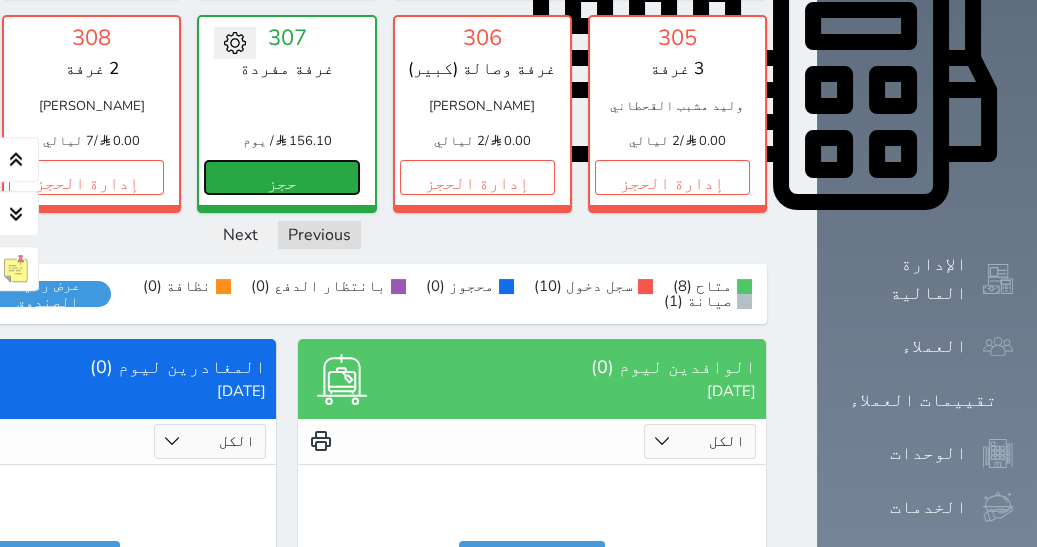 click on "حجز" at bounding box center [281, 177] 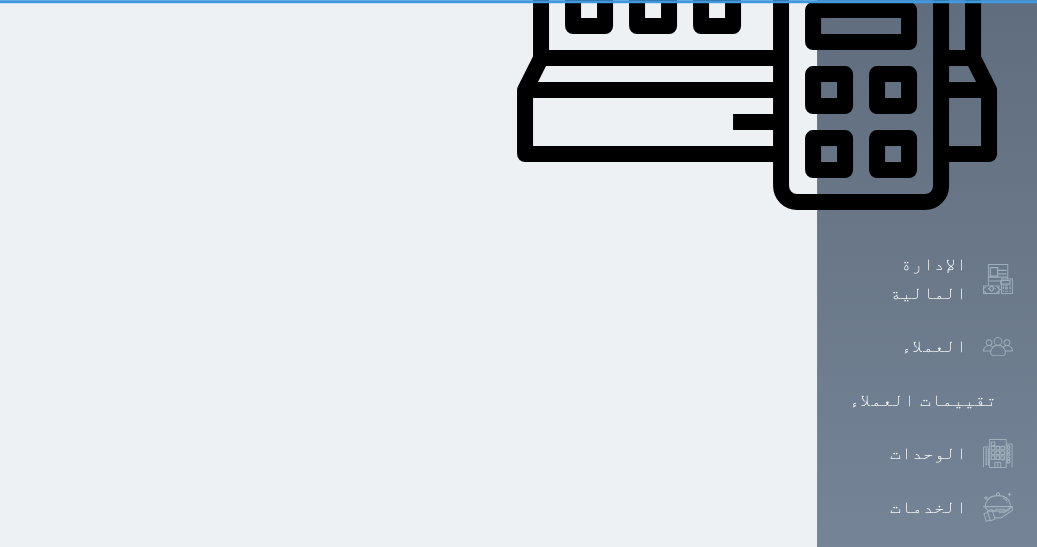 scroll, scrollTop: 566, scrollLeft: 0, axis: vertical 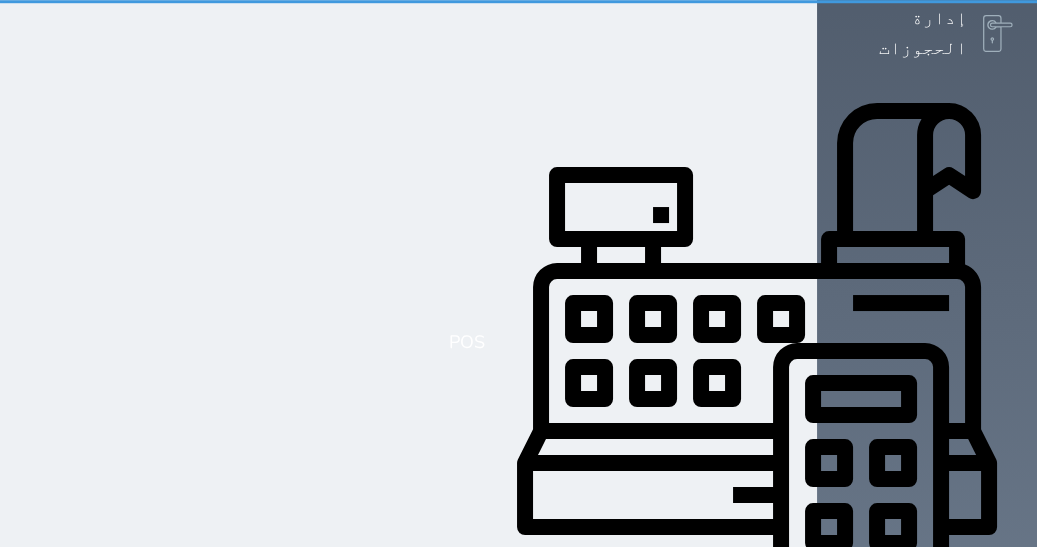 select on "1" 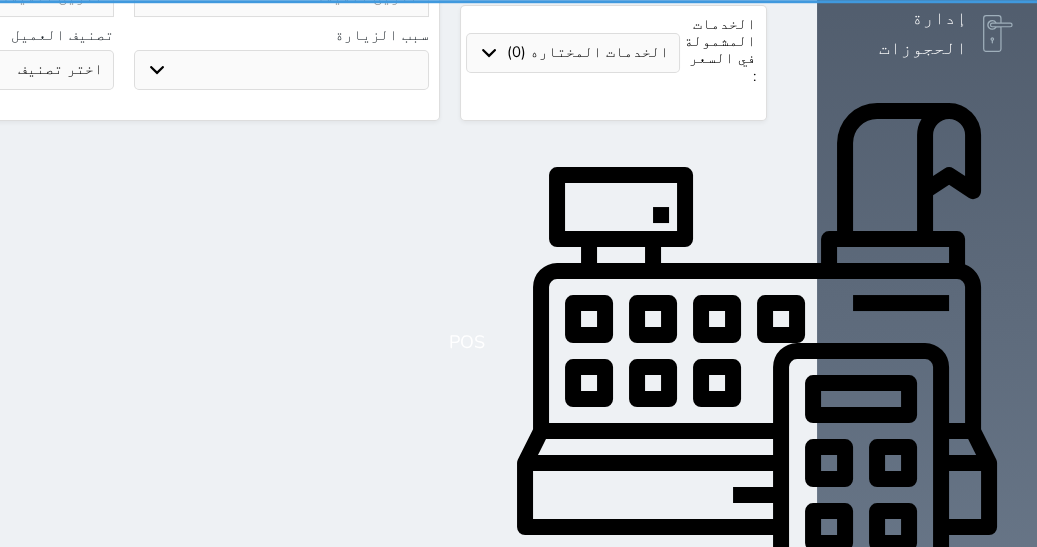 scroll, scrollTop: 0, scrollLeft: 0, axis: both 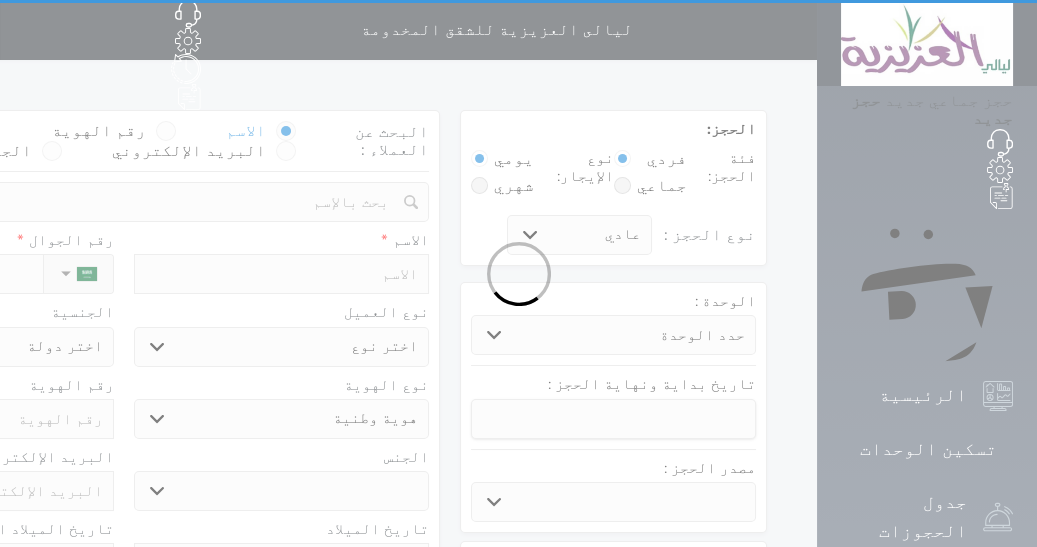 select 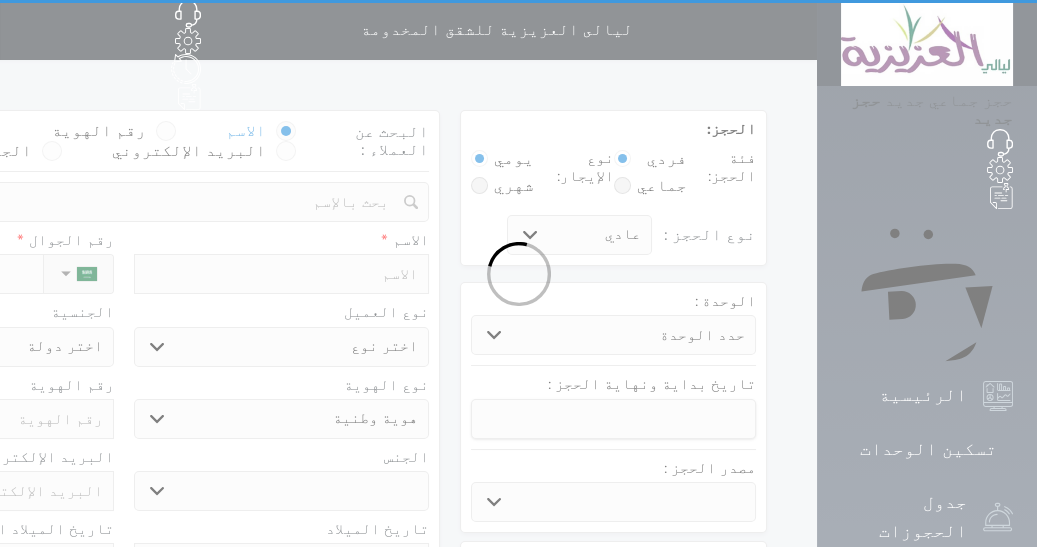 select on "2005" 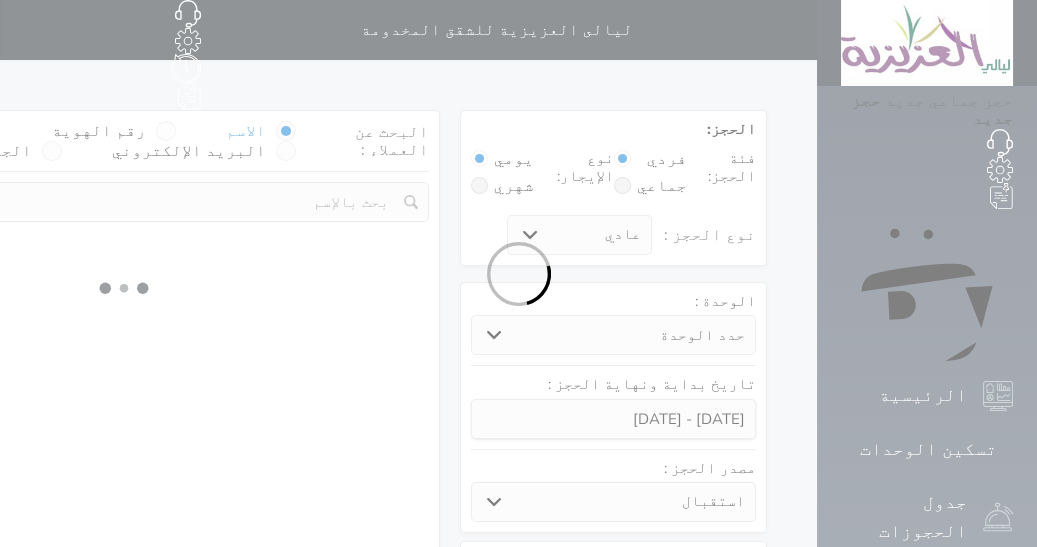 select 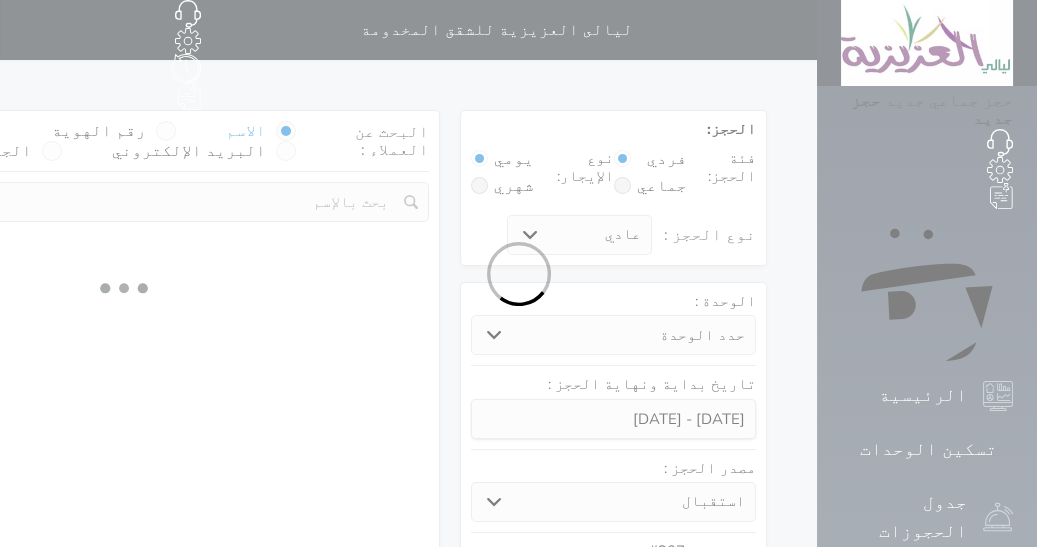 select on "1" 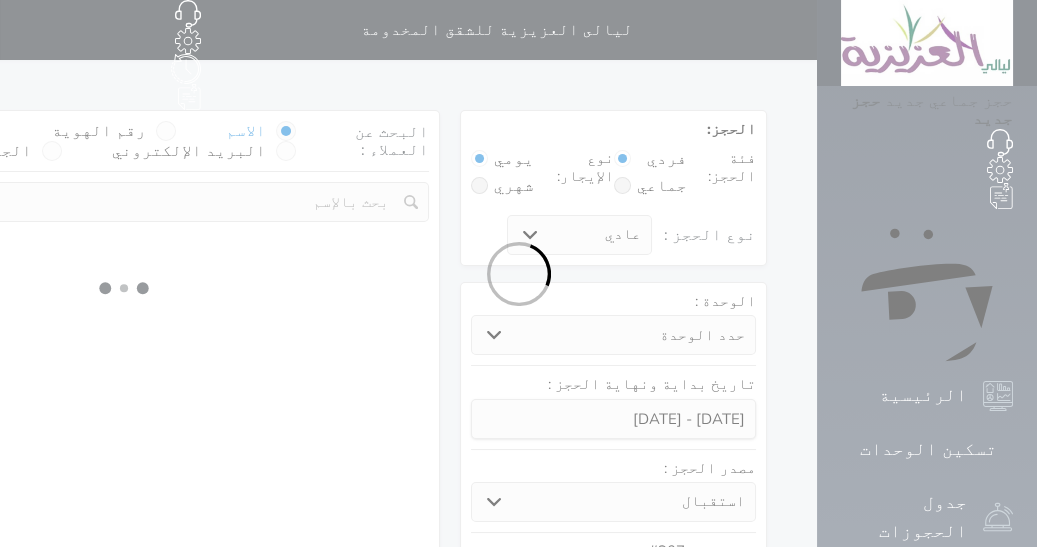select on "113" 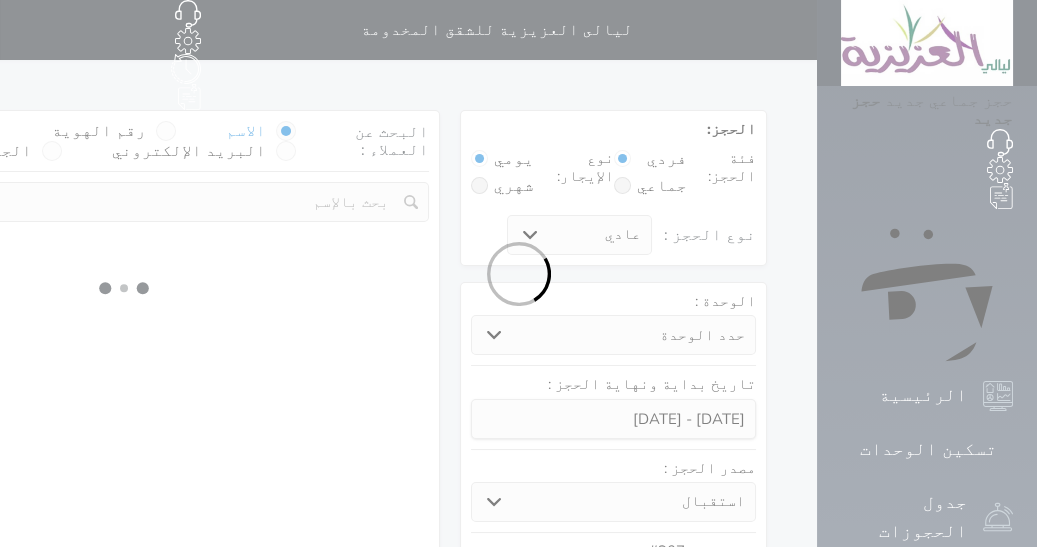 select on "1" 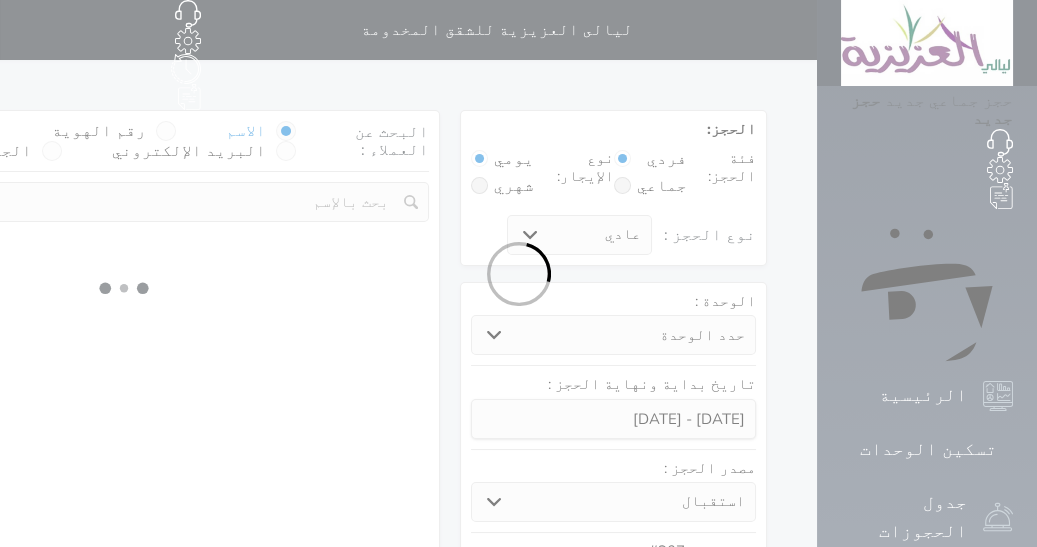select 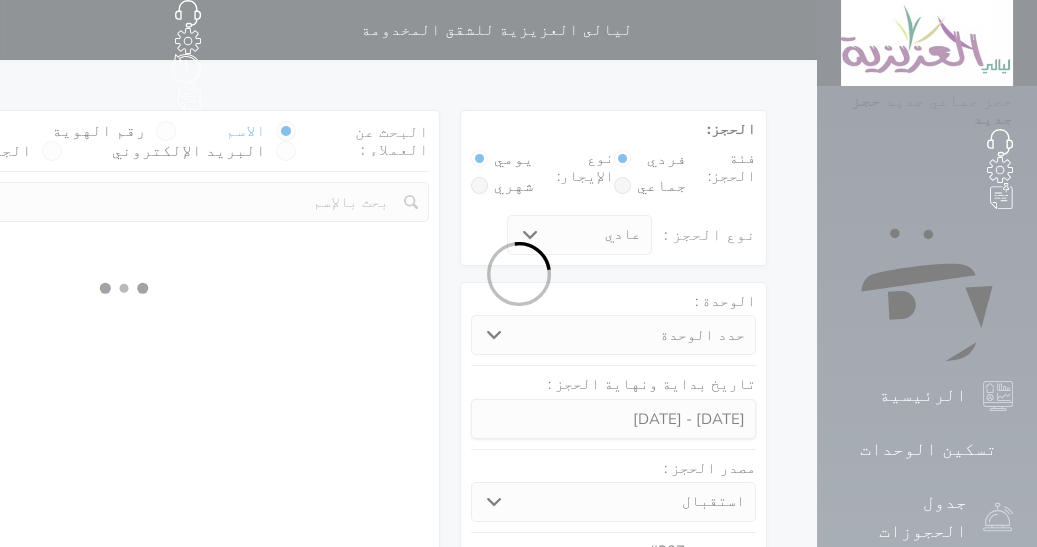 select on "7" 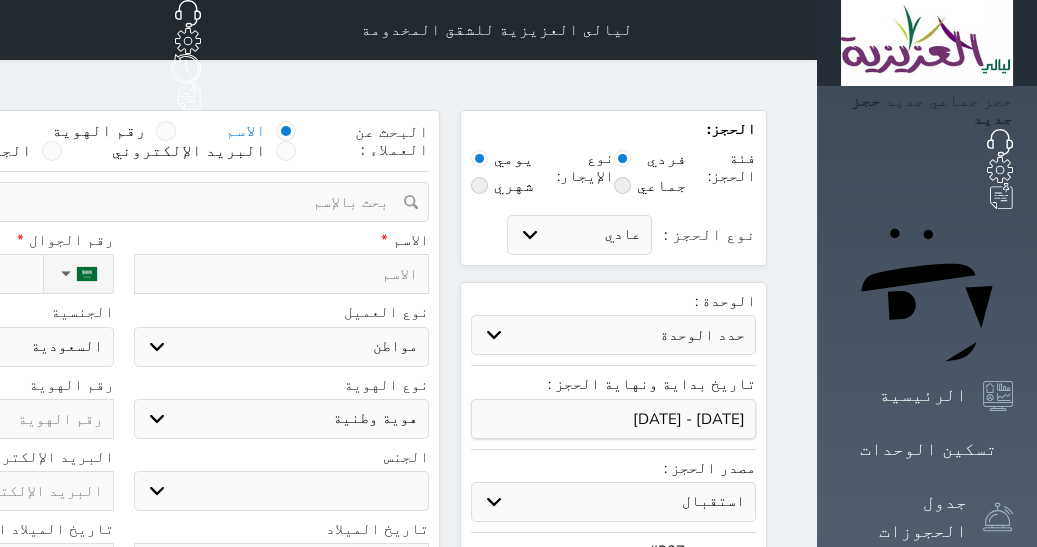 select 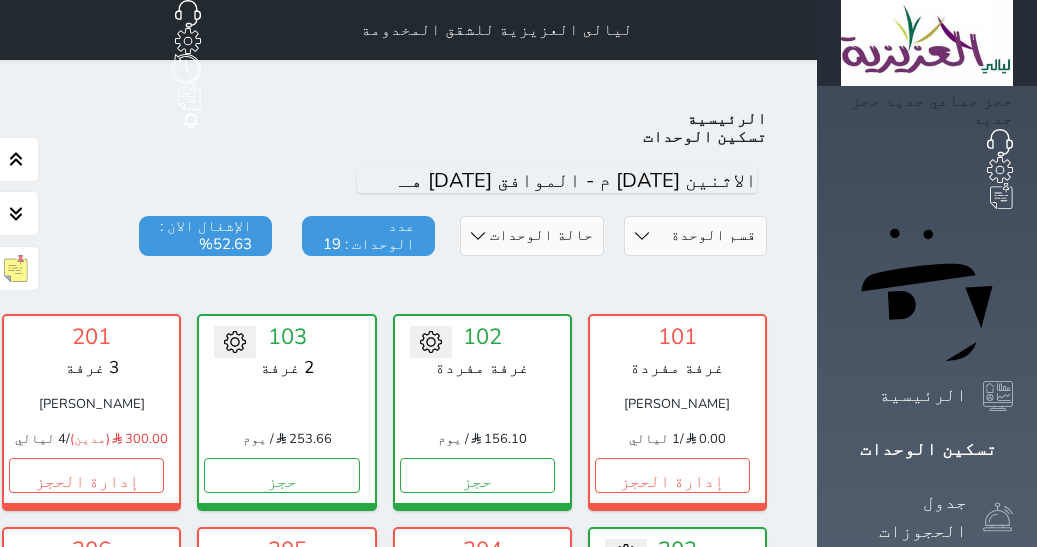 scroll, scrollTop: 0, scrollLeft: 0, axis: both 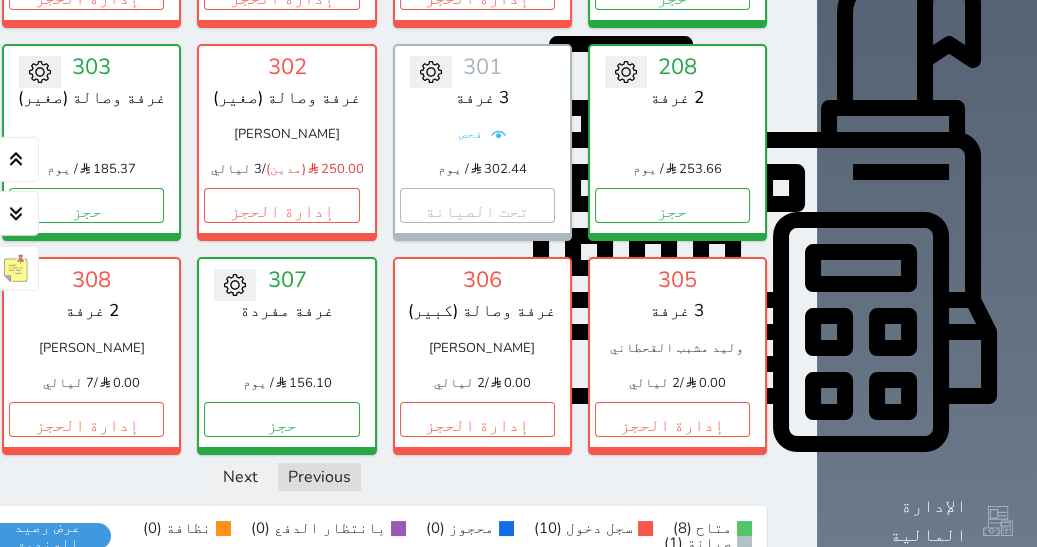 click at bounding box center (286, 348) 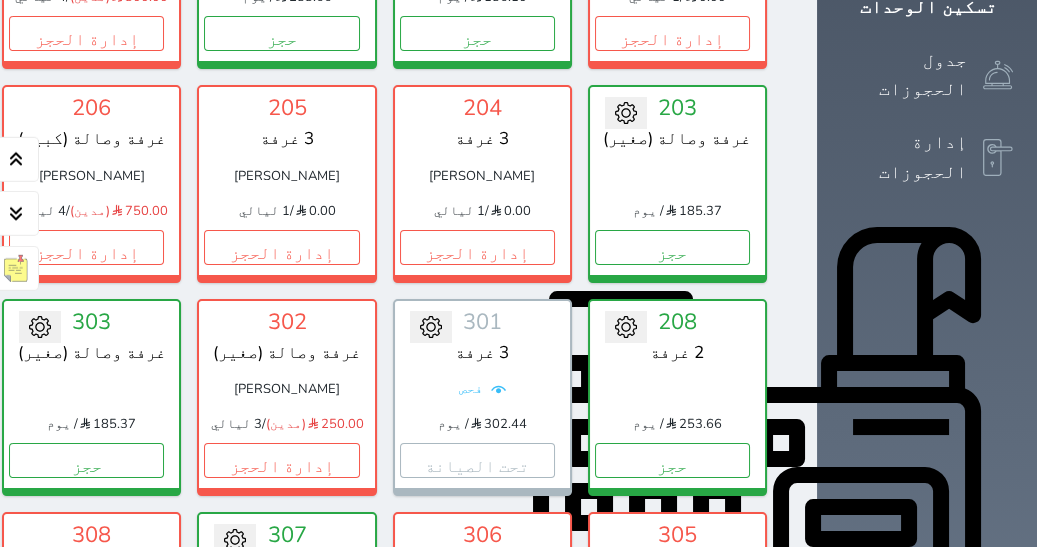 scroll, scrollTop: 0, scrollLeft: 0, axis: both 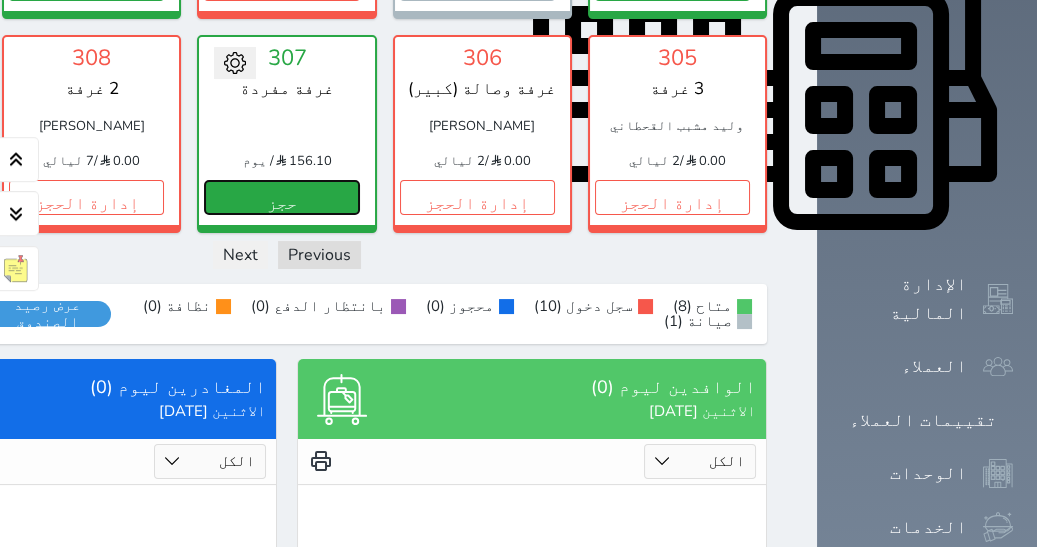 click on "حجز" at bounding box center (281, 197) 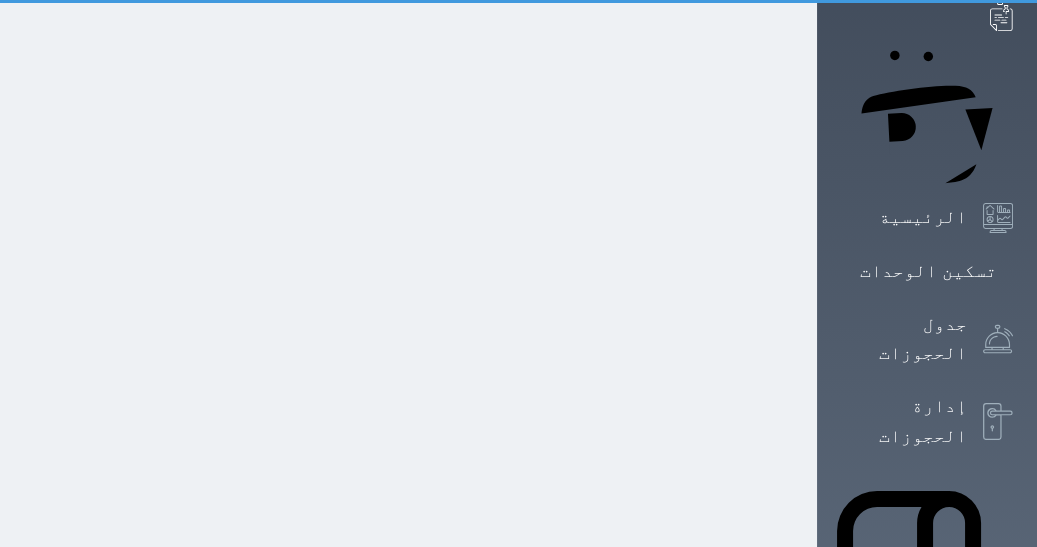 scroll, scrollTop: 10, scrollLeft: 0, axis: vertical 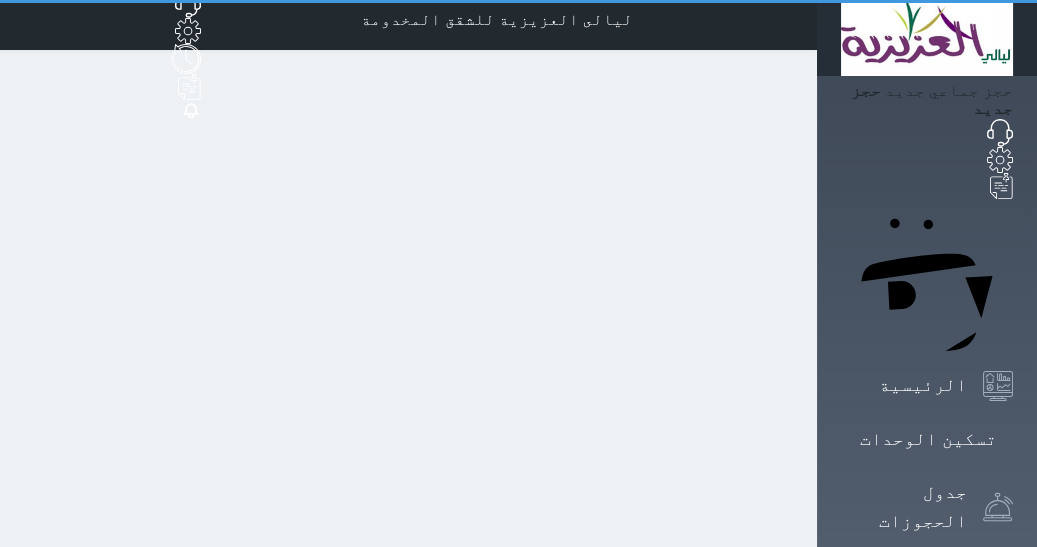 select on "1" 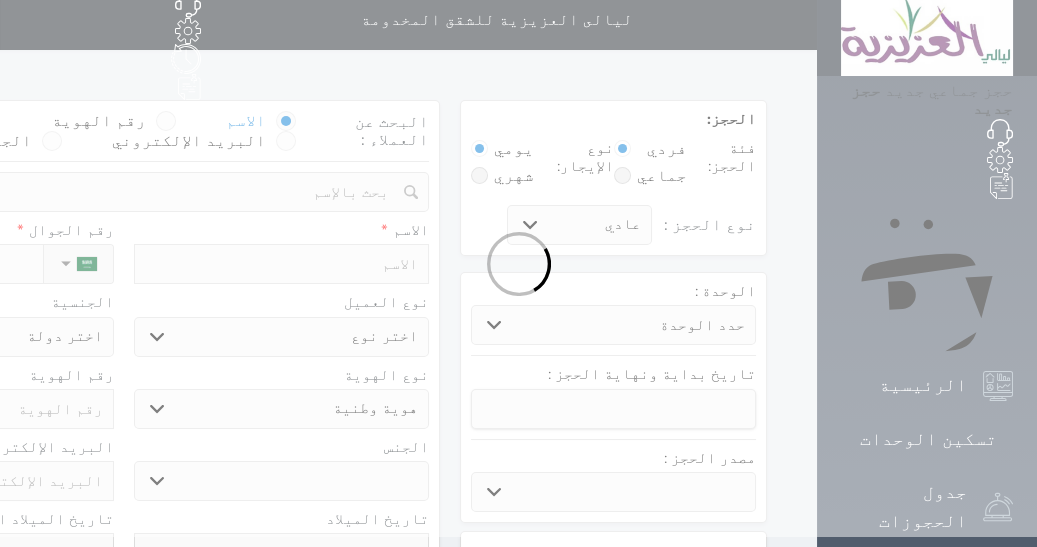 scroll, scrollTop: 0, scrollLeft: 0, axis: both 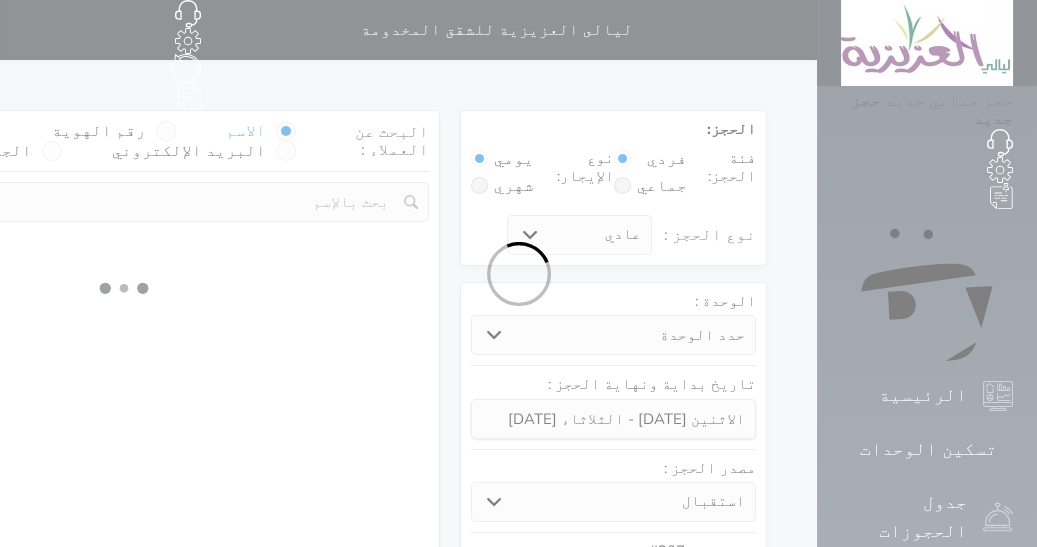 select 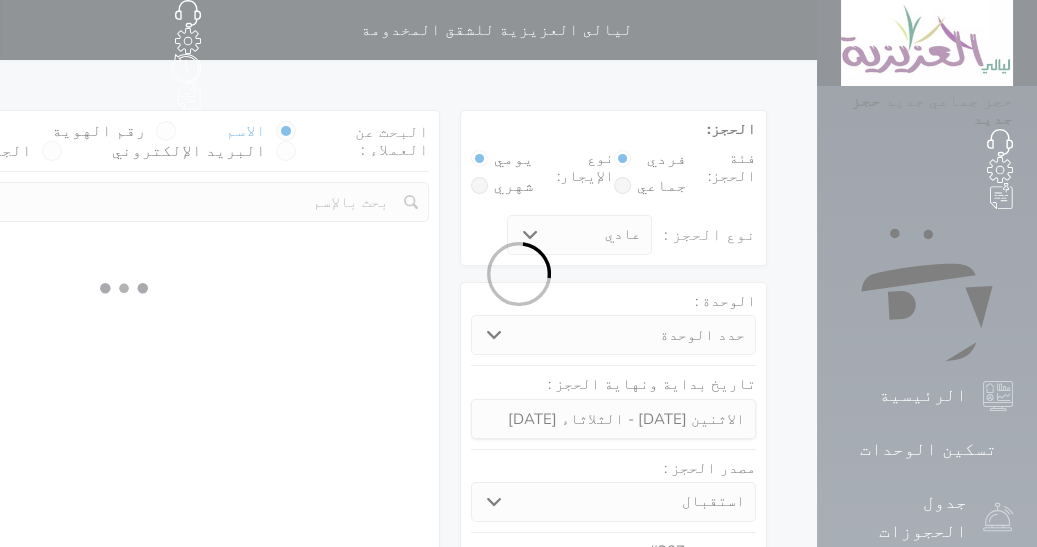 select on "1" 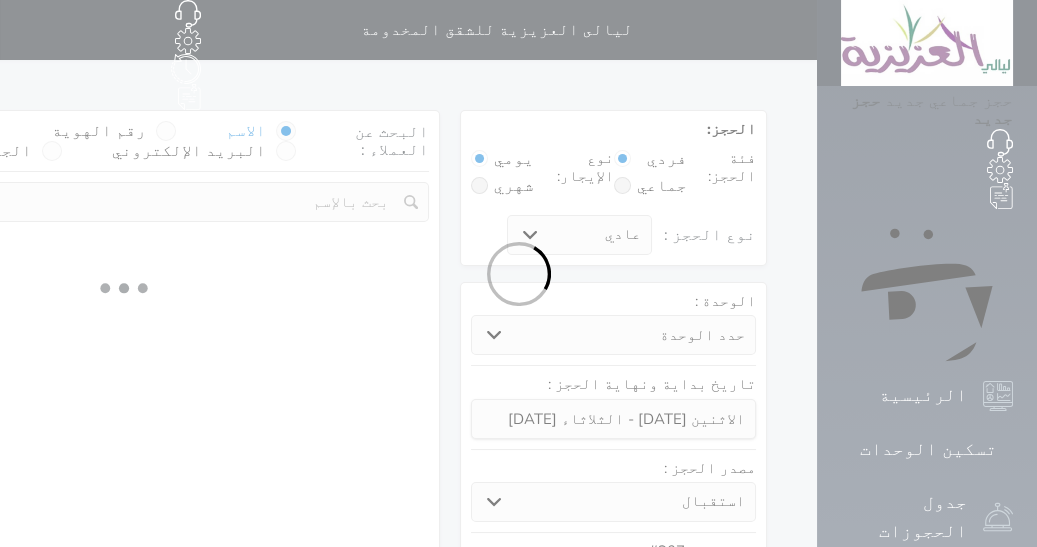 select on "113" 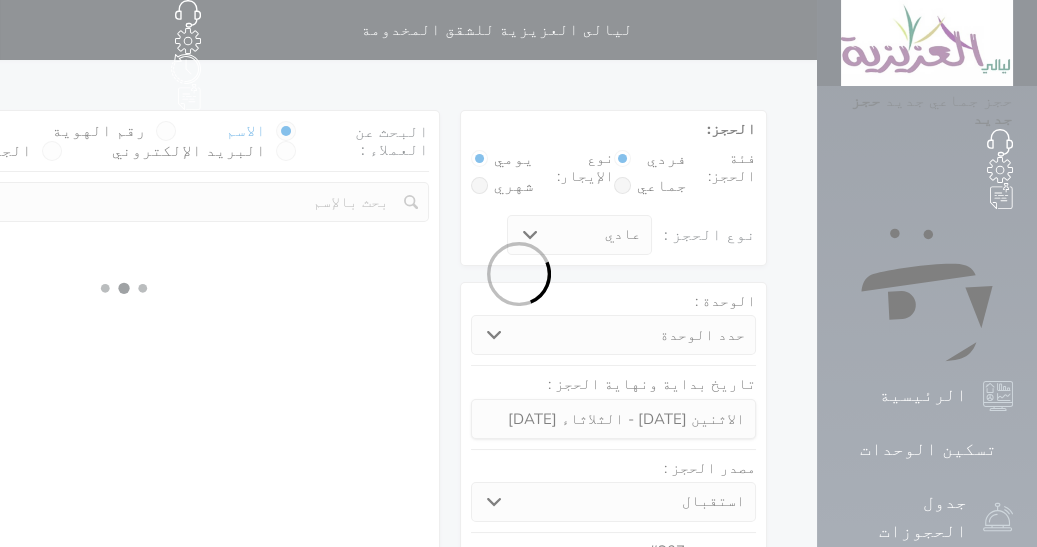 select on "1" 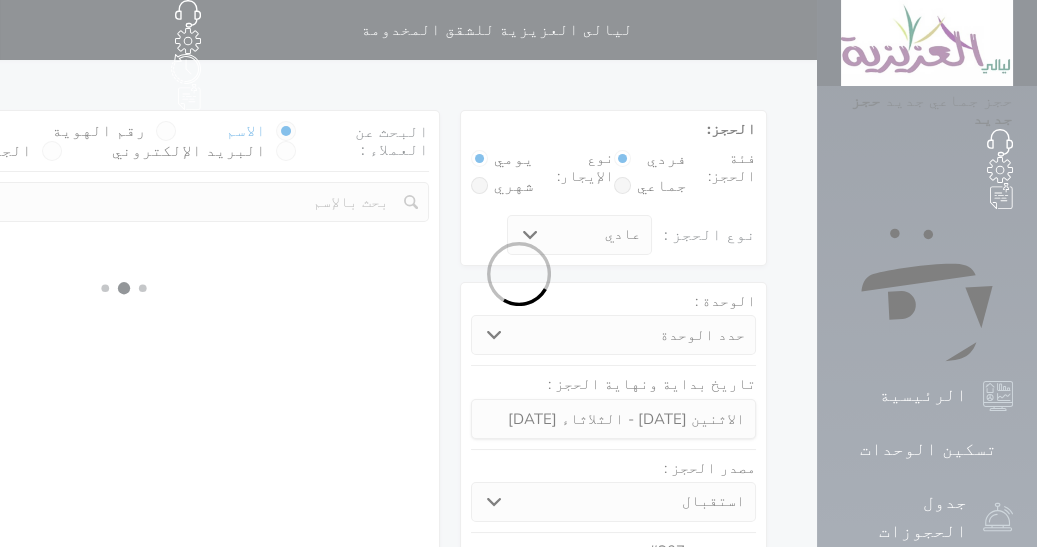 select 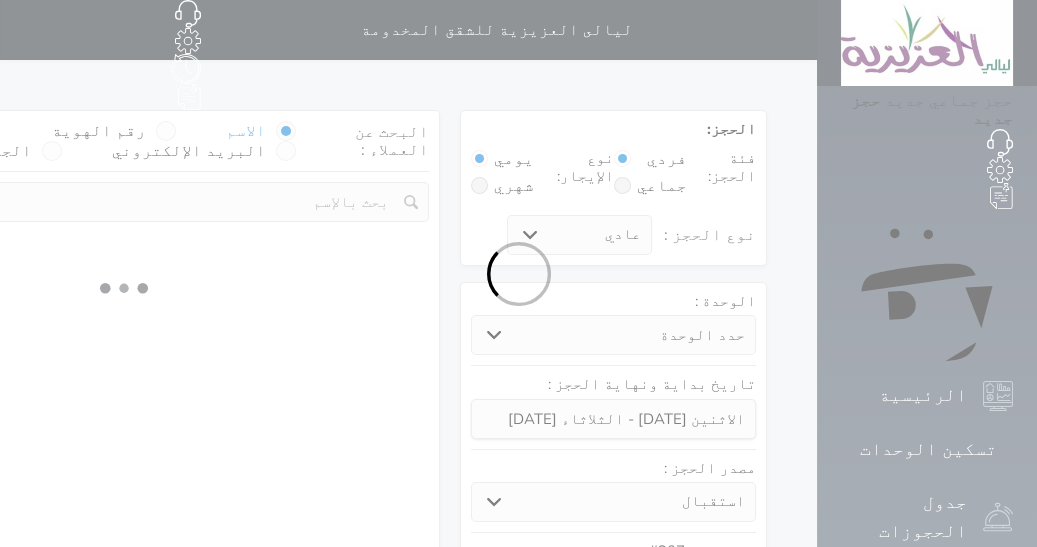 select on "7" 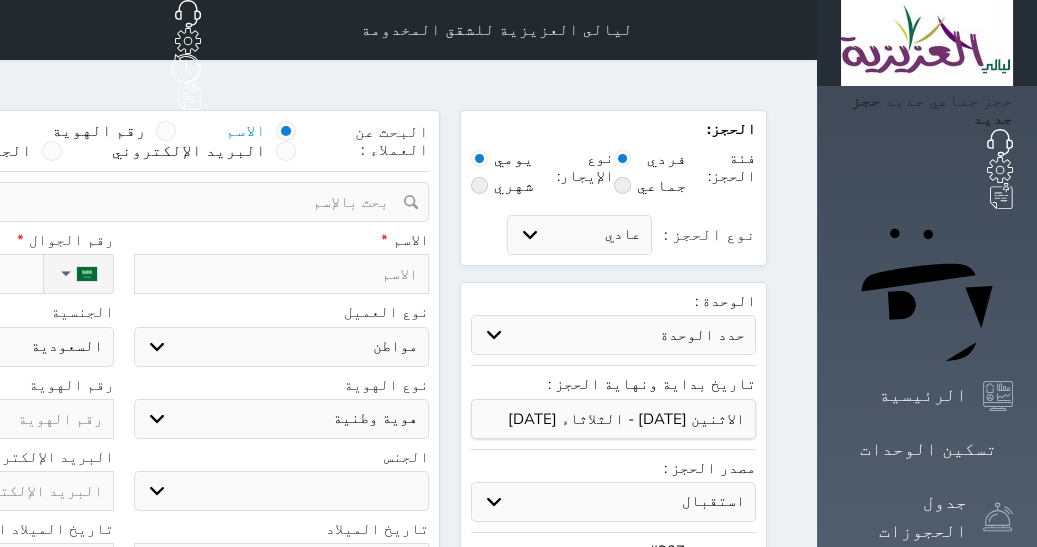 select 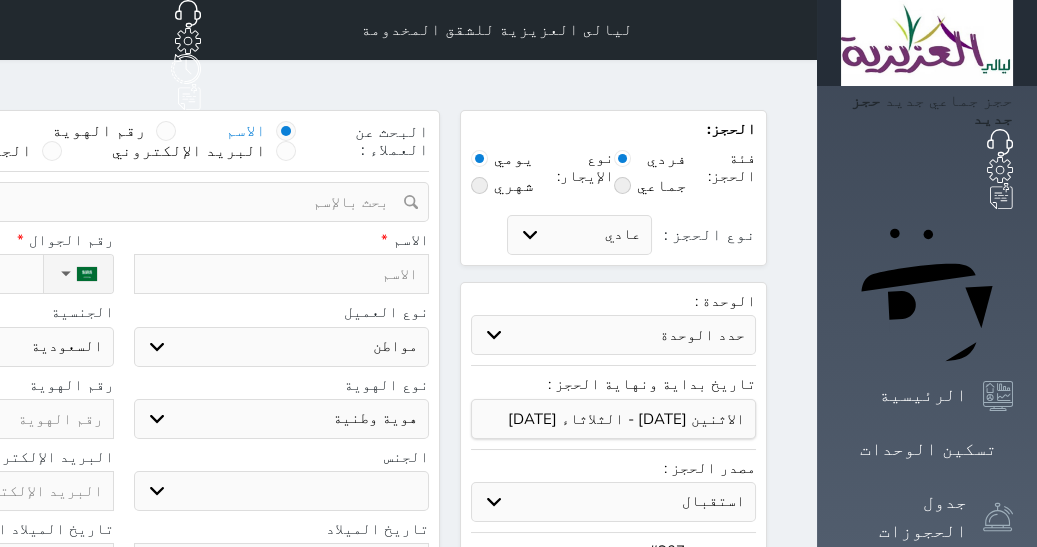 click at bounding box center [282, 274] 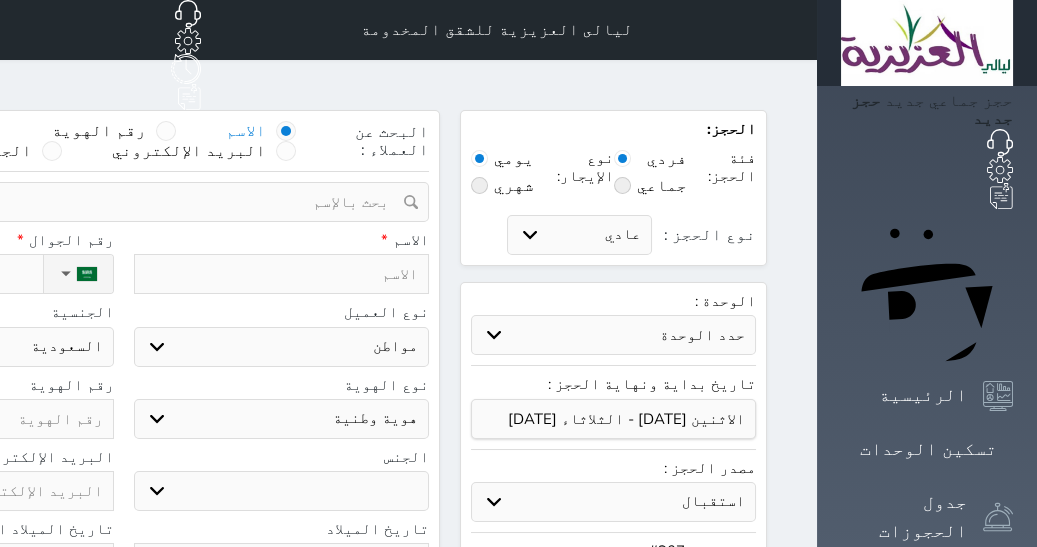 paste on "[PERSON_NAME]" 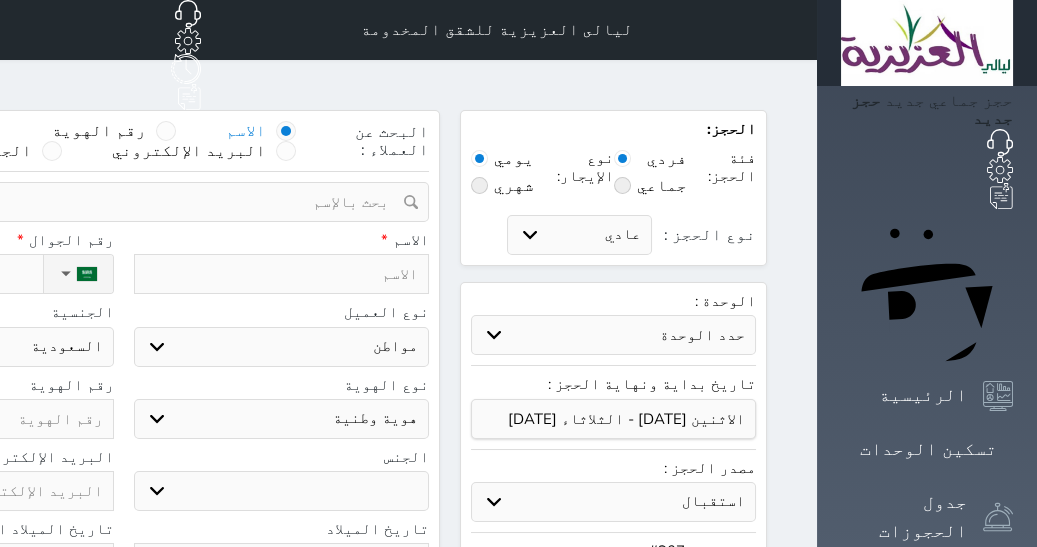 type on "[PERSON_NAME]" 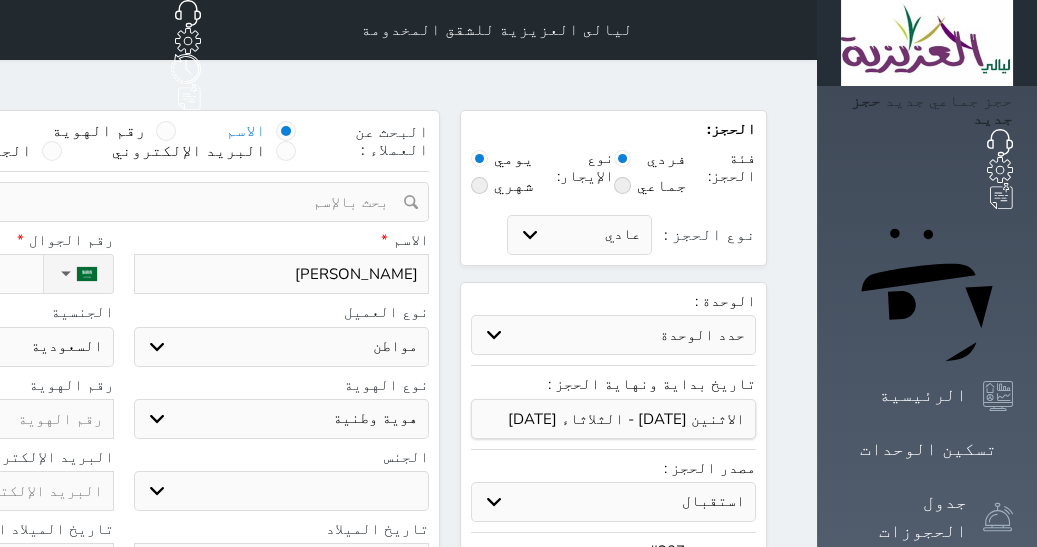 type on "[PERSON_NAME]" 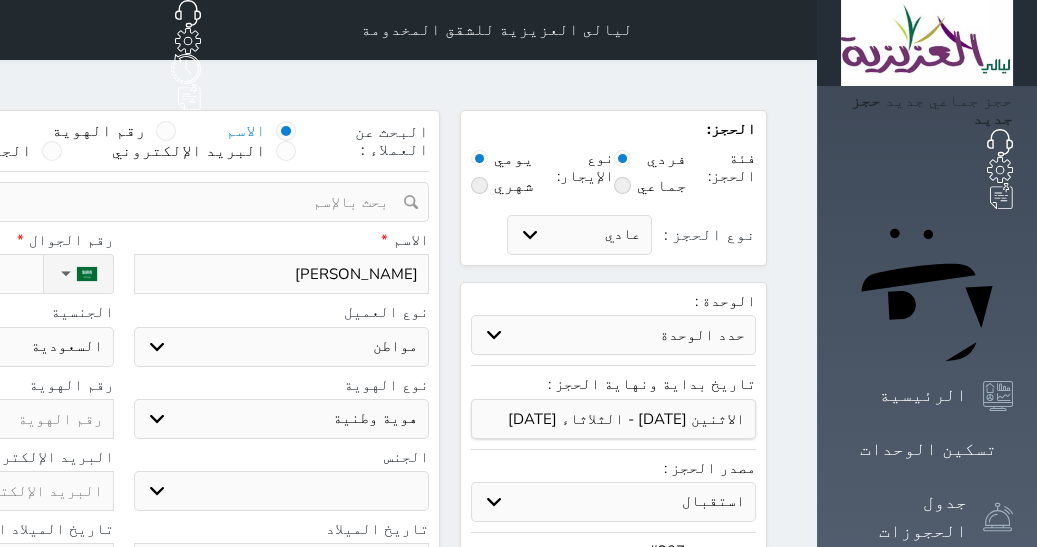 type on "0" 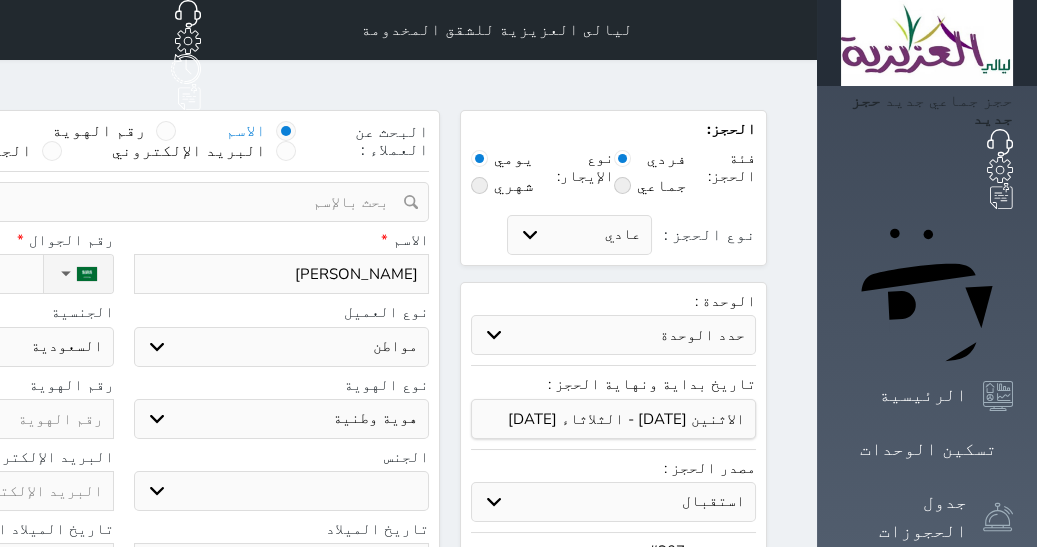 select 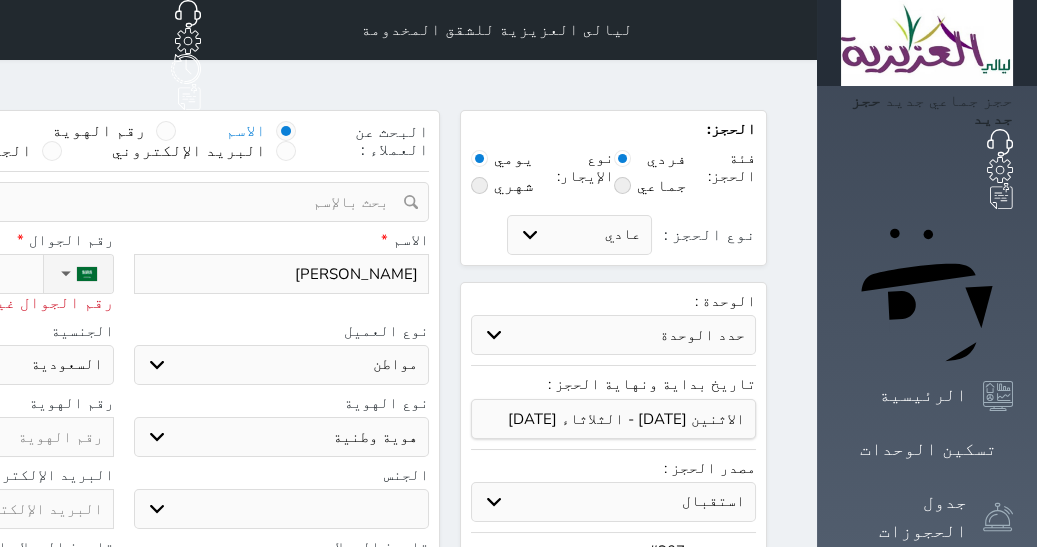 type on "05" 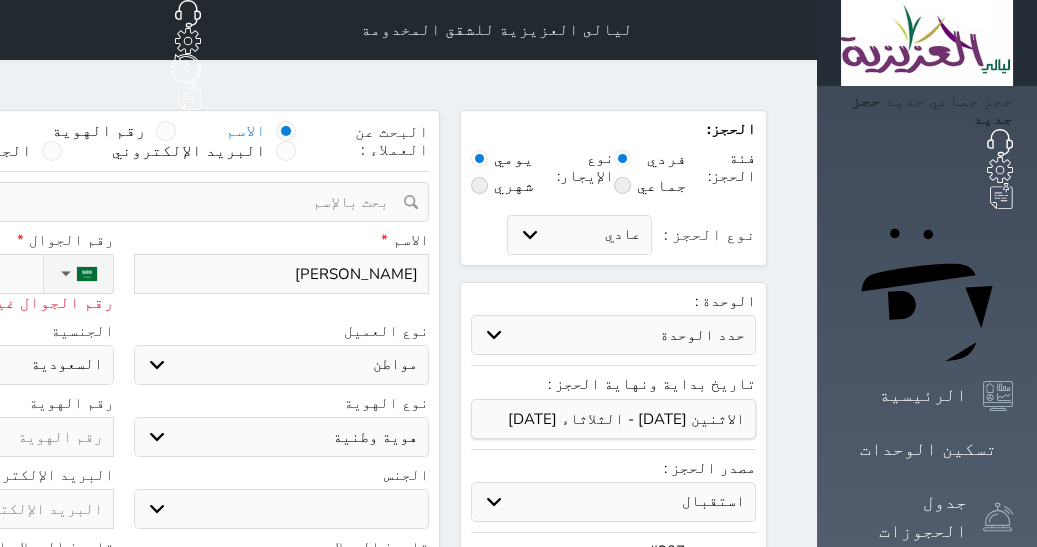 type on "0531" 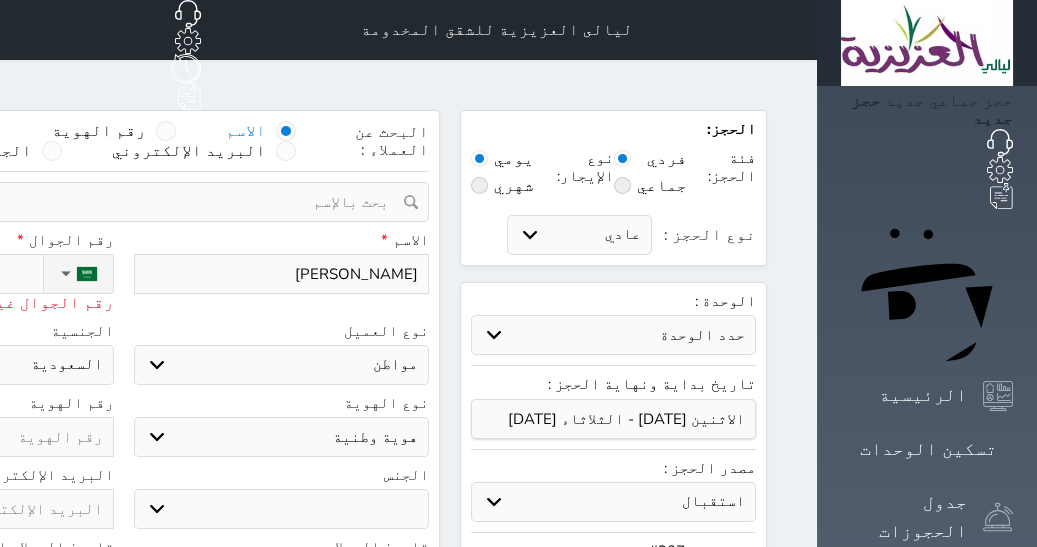 select 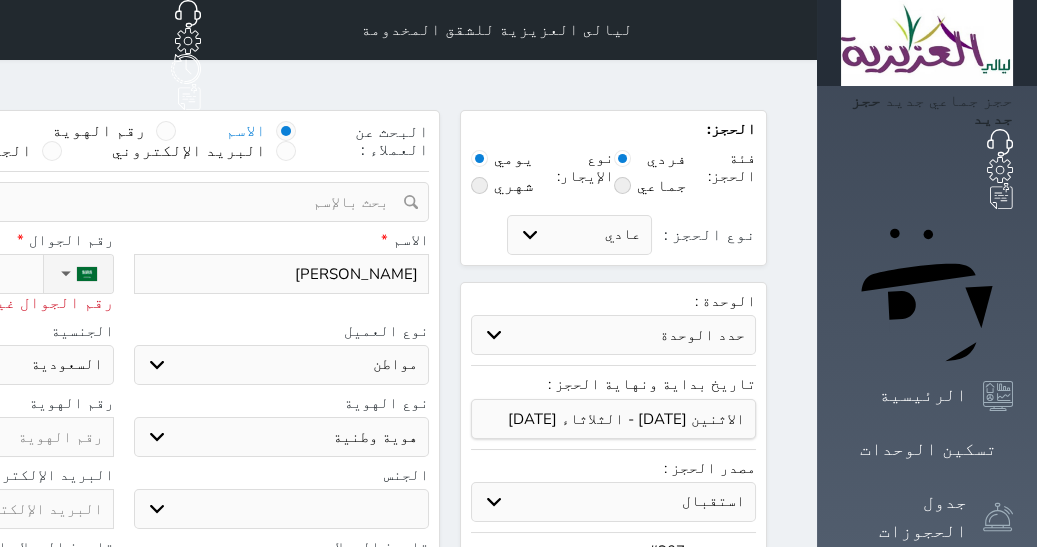 type on "05311467" 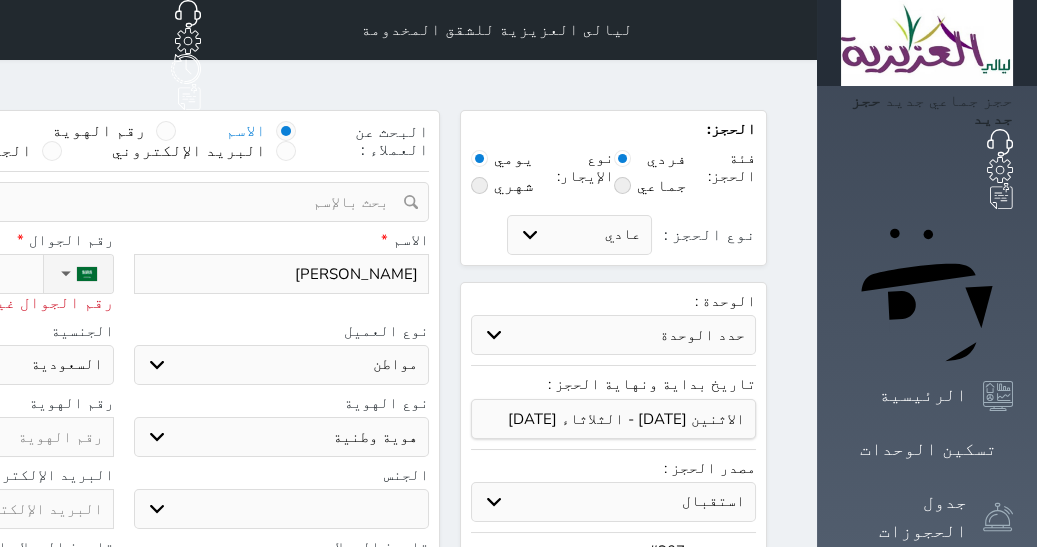 select 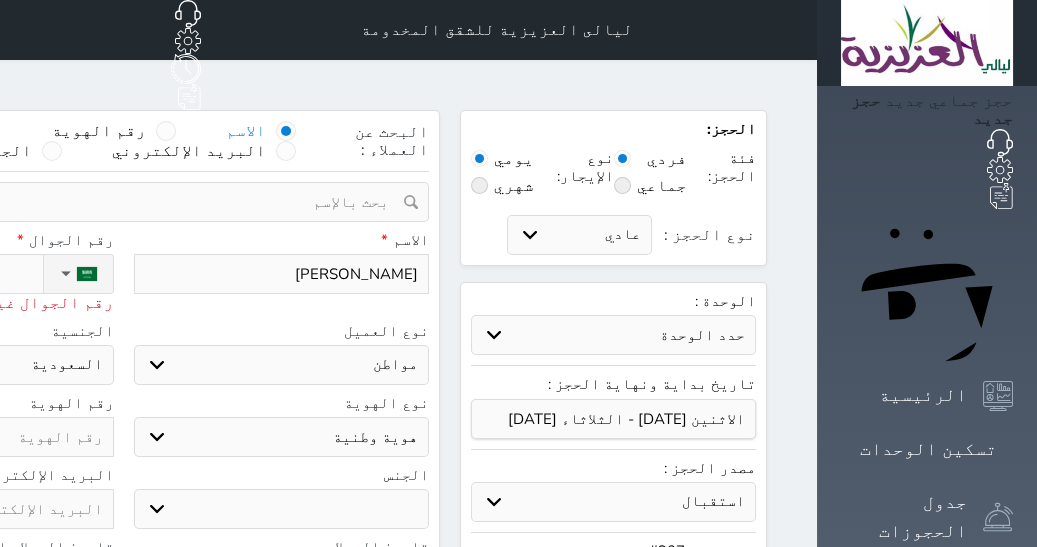 select 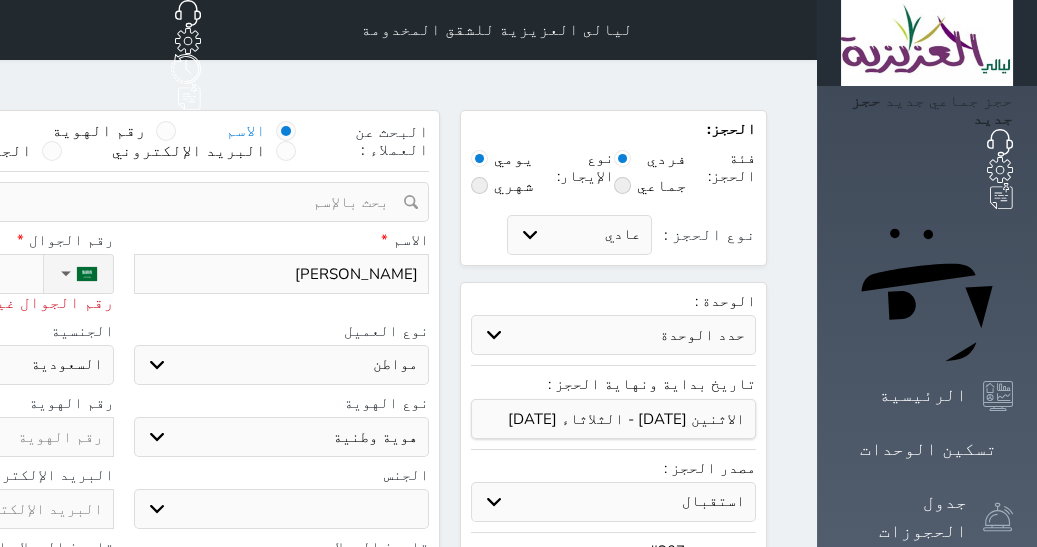 type on "[PHONE_NUMBER]" 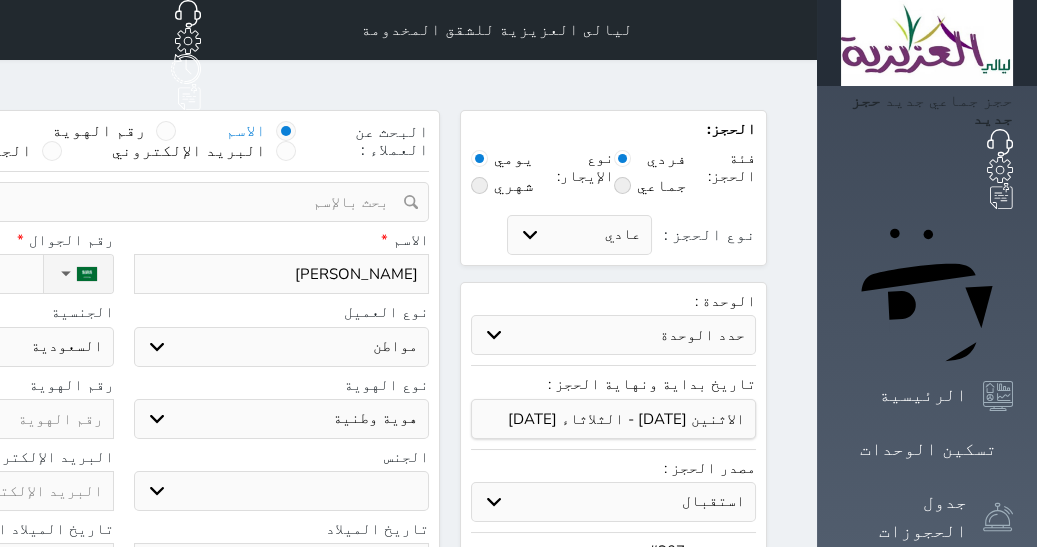 type on "[PHONE_NUMBER]" 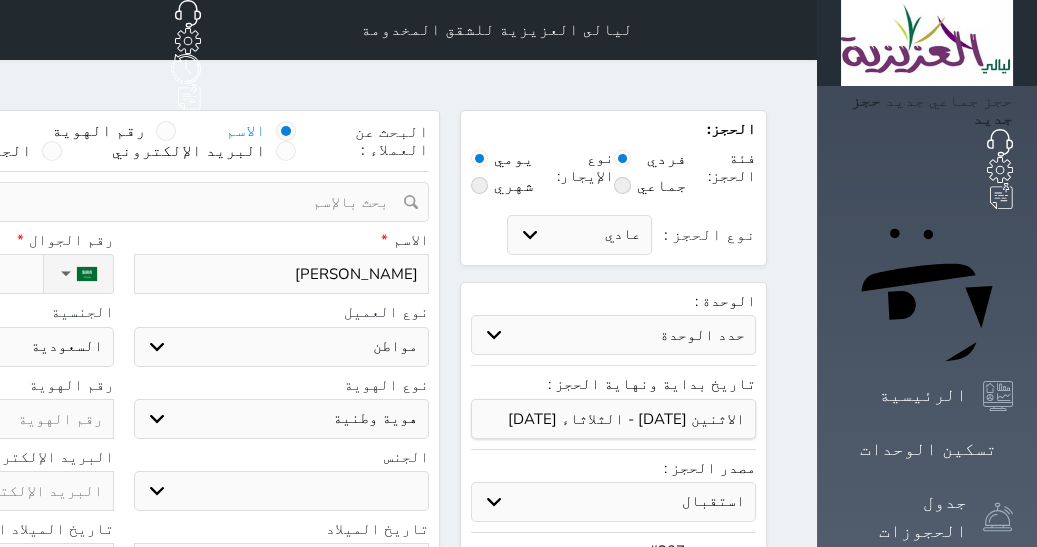 type on "1" 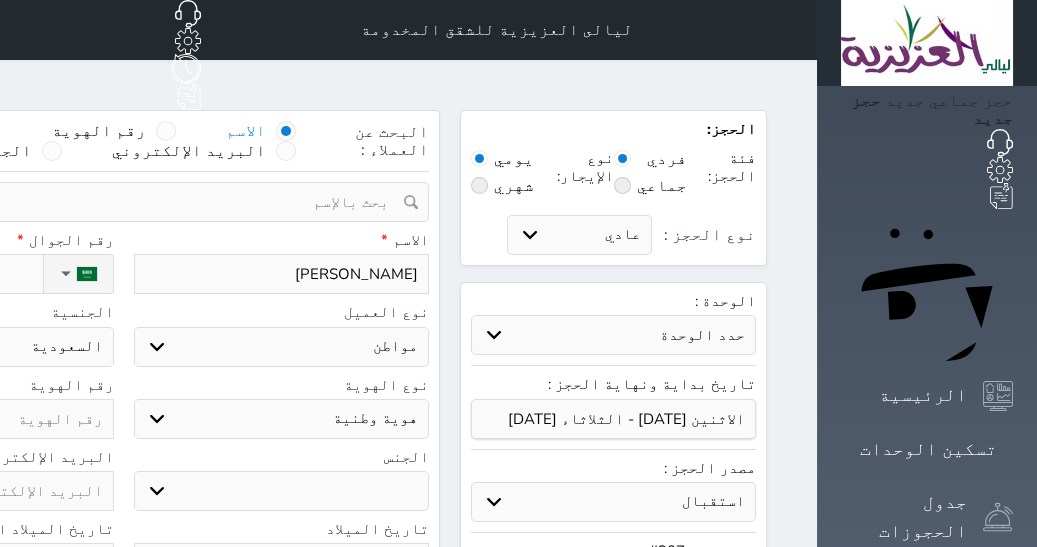 select 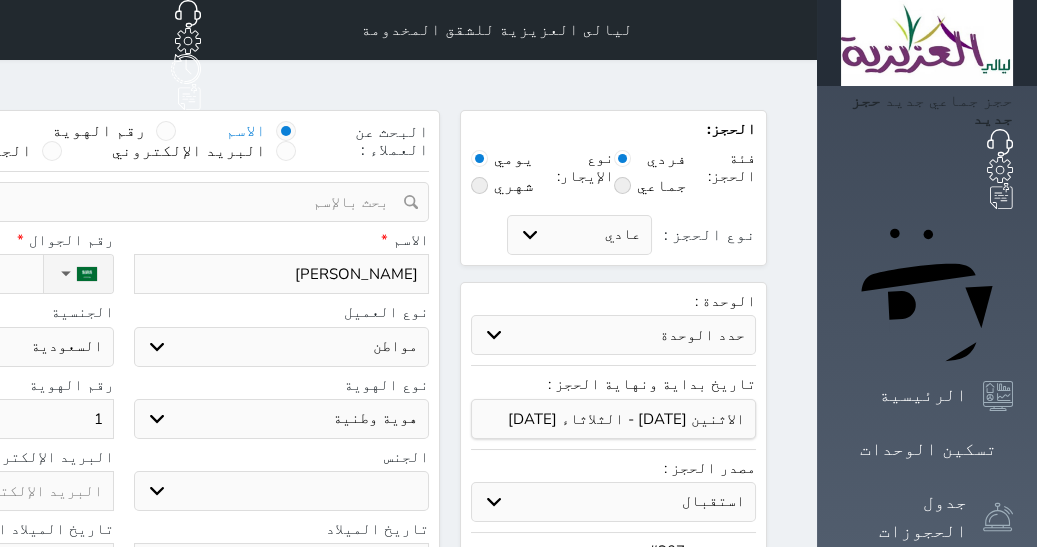 type on "10" 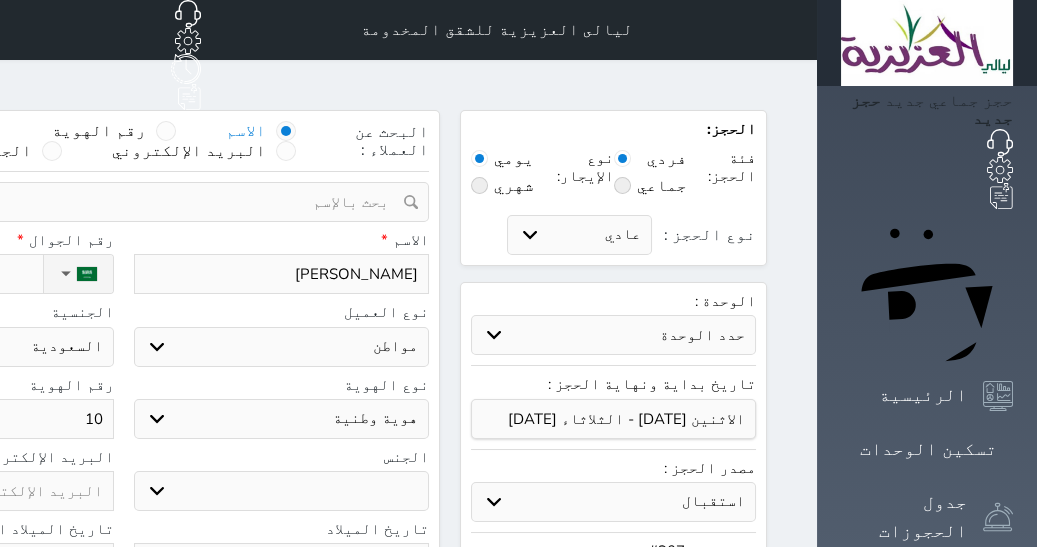 type on "108" 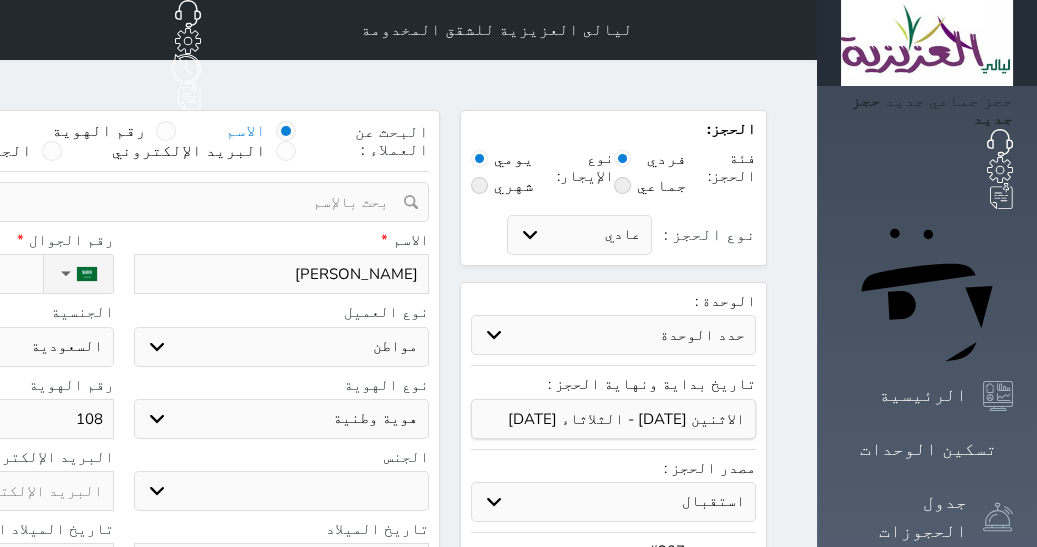 type on "1087" 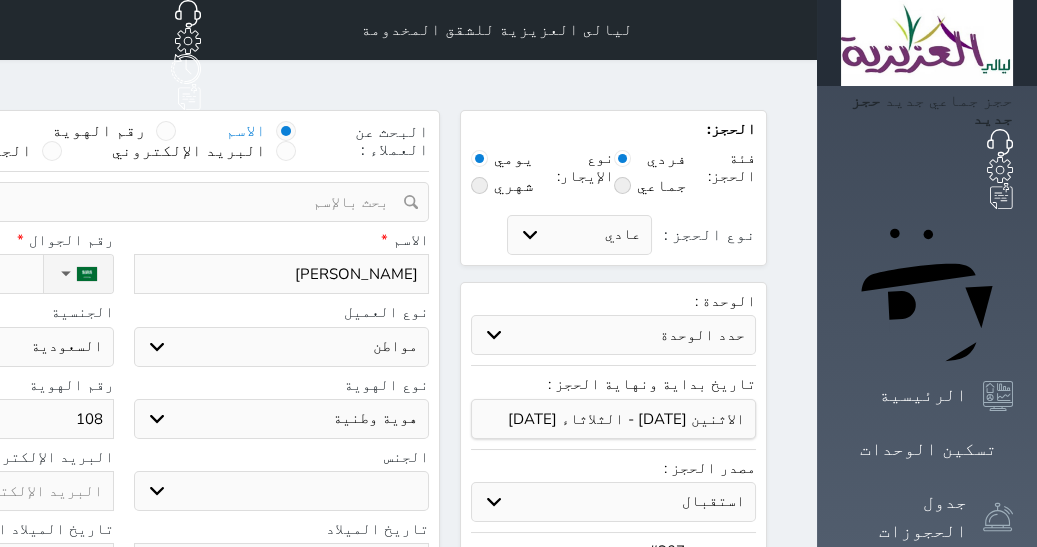 select 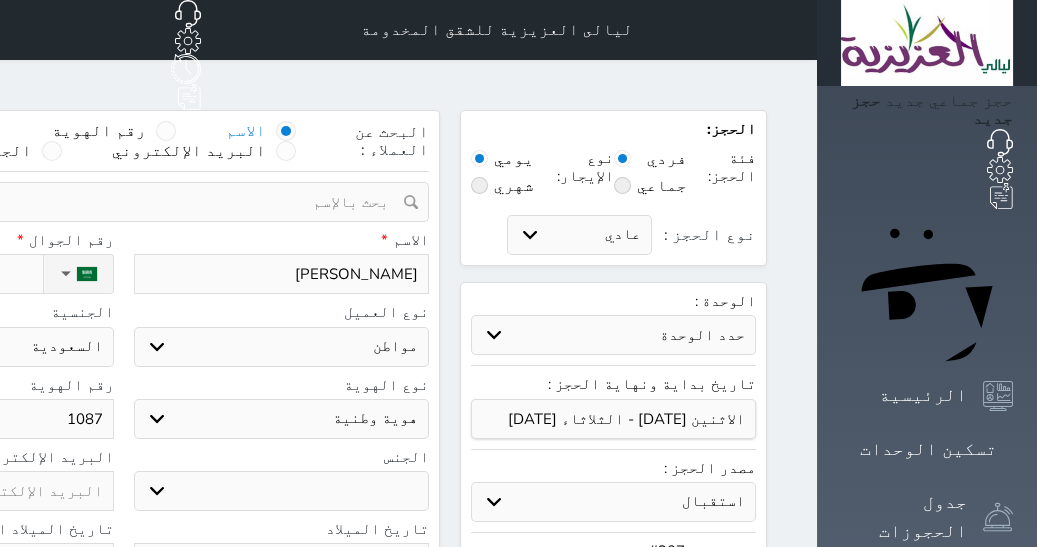 type on "10876" 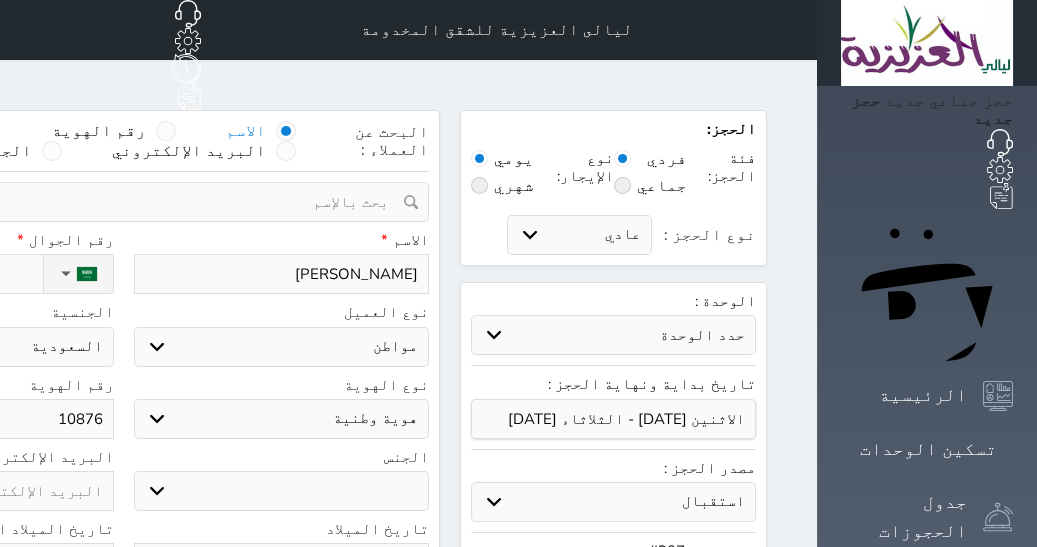 type on "108760" 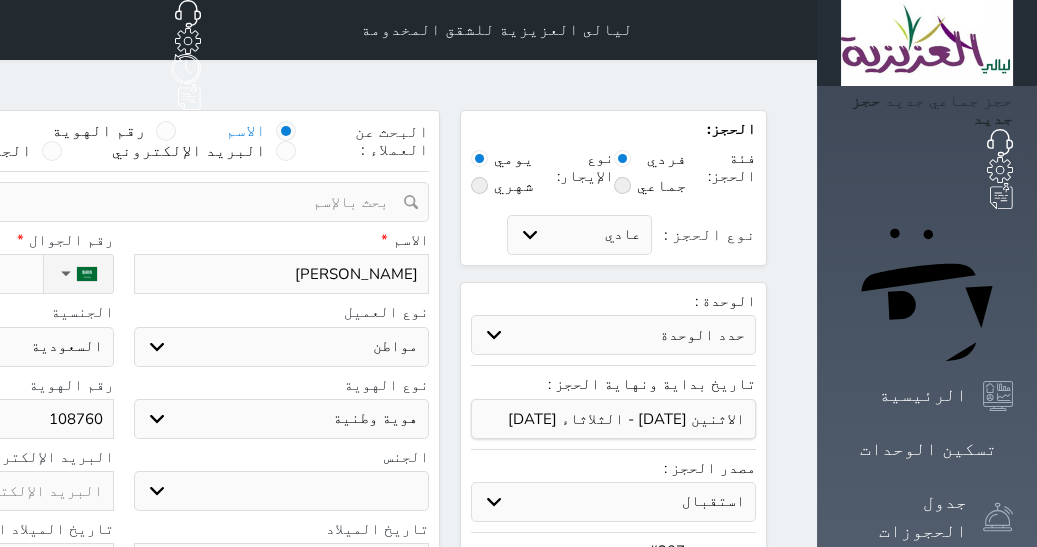 type on "1087607" 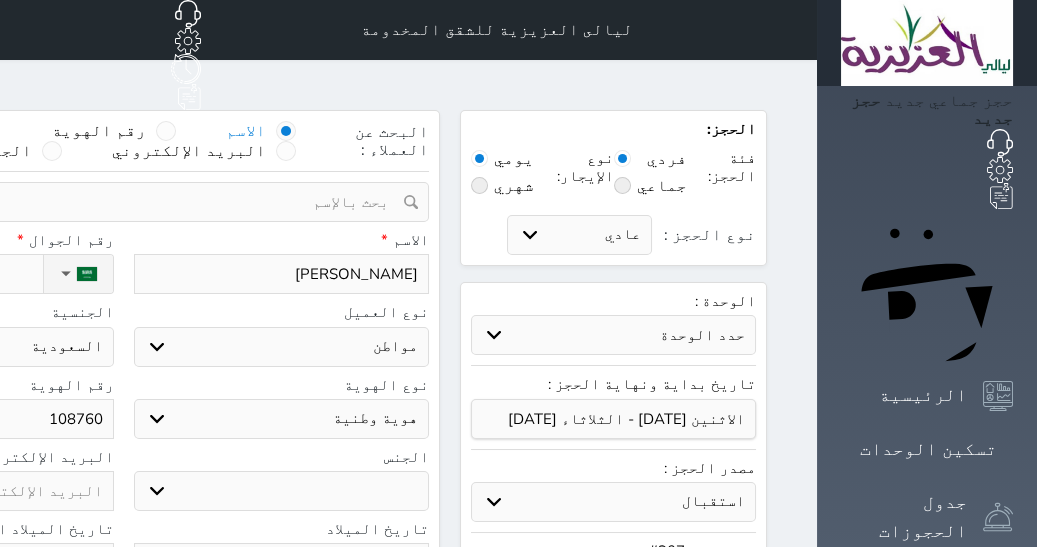select 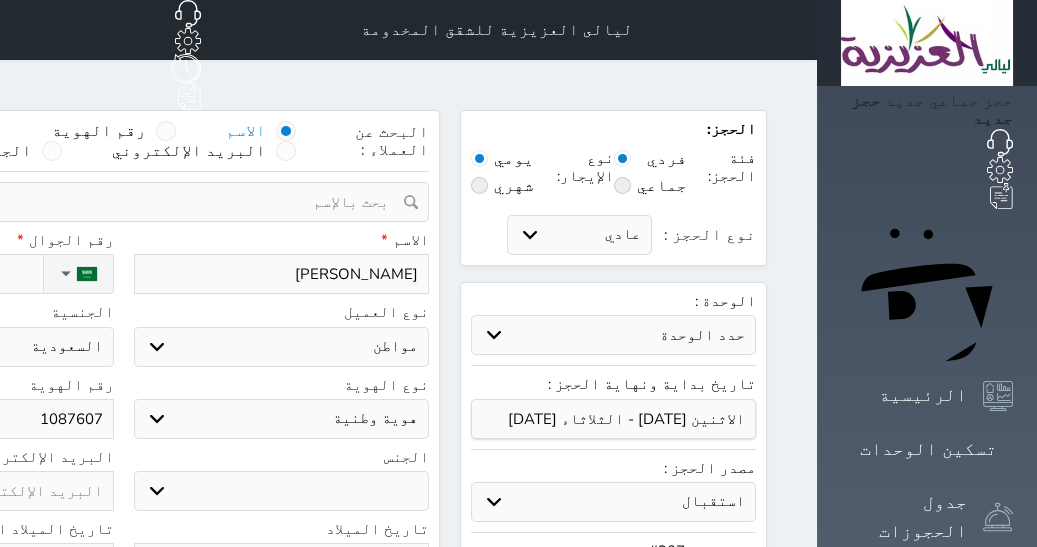 type on "10876072" 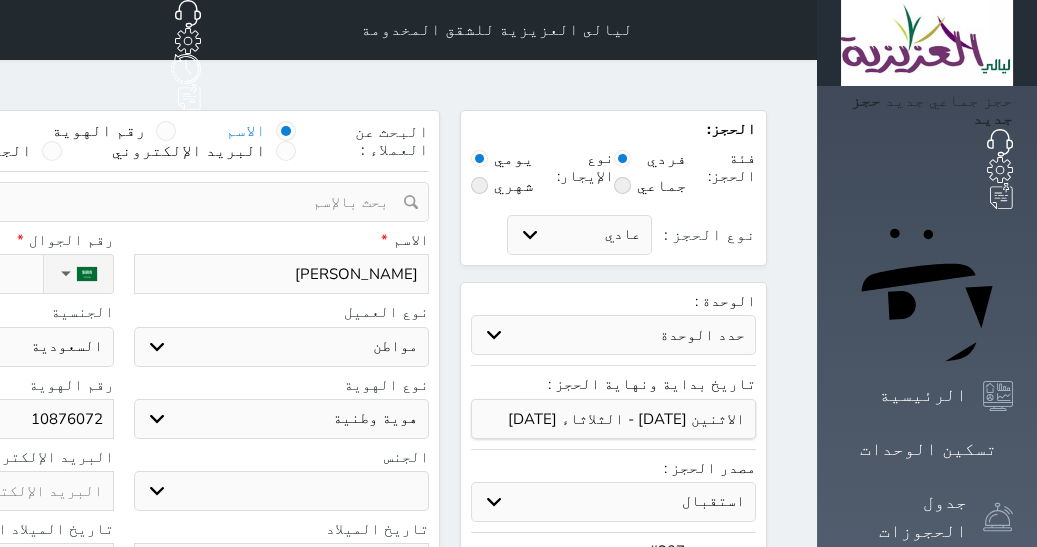 type on "108760729" 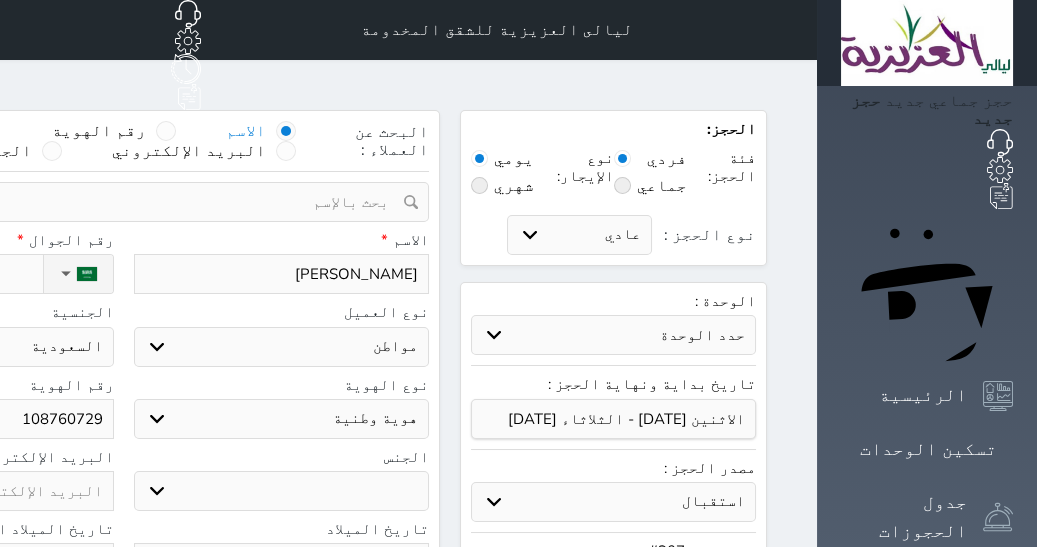 type on "1087607295" 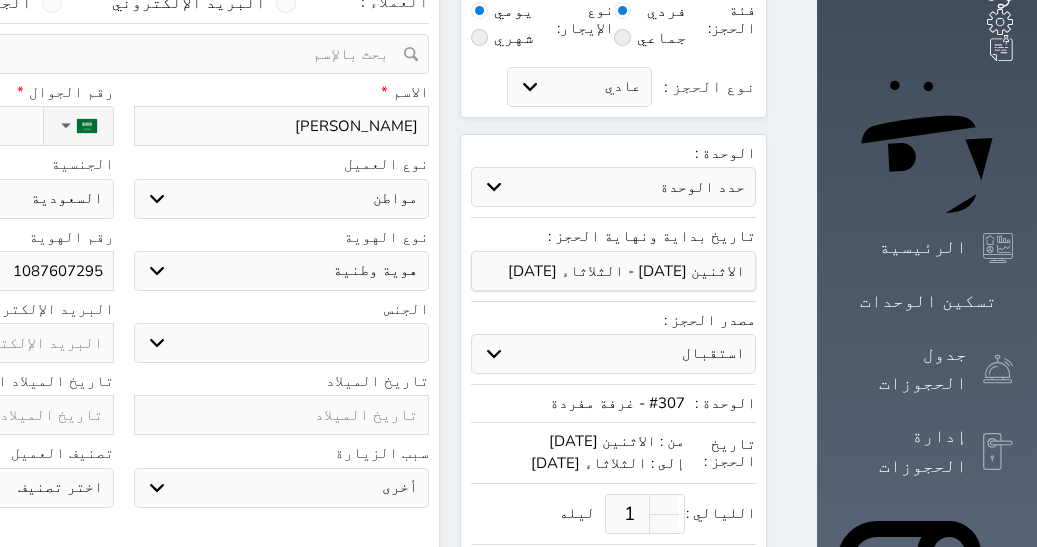 scroll, scrollTop: 250, scrollLeft: 0, axis: vertical 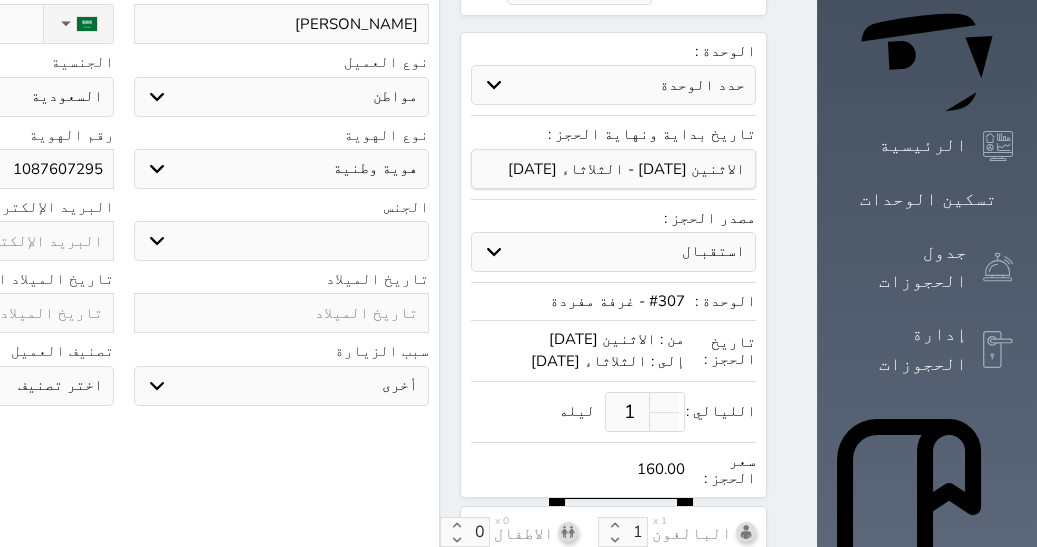 type on "1087607295" 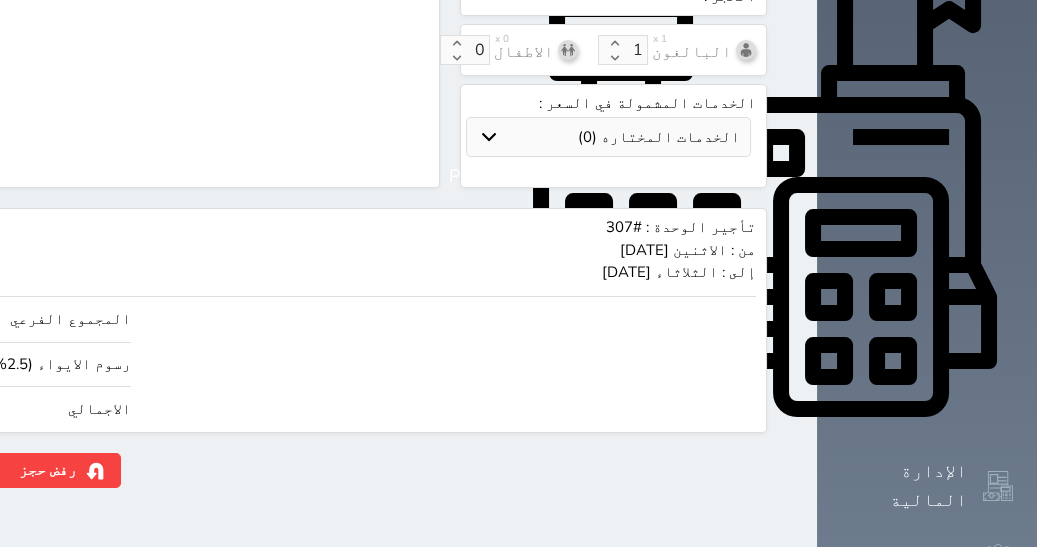 click on "160.00" at bounding box center [-117, 409] 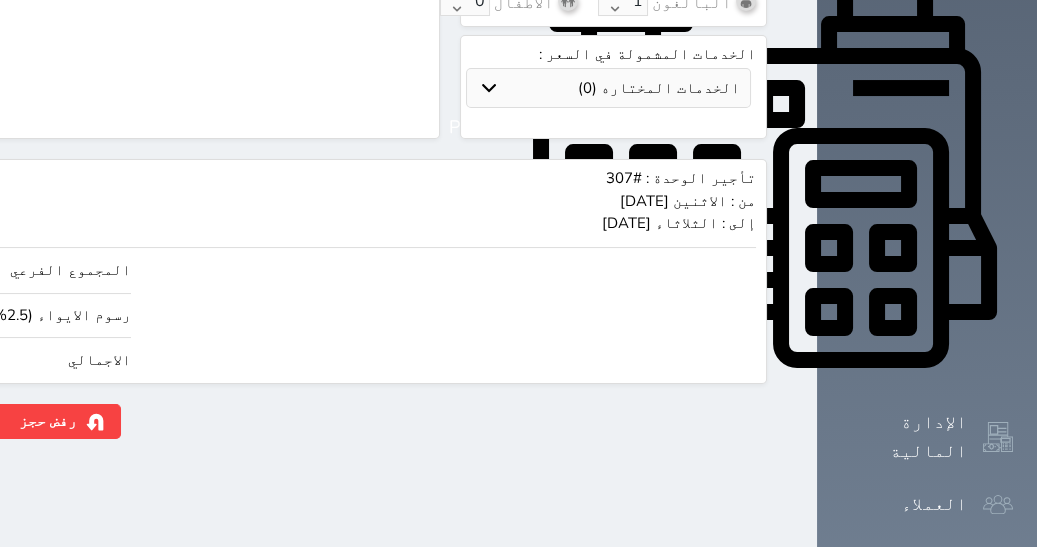 scroll, scrollTop: 835, scrollLeft: 0, axis: vertical 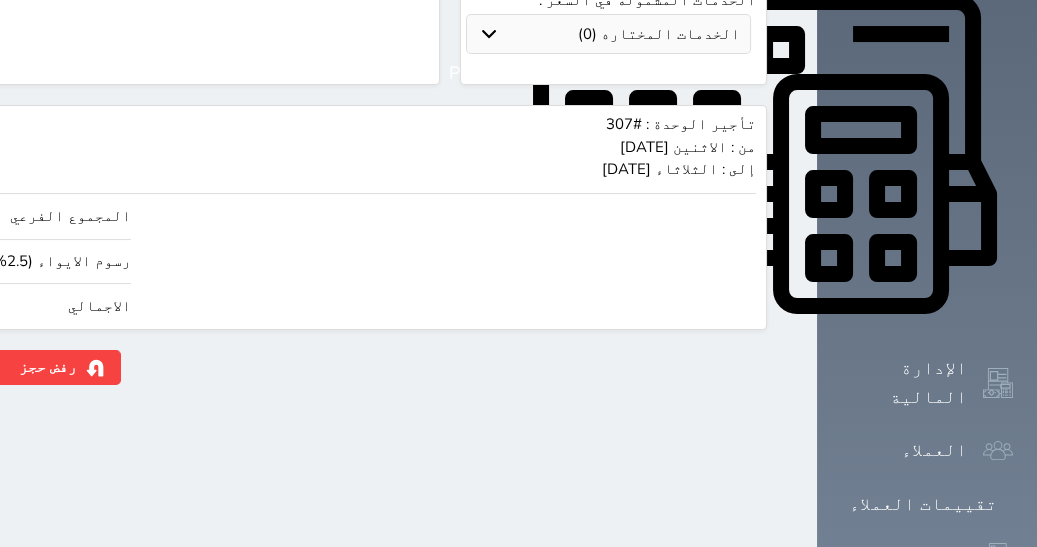 type on "250.00" 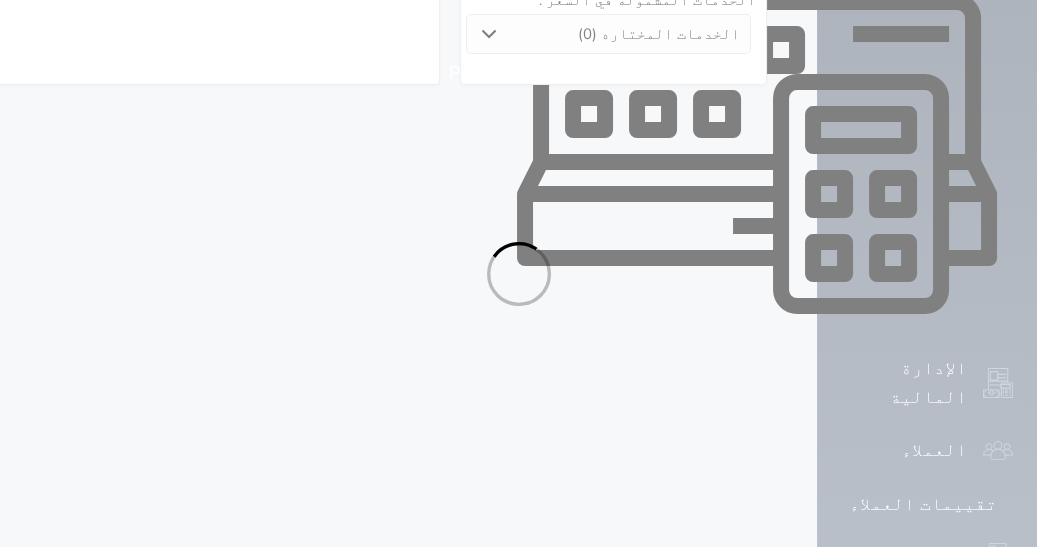 select on "1" 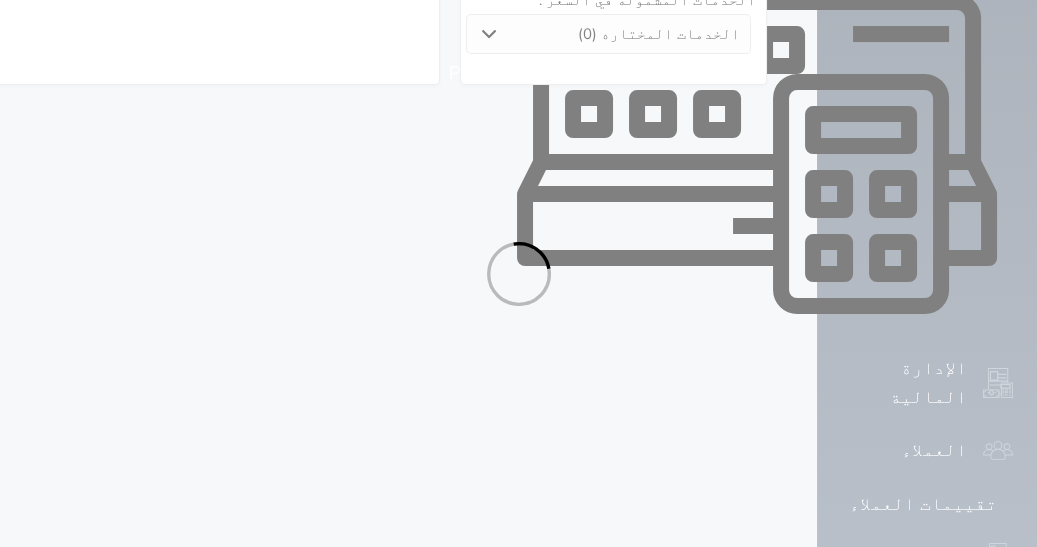 select on "113" 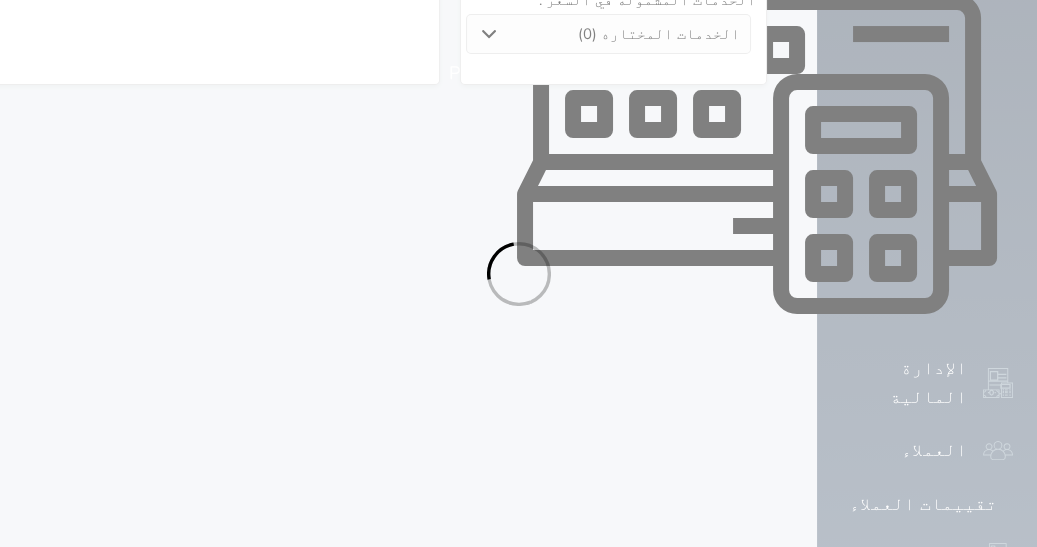 select on "1" 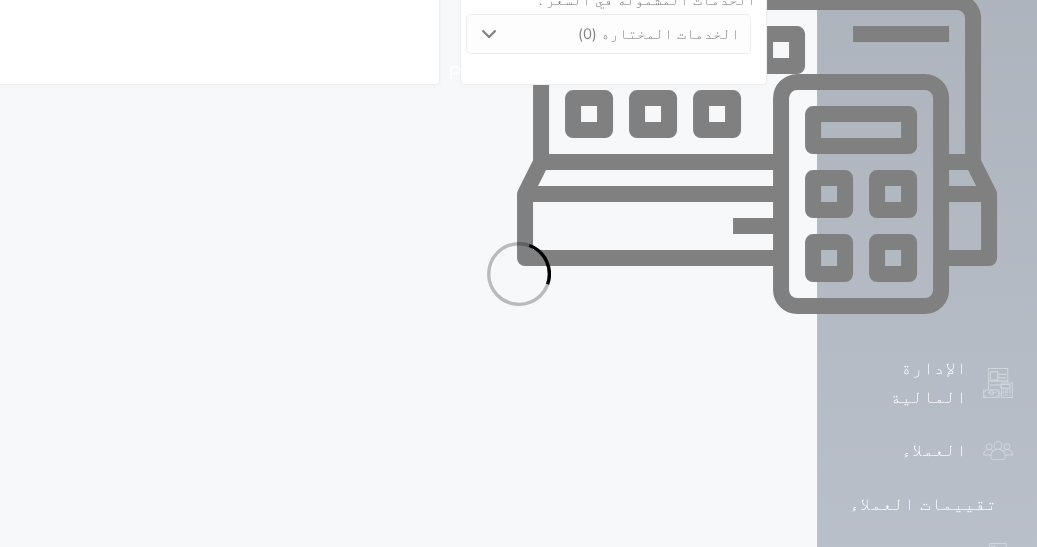 select on "7" 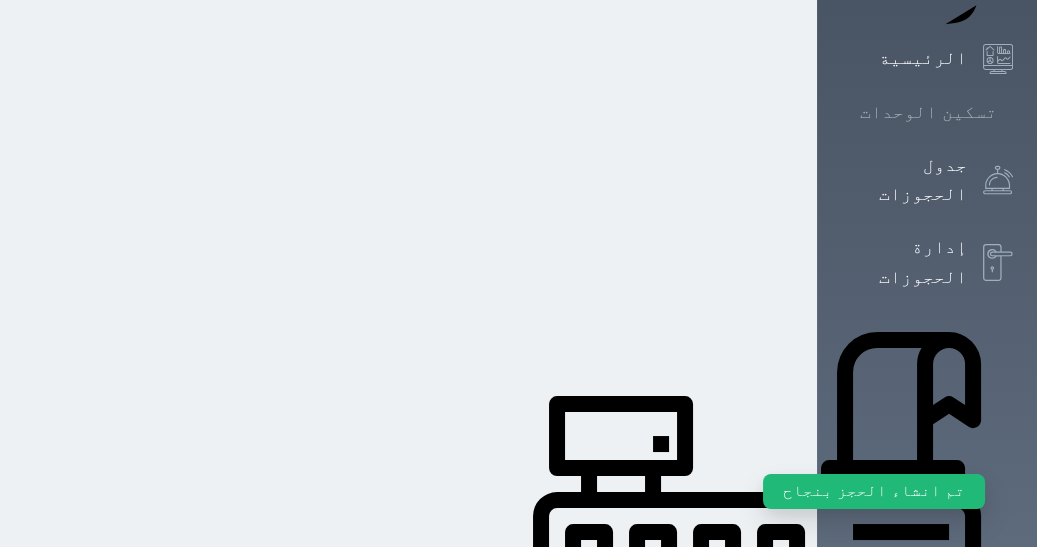 scroll, scrollTop: 0, scrollLeft: 0, axis: both 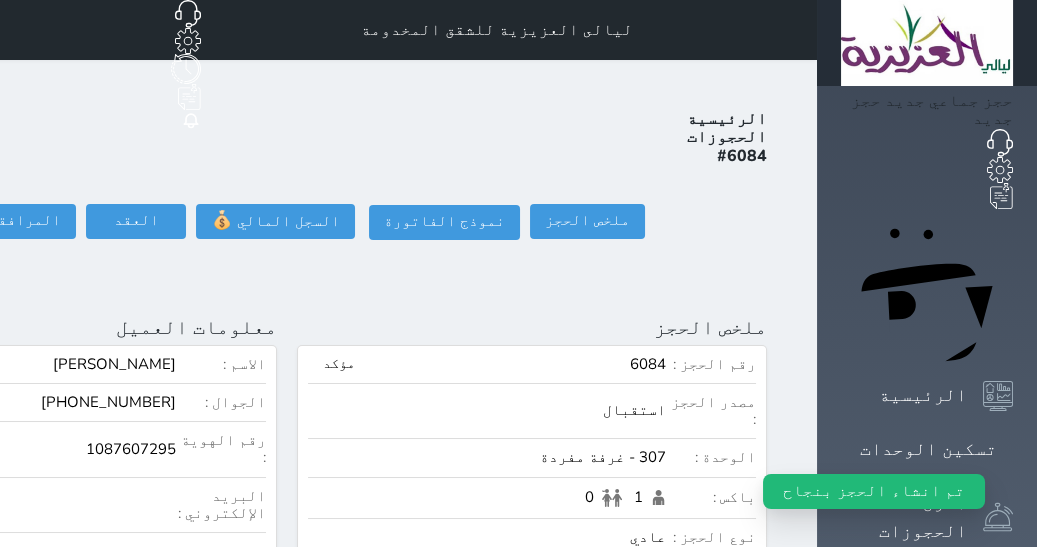 drag, startPoint x: 153, startPoint y: 156, endPoint x: 174, endPoint y: 183, distance: 34.20526 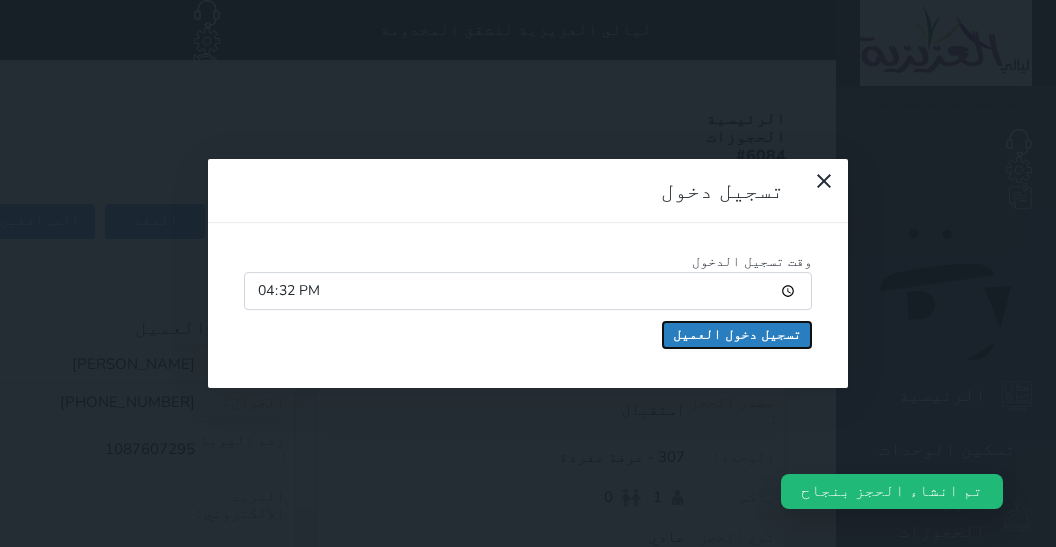 click on "تسجيل دخول العميل" at bounding box center [737, 335] 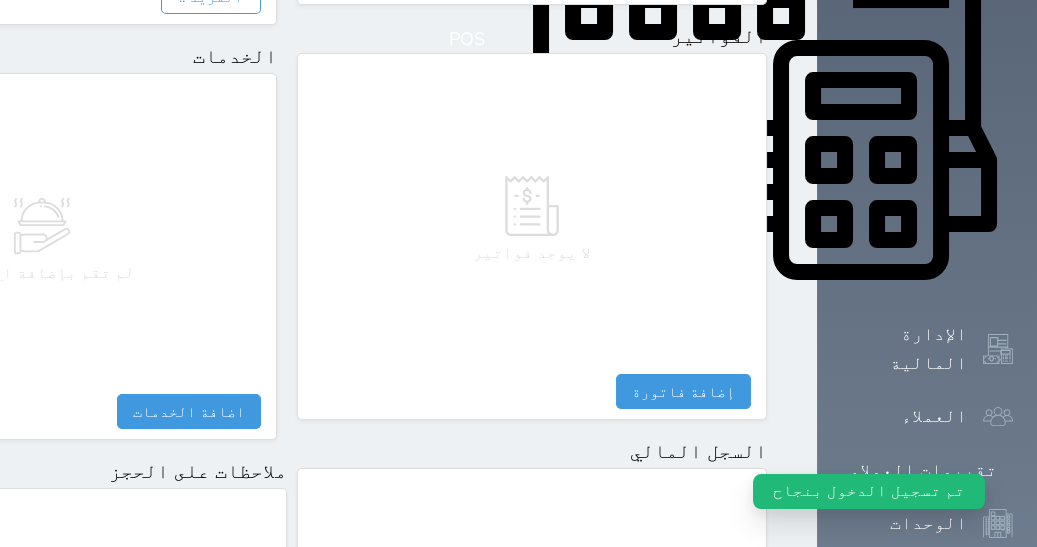 scroll, scrollTop: 1175, scrollLeft: 0, axis: vertical 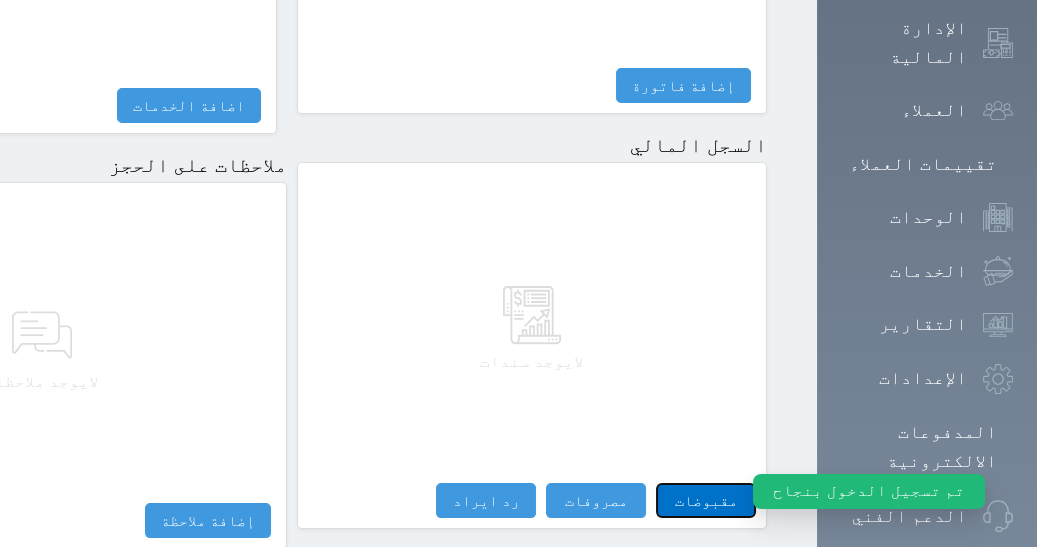 click on "مقبوضات" at bounding box center (706, 500) 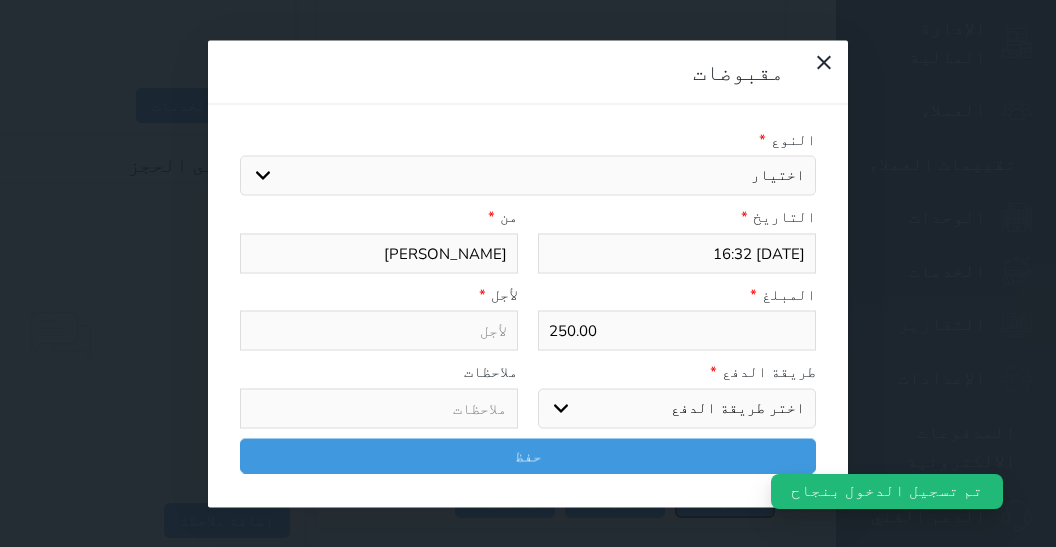 select 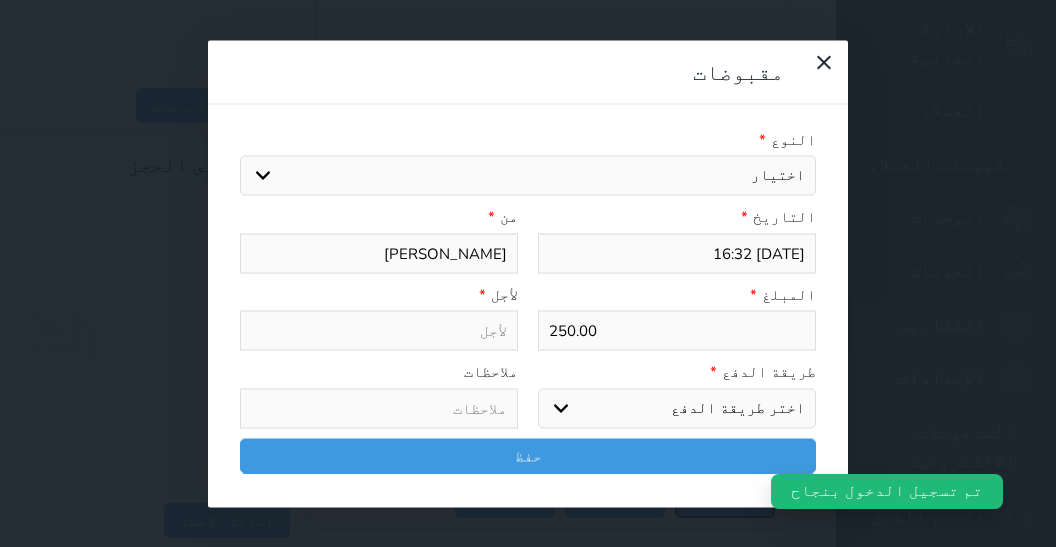 select 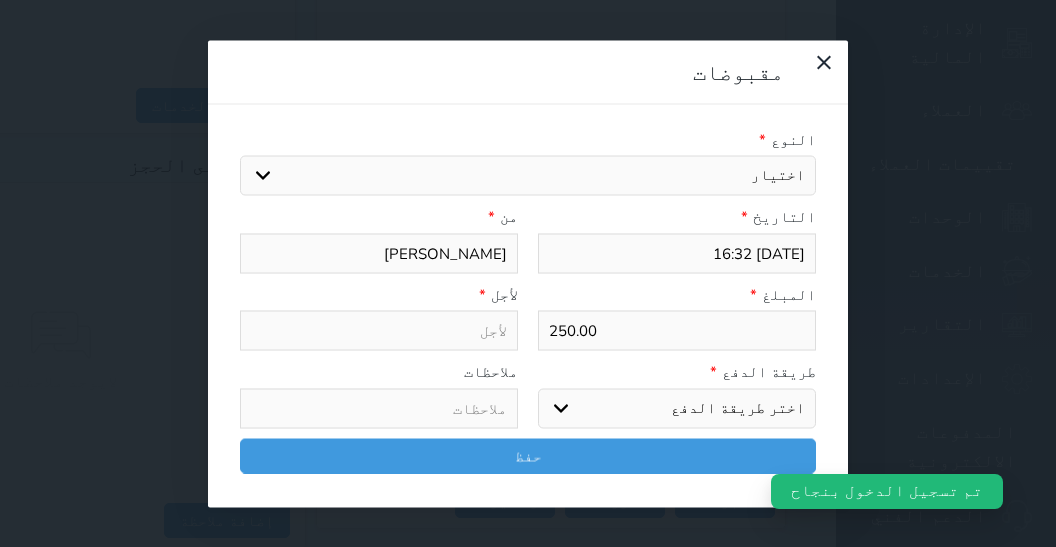 drag, startPoint x: 747, startPoint y: 133, endPoint x: 754, endPoint y: 149, distance: 17.464249 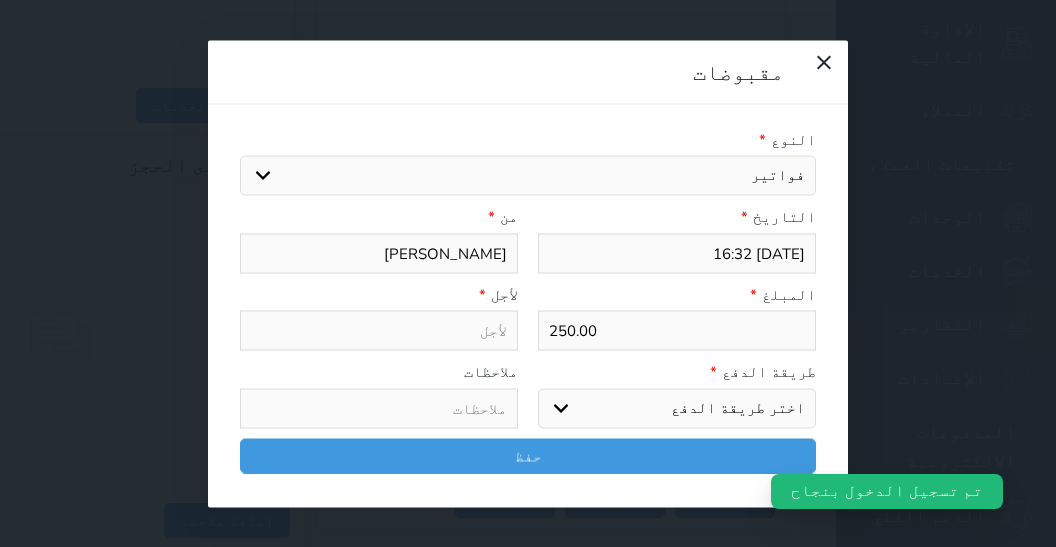 click on "فواتير" at bounding box center (0, 0) 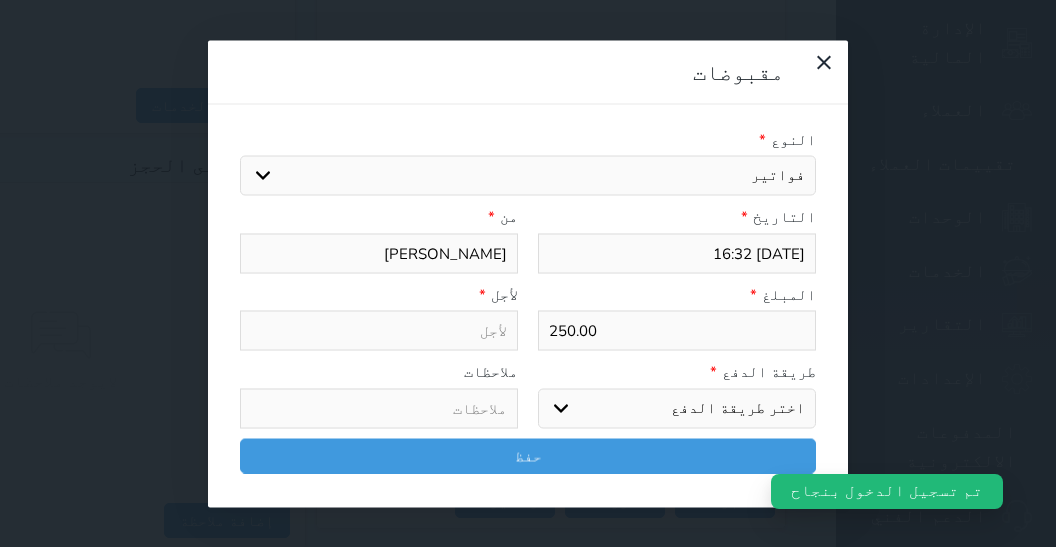 click on "اختر طريقة الدفع   دفع نقدى   تحويل بنكى   مدى   بطاقة ائتمان   آجل" at bounding box center (677, 408) 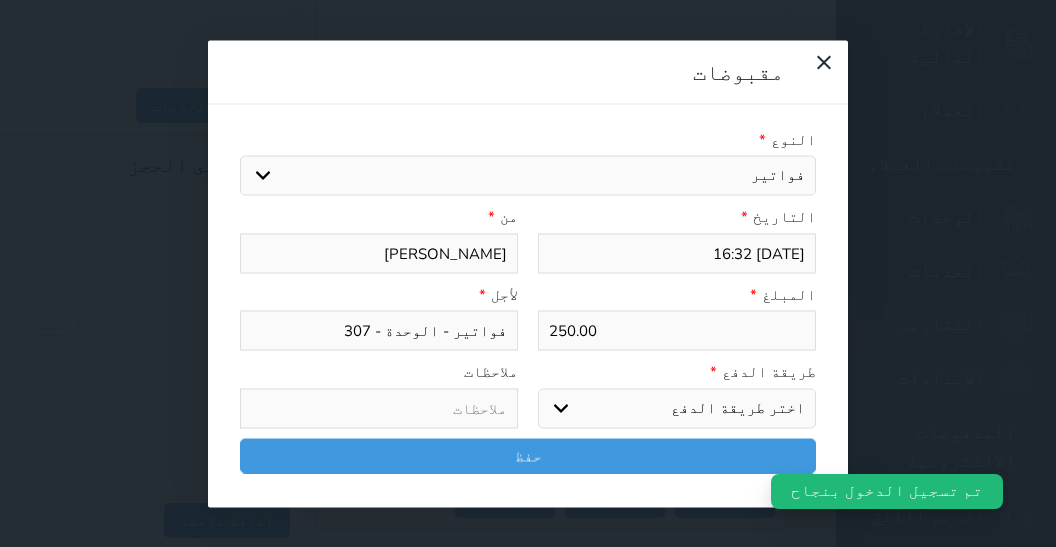 select on "mada" 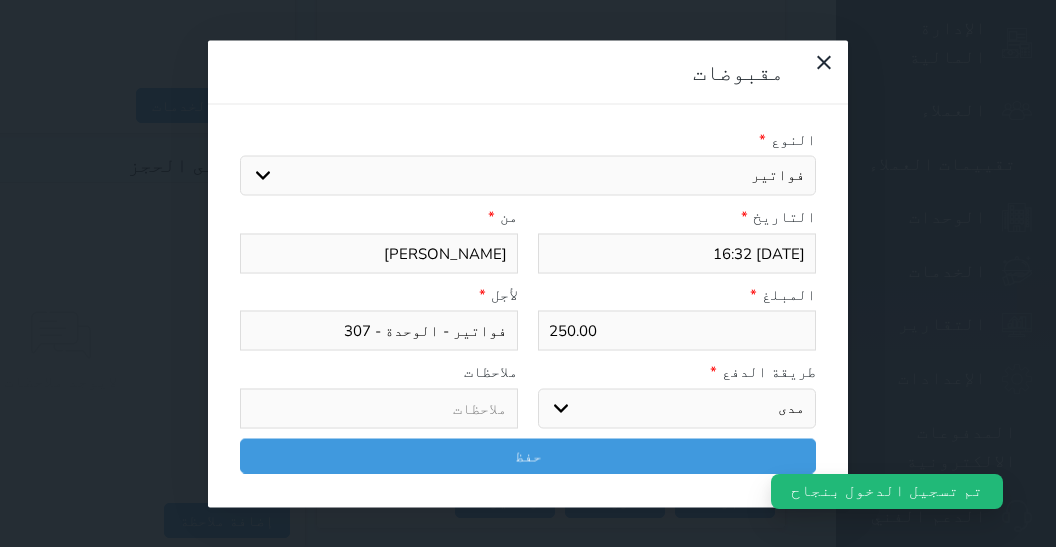 click on "مدى" at bounding box center (0, 0) 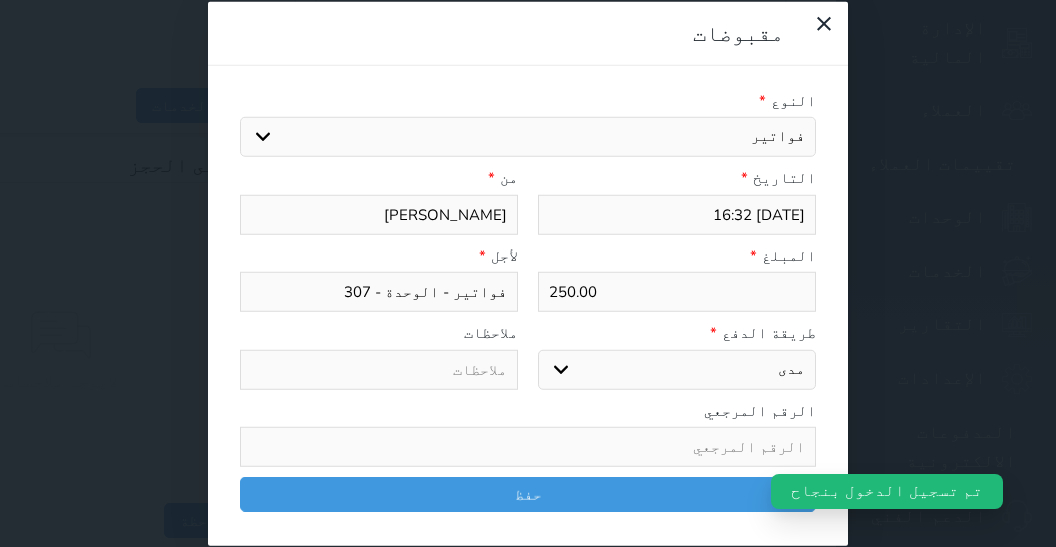 click on "النوع  *    اختيار   مقبوضات عامة قيمة إيجار فواتير تامين عربون لا ينطبق آخر مغسلة واي فاي - الإنترنت مواقف السيارات طعام الأغذية والمشروبات مشروبات المشروبات الباردة المشروبات الساخنة الإفطار غداء عشاء مخبز و كعك حمام سباحة الصالة الرياضية سبا و خدمات الجمال اختيار وإسقاط (خدمات النقل) ميني بار كابل - تلفزيون سرير إضافي تصفيف الشعر التسوق خدمات الجولات السياحية المنظمة خدمات الدليل السياحي   التاريخ *   2025-07-28 16:32   من *   محمد يحيى بن سعيد ال قفله   المبلغ *   250.00   لأجل *   فواتير - الوحدة - 307   طريقة الدفع *   اختر طريقة الدفع   دفع نقدى   تحويل بنكى   مدى   بطاقة ائتمان" at bounding box center (528, 305) 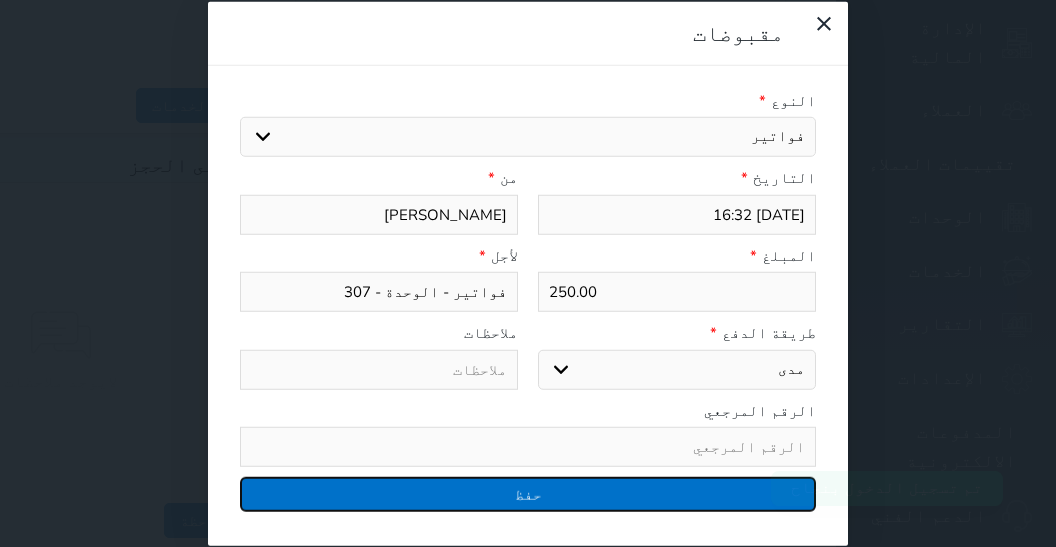 click on "حفظ" at bounding box center (528, 494) 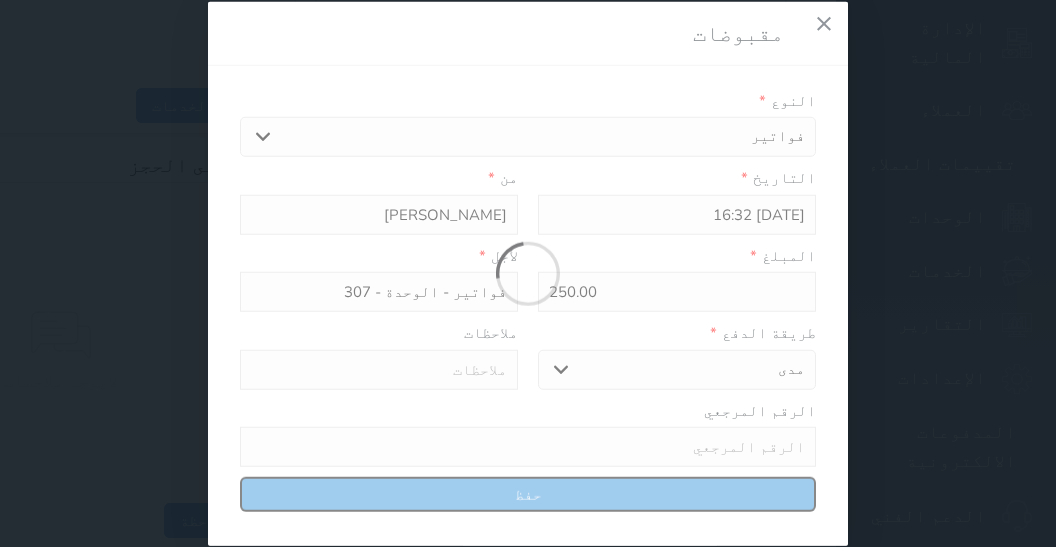 select 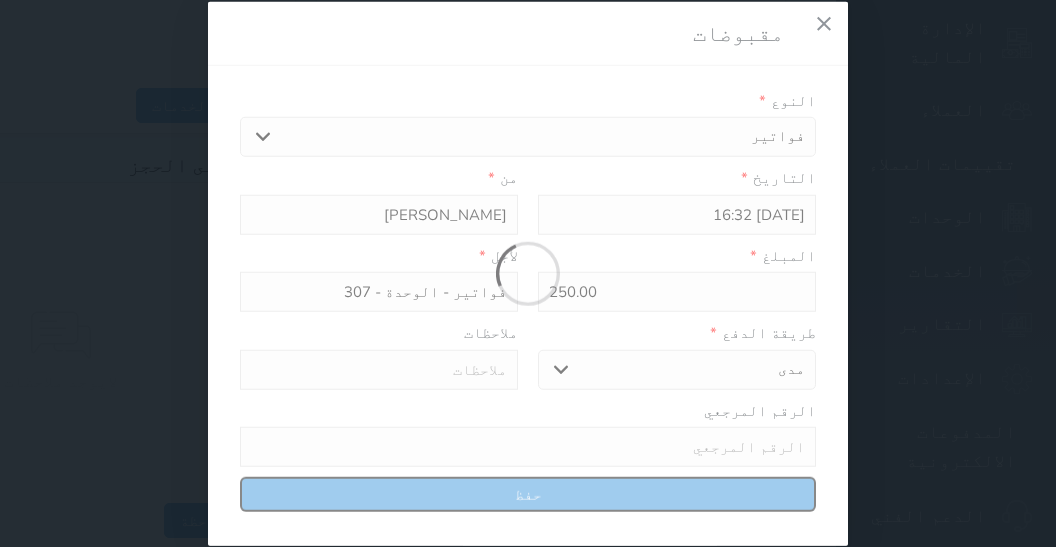 type 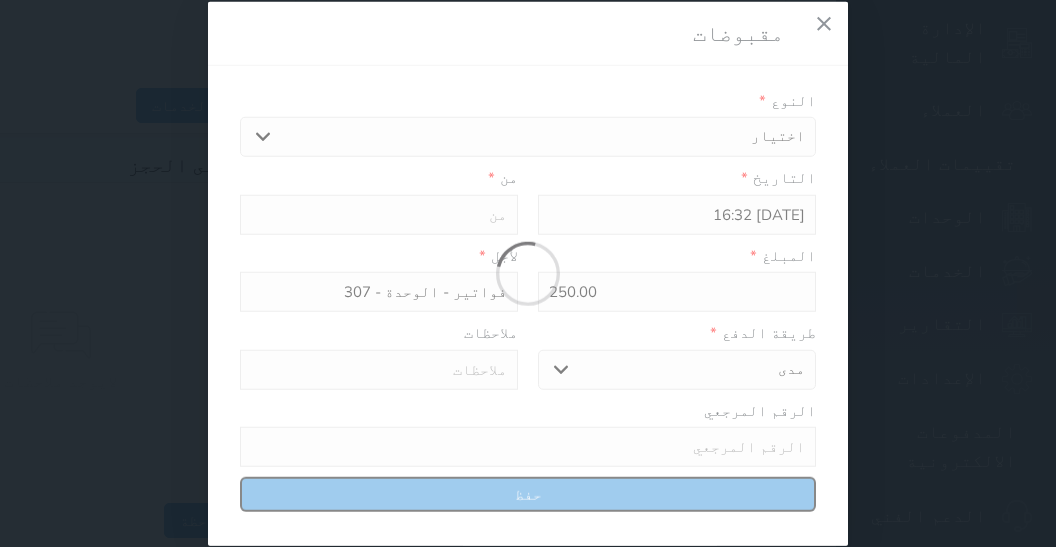 type on "0" 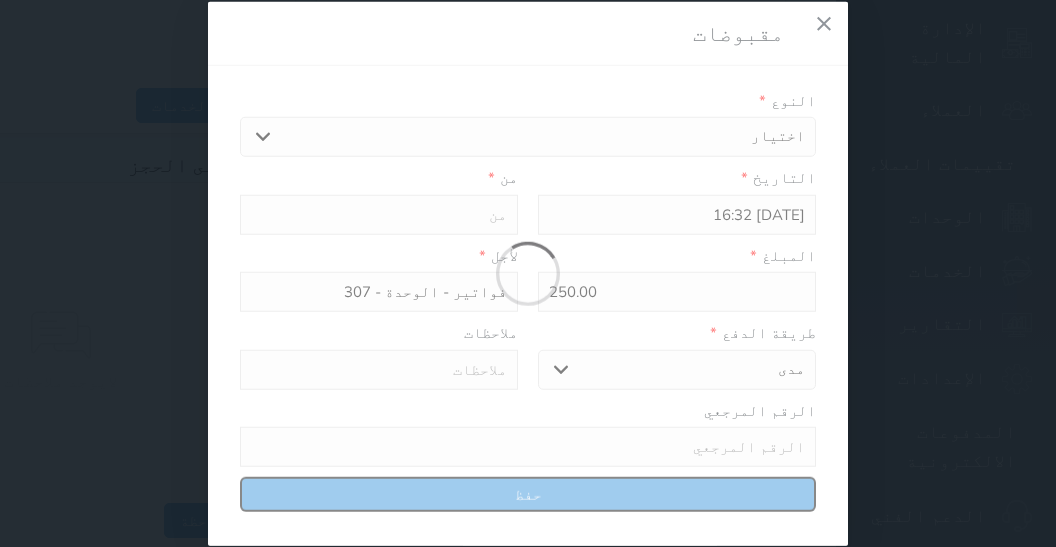 select 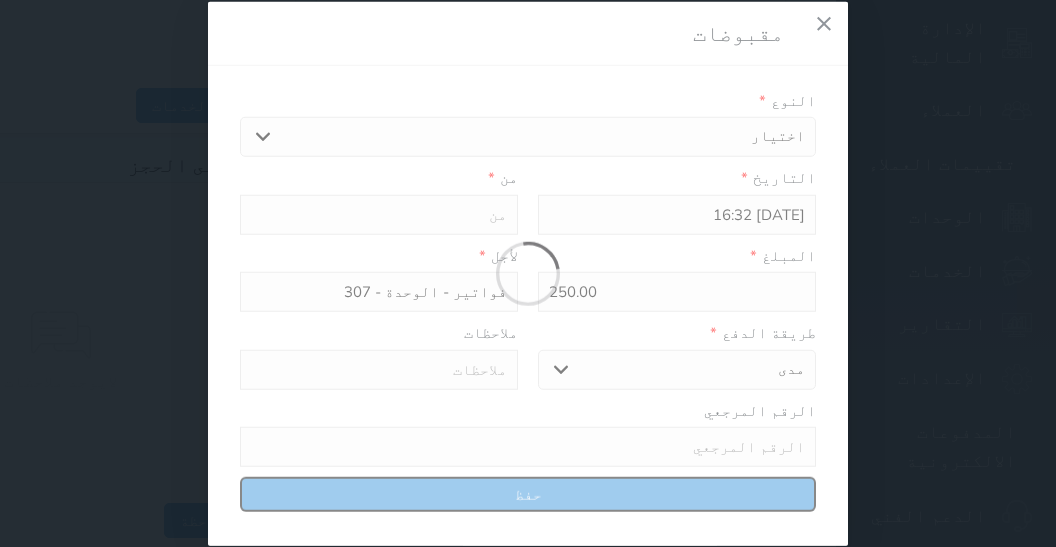 type on "0" 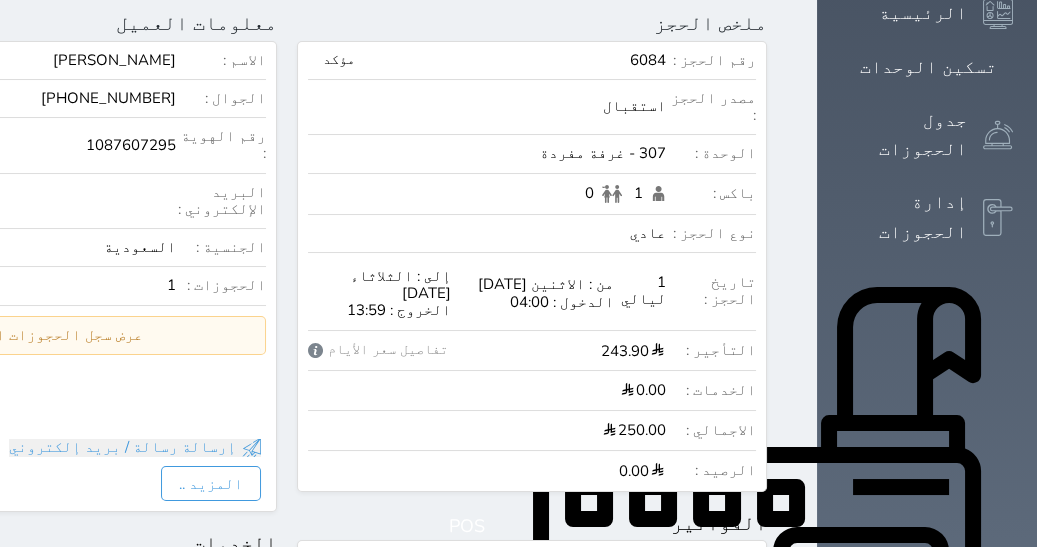 scroll, scrollTop: 127, scrollLeft: 0, axis: vertical 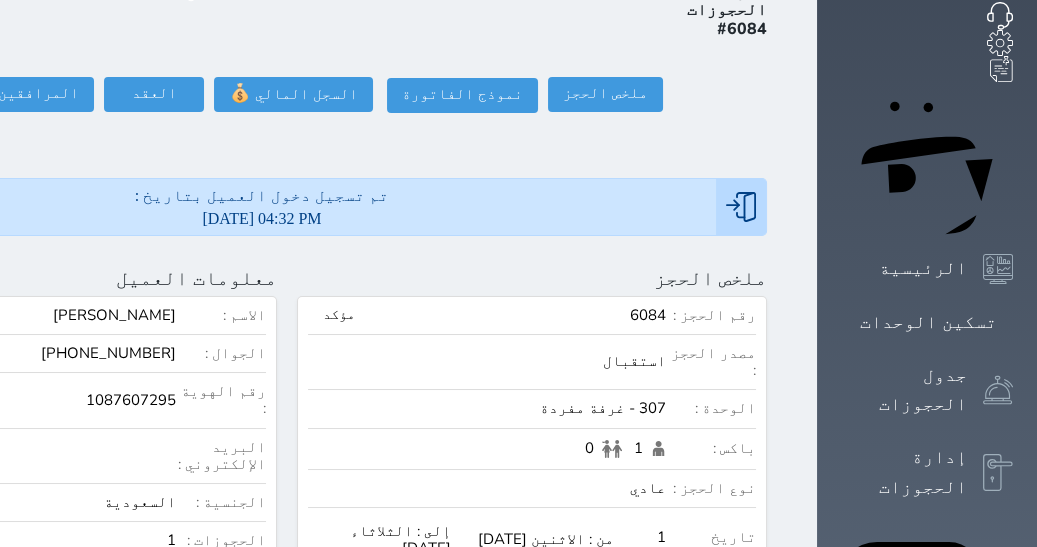 click on "Your browser does not support the audio element.
حجز جماعي جديد   حجز جديد             الرئيسية     تسكين الوحدات     جدول الحجوزات     إدارة الحجوزات     POS     الإدارة المالية     العملاء     تقييمات العملاء     الوحدات     الخدمات     التقارير     الإعدادات                                 المدفوعات الالكترونية     الدعم الفني
ليالى العزيزية للشقق المخدومة
حجز جماعي جديد   حجز جديد   غير مرتبط مع منصة زاتكا المرحلة الثانية   غير مرتبط مع شموس   مرتبط مع المنصة الوطنية للرصد السياحي             إشعار   الغرفة   النزيل   المصدر
Admin
الرئيسية   الحجوزات   #6084         ملخص الحجز" at bounding box center (518, 146) 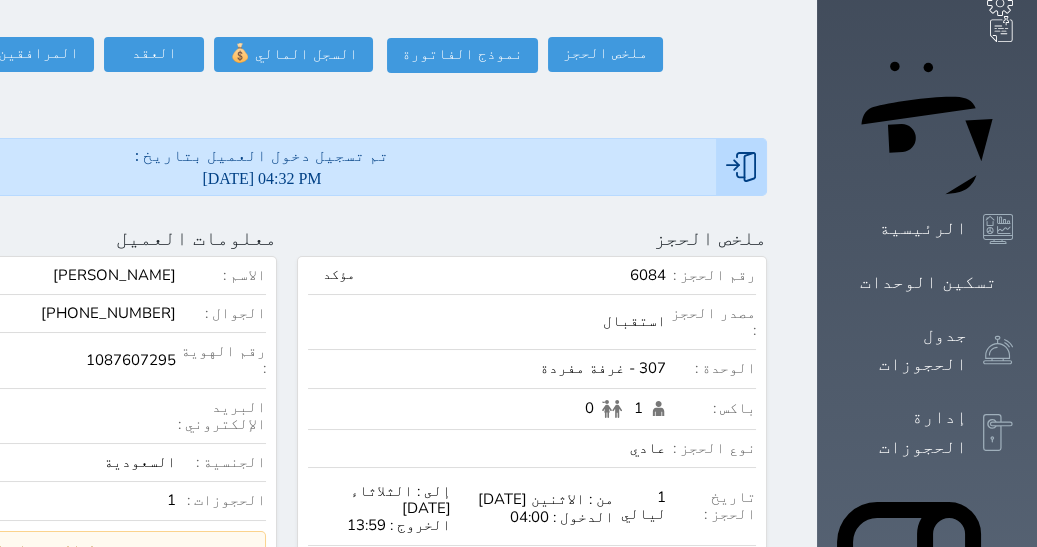 drag, startPoint x: 5, startPoint y: 518, endPoint x: 26, endPoint y: 547, distance: 35.805027 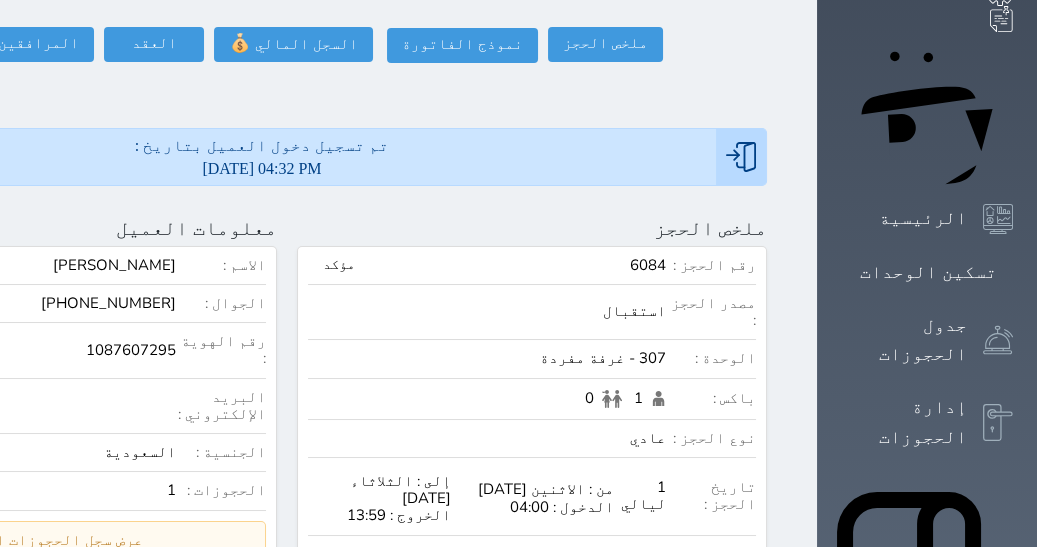 click on "الاسم :   محمد يحيى بن سعيد ال قفله     الجوال :   +966531146755     رقم الهوية :   1087607295   البريد الإلكتروني :     الجنسية :   السعودية   الحجوزات :   1     عرض سجل الحجوزات السابقة         سجل حجوزات العميل                    إجمالى رصيد العميل : 0      رقم الحجز   الوحدة   من   إلى   نوع الحجز   الرصيد   الاجرائات         النتائج  : من (  ) - إلى  (  )   العدد  :" at bounding box center (42, 446) 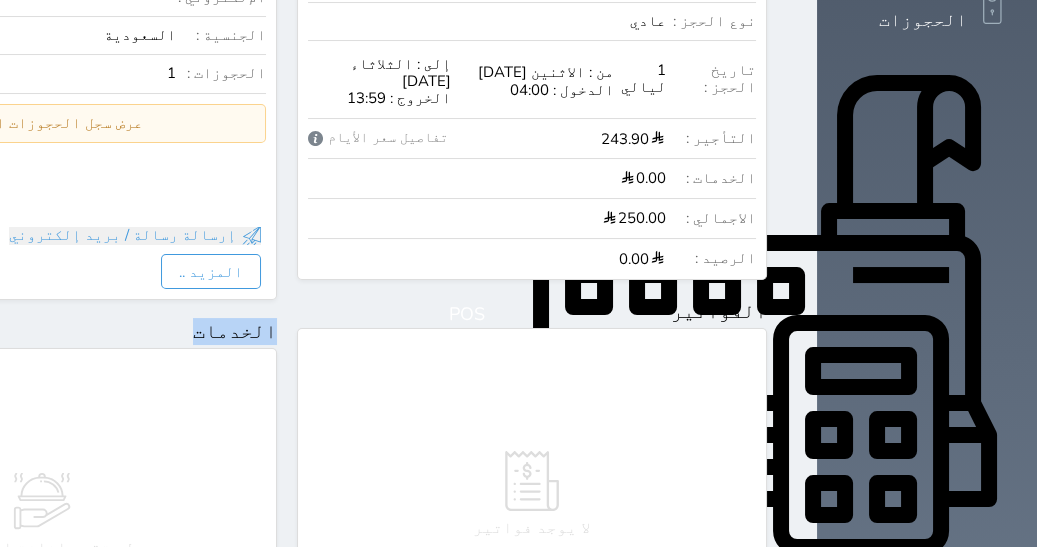scroll, scrollTop: 0, scrollLeft: 0, axis: both 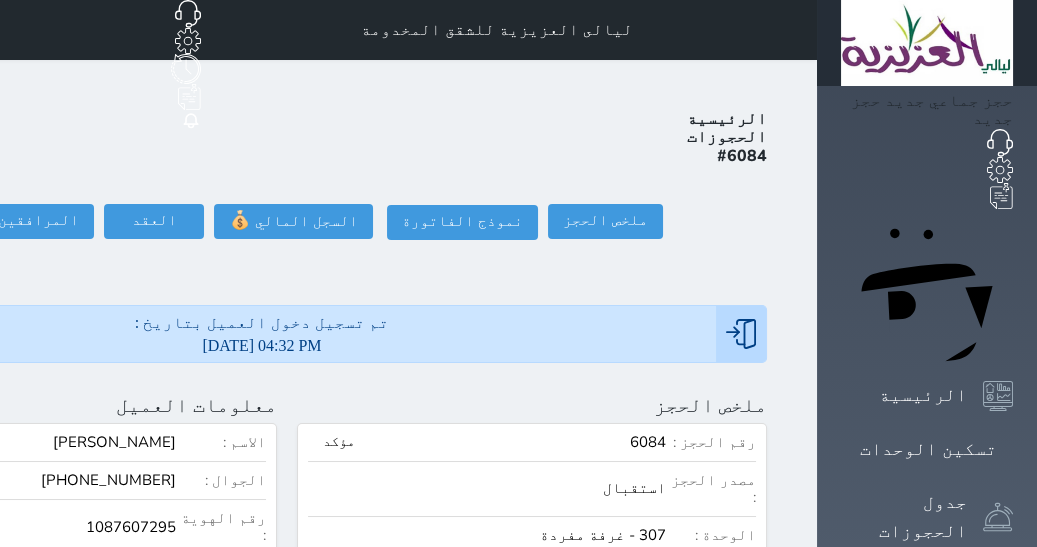 drag, startPoint x: 70, startPoint y: 505, endPoint x: 439, endPoint y: 348, distance: 401.01123 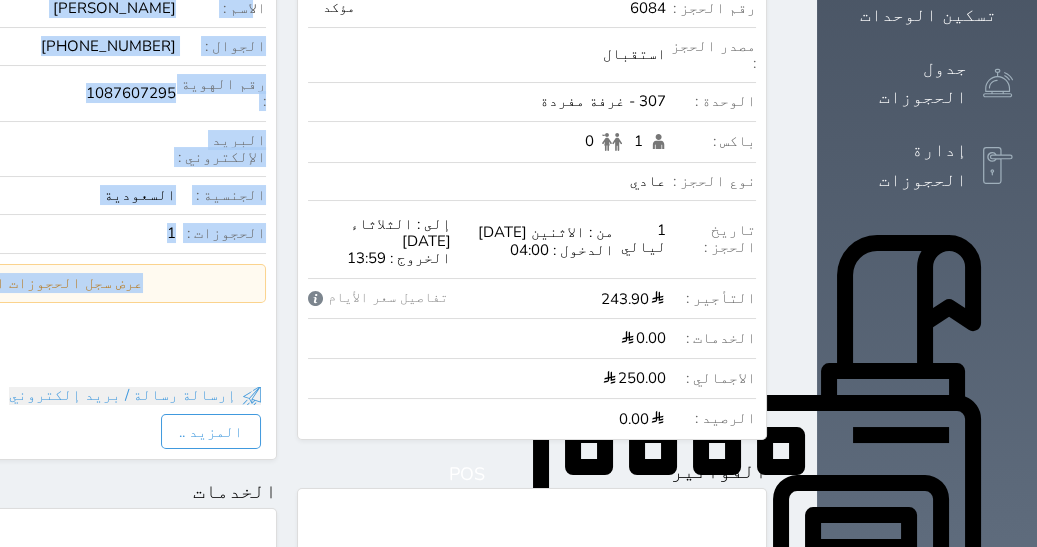 scroll, scrollTop: 0, scrollLeft: 0, axis: both 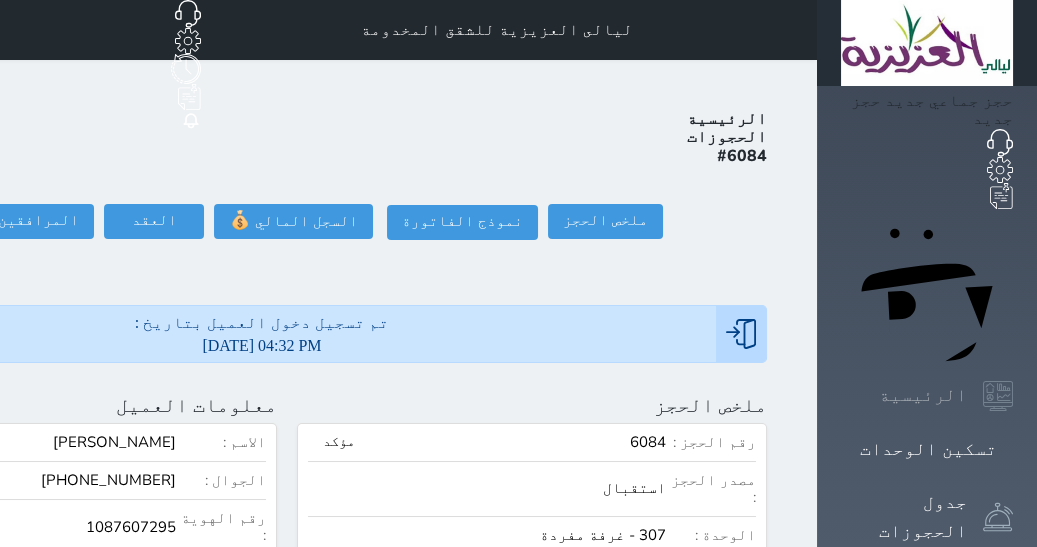 drag, startPoint x: 986, startPoint y: 175, endPoint x: 980, endPoint y: 155, distance: 20.880613 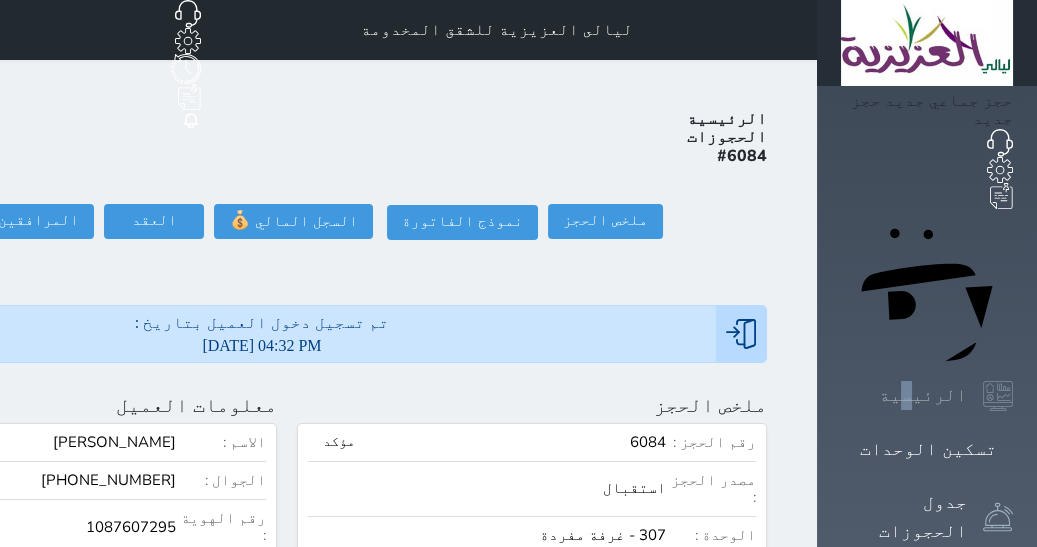 click on "الرئيسية" at bounding box center (923, 395) 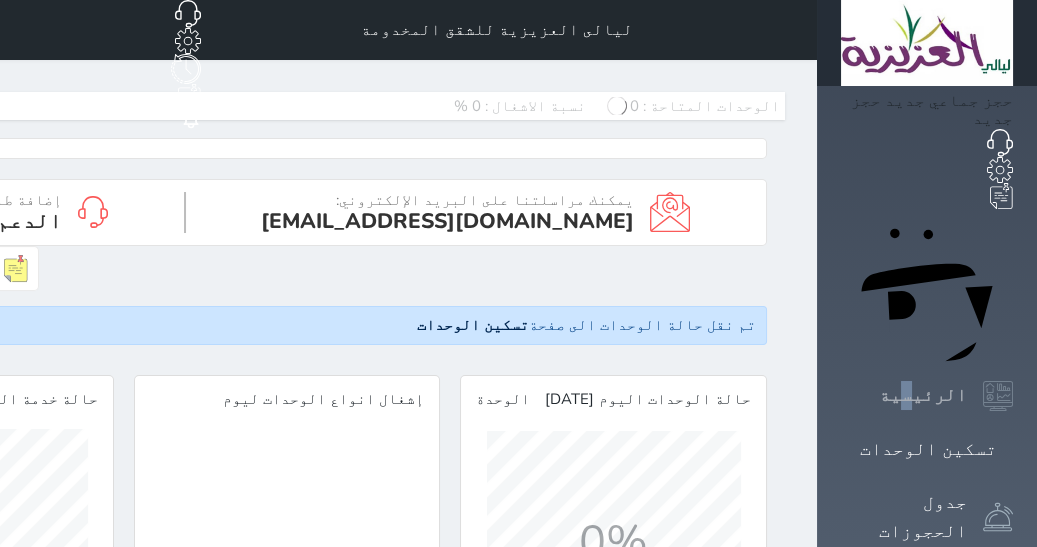 scroll, scrollTop: 999745, scrollLeft: 999745, axis: both 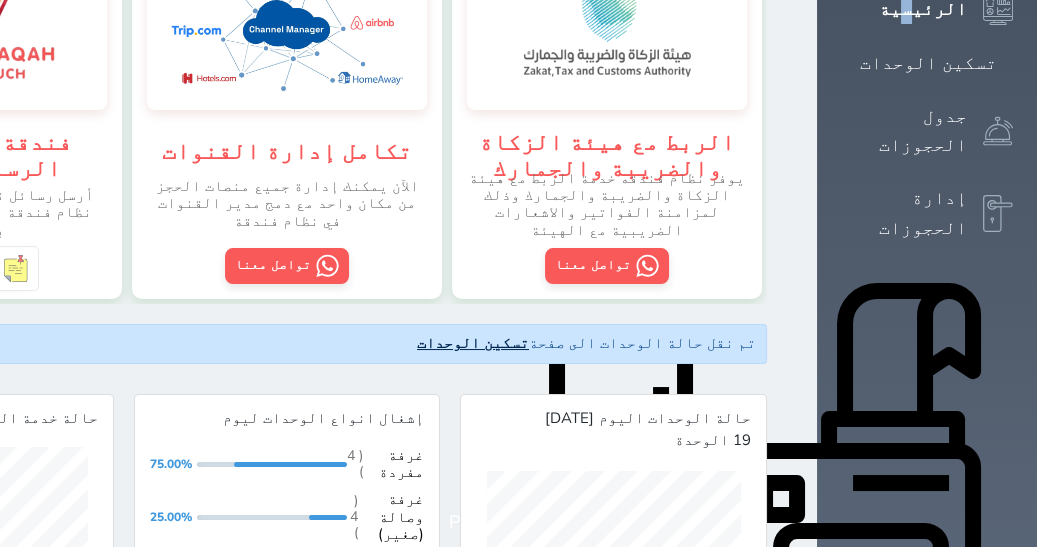 click on "تسكين الوحدات" at bounding box center [473, 343] 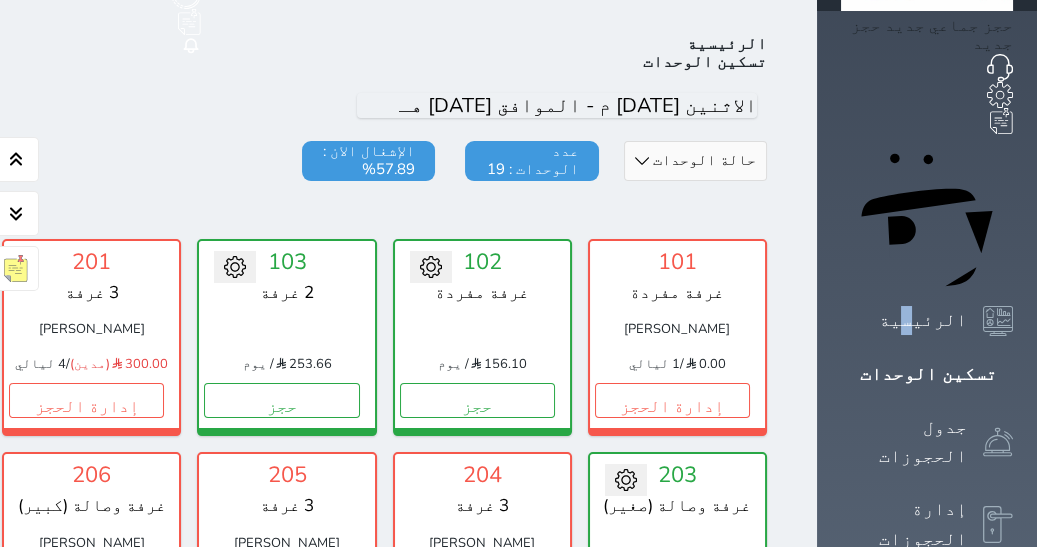 scroll, scrollTop: 77, scrollLeft: 0, axis: vertical 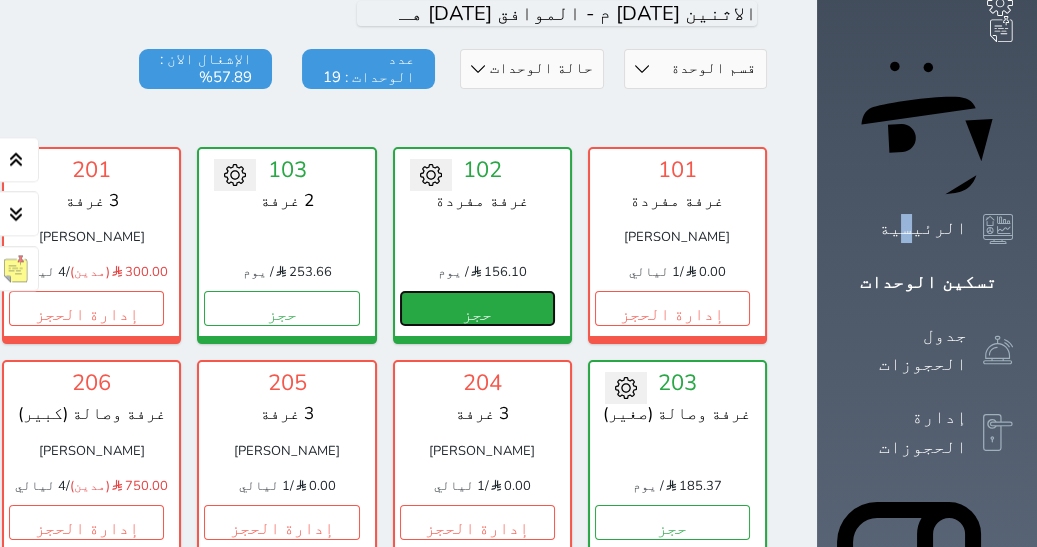 click on "حجز" at bounding box center (477, 308) 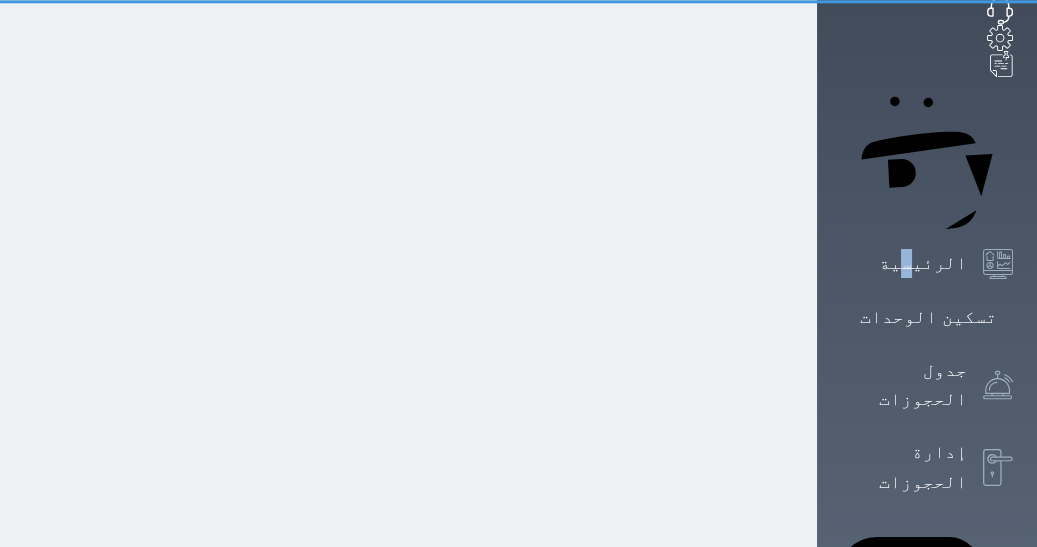 scroll, scrollTop: 0, scrollLeft: 0, axis: both 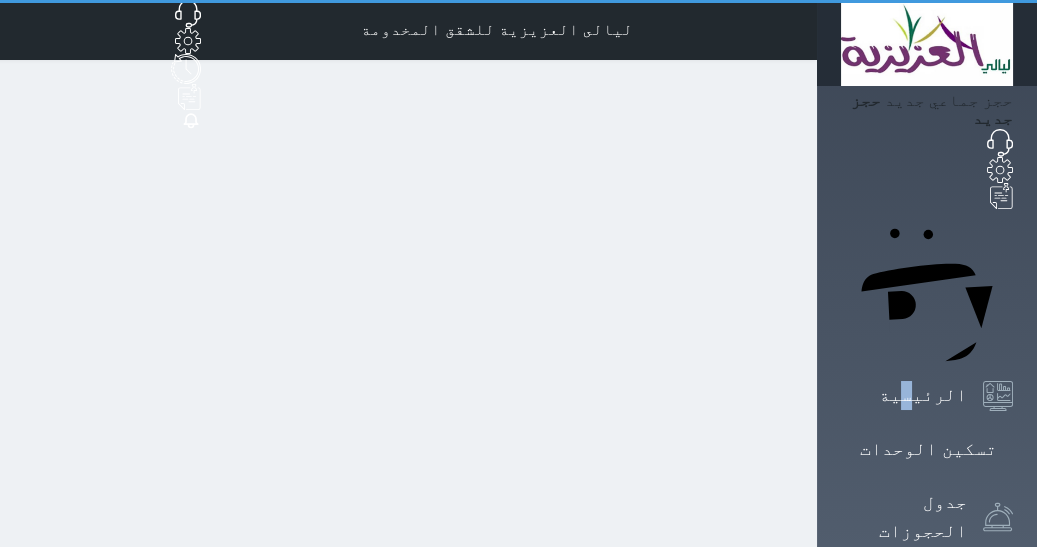 select on "1" 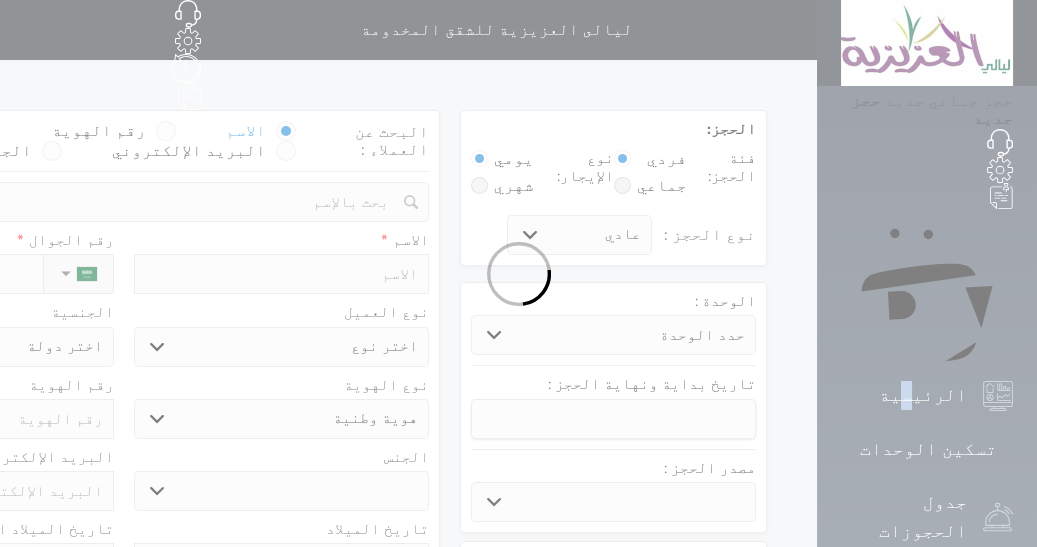 select 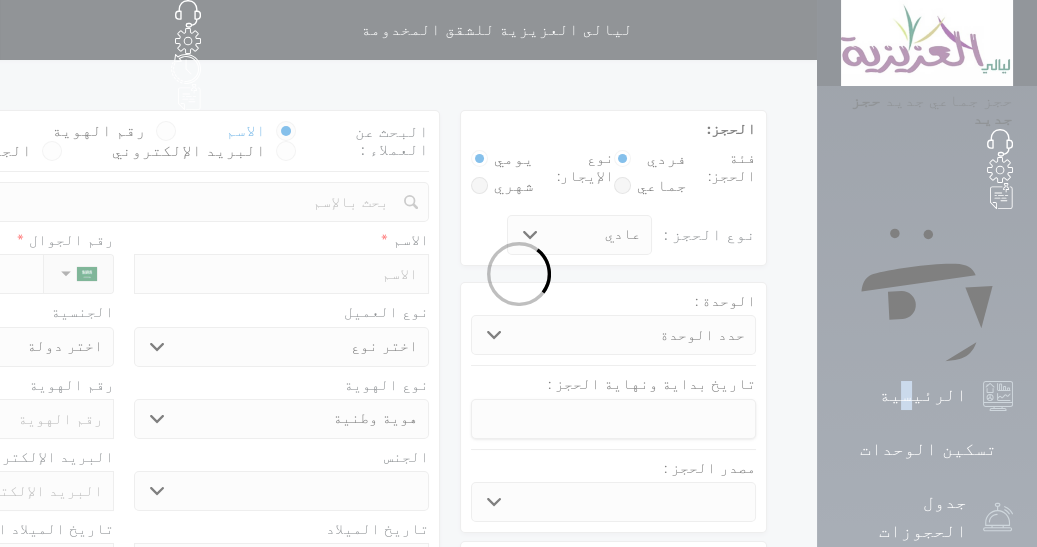 select 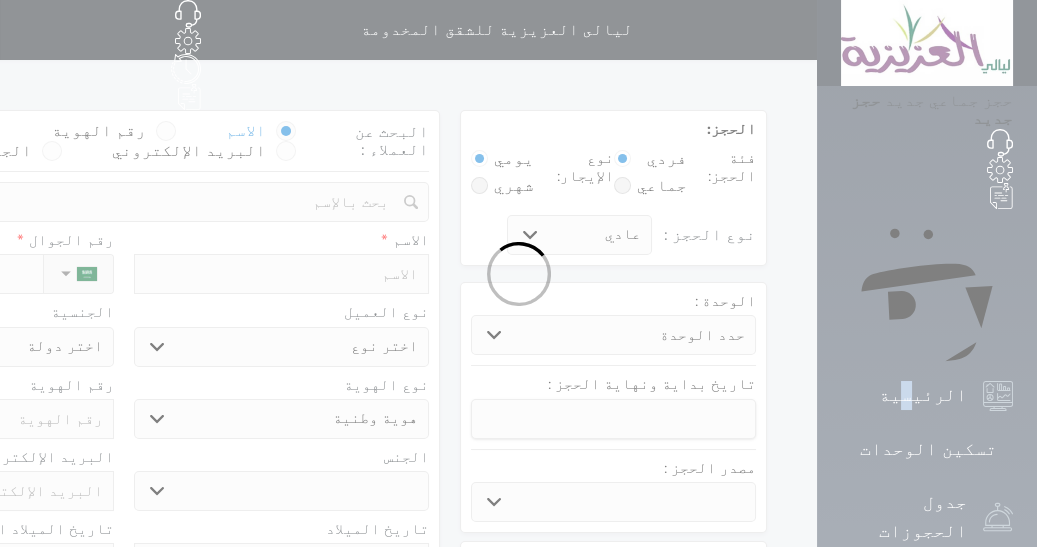 select 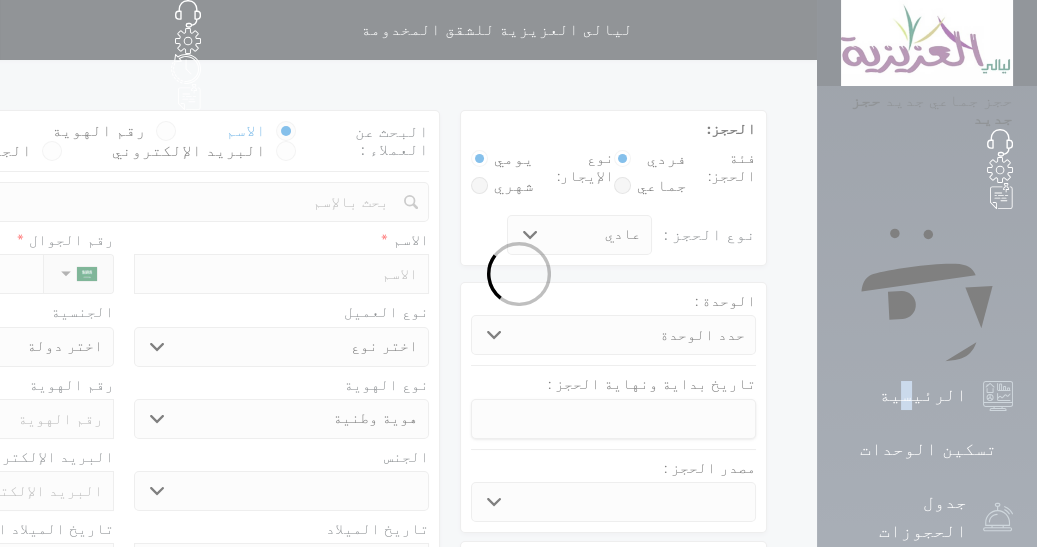 select 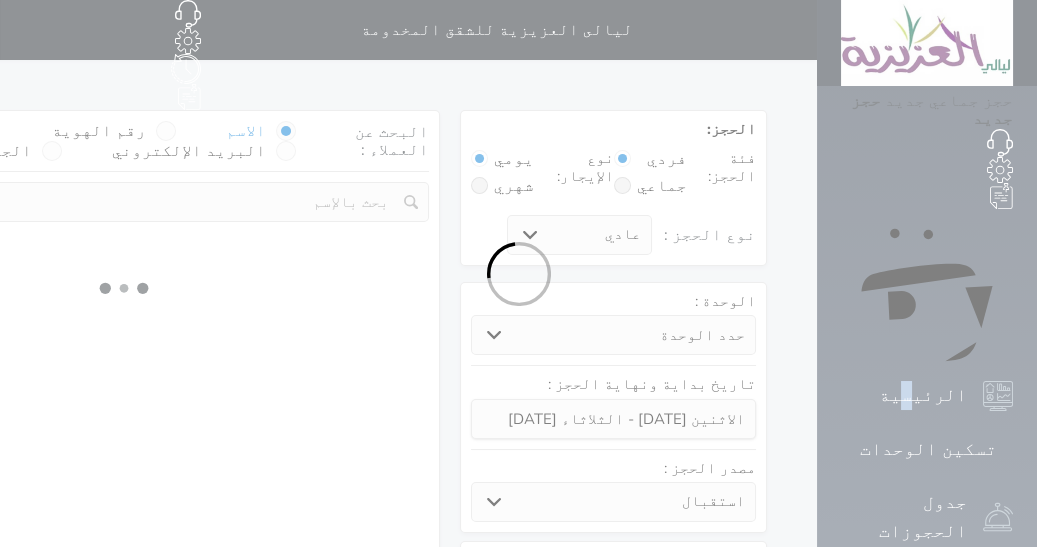 select 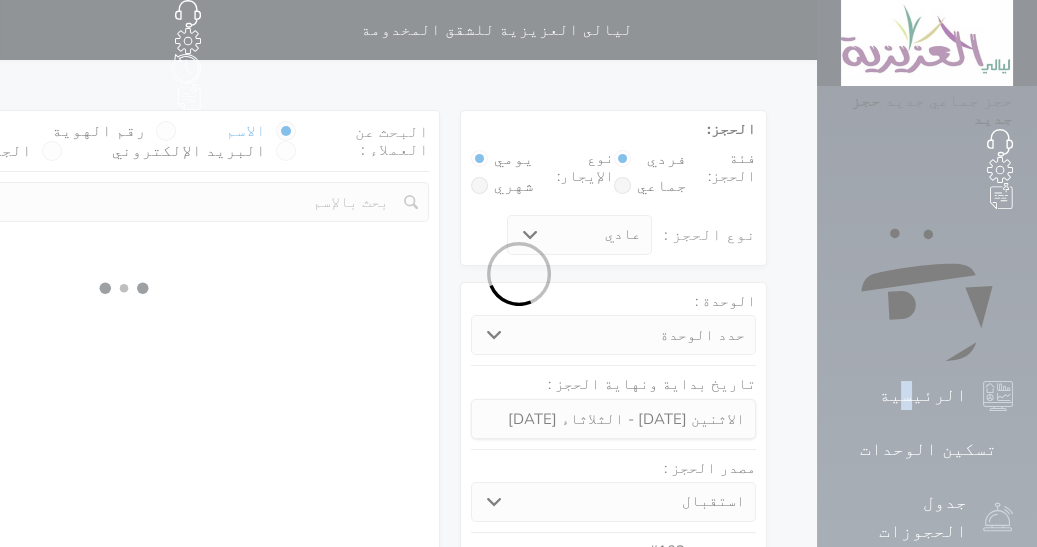 select on "1" 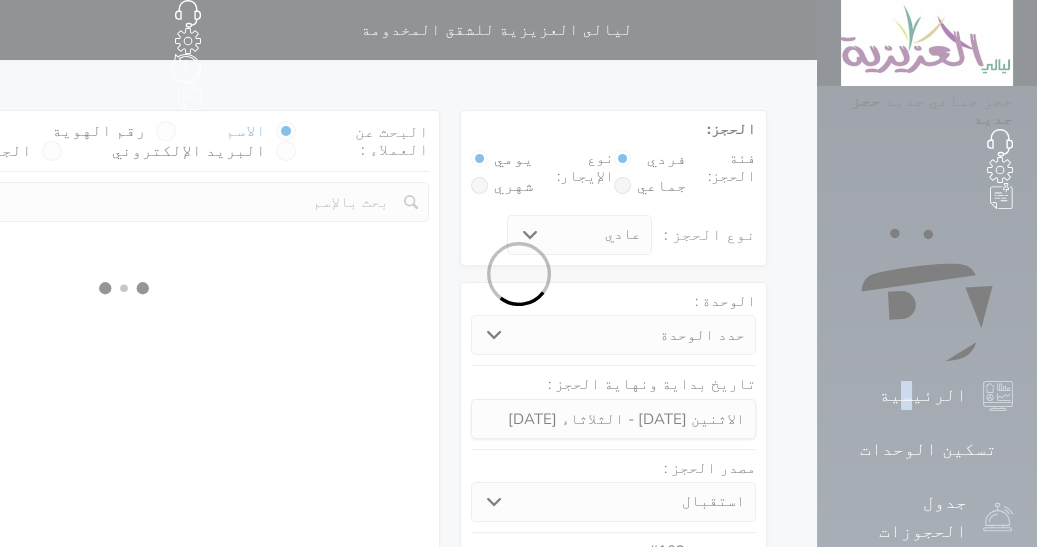 select on "113" 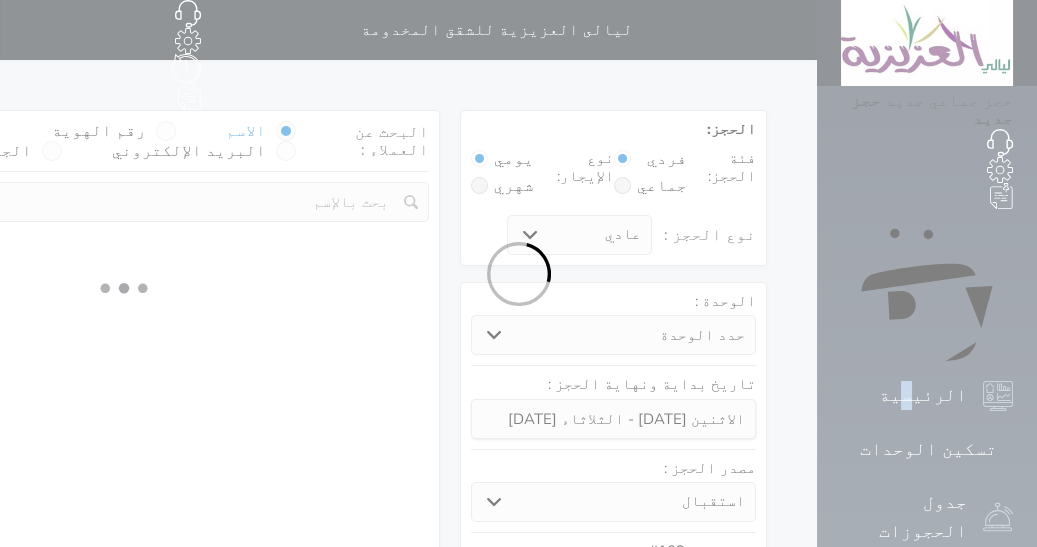 select on "1" 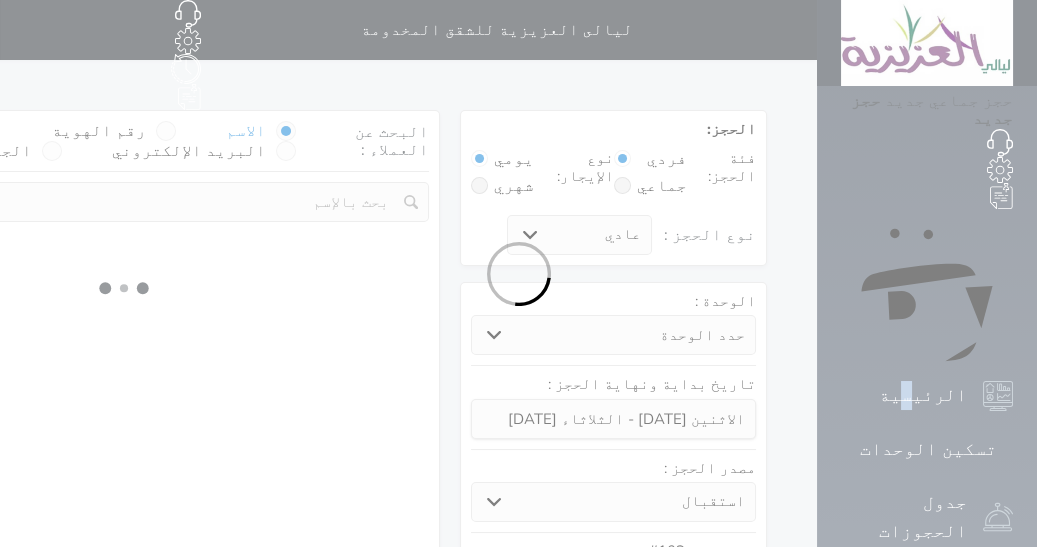 select 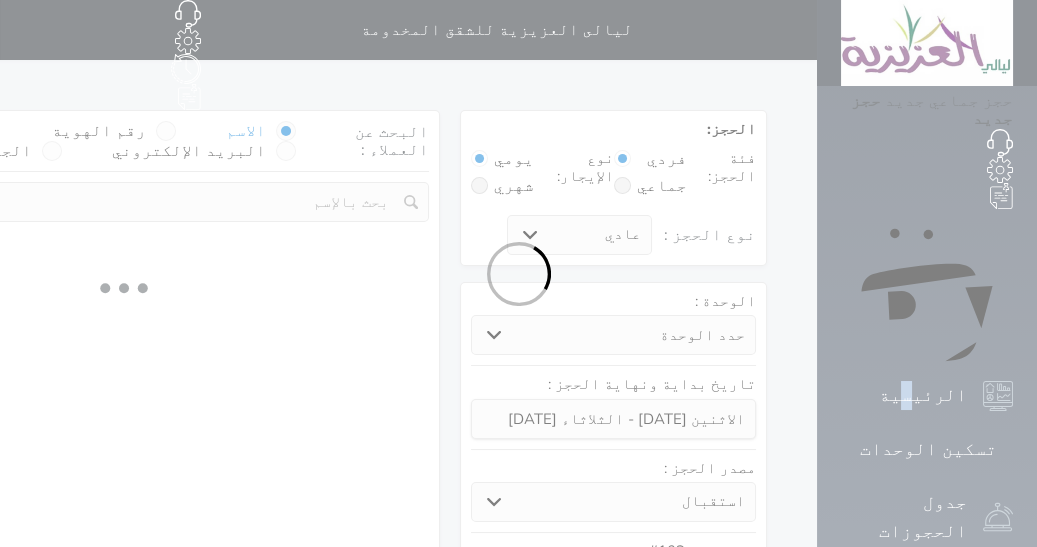 select on "7" 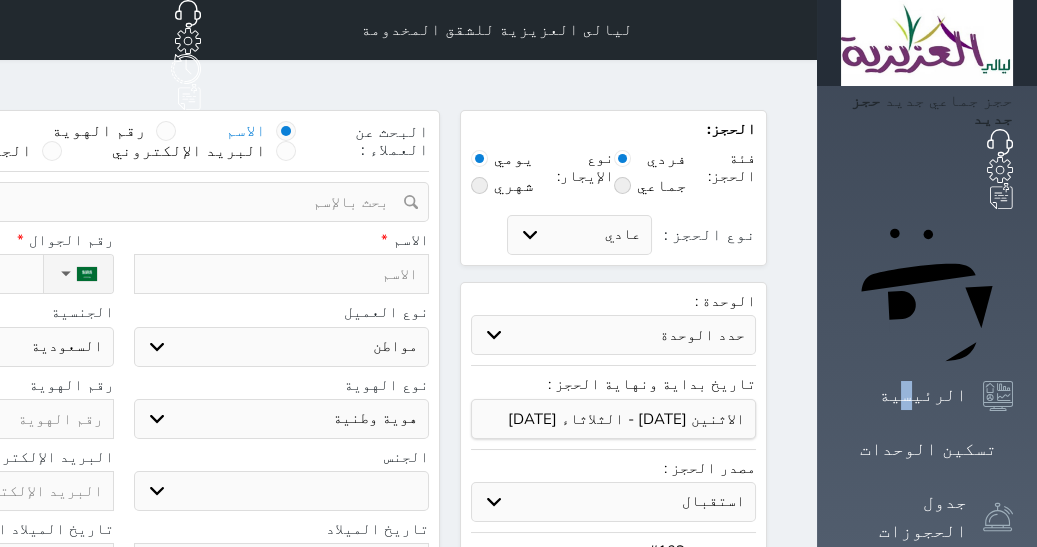 select 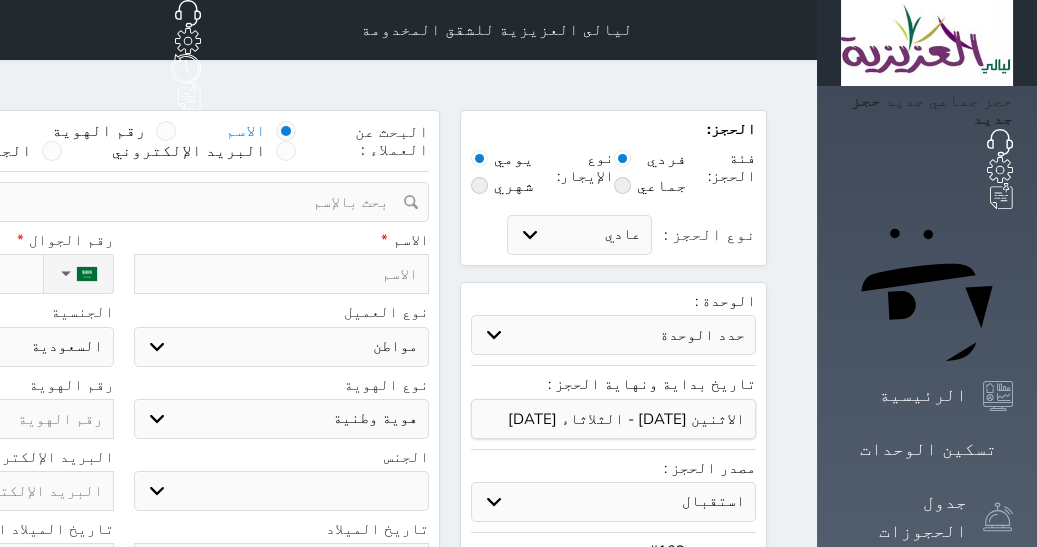 click at bounding box center (282, 274) 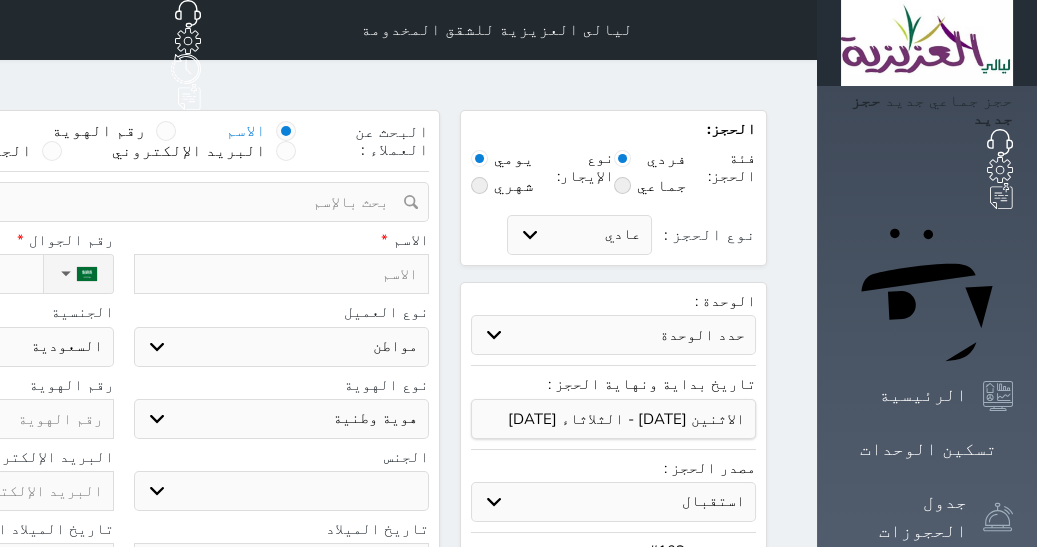 type on "L" 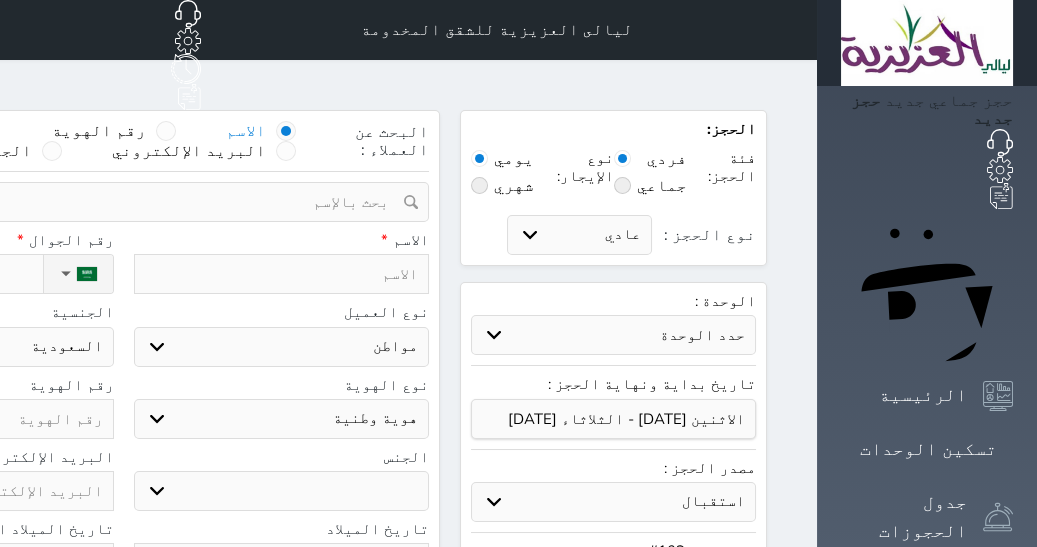 select 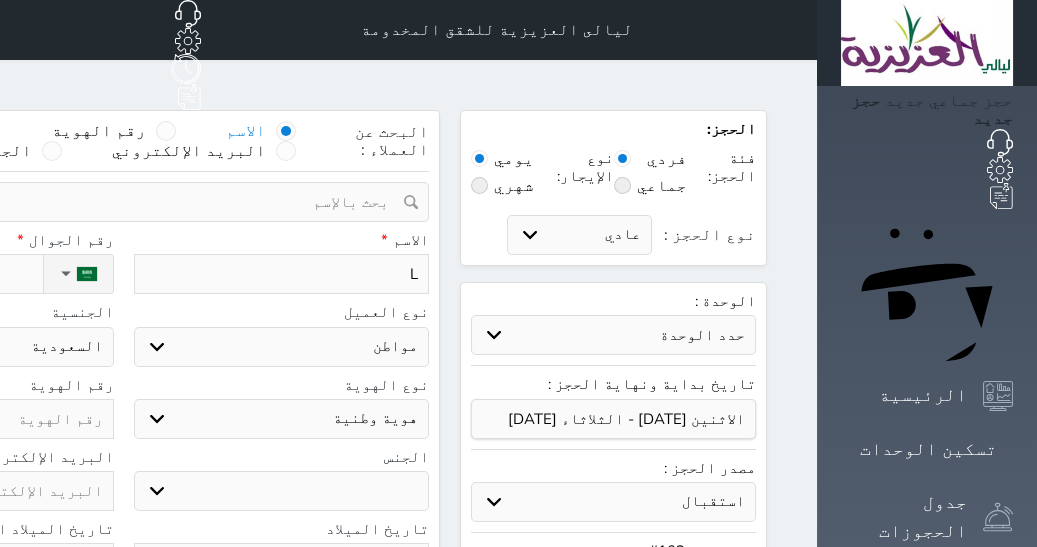 type on "LA" 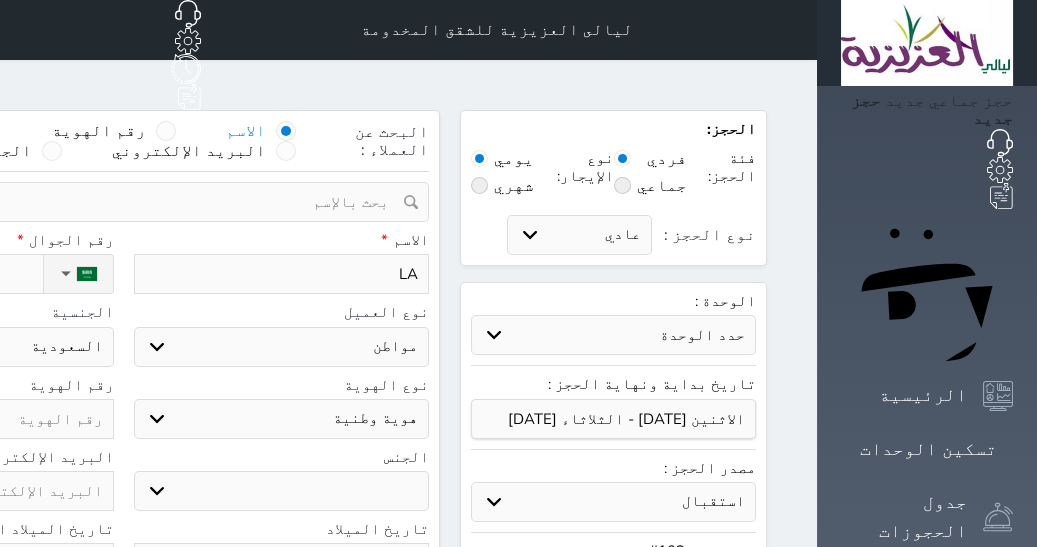 type on "LAH" 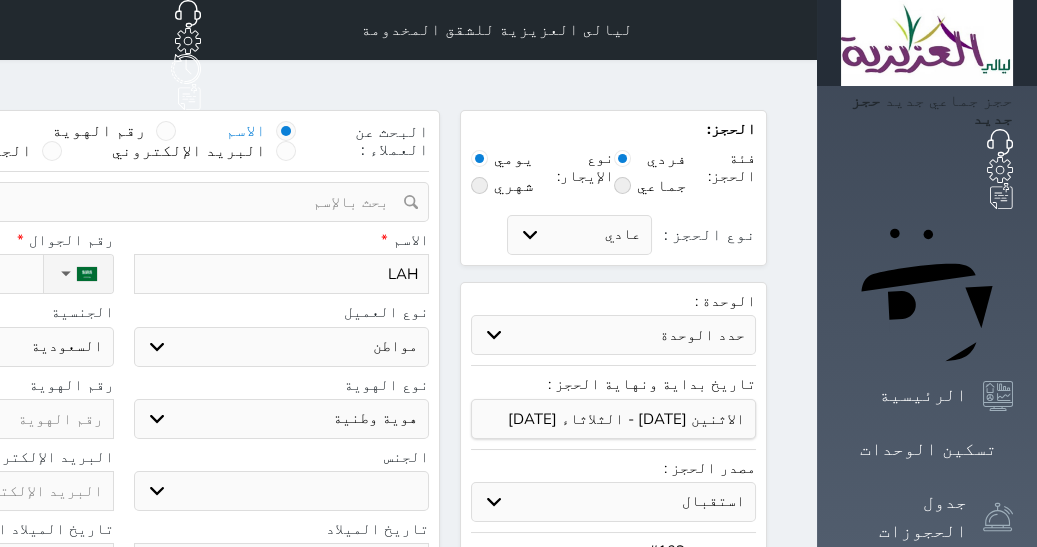 type on "LAHV" 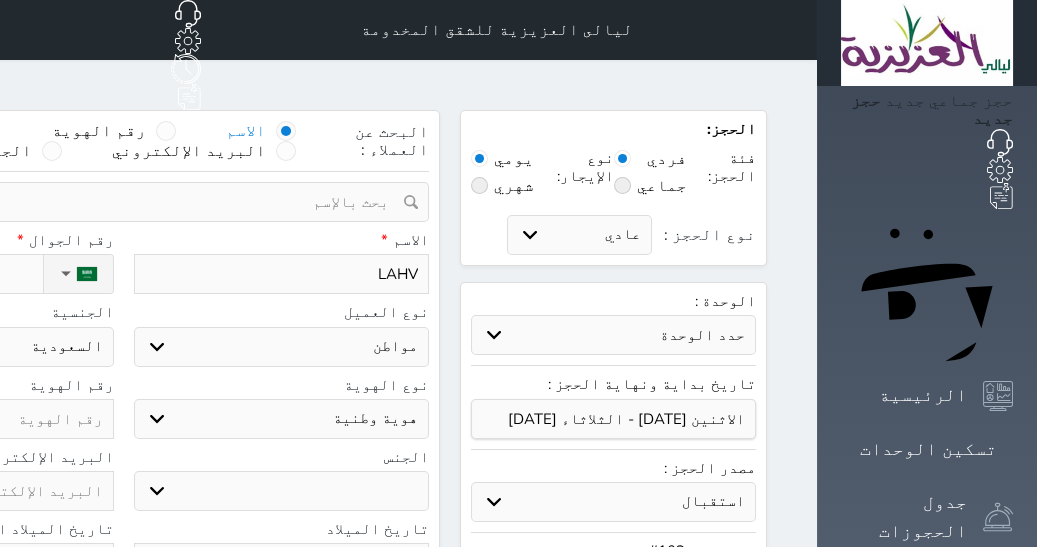 select 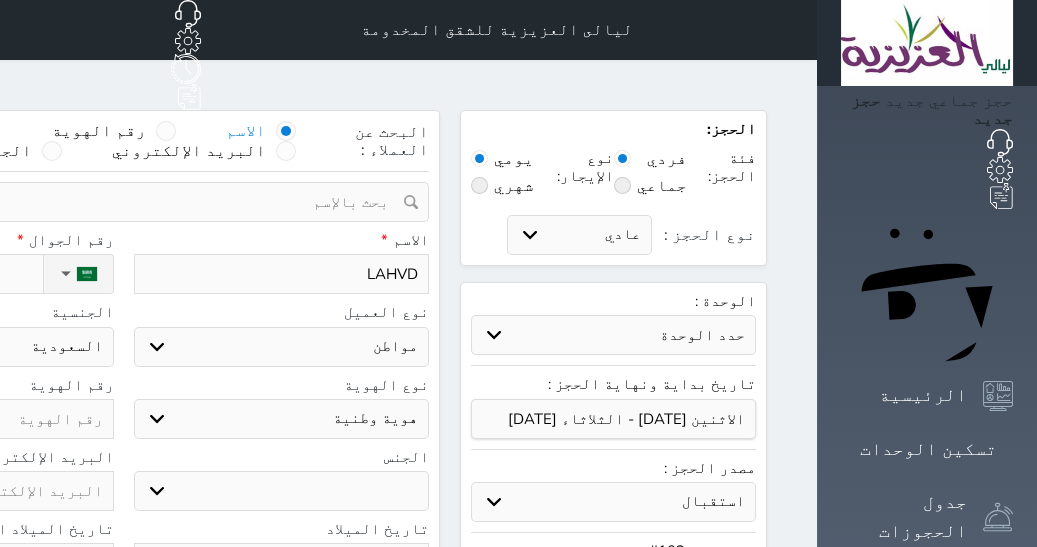 type on "LAHV" 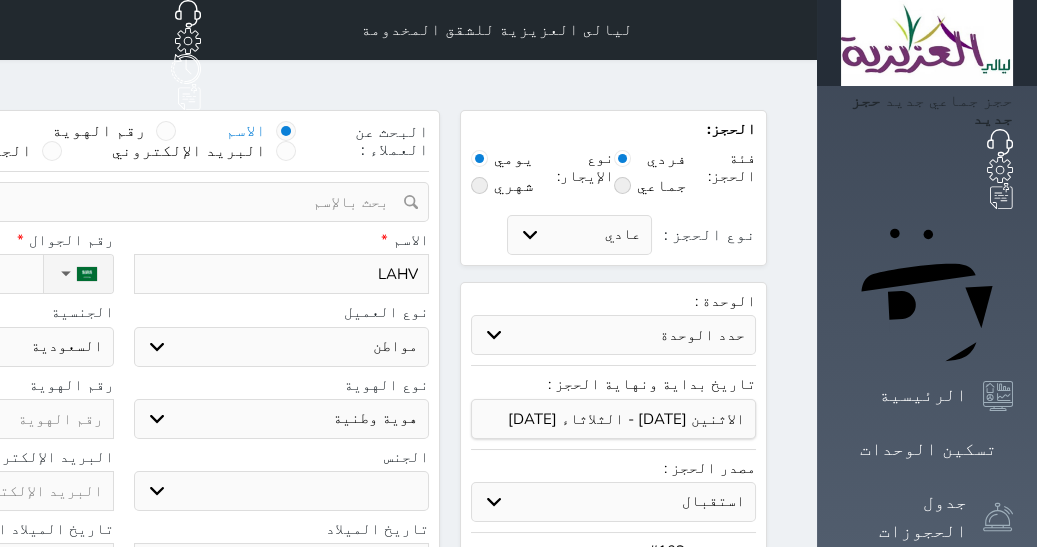 select 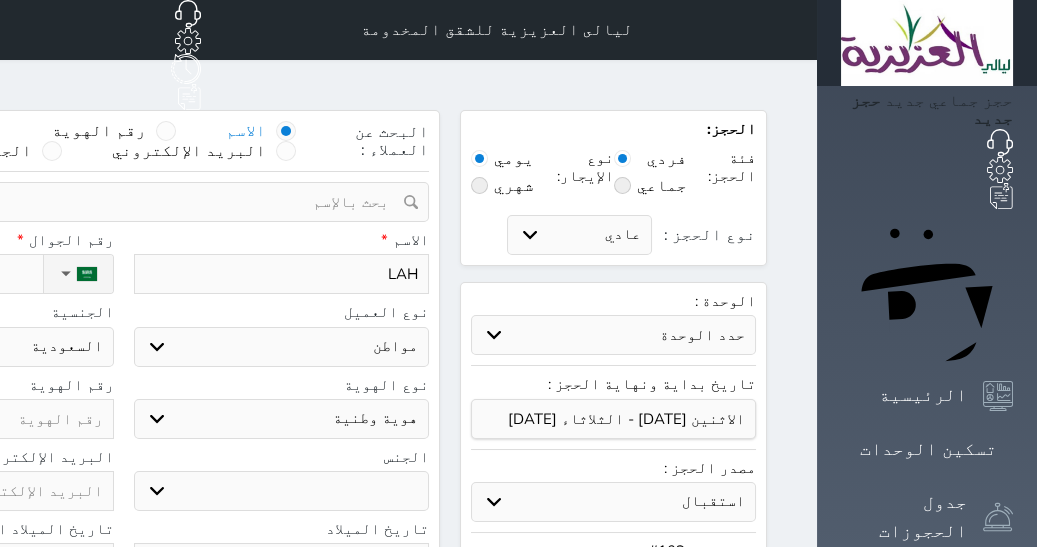 type on "LA" 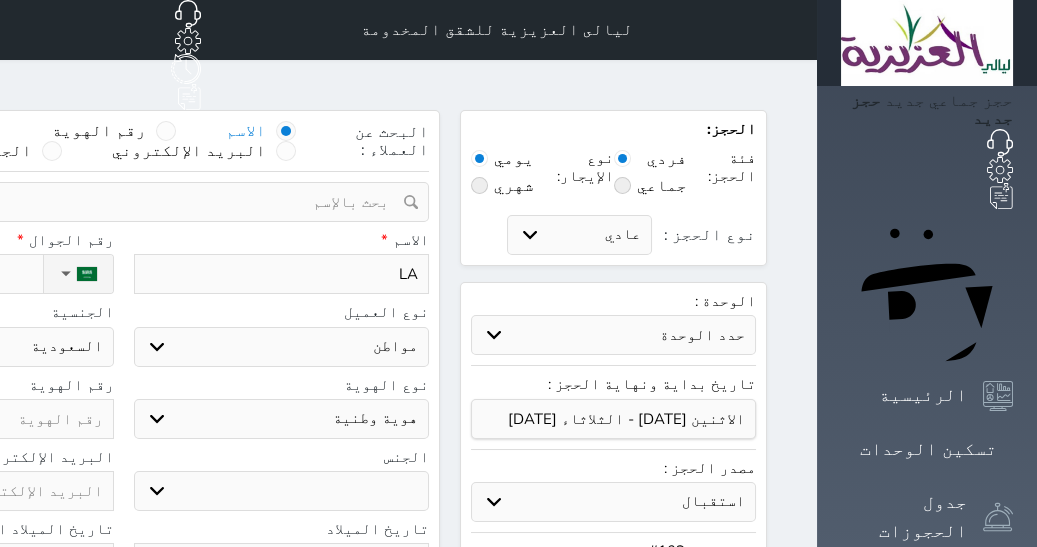 type on "L" 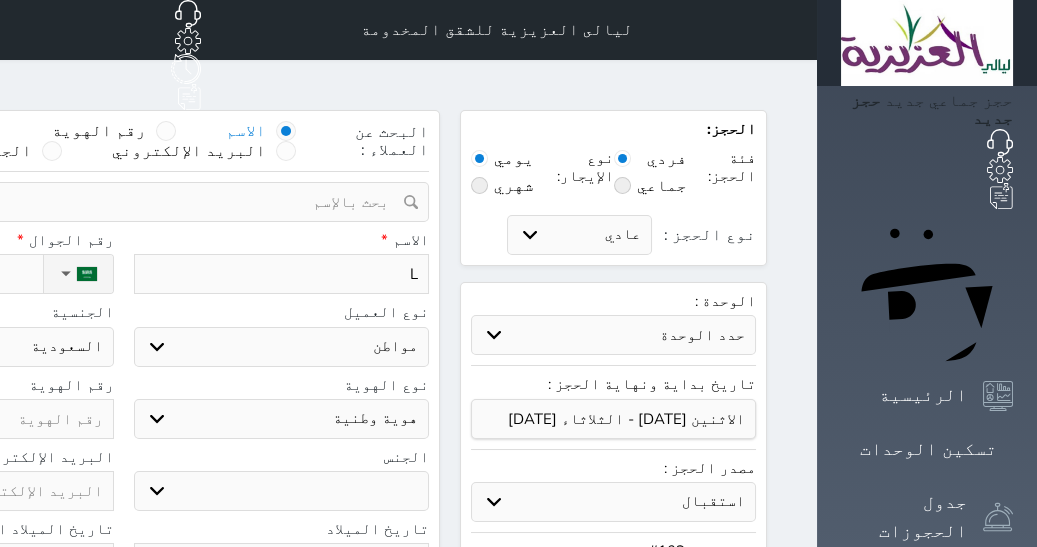 select 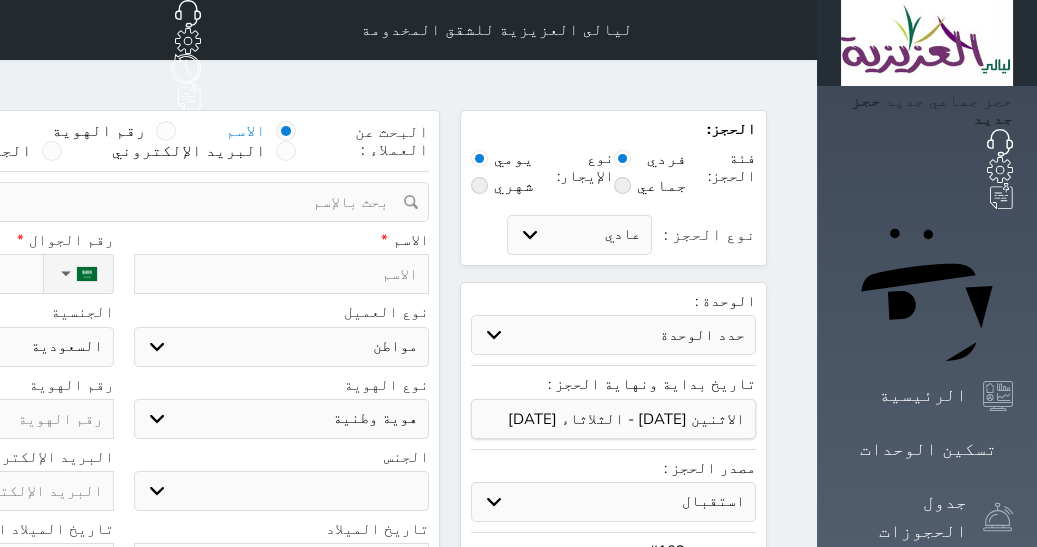 select 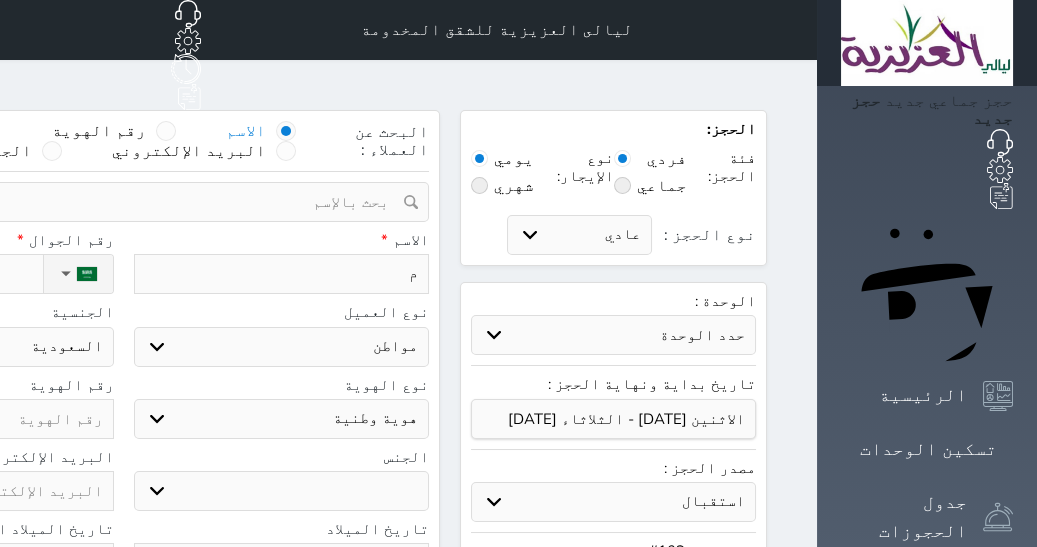 select 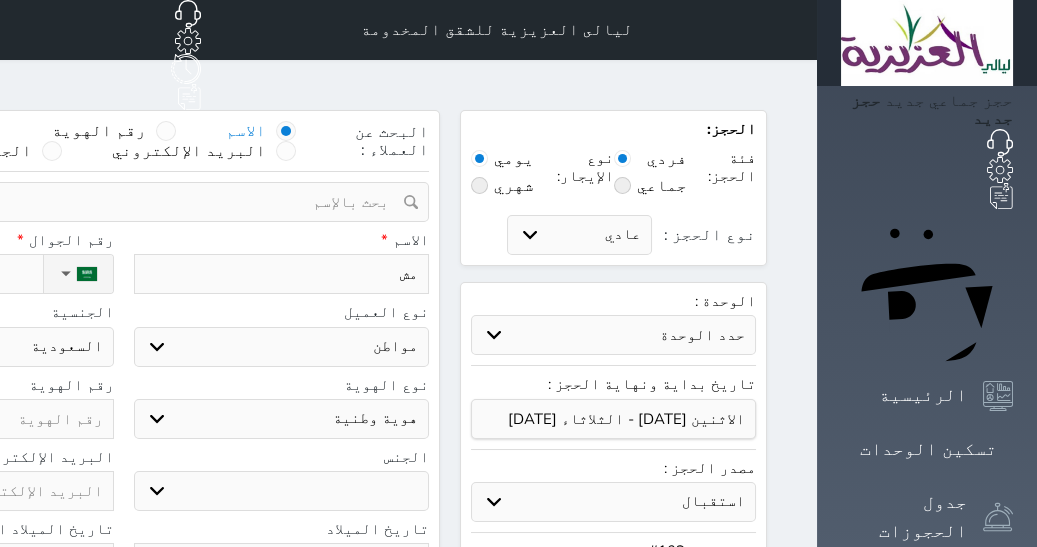 type on "مشا" 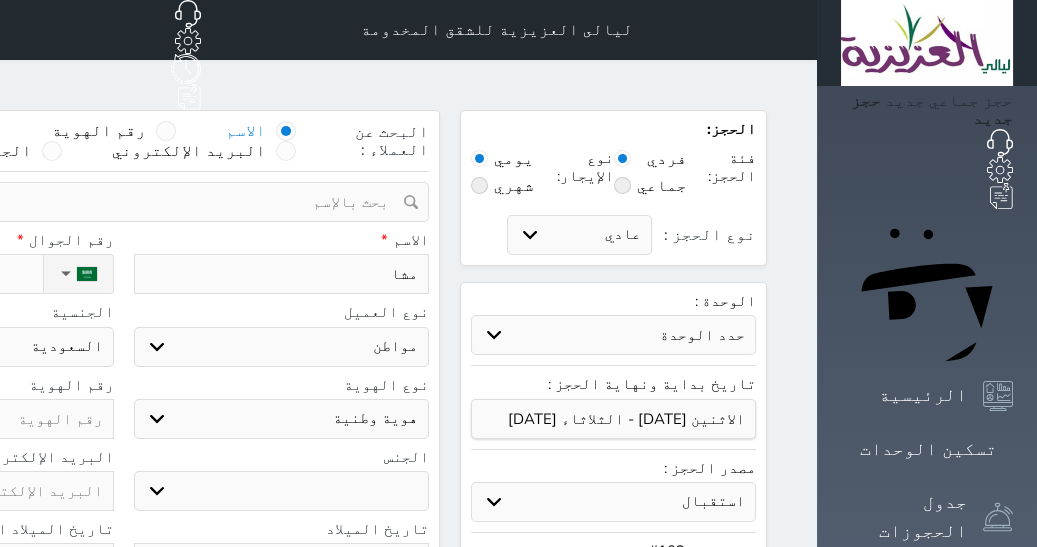 type on "مشار" 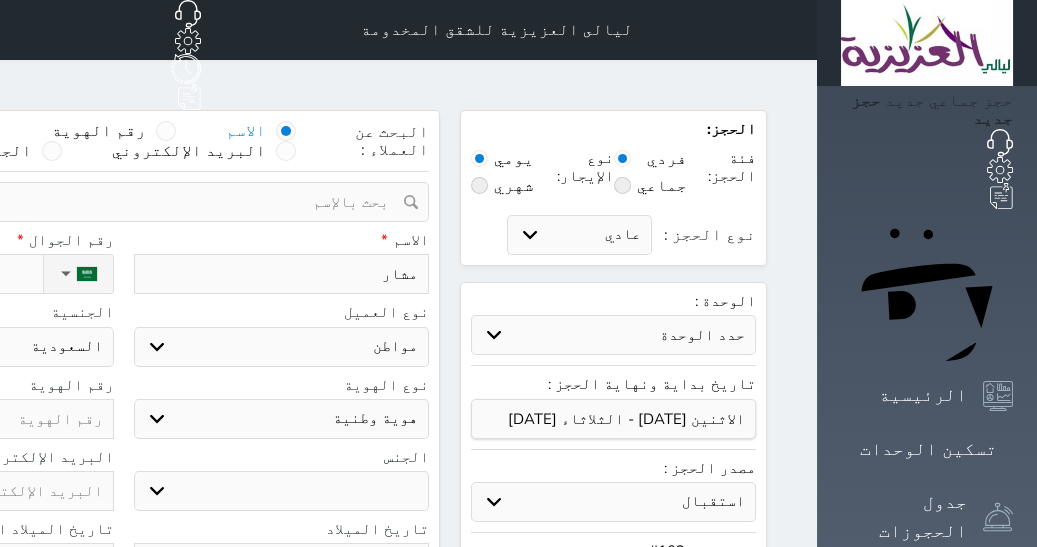 type on "مشاري" 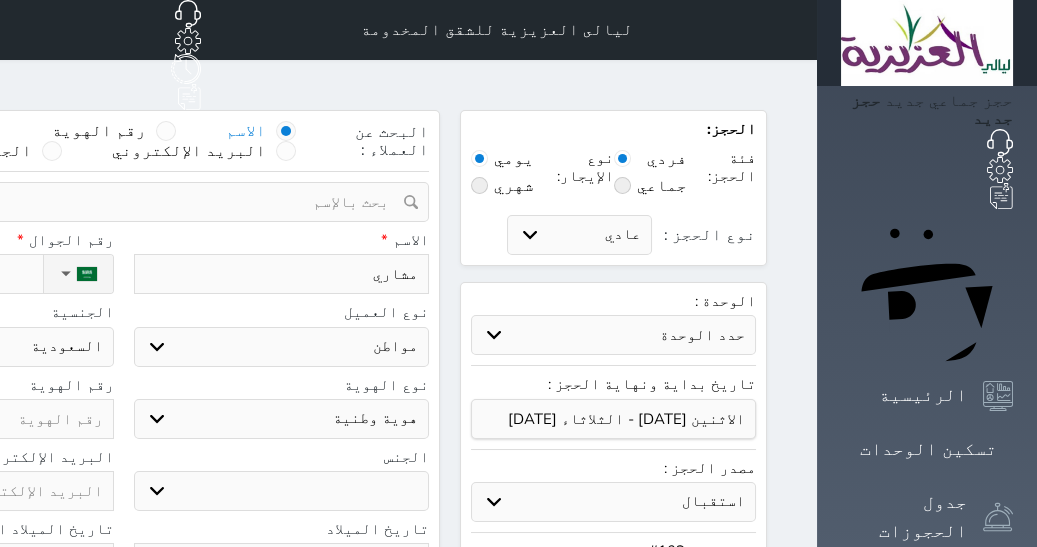 type on "مشاري" 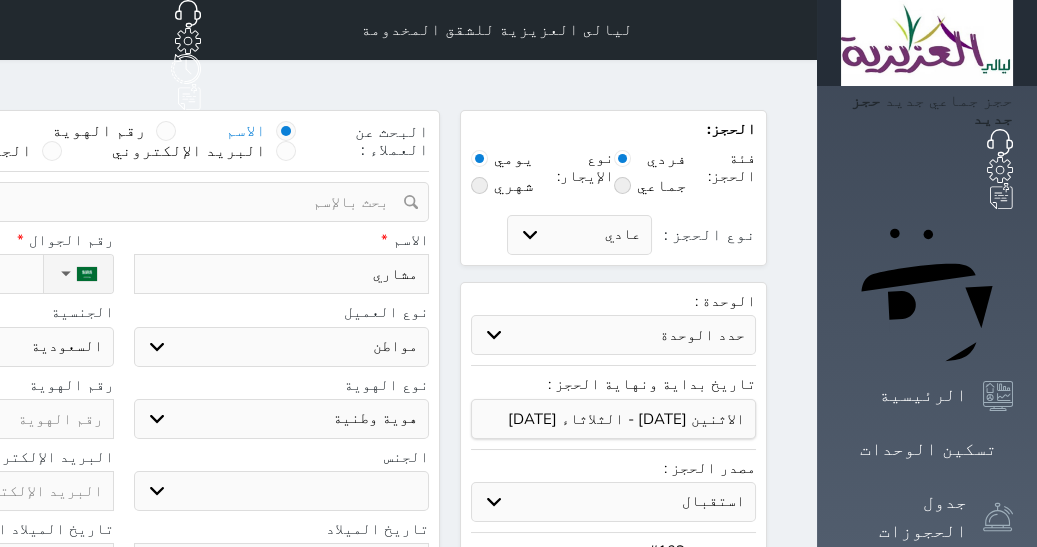select 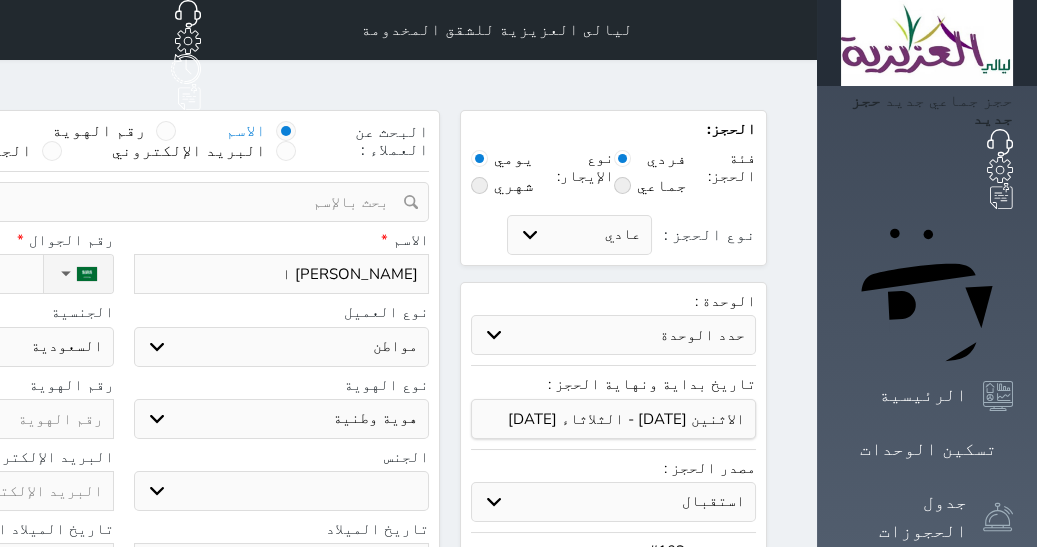 type on "مشاري ال" 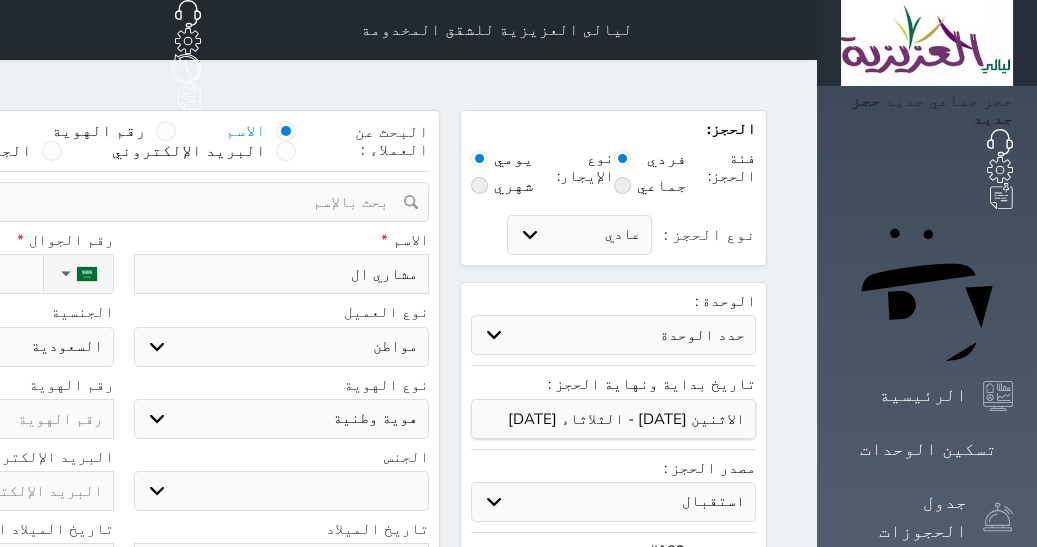 type on "مشاري الغ" 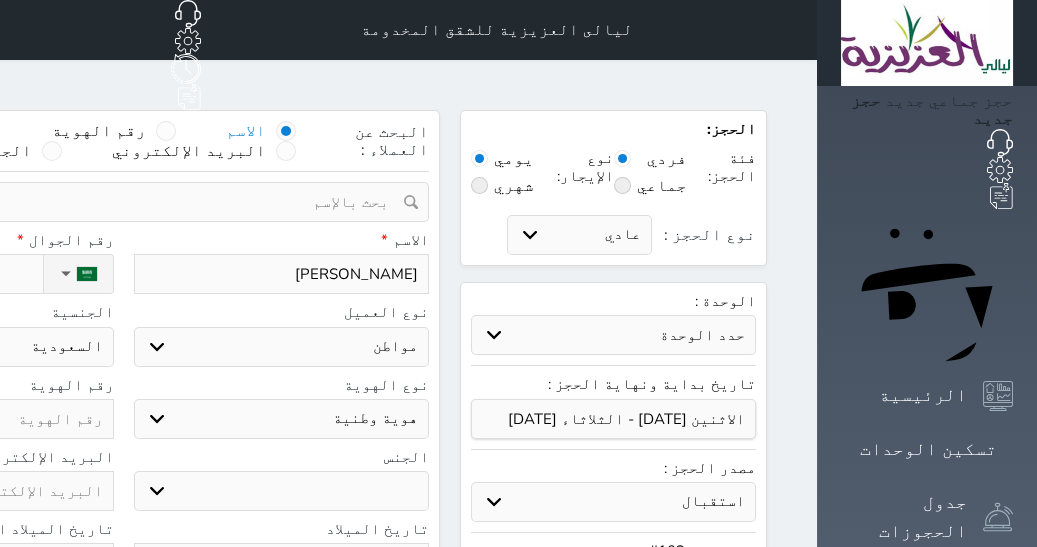 type on "مشاري الغا" 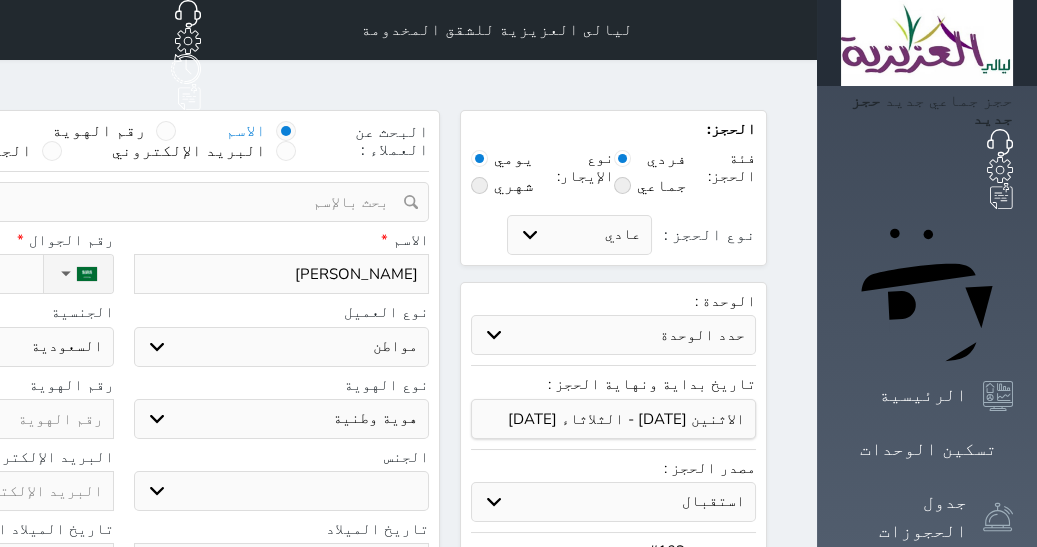 type on "مشاري الغام" 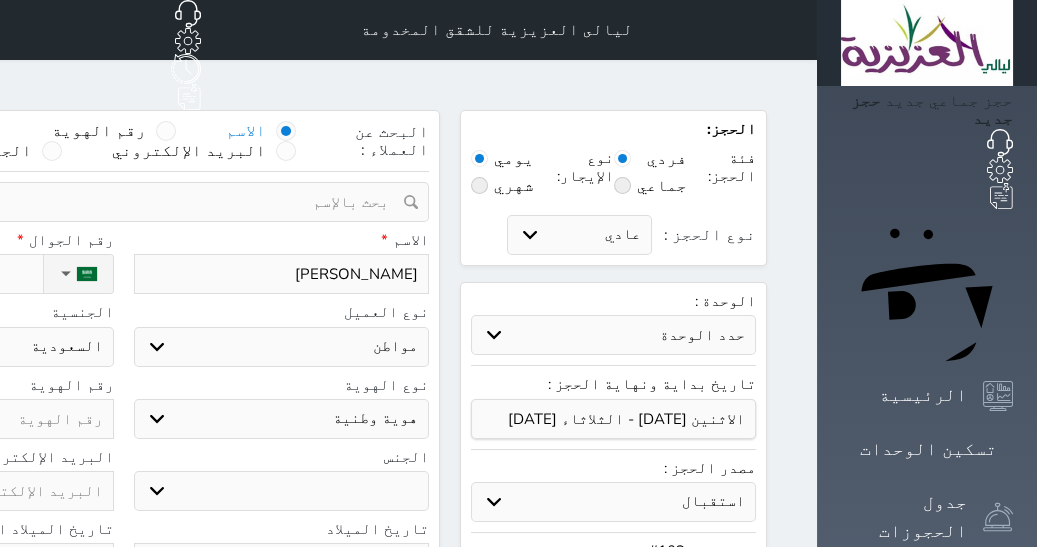select 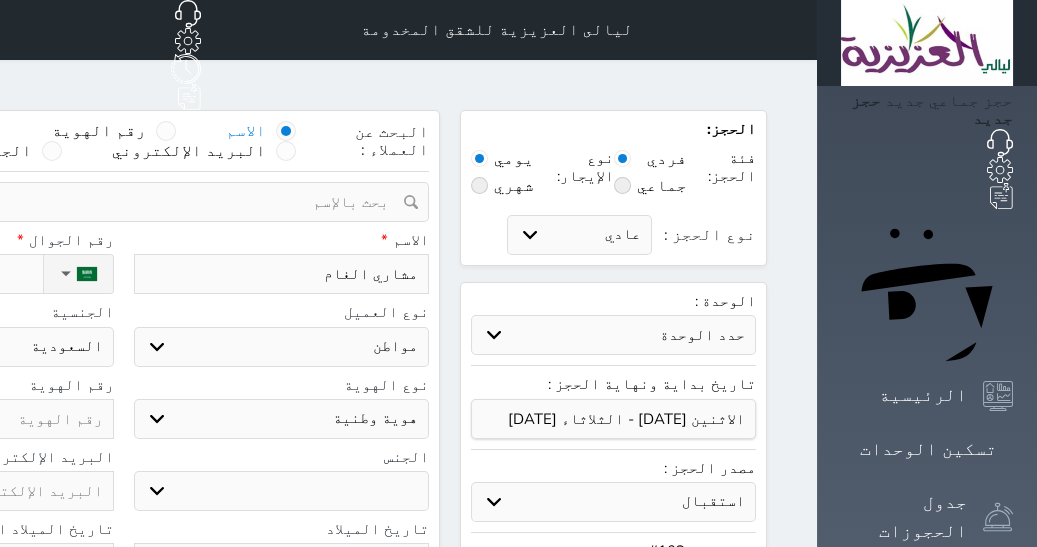 type on "مشاري الغامد" 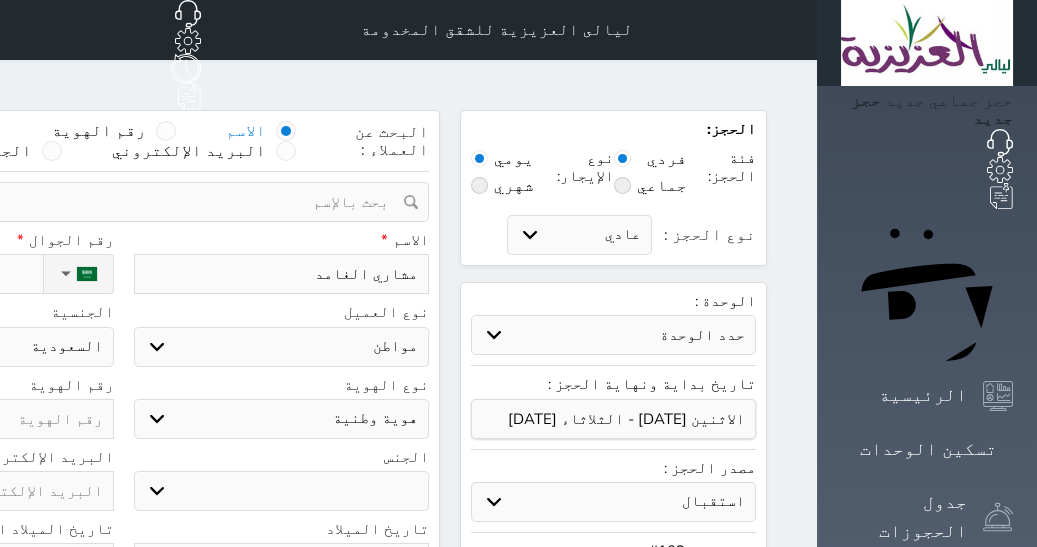 type on "[PERSON_NAME]" 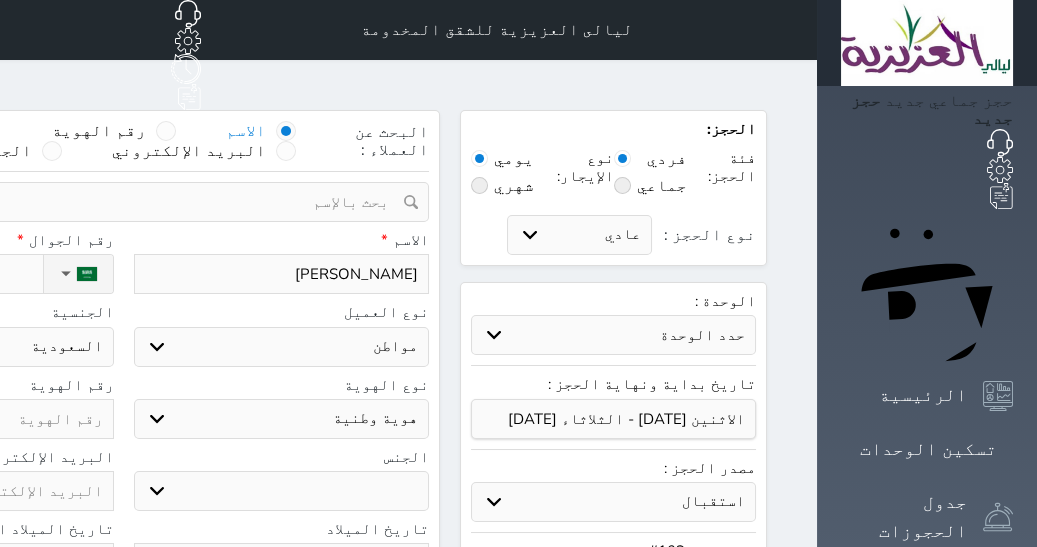 type on "[PERSON_NAME]" 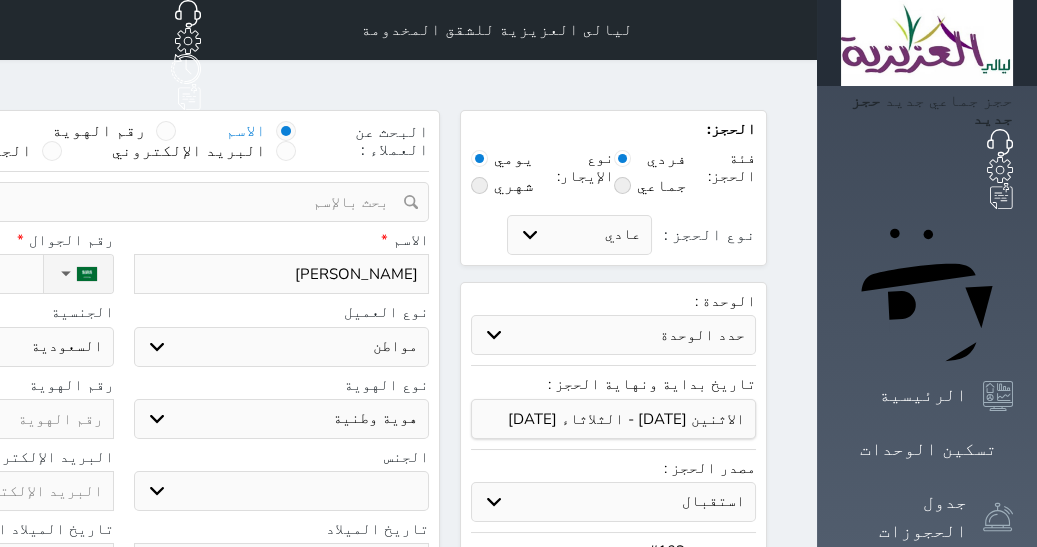 type on "0" 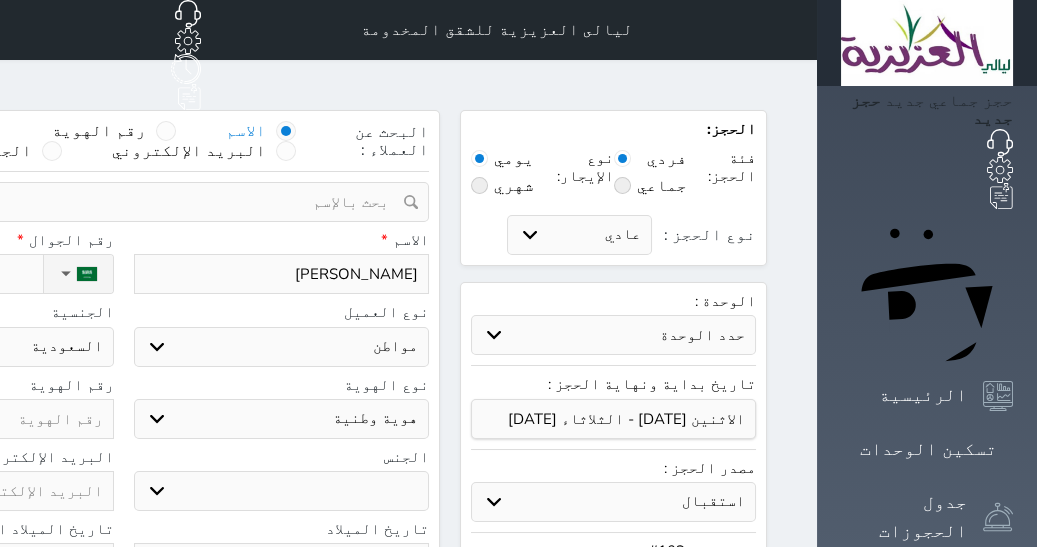 select 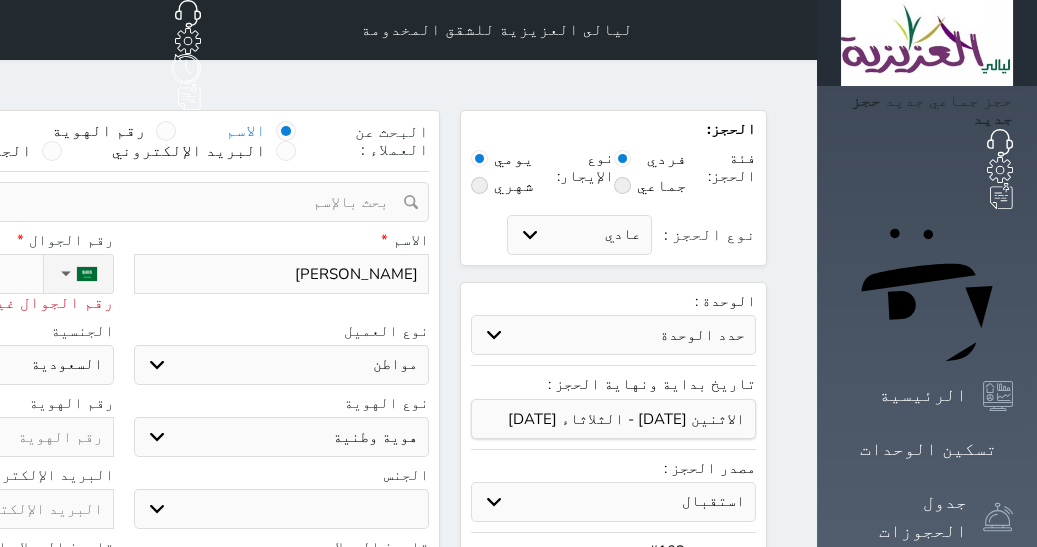 type on "05" 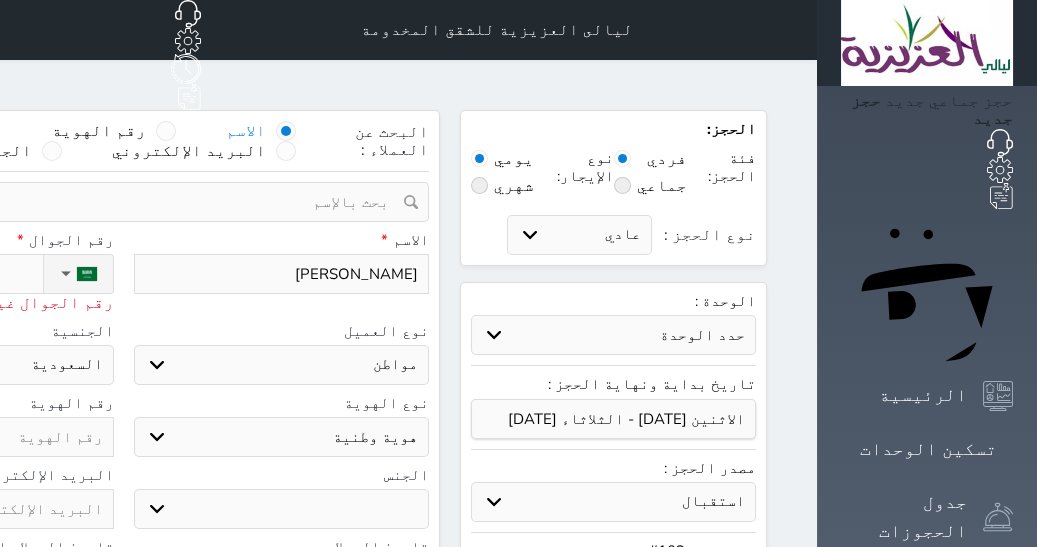 select 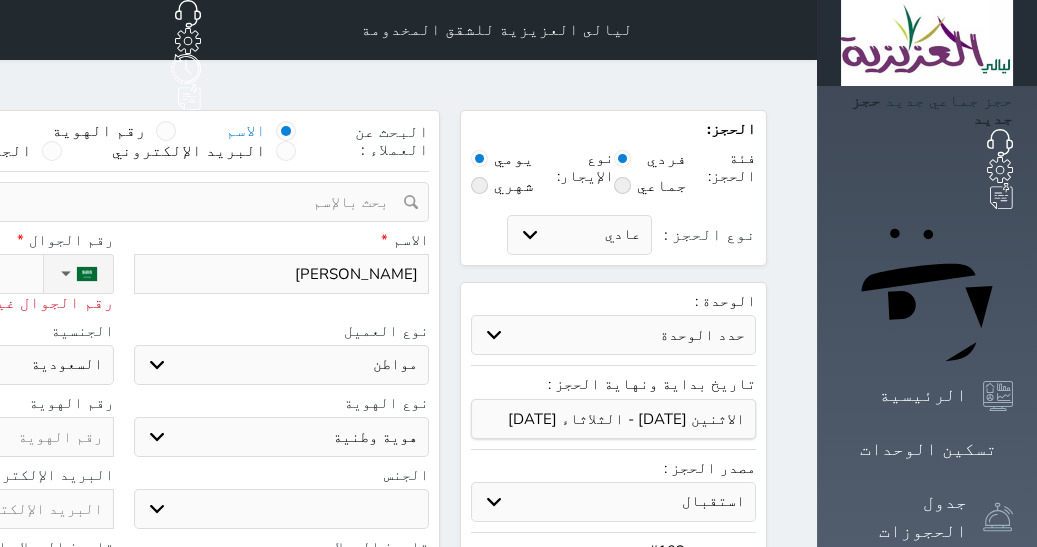type on "0552" 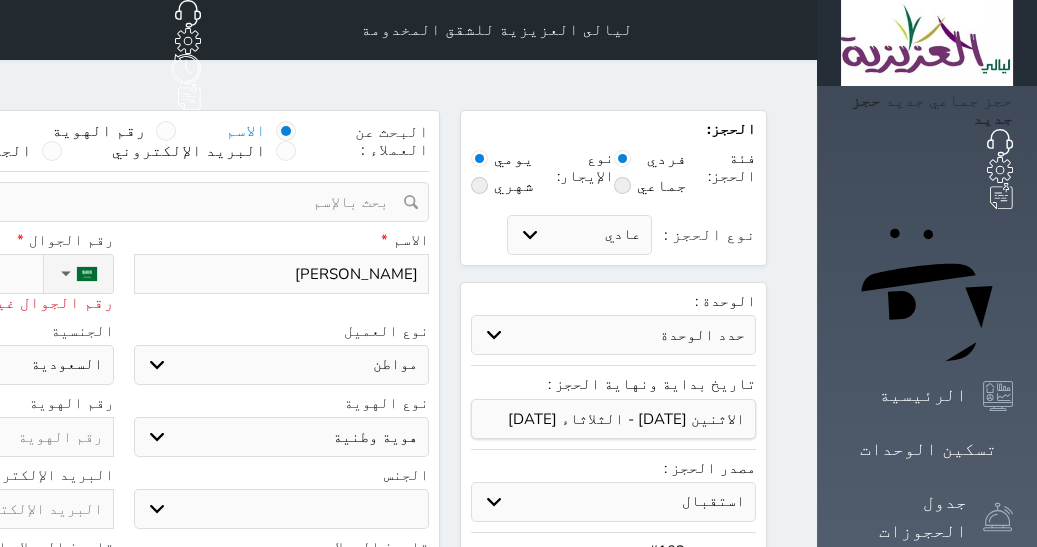 select 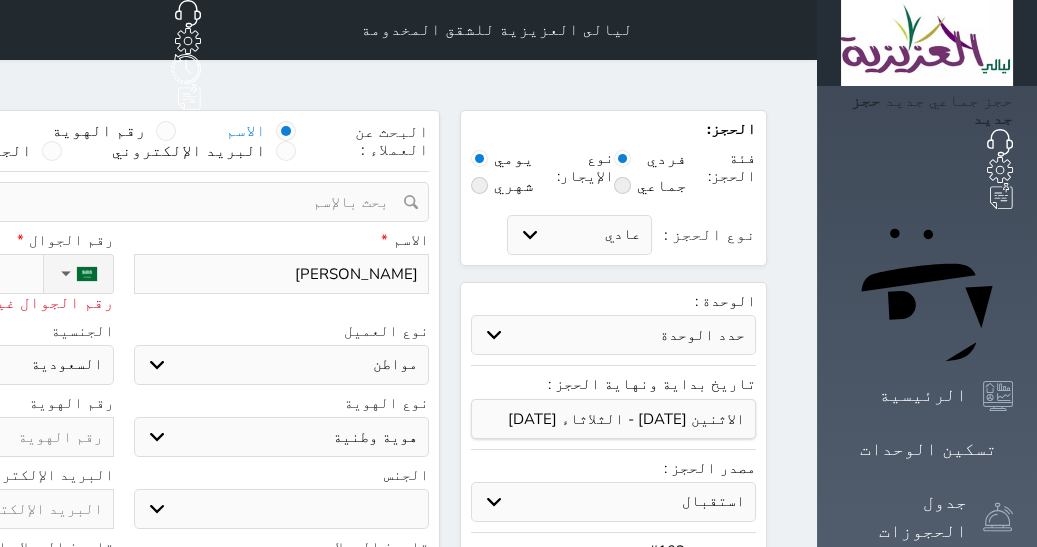 type on "05528" 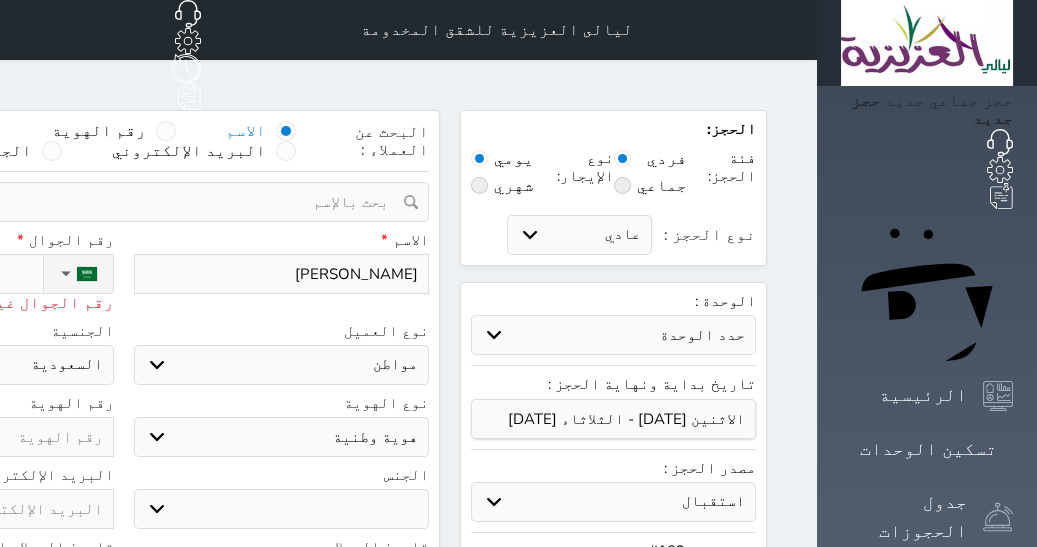 select 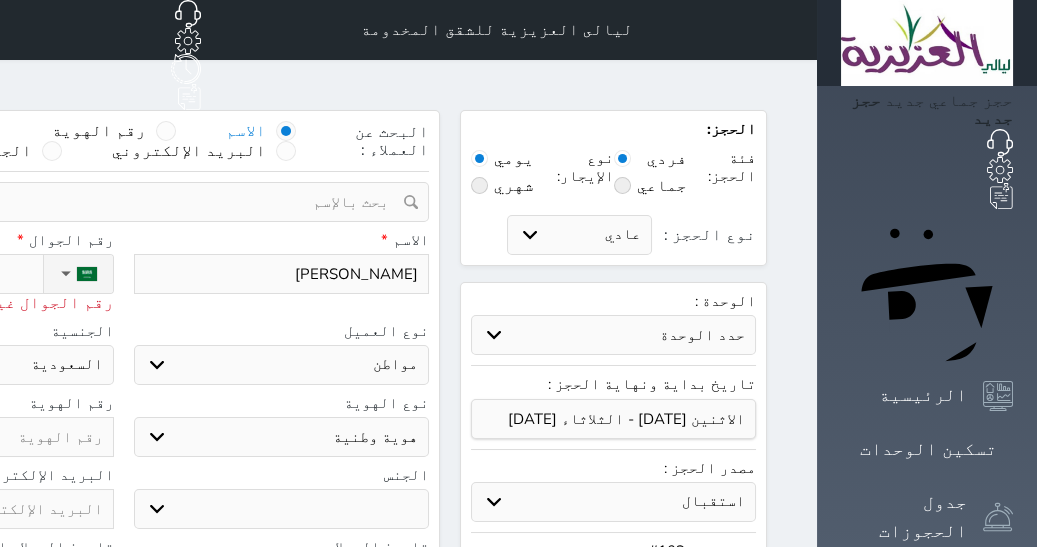 type on "055285" 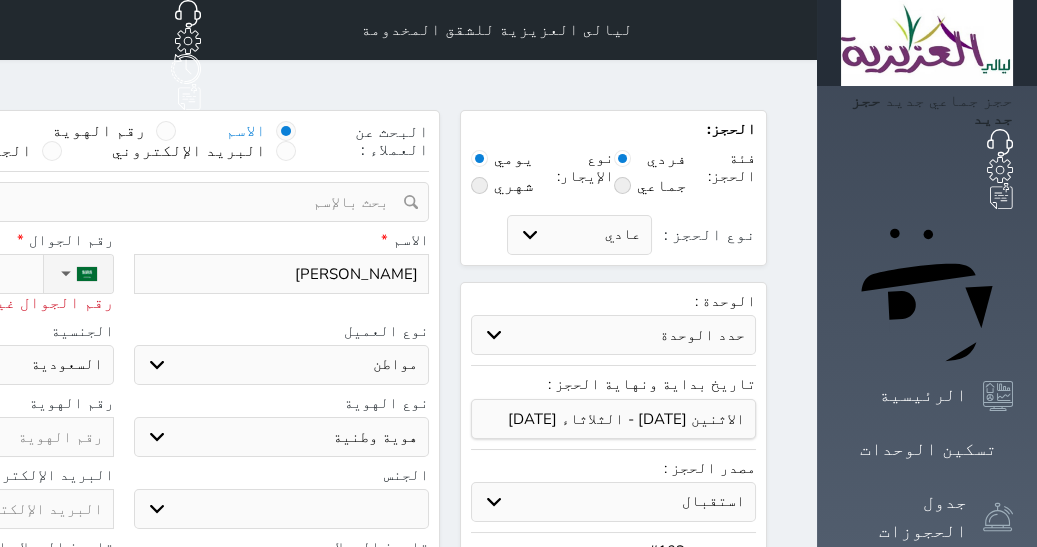 select 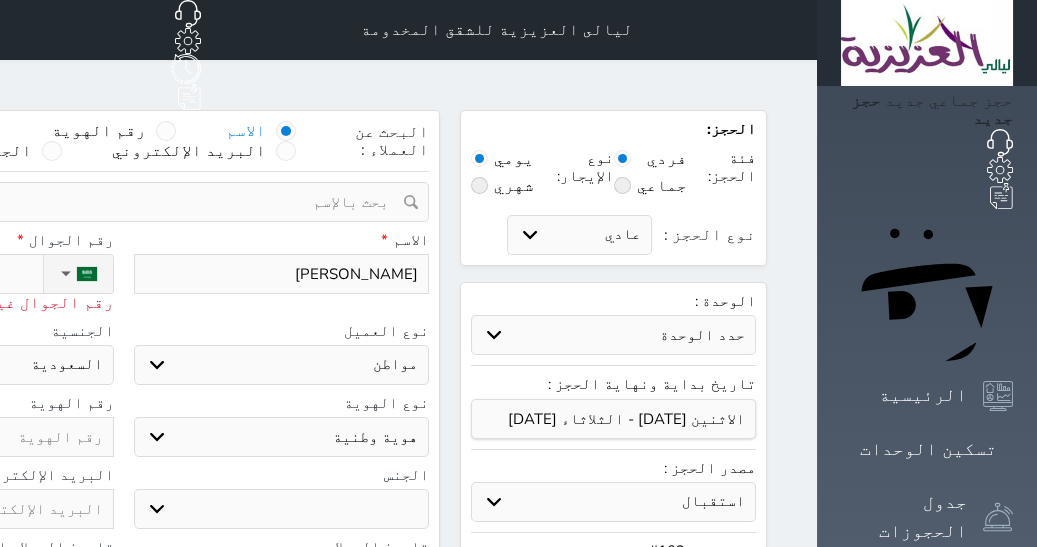 type on "0552850" 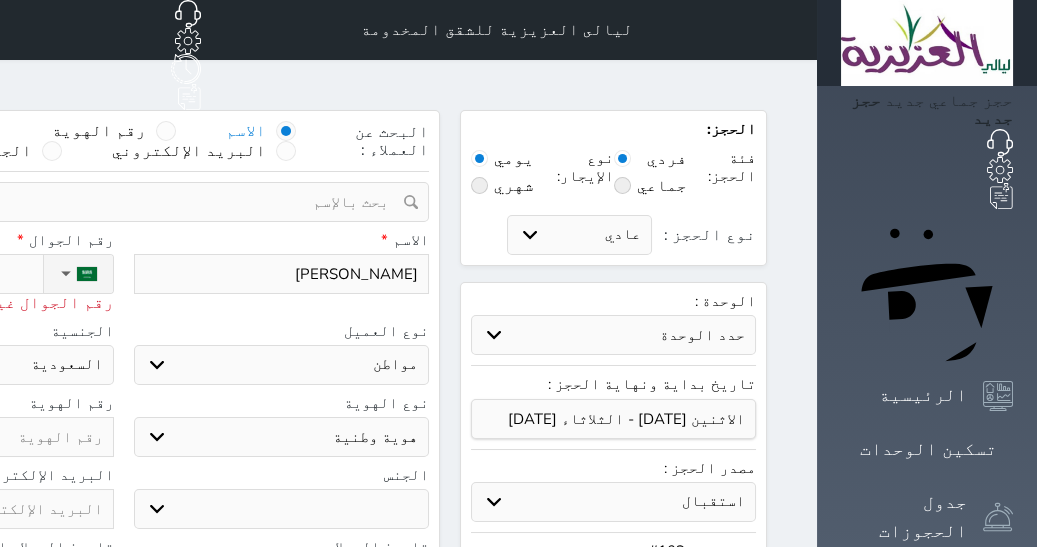 select 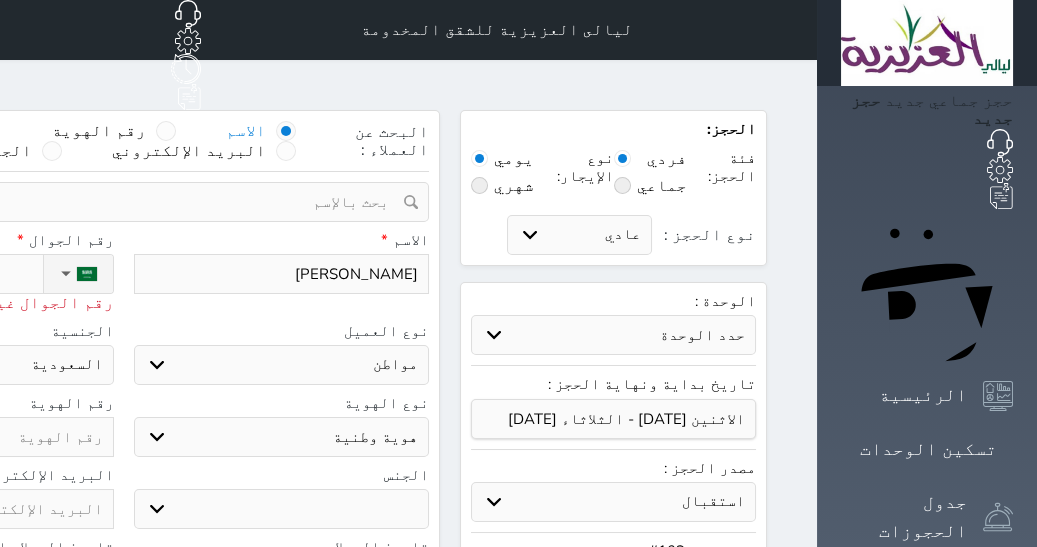 type on "05528503" 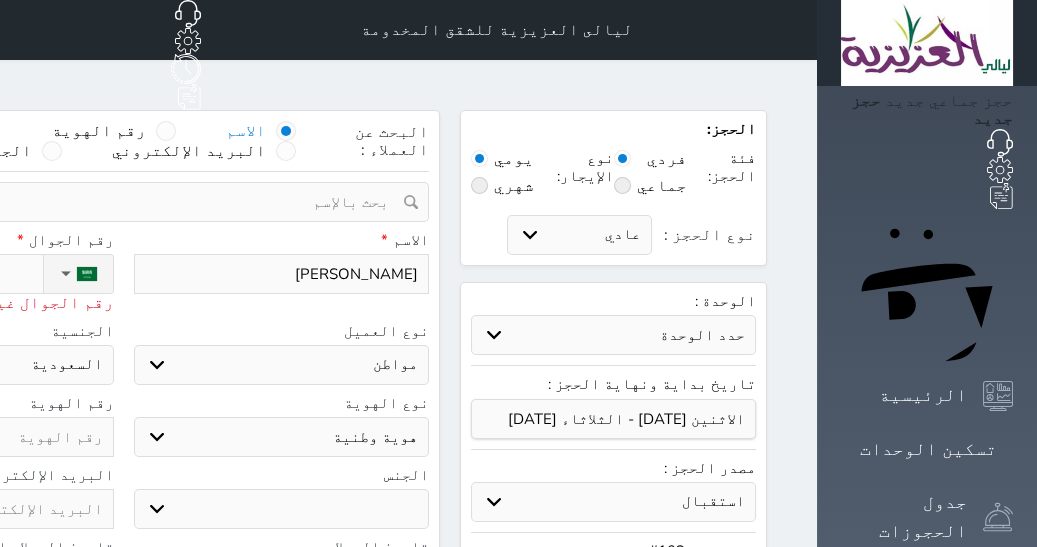 select 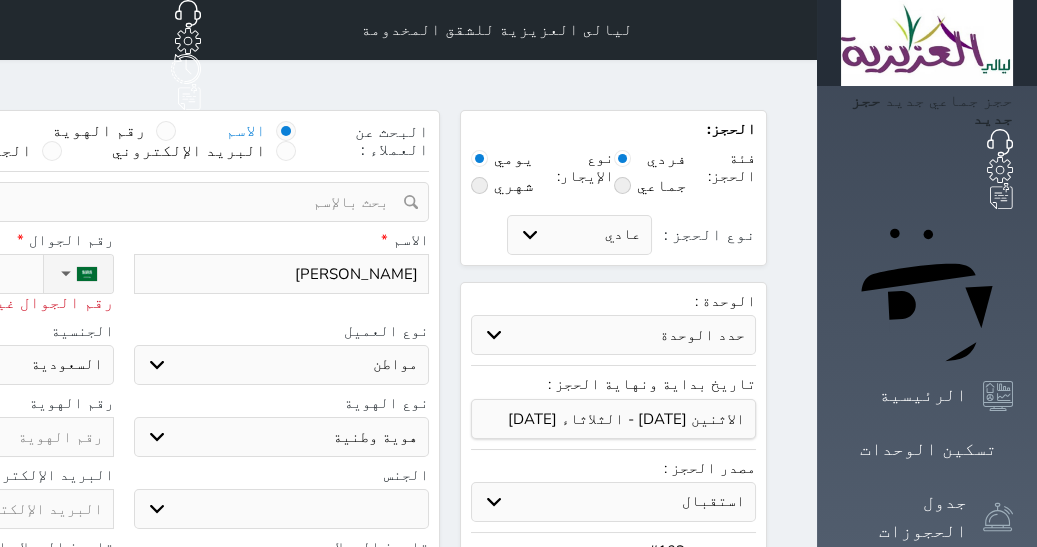 type on "055285039" 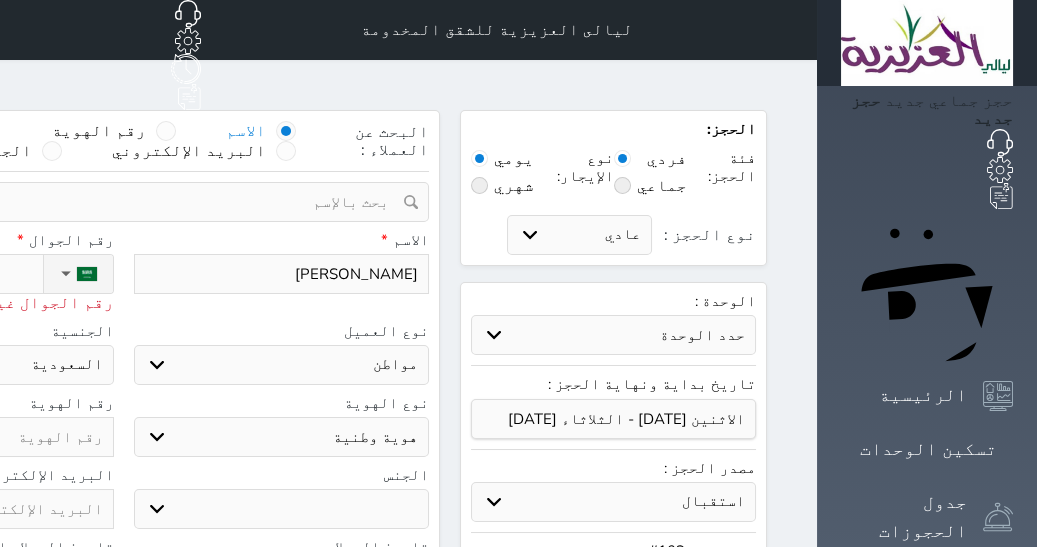 select 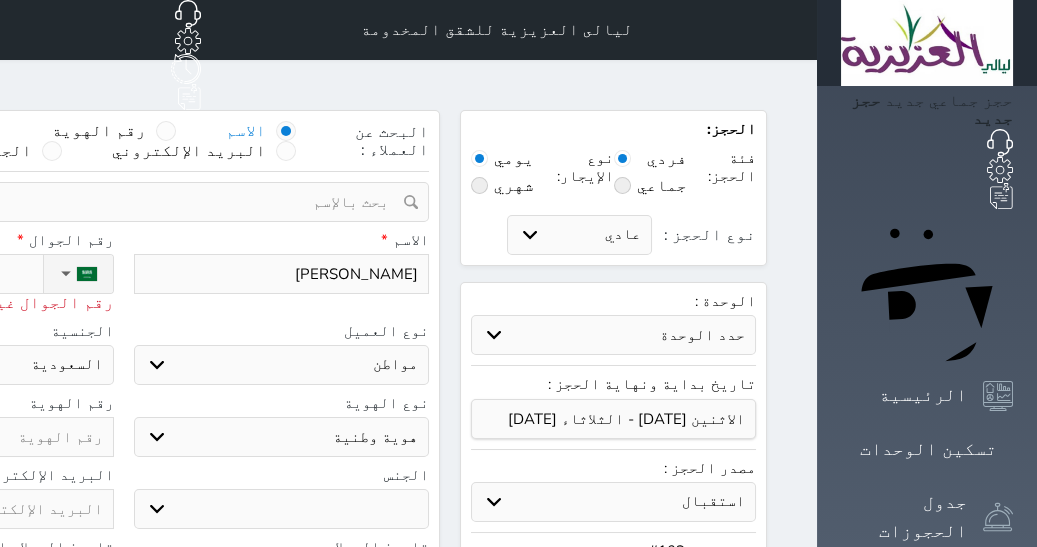 type on "[PHONE_NUMBER]" 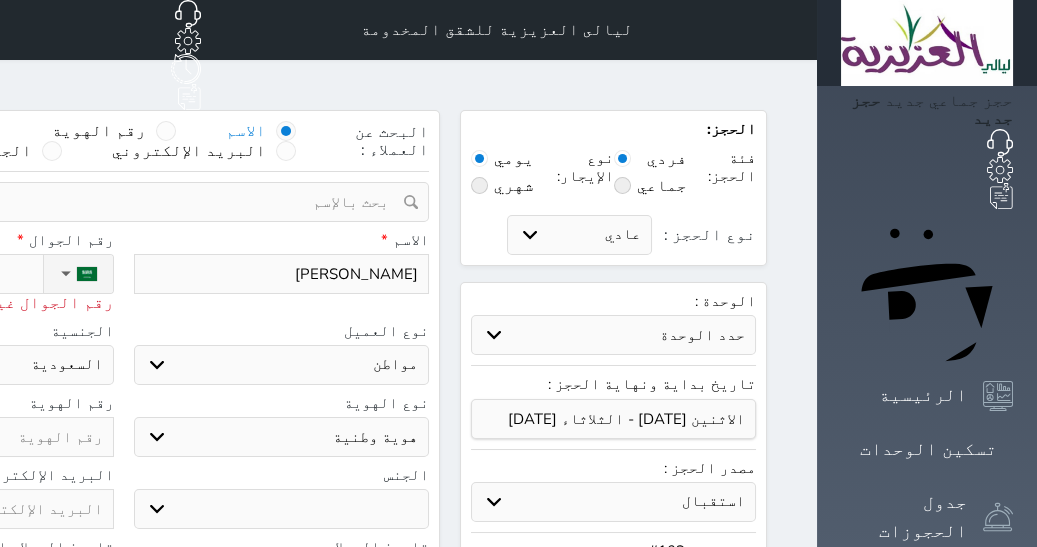 select 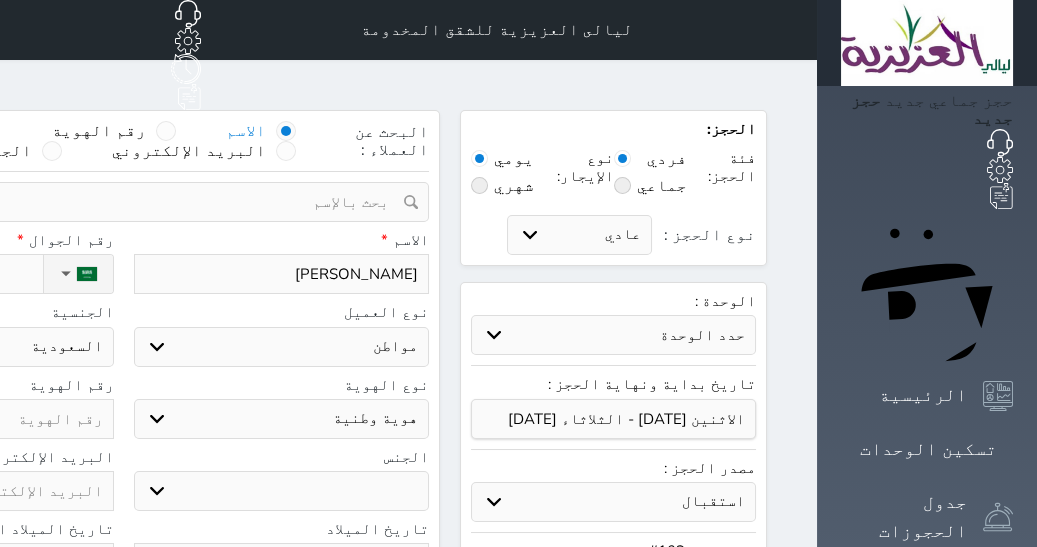 type on "[PHONE_NUMBER]" 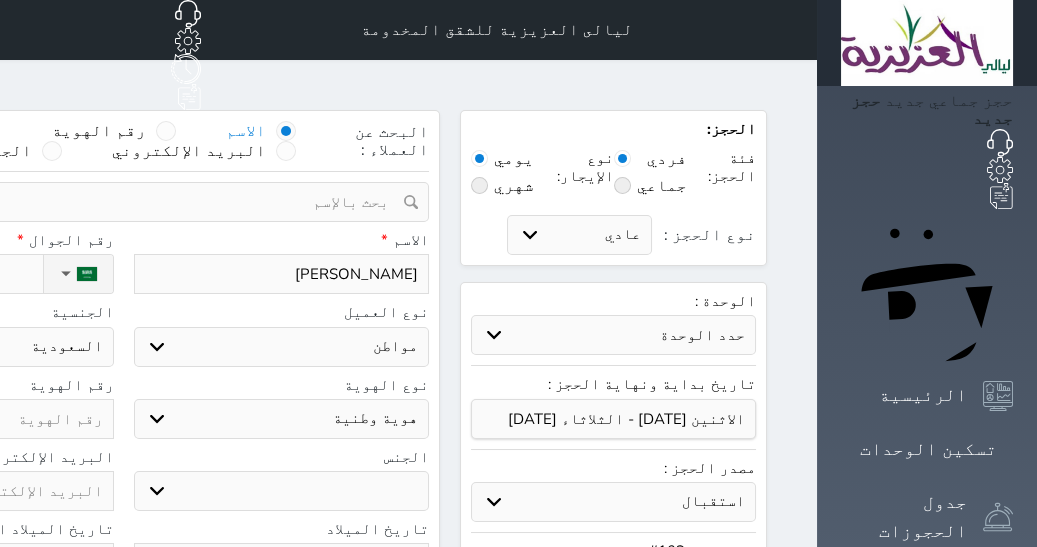 type on "1" 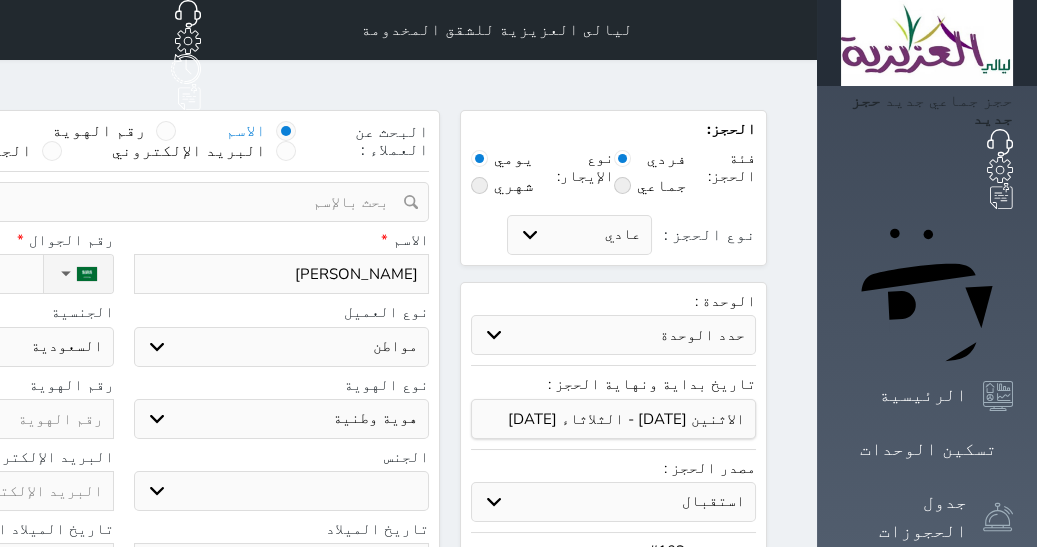 select 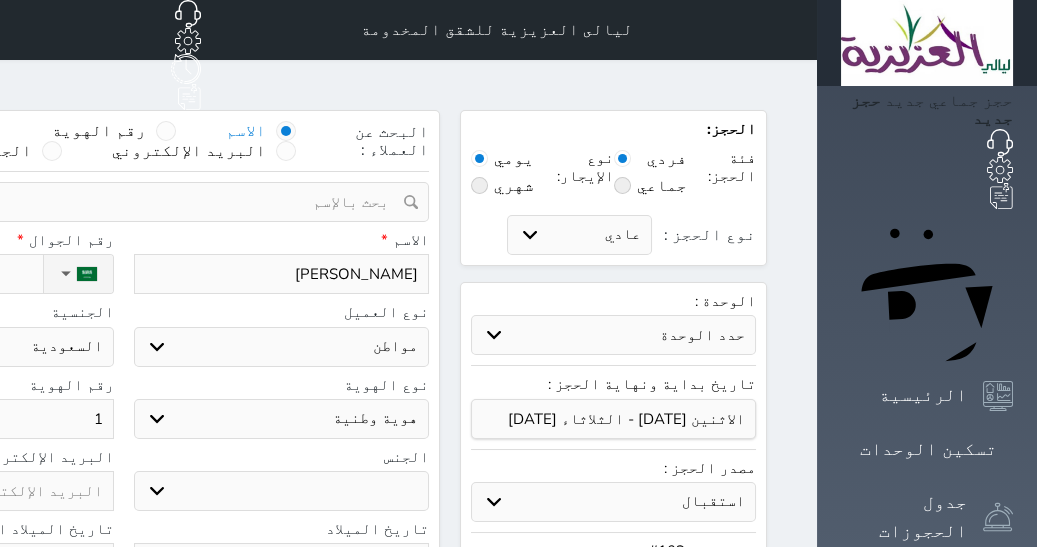 type on "11" 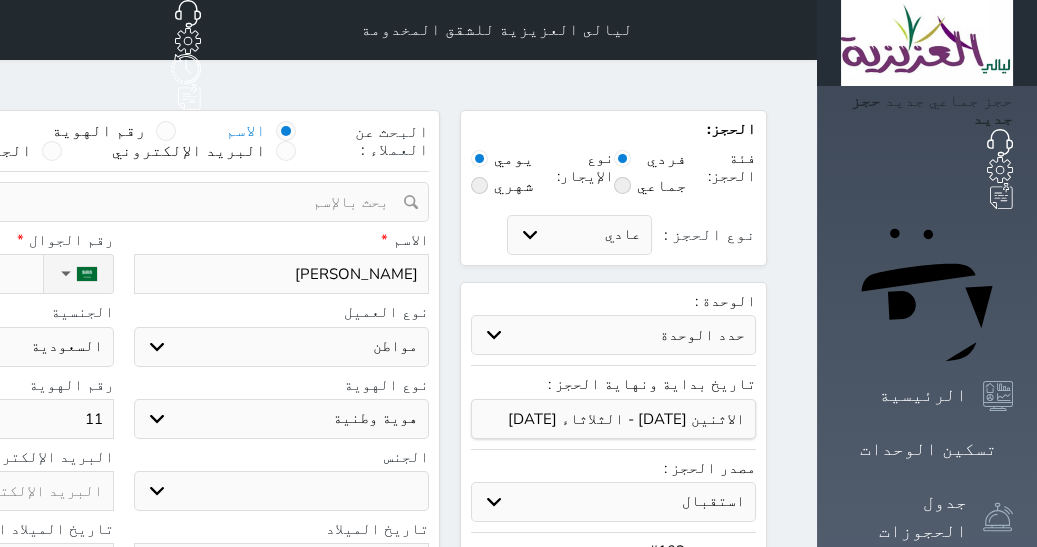 type on "110" 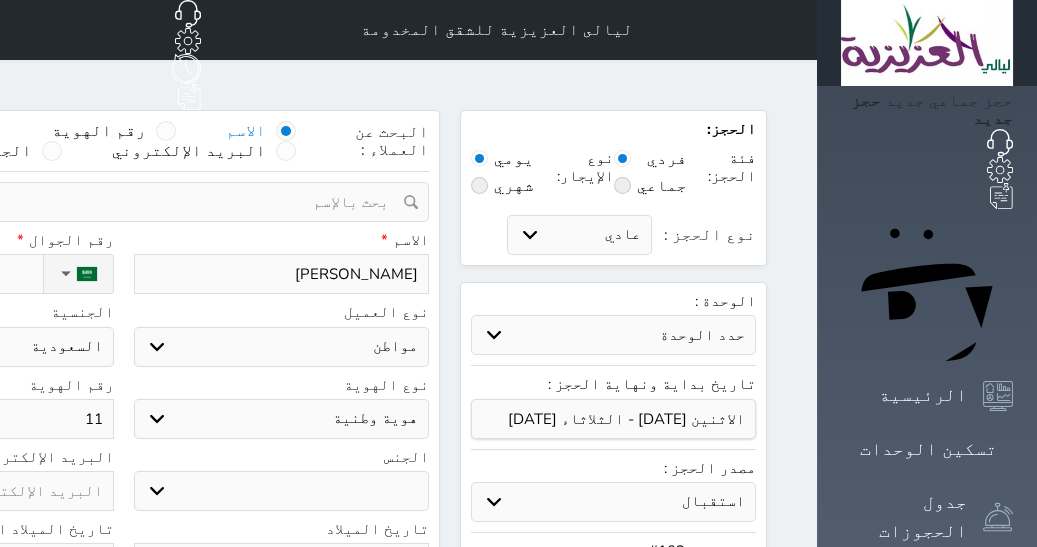 select 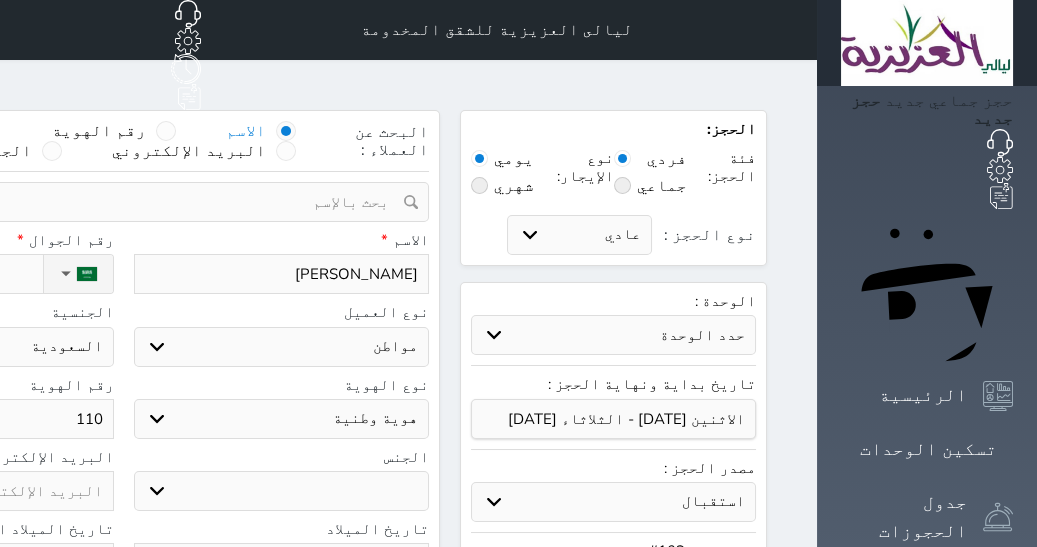 type on "1108" 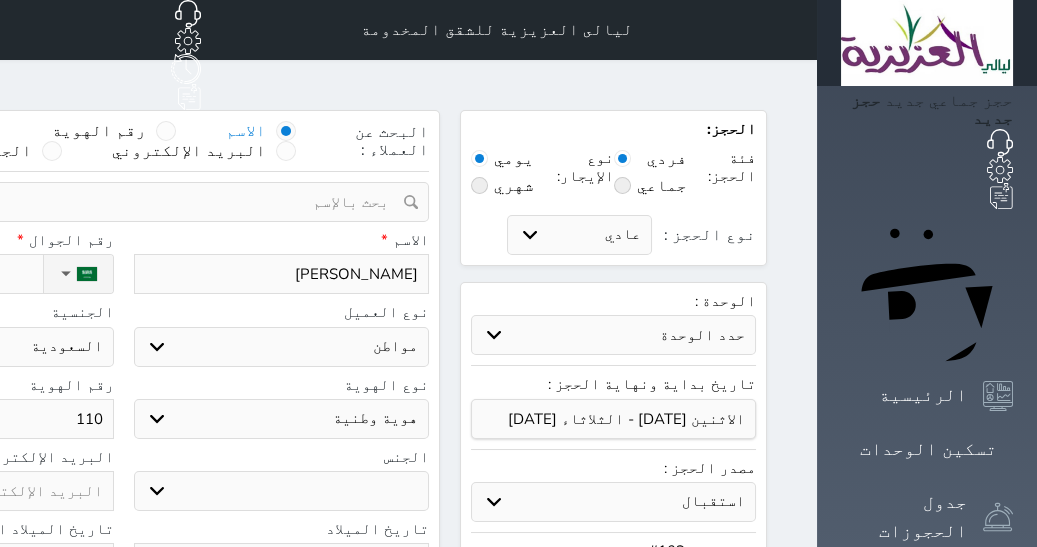 select 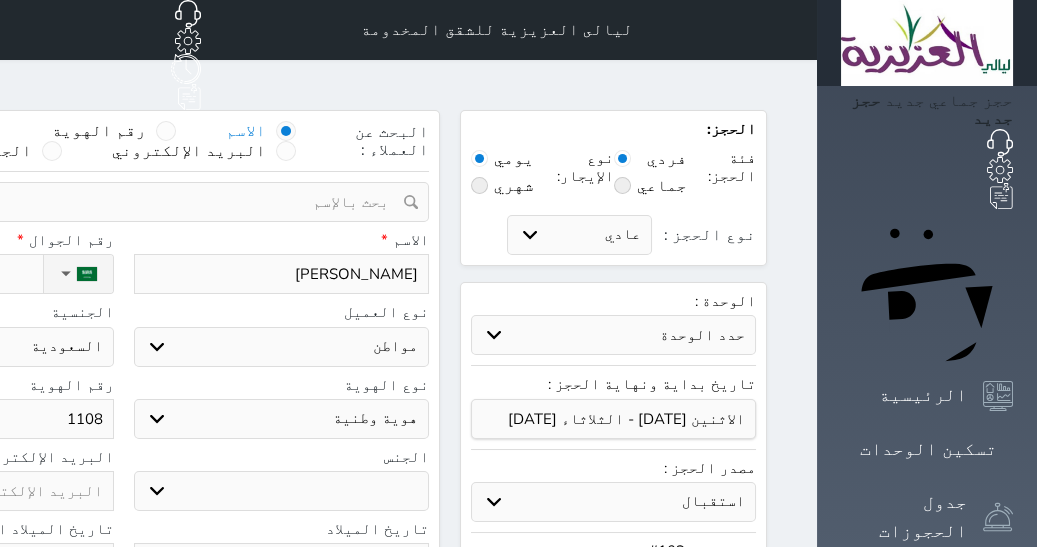 type on "11087" 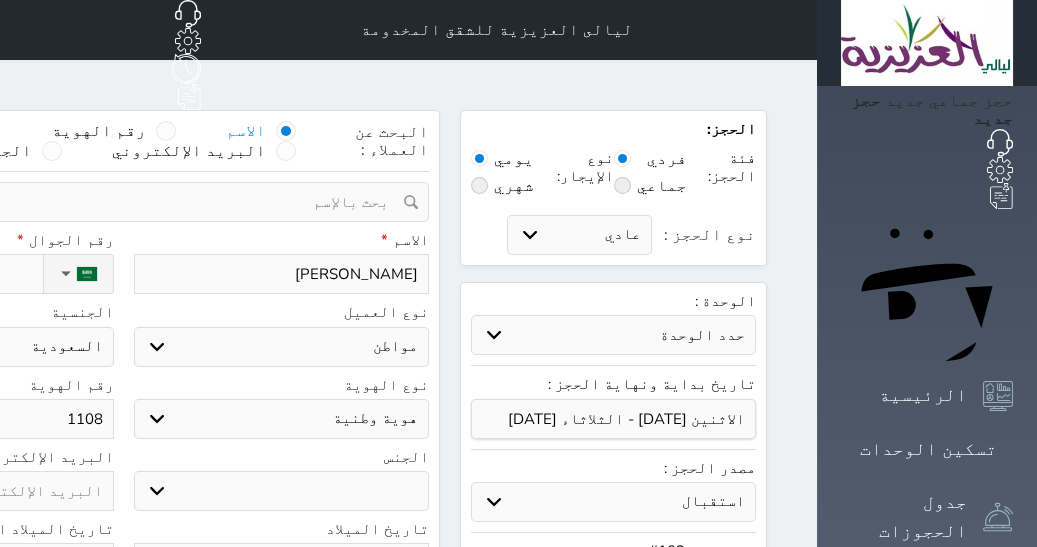 select 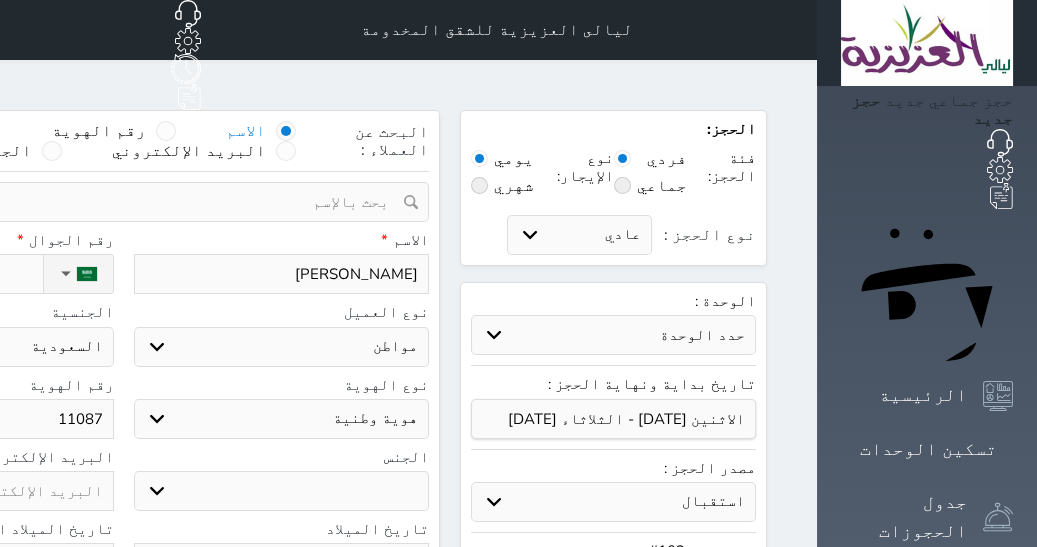 type on "110870" 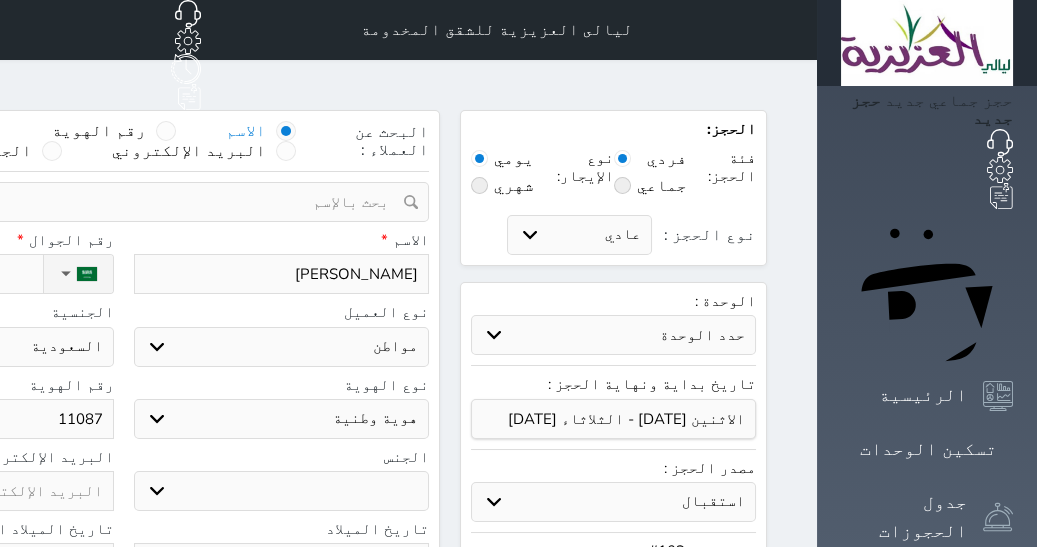 select 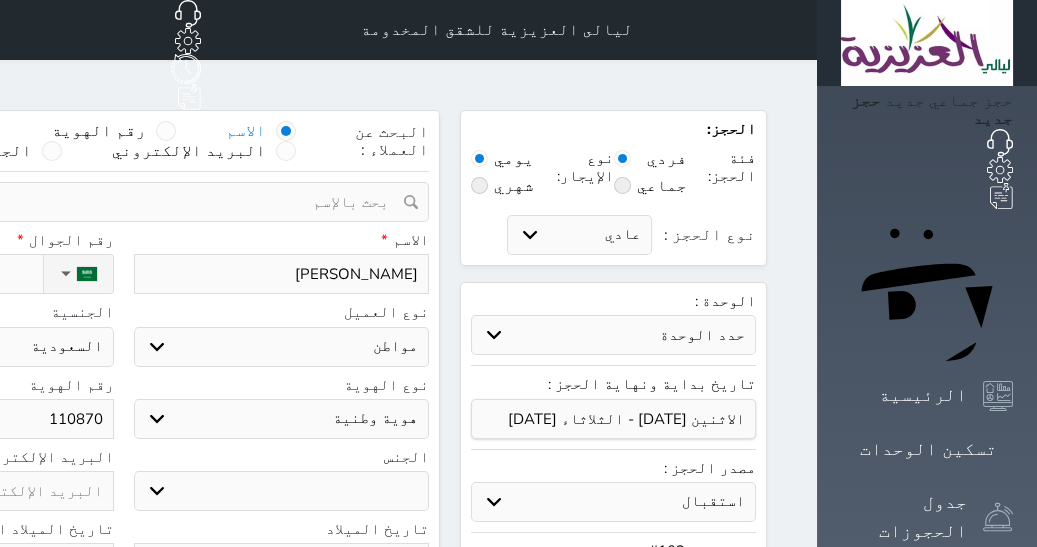 type on "1108703" 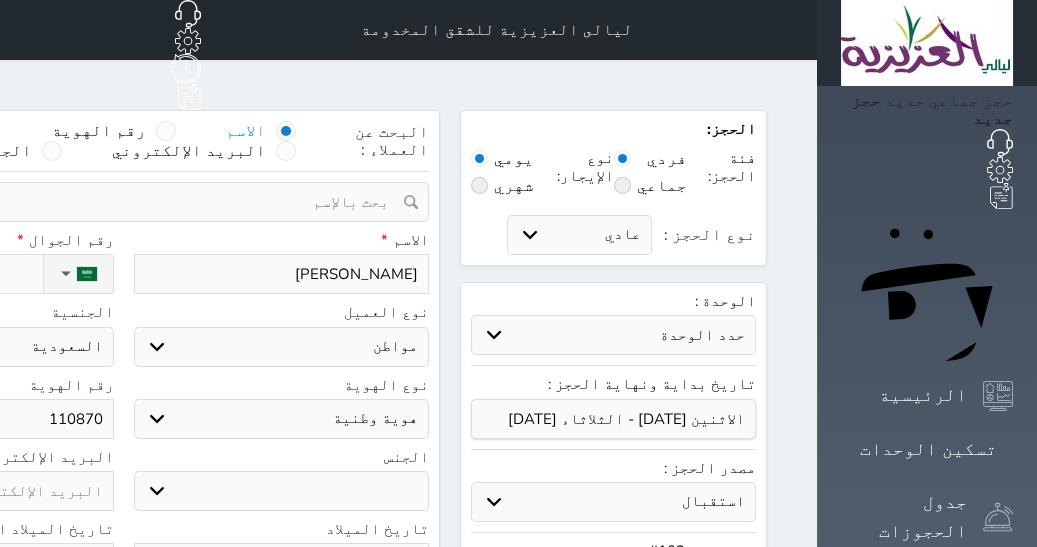 select 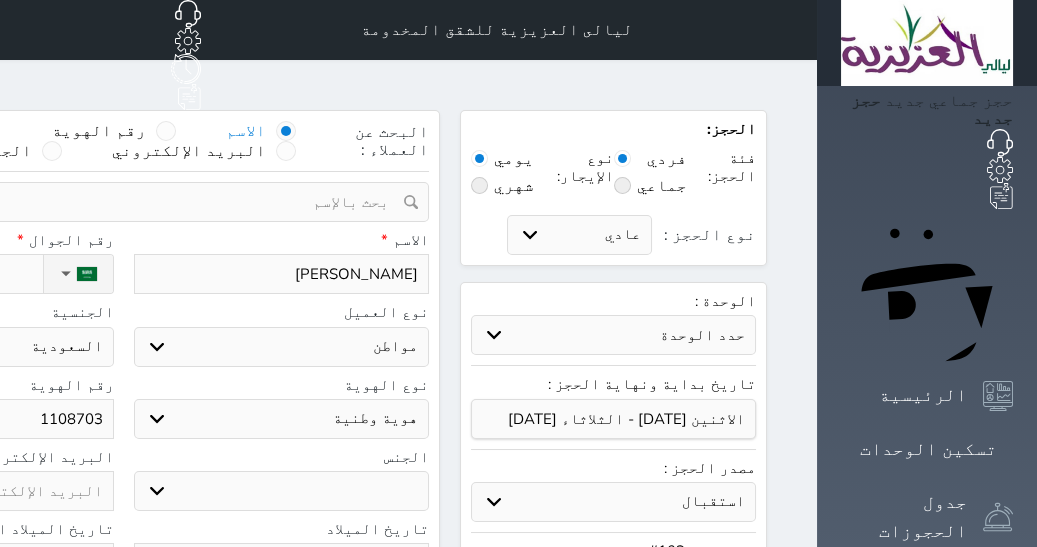 type on "11087036" 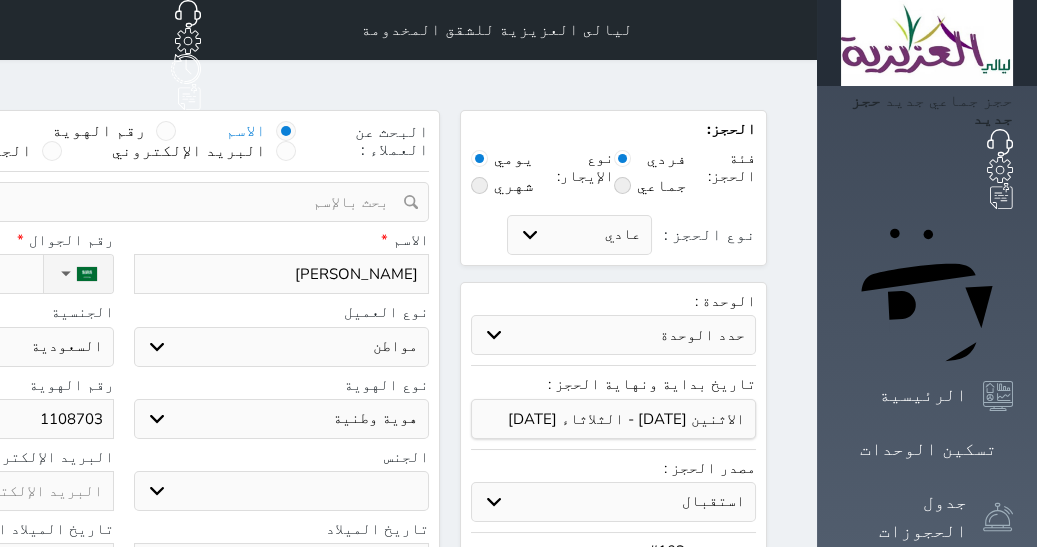 select 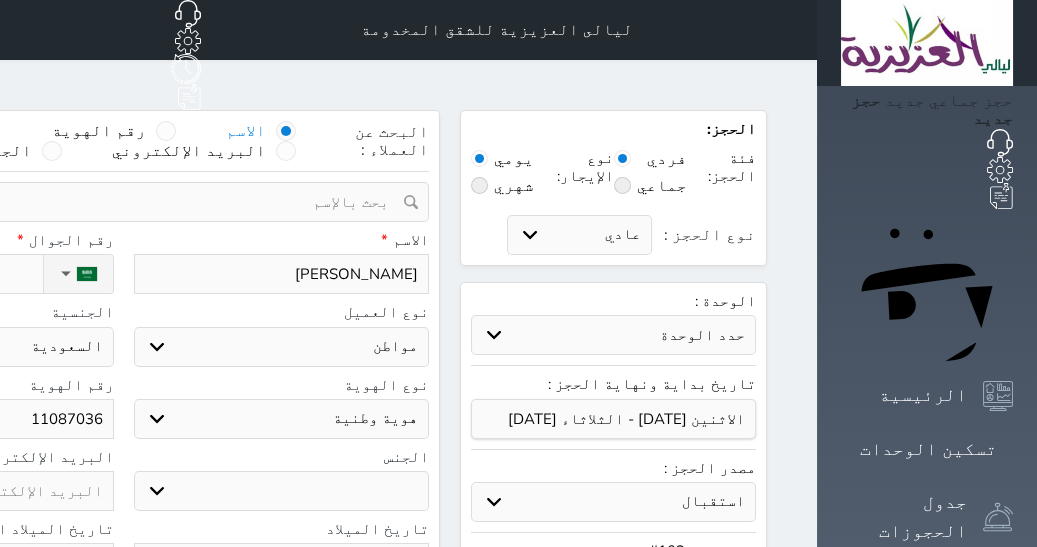 type on "110870361" 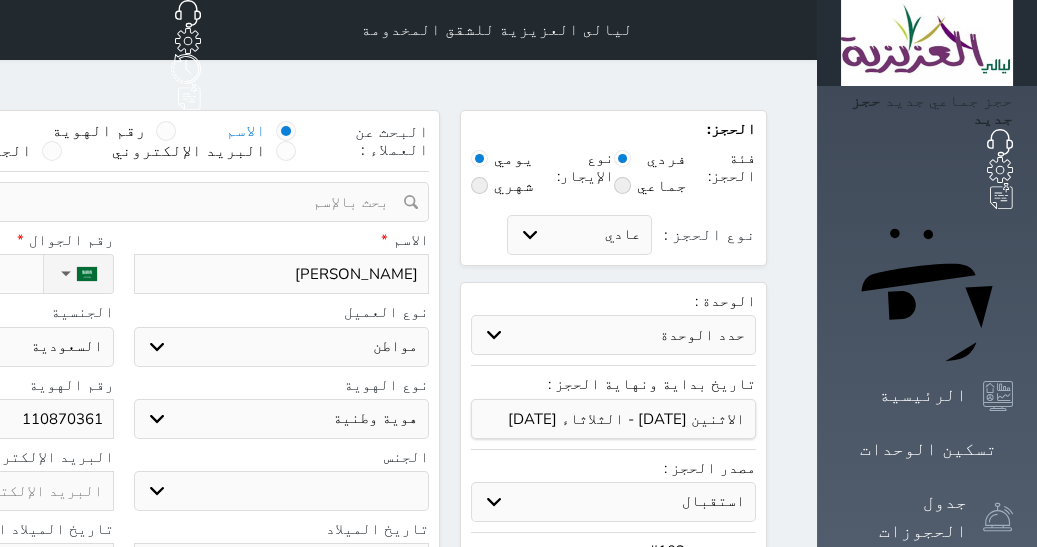 select 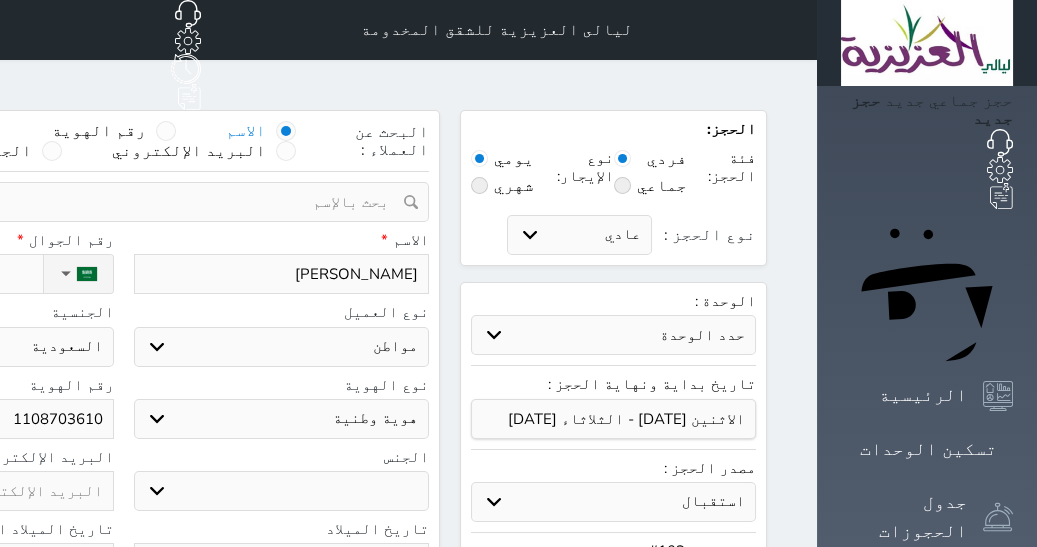 type on "1108703610" 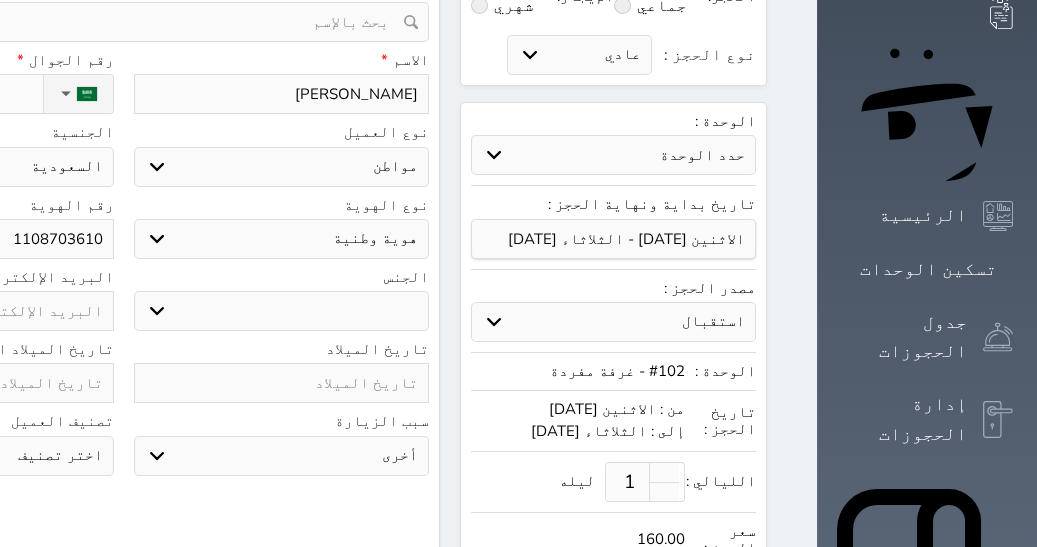 scroll, scrollTop: 178, scrollLeft: 0, axis: vertical 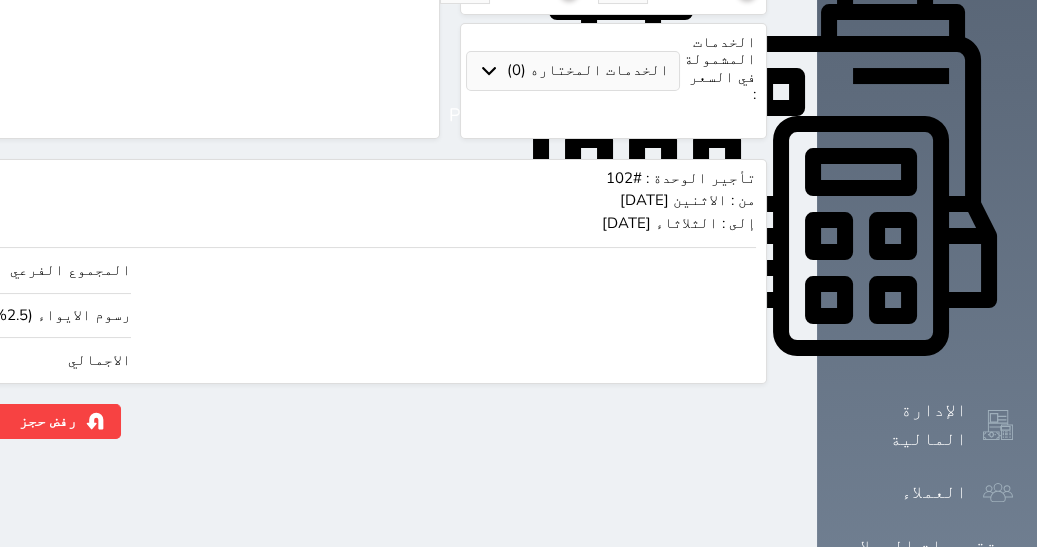 type on "1.00" 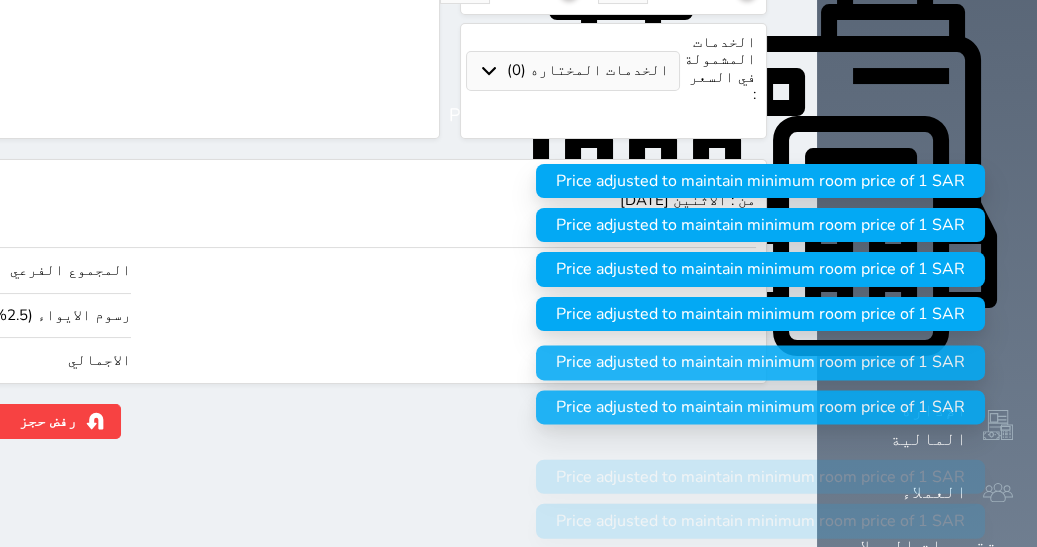 type on "1" 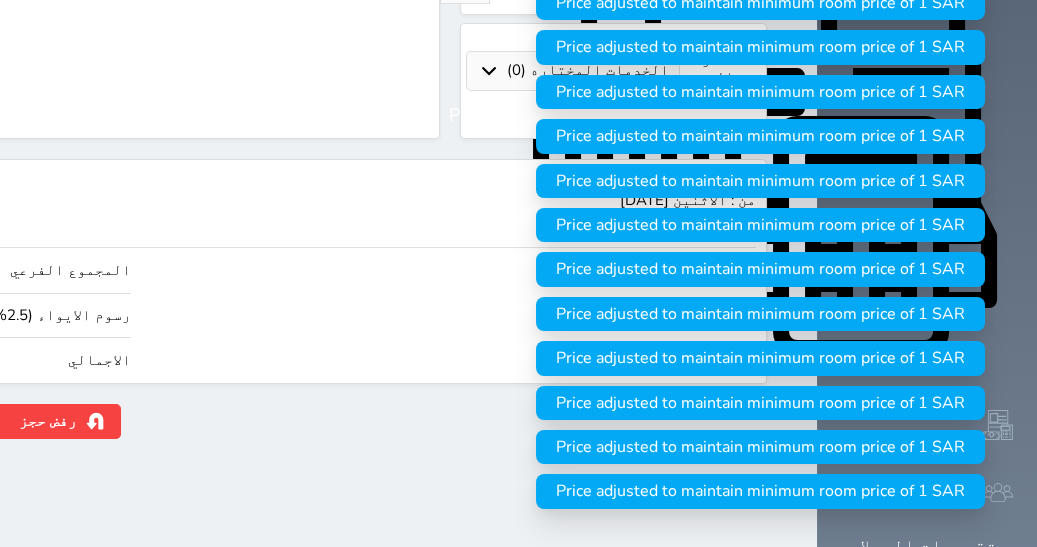 type on "1.95" 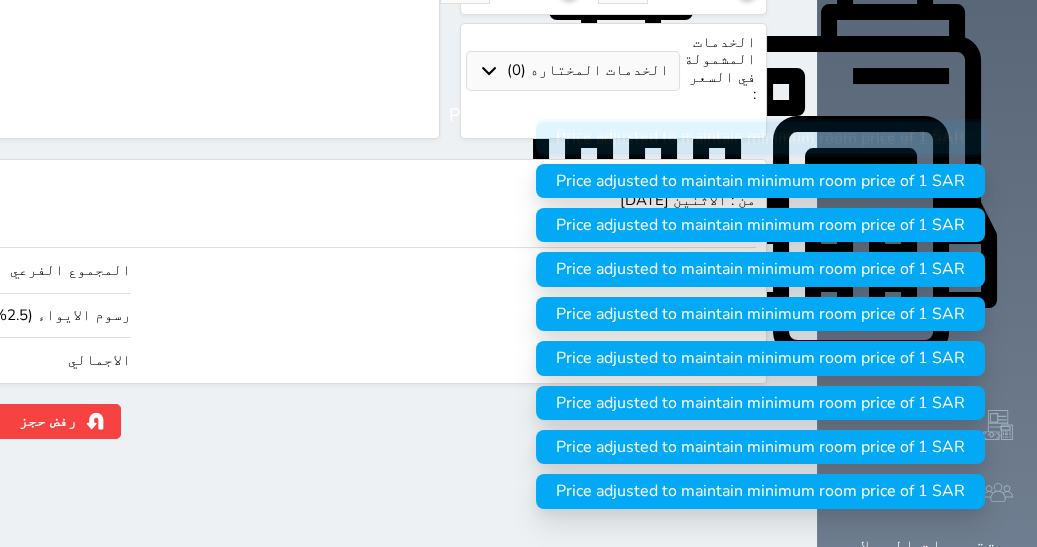 type 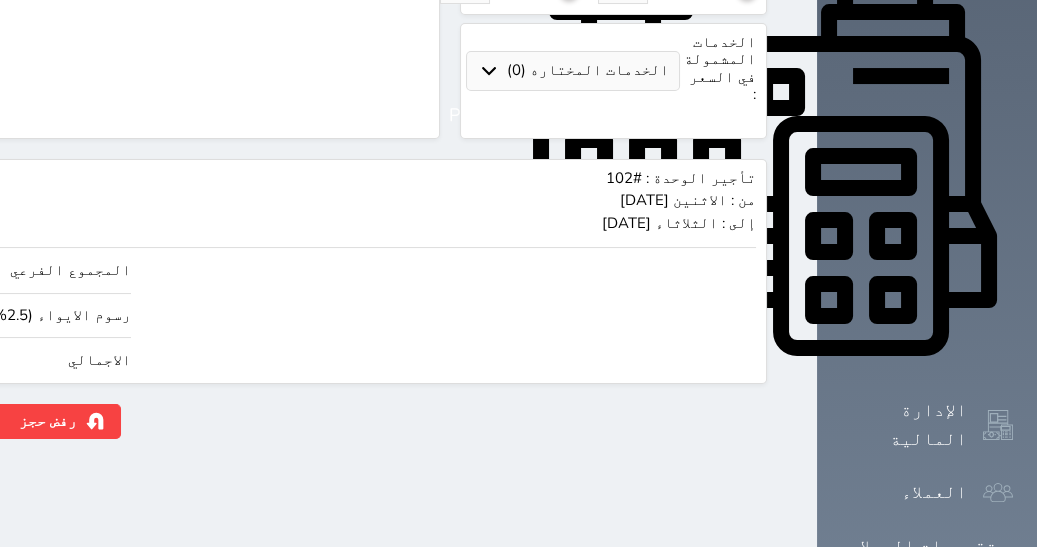click on "حجز" at bounding box center (-100, 421) 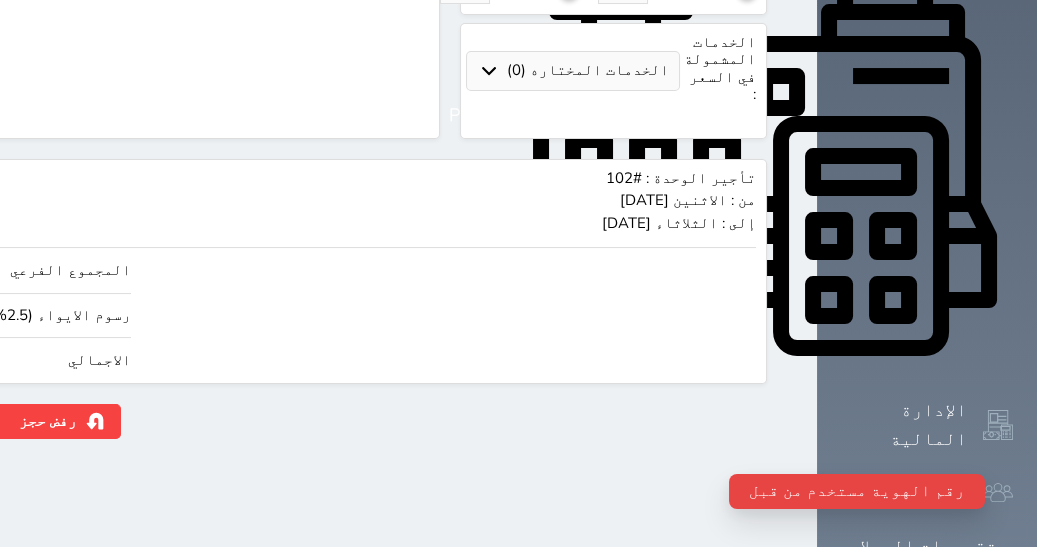 scroll, scrollTop: 0, scrollLeft: 0, axis: both 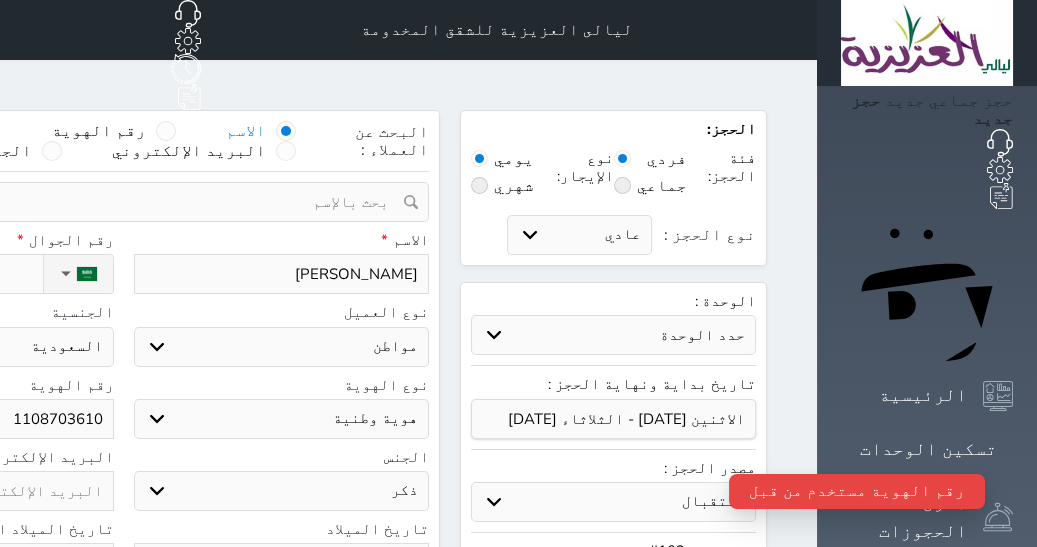 click on "1108703610" at bounding box center [-34, 419] 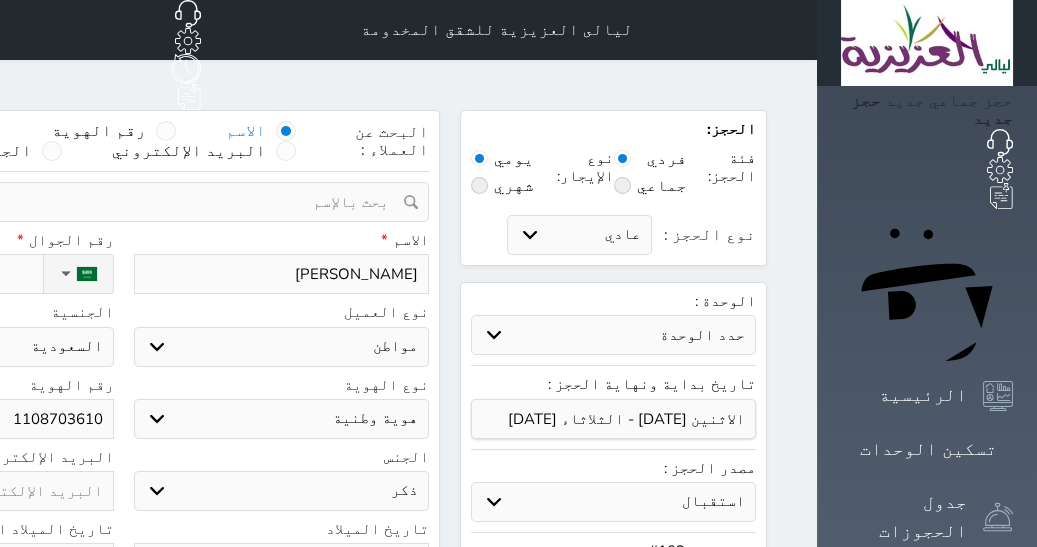 click on "1108703610" at bounding box center [-34, 419] 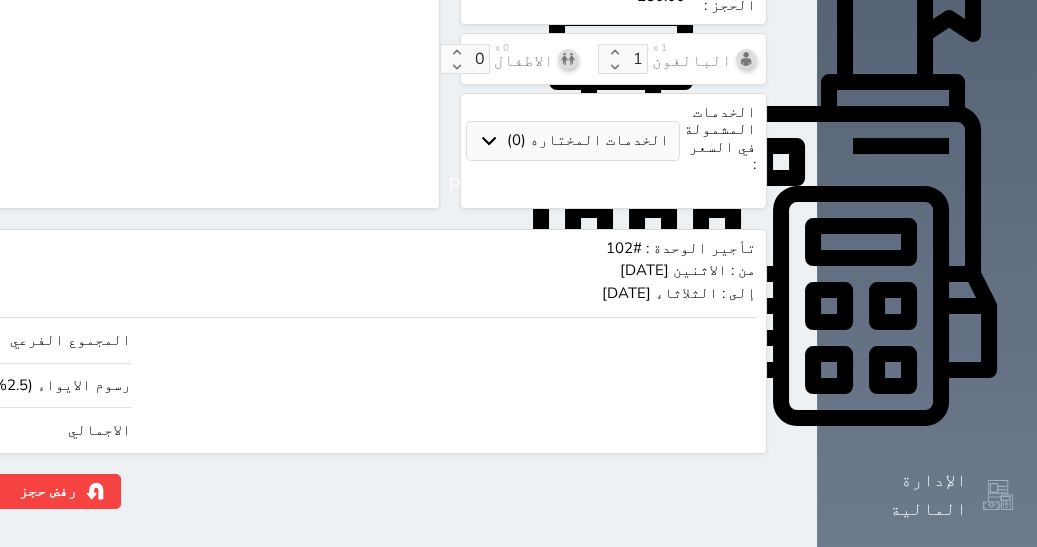 scroll, scrollTop: 800, scrollLeft: 0, axis: vertical 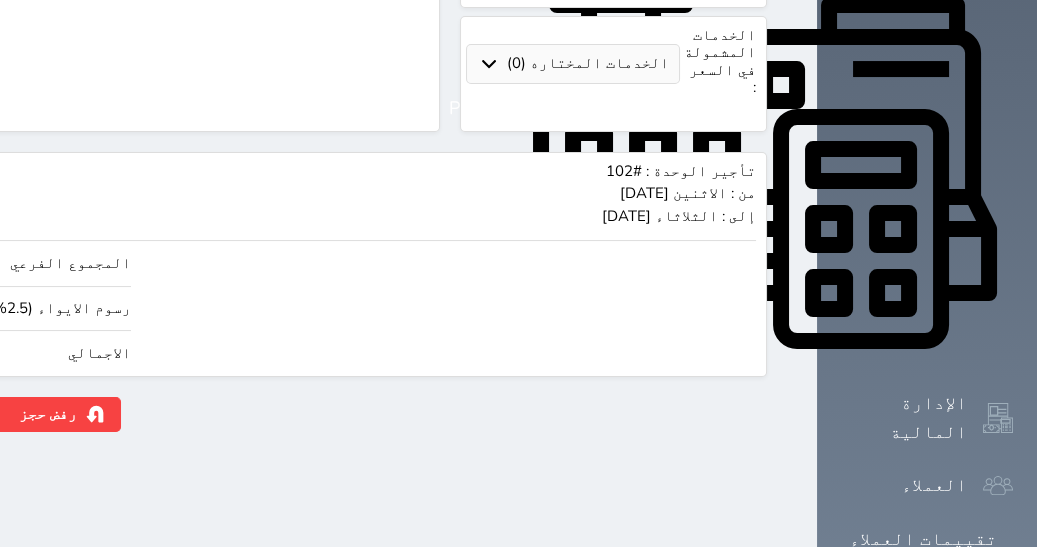 click on "حجز" at bounding box center (-100, 414) 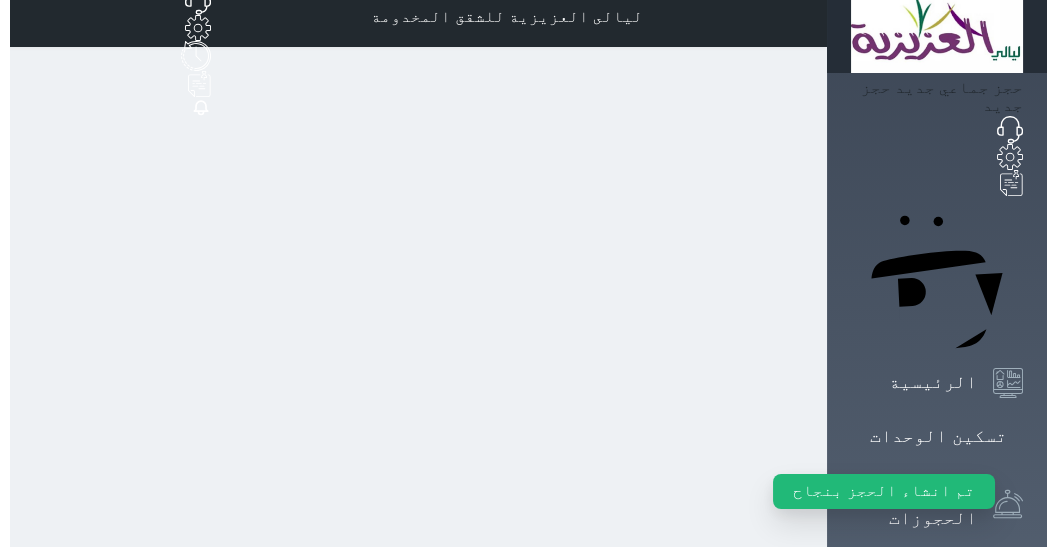 scroll, scrollTop: 0, scrollLeft: 0, axis: both 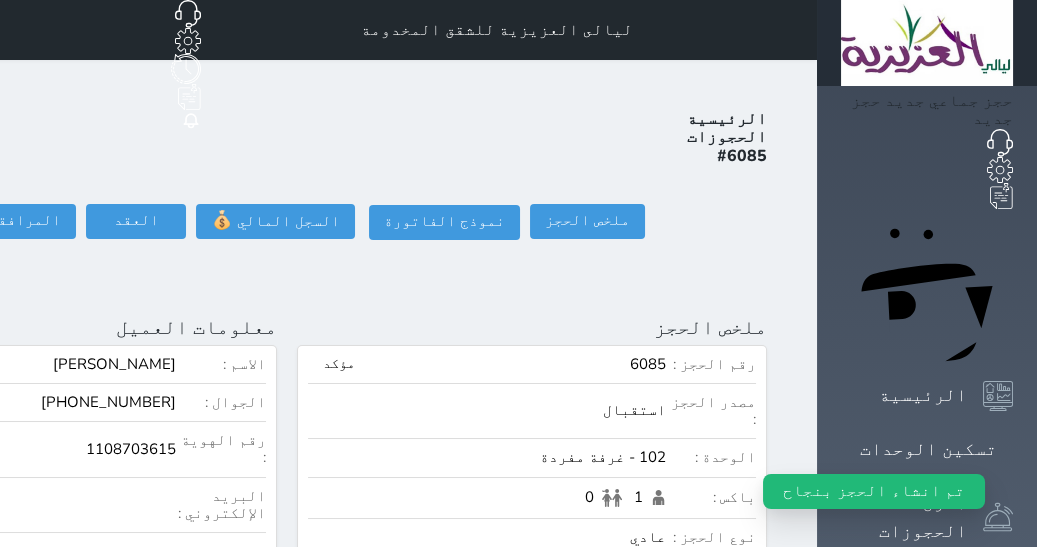 click at bounding box center (-176, 327) 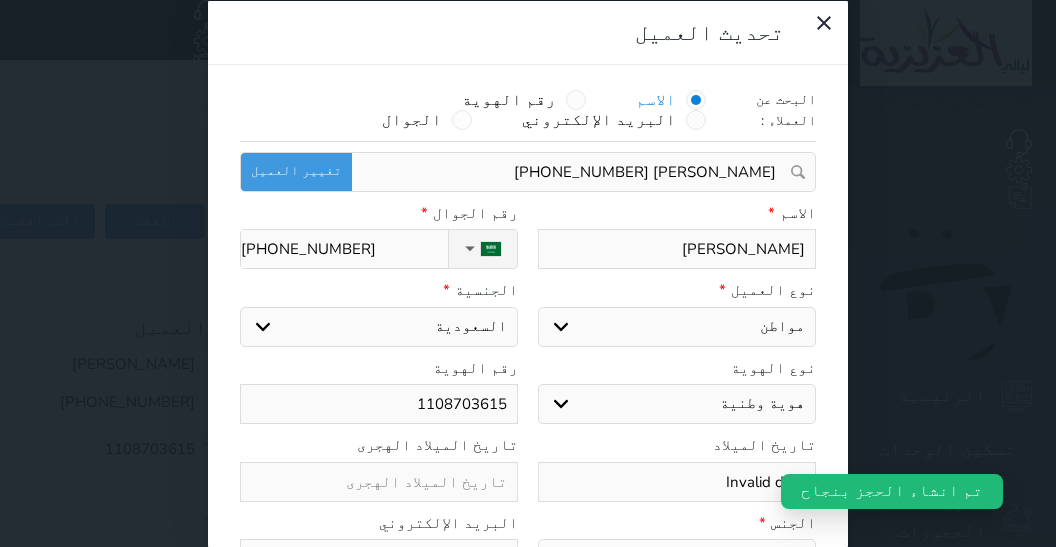 click on "1108703615" at bounding box center [379, 404] 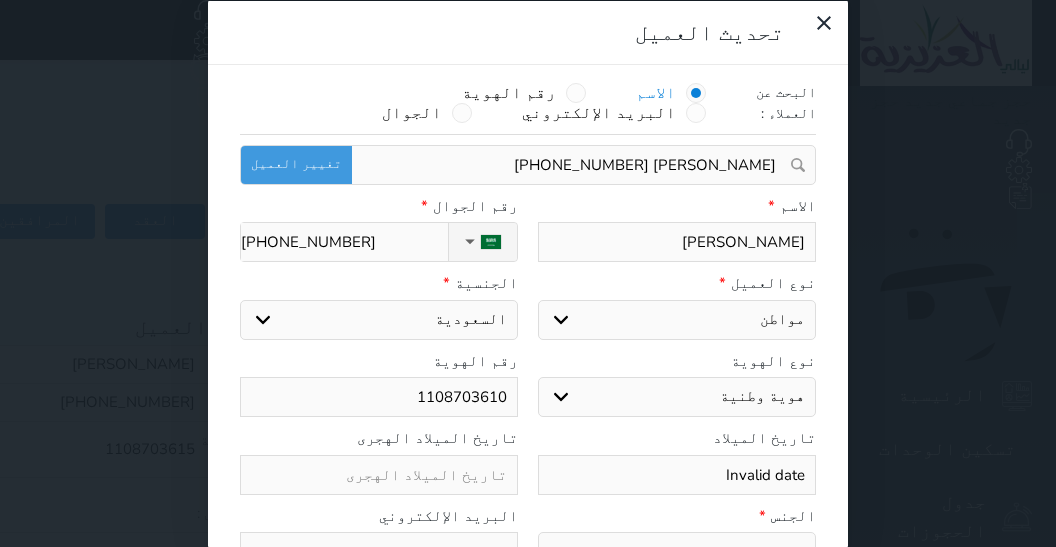 scroll, scrollTop: 65, scrollLeft: 0, axis: vertical 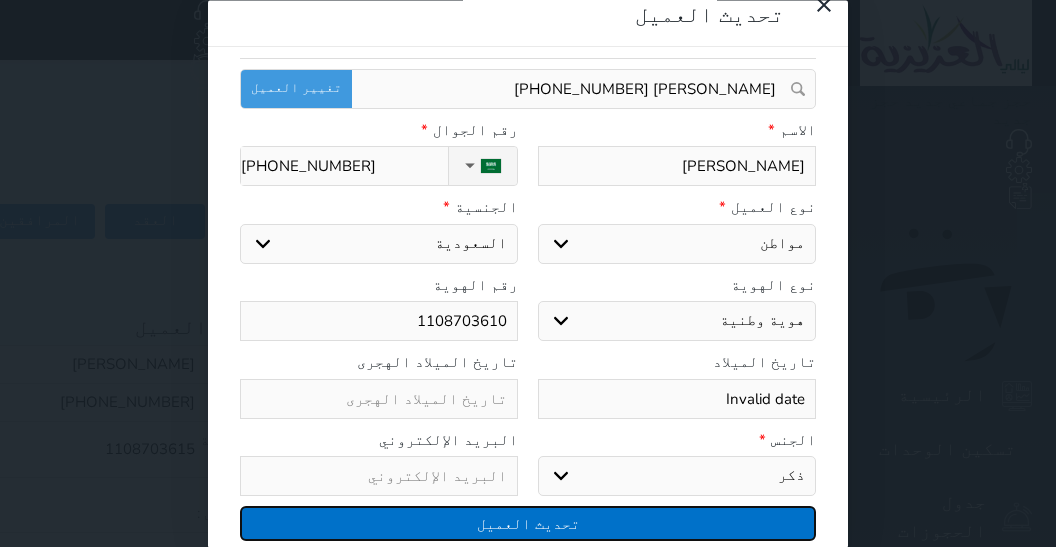 click on "تحديث العميل" at bounding box center (528, 524) 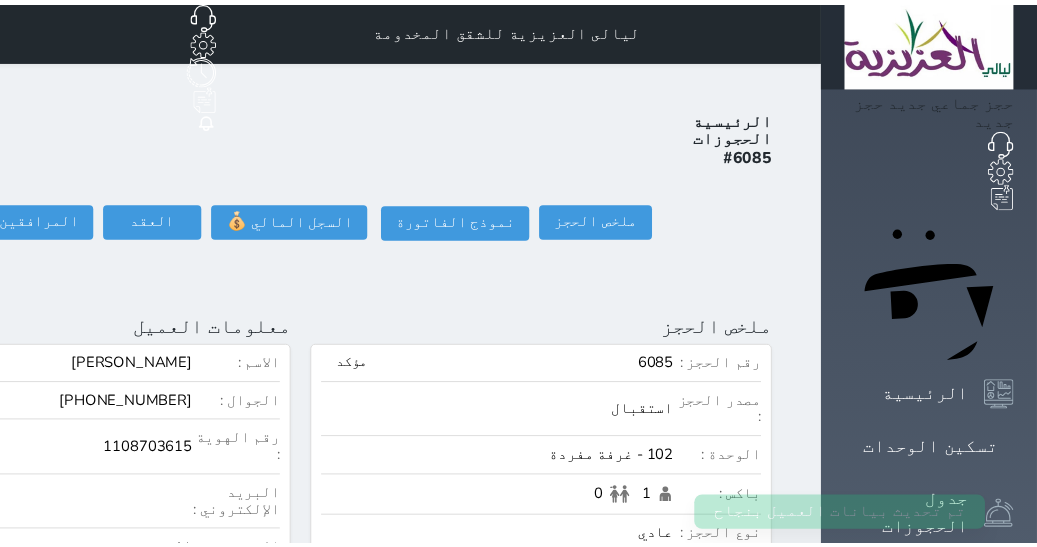 scroll, scrollTop: 65, scrollLeft: 0, axis: vertical 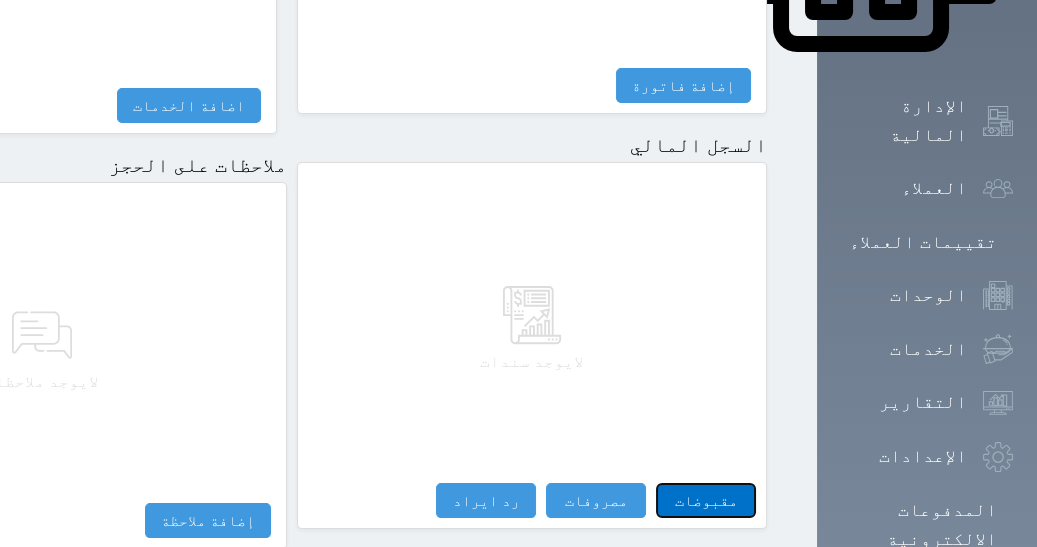 click on "مقبوضات" at bounding box center (706, 500) 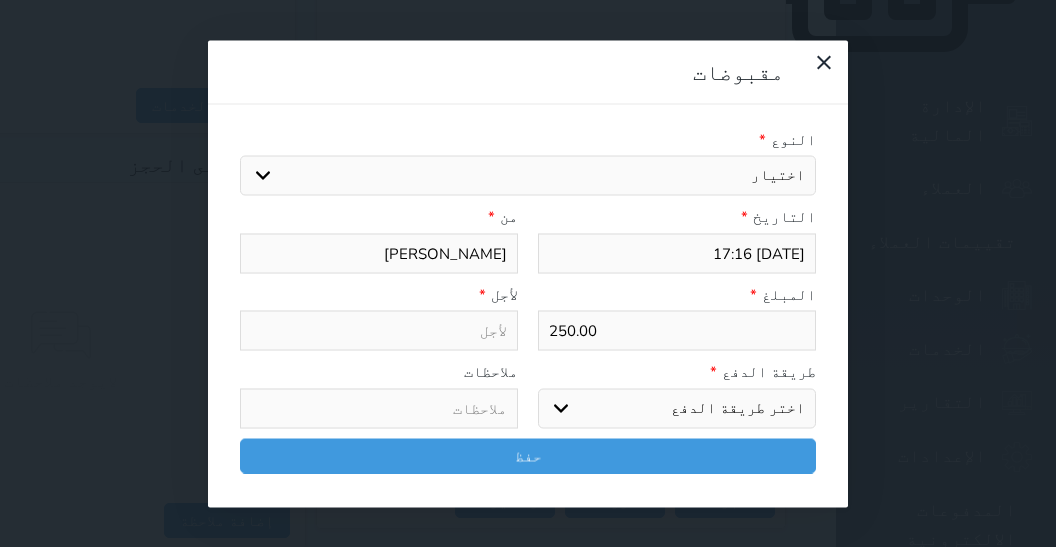click on "اختيار   مقبوضات عامة قيمة إيجار فواتير تامين عربون لا ينطبق آخر مغسلة واي فاي - الإنترنت مواقف السيارات طعام الأغذية والمشروبات مشروبات المشروبات الباردة المشروبات الساخنة الإفطار غداء عشاء مخبز و كعك حمام سباحة الصالة الرياضية سبا و خدمات الجمال اختيار وإسقاط (خدمات النقل) ميني بار كابل - تلفزيون سرير إضافي تصفيف الشعر التسوق خدمات الجولات السياحية المنظمة خدمات الدليل السياحي" at bounding box center (528, 176) 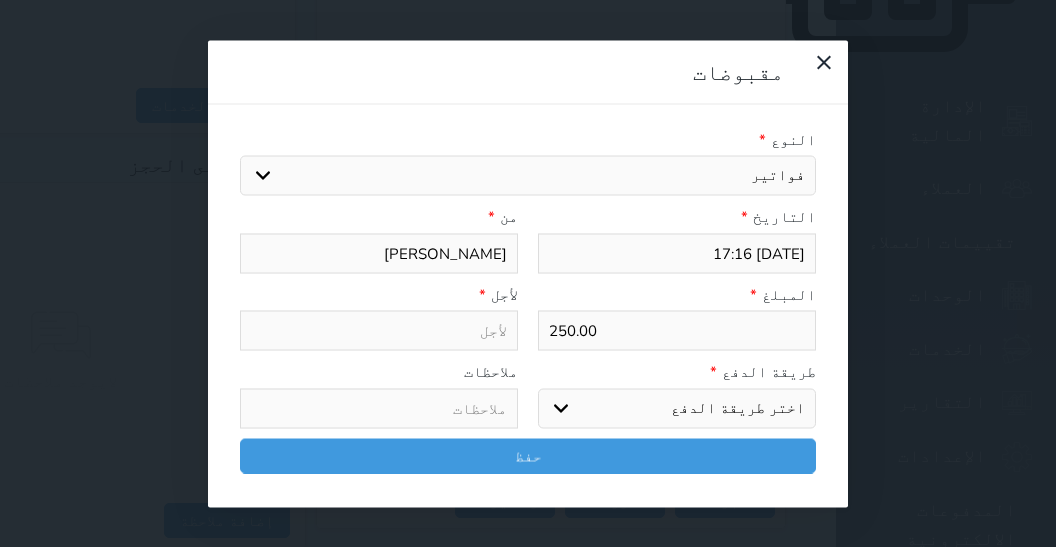 click on "فواتير" at bounding box center [0, 0] 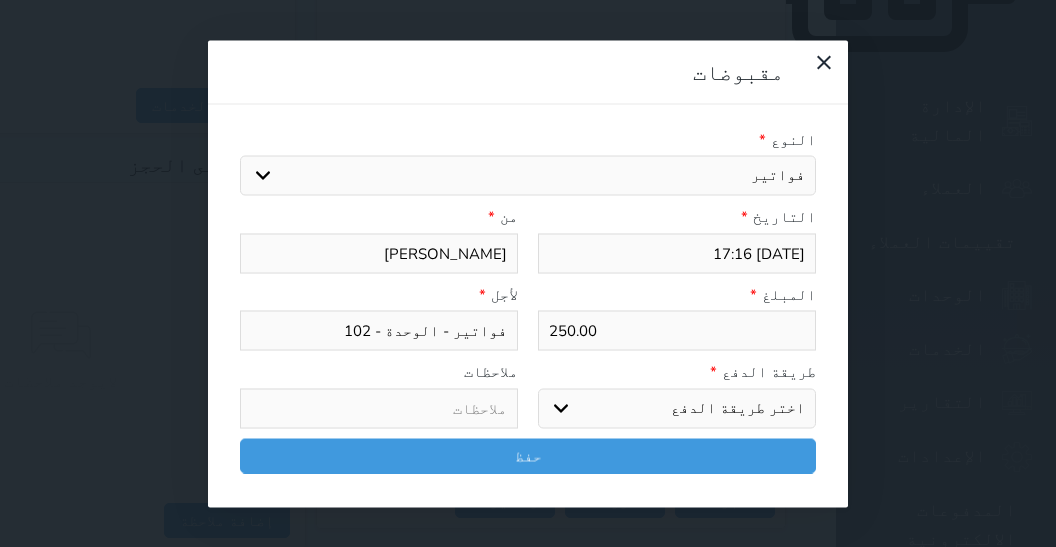 click on "اختر طريقة الدفع   دفع نقدى   تحويل بنكى   مدى   بطاقة ائتمان   آجل" at bounding box center [677, 408] 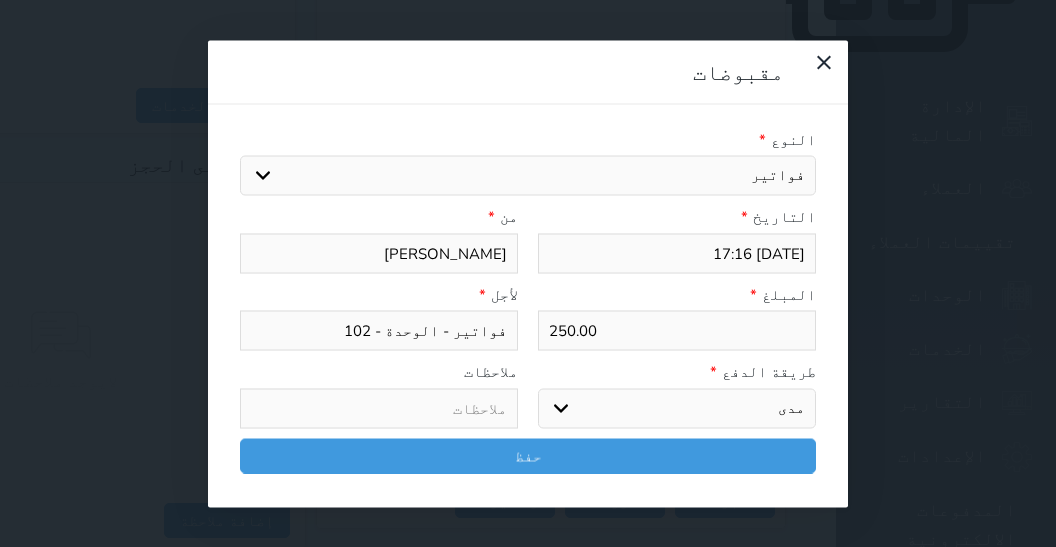 click on "مدى" at bounding box center [0, 0] 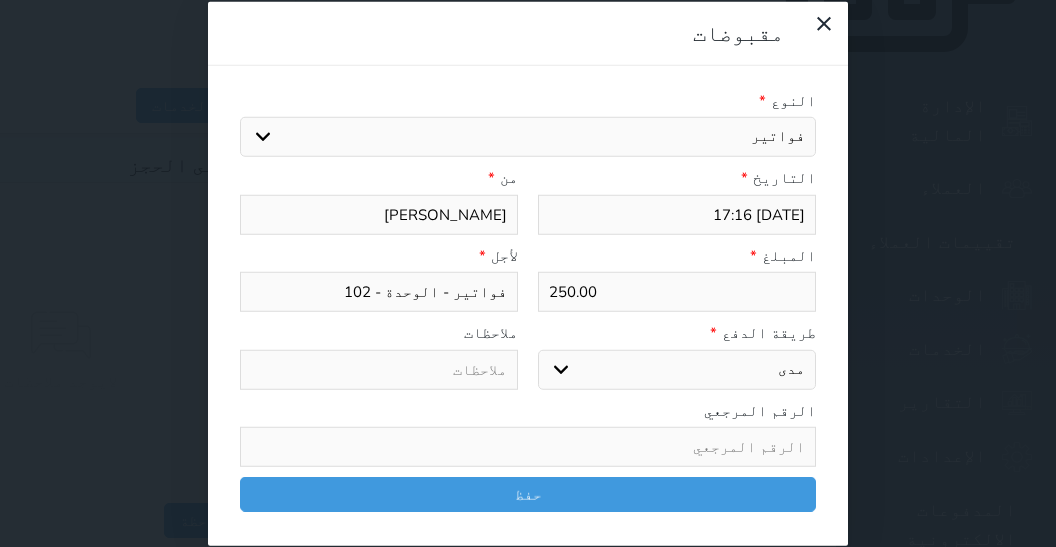 drag, startPoint x: 756, startPoint y: 279, endPoint x: 841, endPoint y: 291, distance: 85.84288 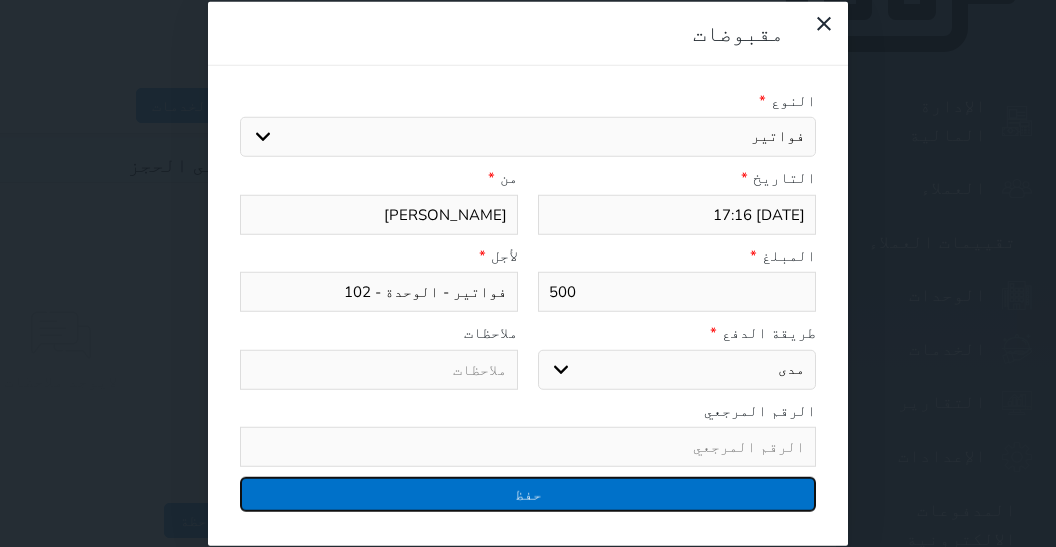 click on "حفظ" at bounding box center (528, 494) 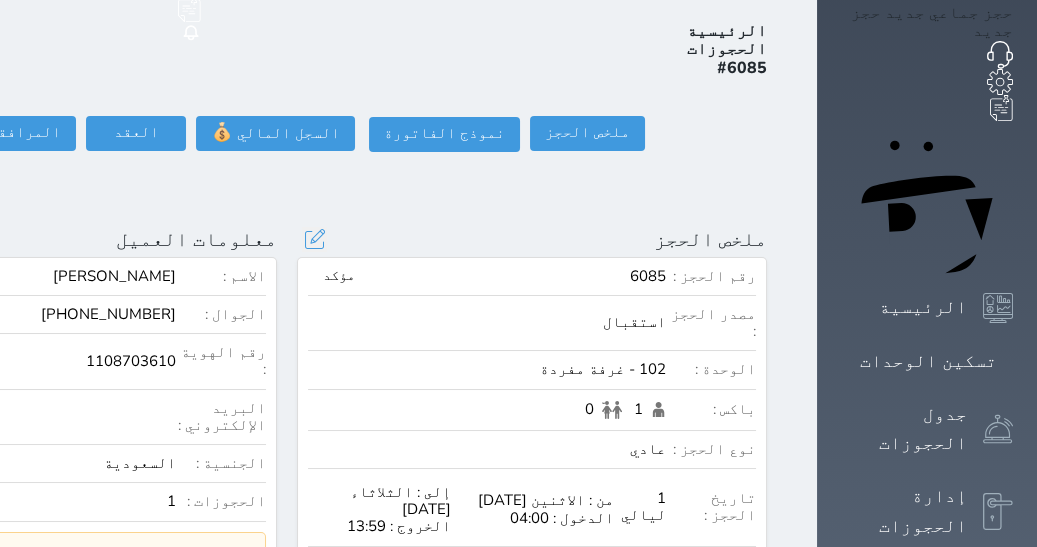 scroll, scrollTop: 127, scrollLeft: 0, axis: vertical 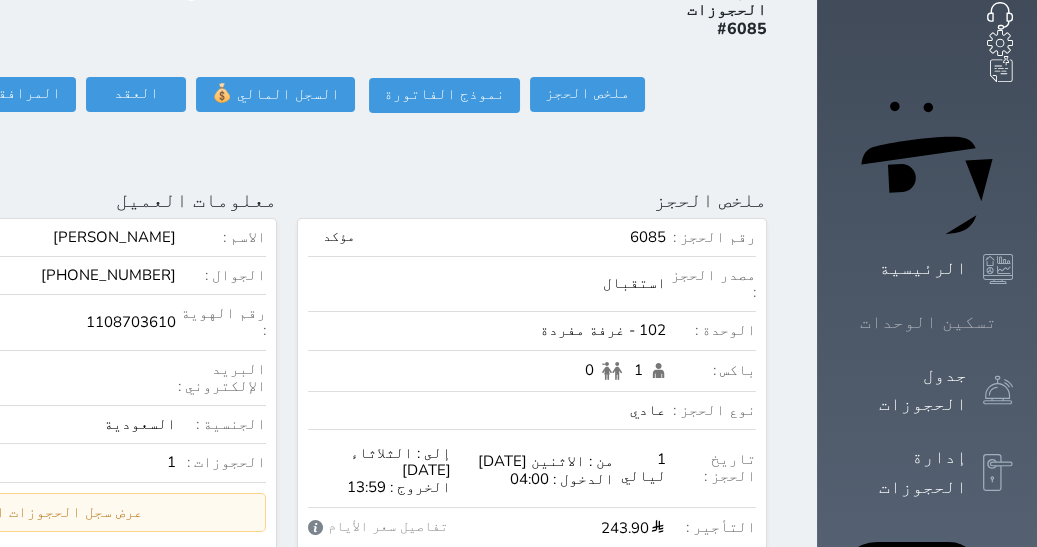 click on "تسكين الوحدات" at bounding box center (927, 322) 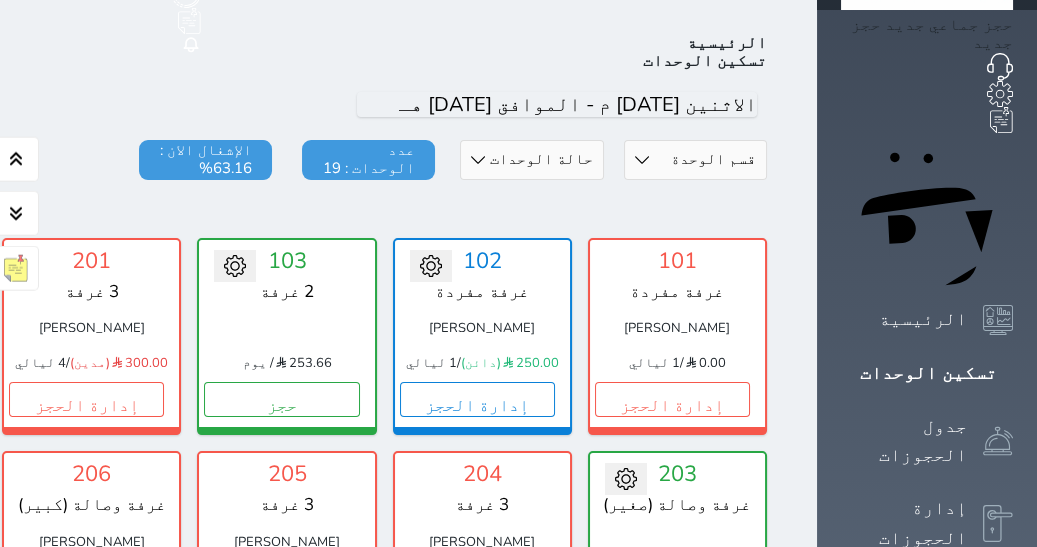 scroll, scrollTop: 77, scrollLeft: 0, axis: vertical 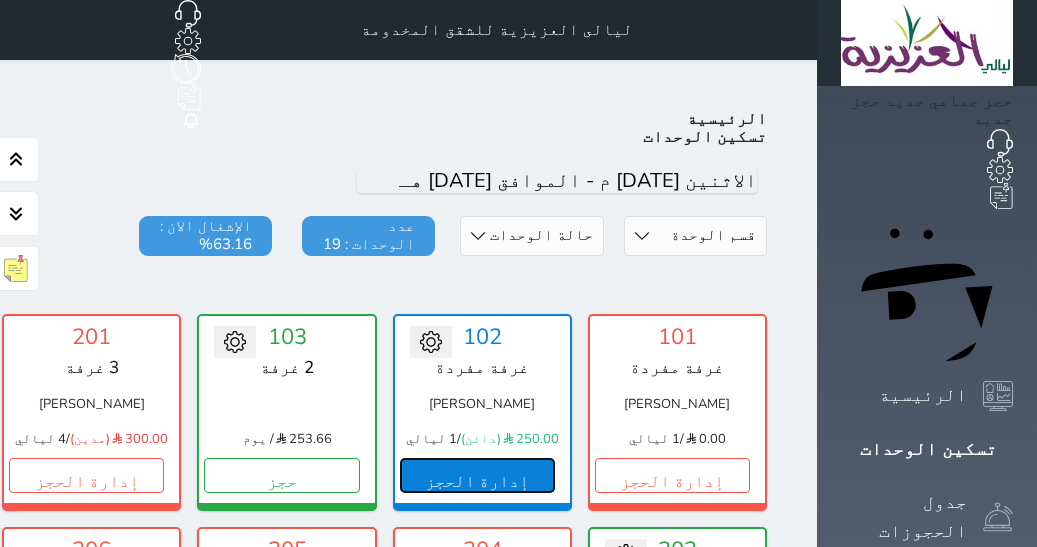 click on "إدارة الحجز" at bounding box center (477, 475) 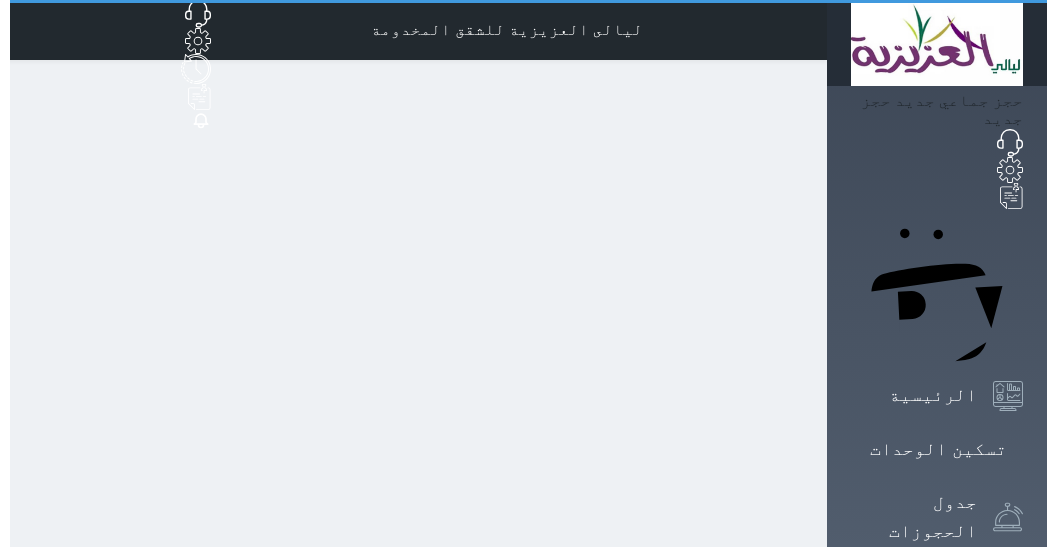 scroll, scrollTop: 0, scrollLeft: 0, axis: both 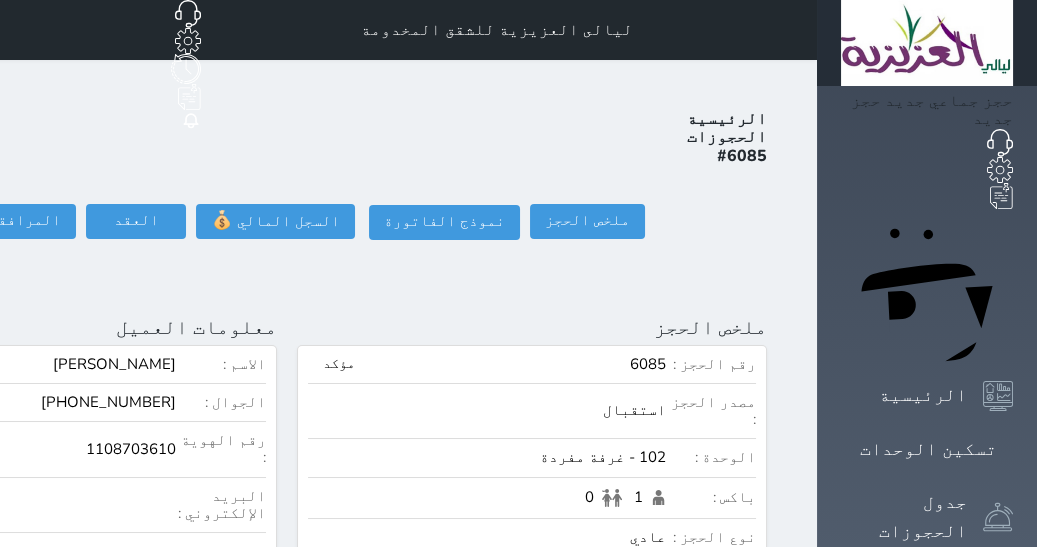 click on "تسجيل دخول" at bounding box center (-126, 221) 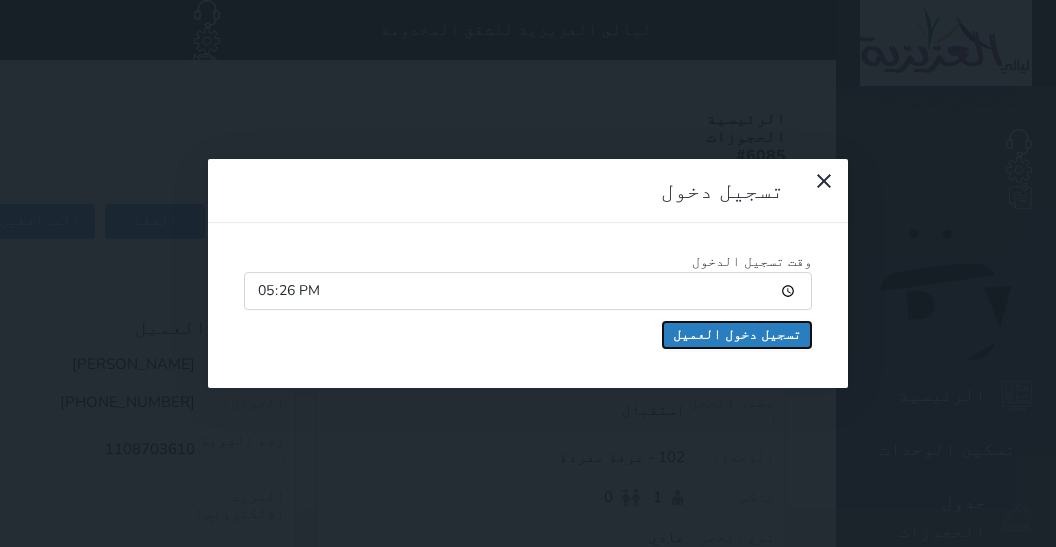 click on "تسجيل دخول العميل" at bounding box center [737, 335] 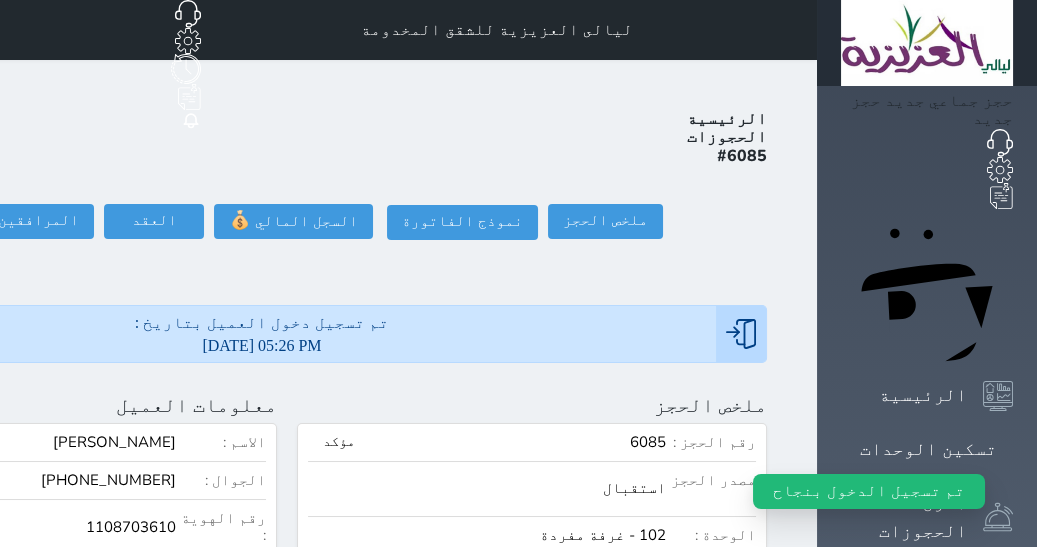 click on "[DATE] 05:26 PM" at bounding box center (262, 345) 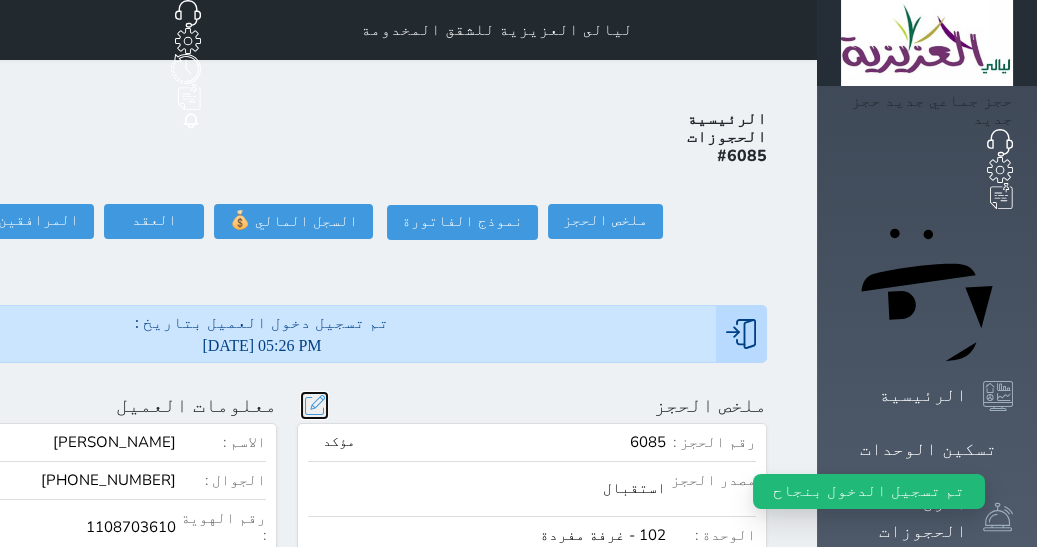 click at bounding box center [314, 405] 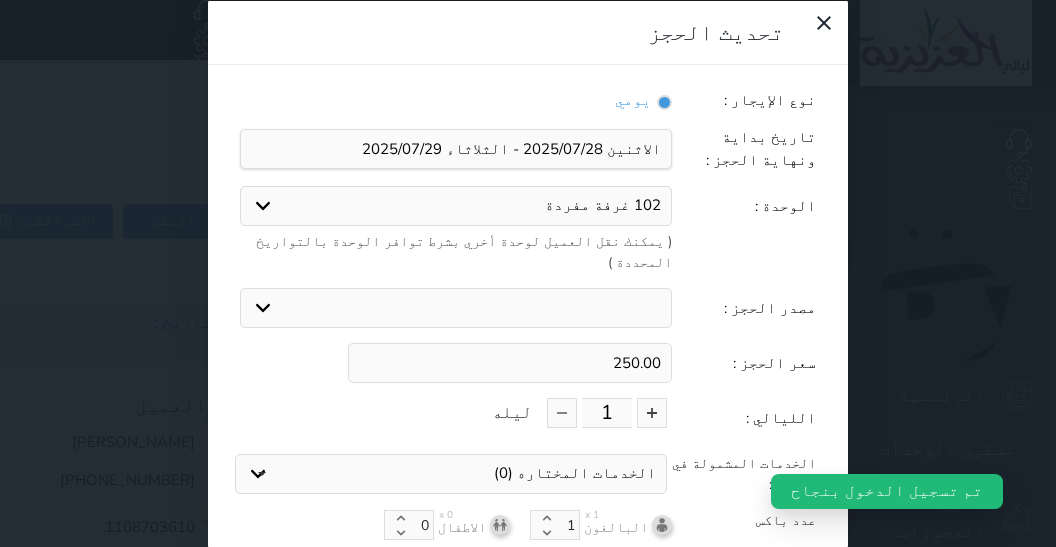 click on "تحديث الحجز                       نوع الإيجار :     يومي     تاريخ بداية ونهاية الحجز :     الوحدة :   102 غرفة مفردة   103 2 غرفة 202 غرفة وصالة (صغير) 203 غرفة وصالة (صغير) 208 2 غرفة 303 غرفة وصالة (صغير) 304 3 غرفة   ( يمكنك نقل العميل لوحدة أخري بشرط توافر الوحدة بالتواريخ المحددة )   مصدر الحجز :   استقبال الموقع الإلكتروني بوكينج المسافر اكسبيديا مواقع التواصل الإجتماعي اويو اخرى     سعر الحجز :   250.00         الليالي :     1     ليله    الخدمات المشمولة في السعر :   الخدمات المختاره (0)  تحديد الكل  ×  فطار   عدد باكس           البالغون   x 1   1                             الاطفال   x 0   0               نوع الحجز :     تحديث الحجز" at bounding box center (528, 273) 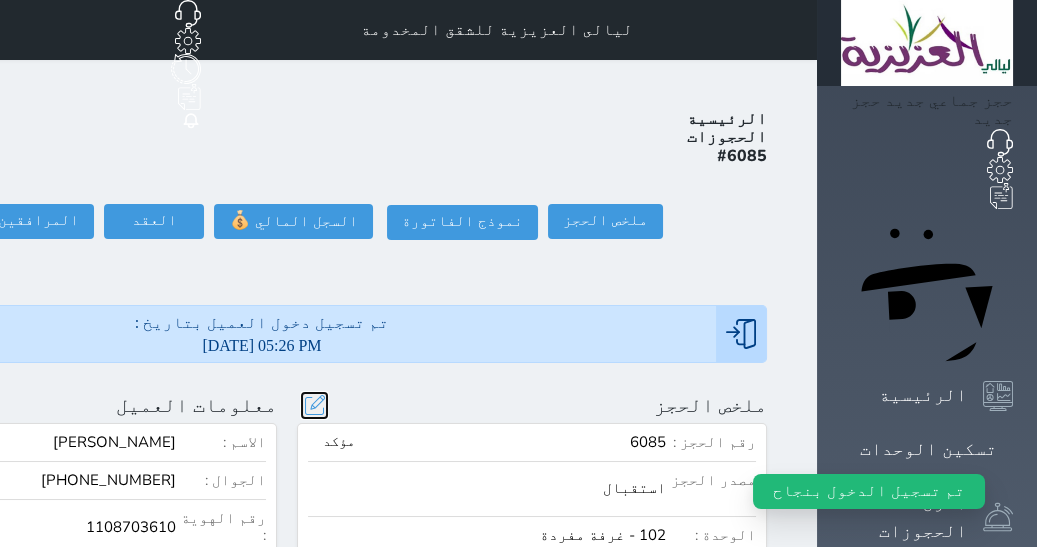 click at bounding box center [314, 405] 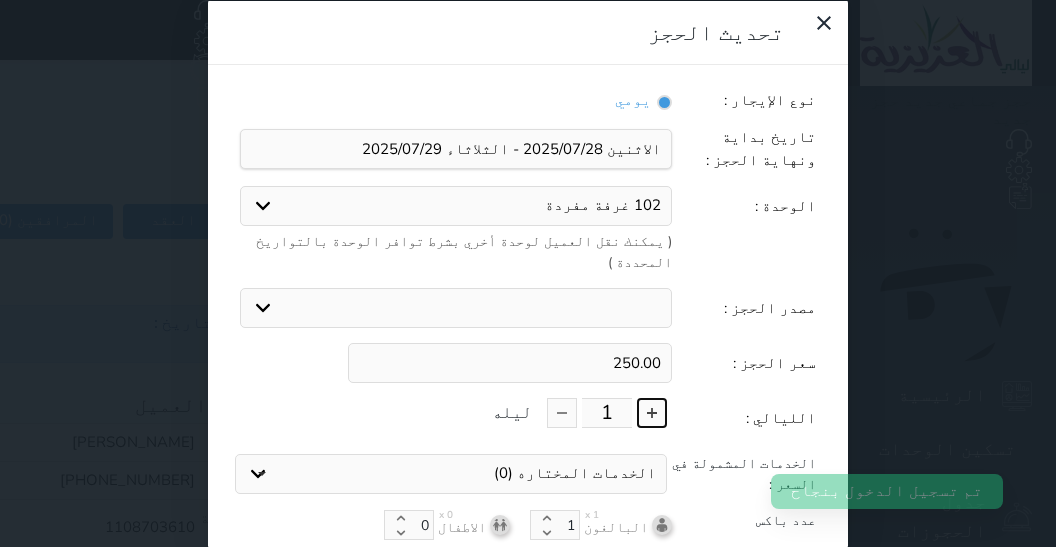 click at bounding box center [652, 413] 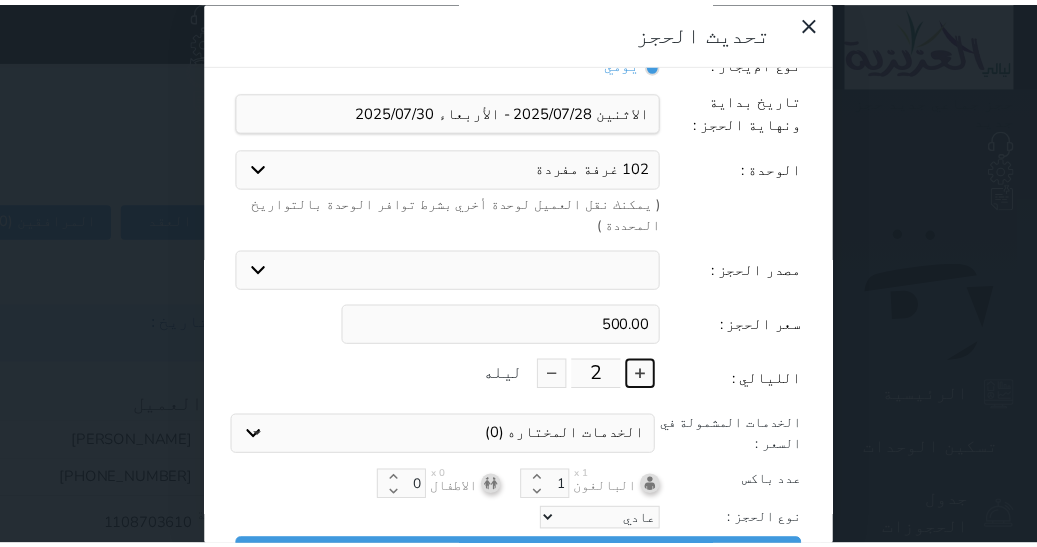 scroll, scrollTop: 47, scrollLeft: 0, axis: vertical 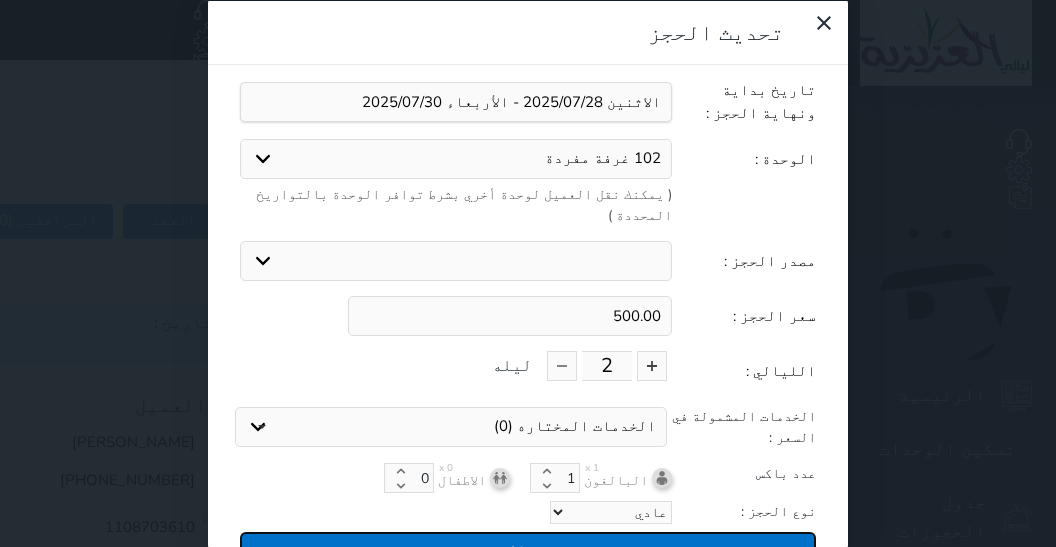 click on "تحديث الحجز" at bounding box center (528, 549) 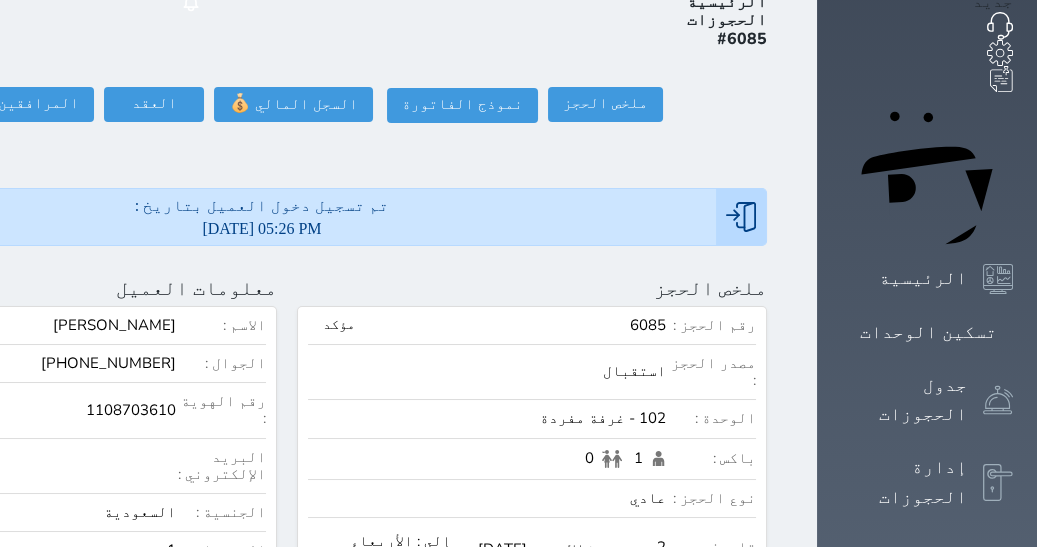 scroll, scrollTop: 57, scrollLeft: 0, axis: vertical 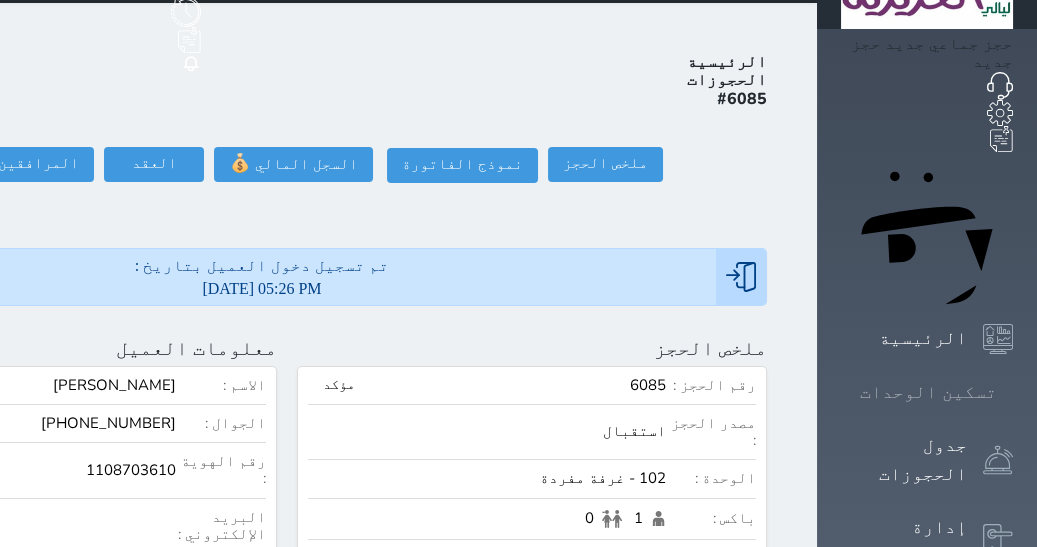 click on "تسكين الوحدات" at bounding box center (928, 392) 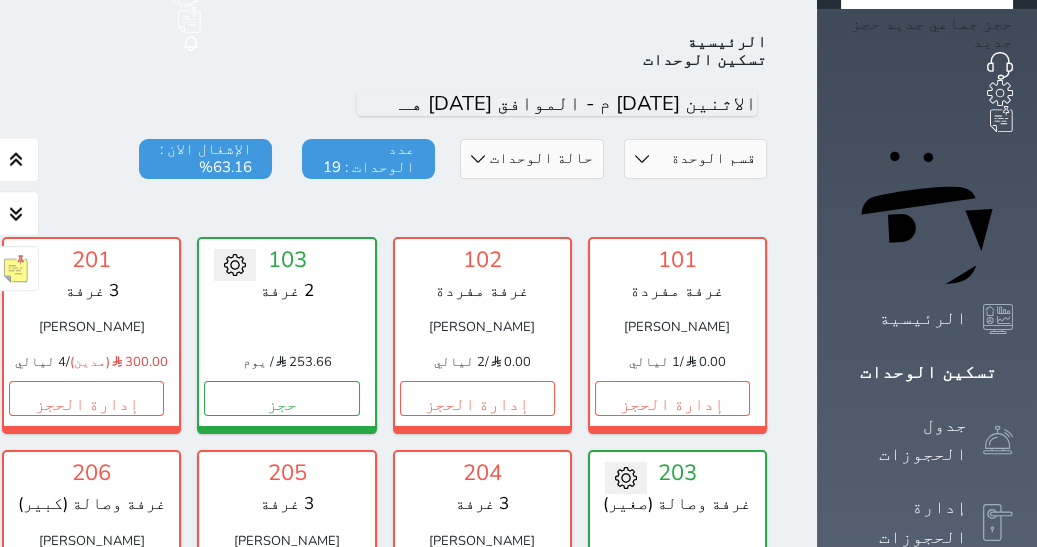 scroll, scrollTop: 77, scrollLeft: 0, axis: vertical 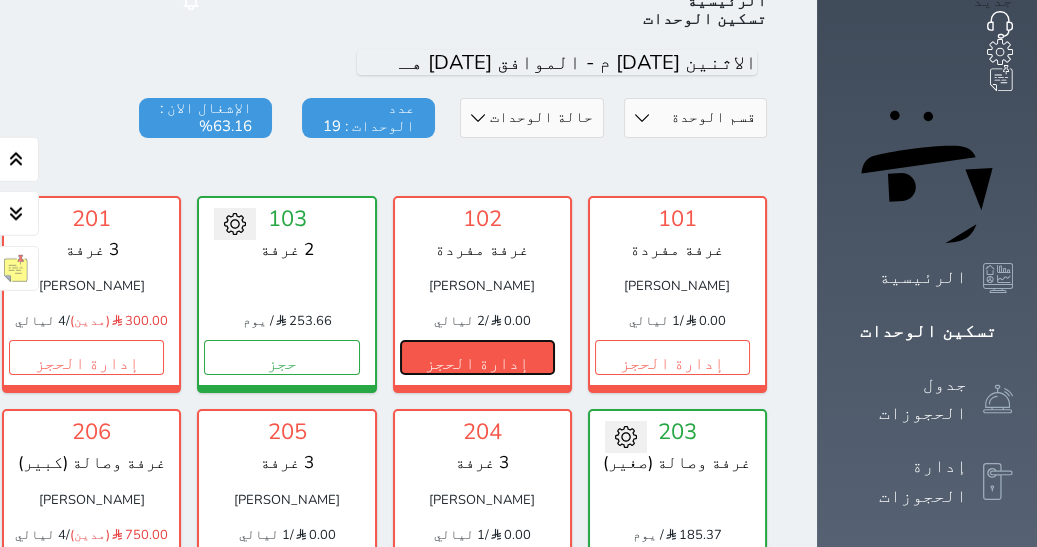 click on "إدارة الحجز" at bounding box center [477, 357] 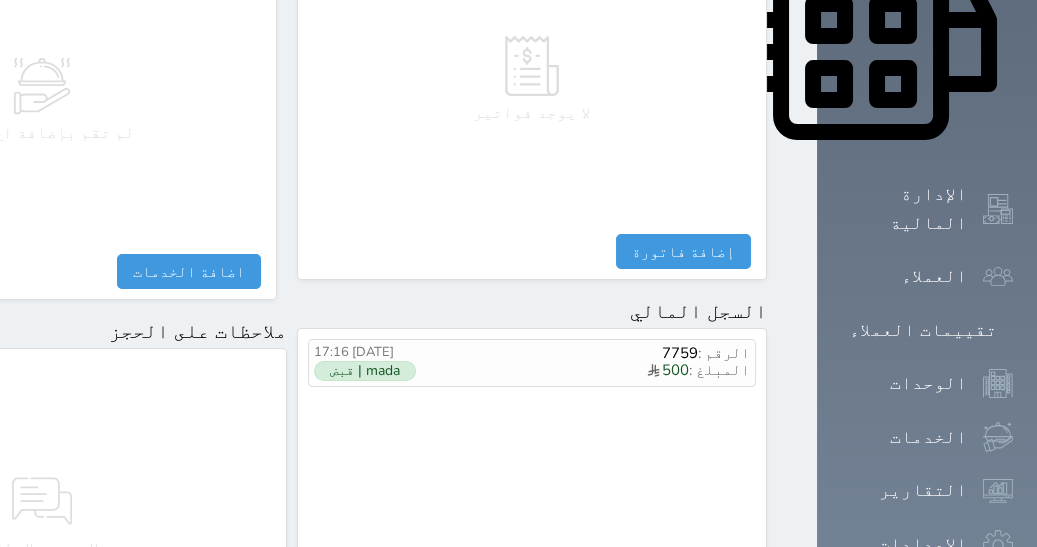 scroll, scrollTop: 1175, scrollLeft: 0, axis: vertical 